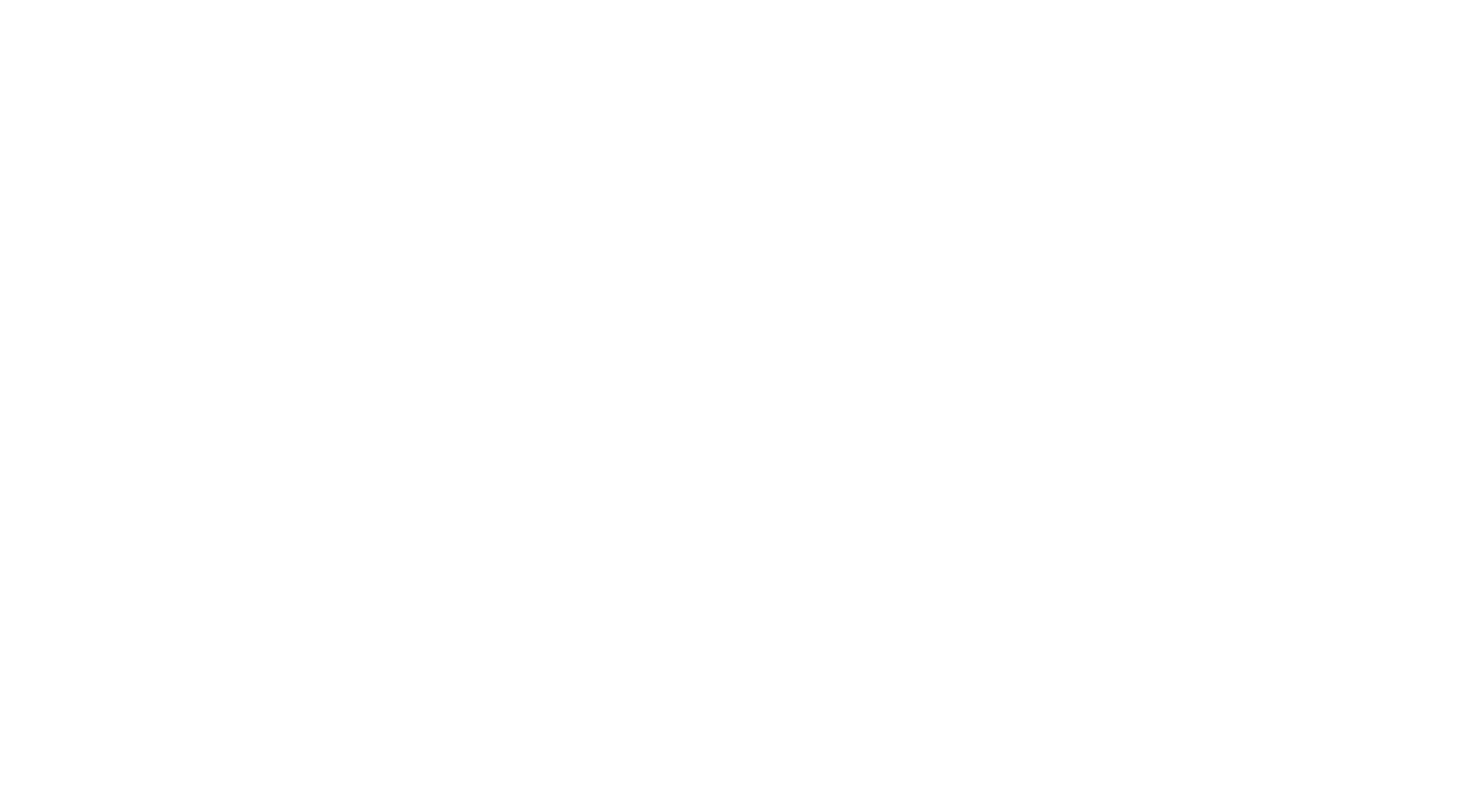 scroll, scrollTop: 0, scrollLeft: 0, axis: both 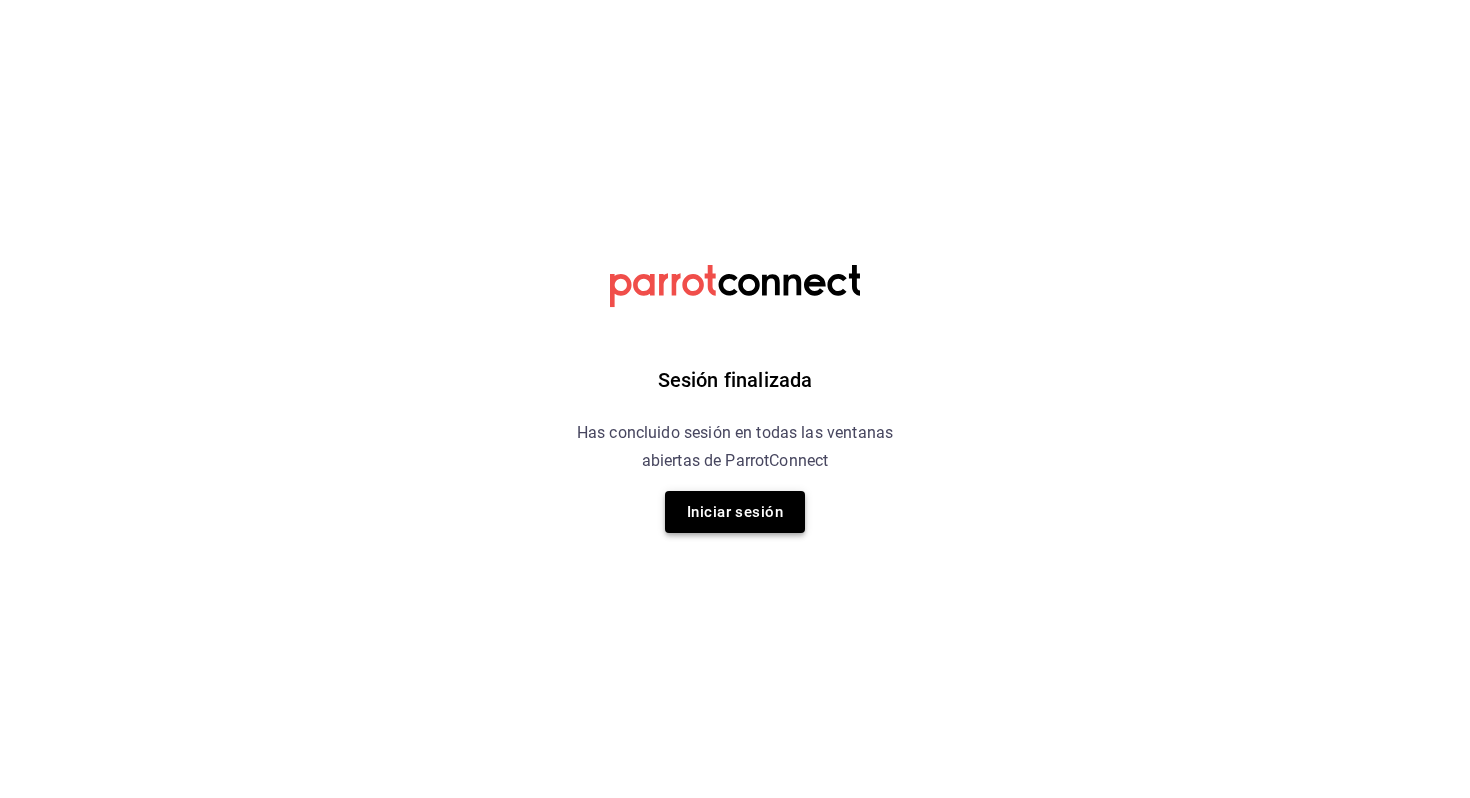 click on "Iniciar sesión" at bounding box center [735, 512] 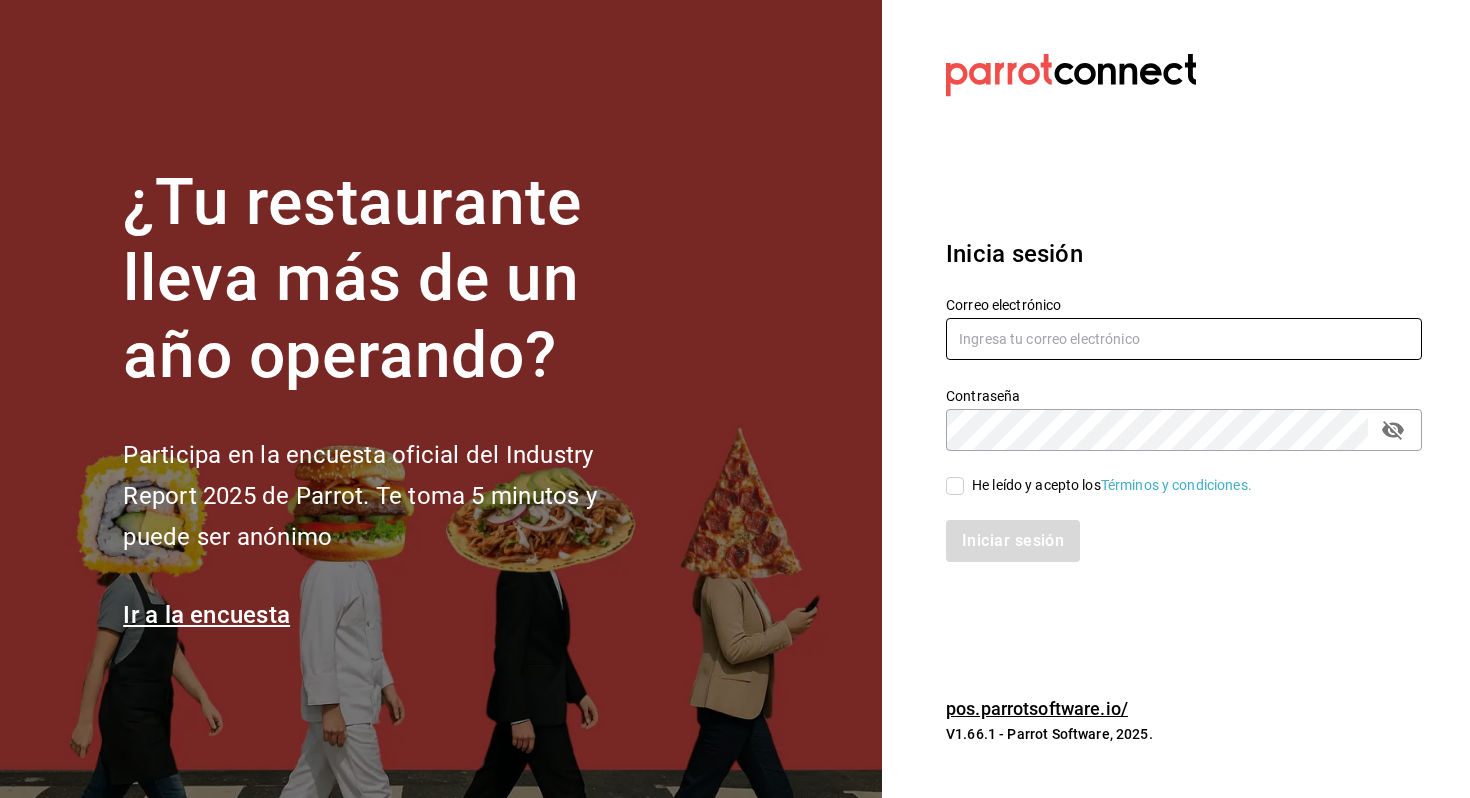 click at bounding box center [1184, 339] 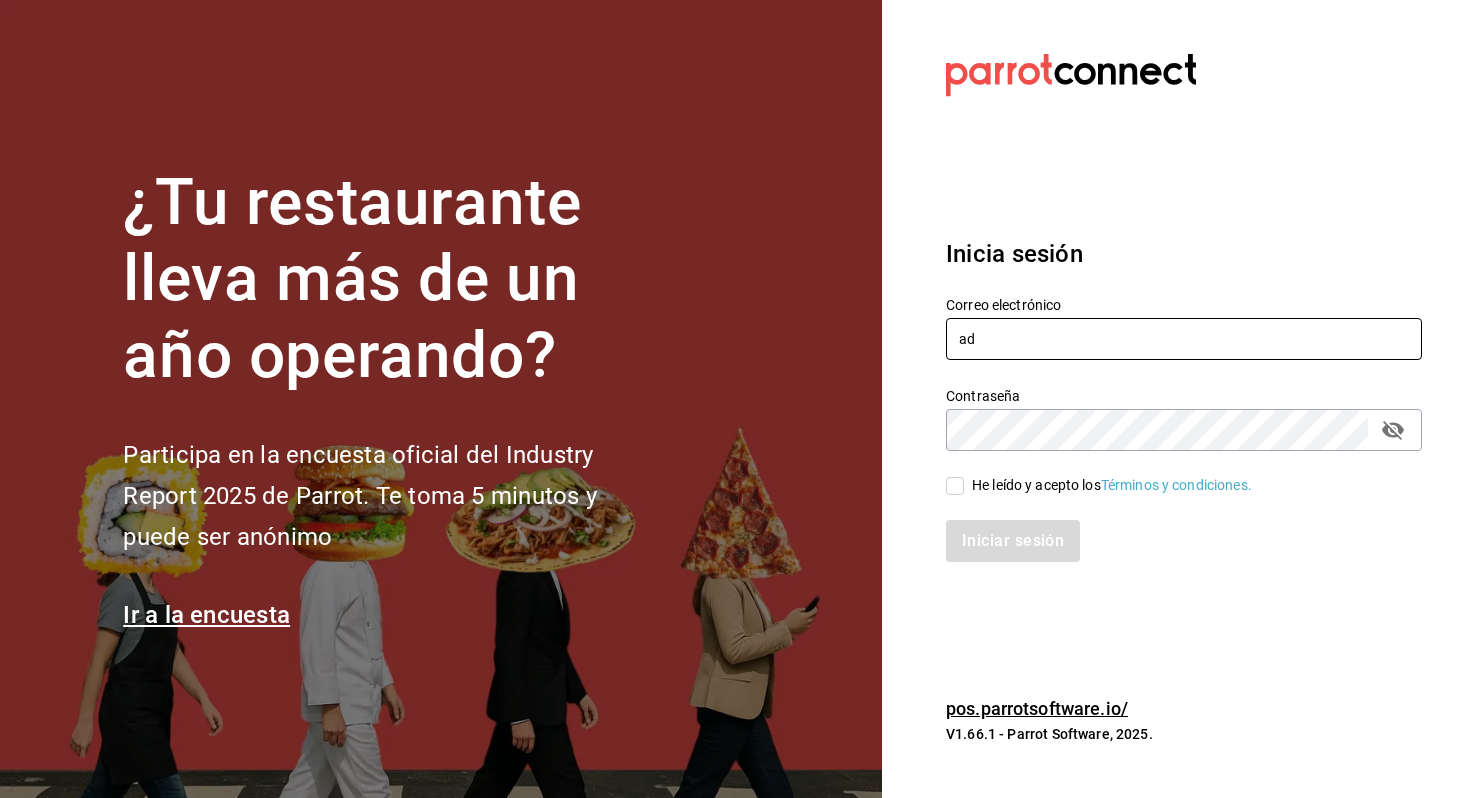 type on "a" 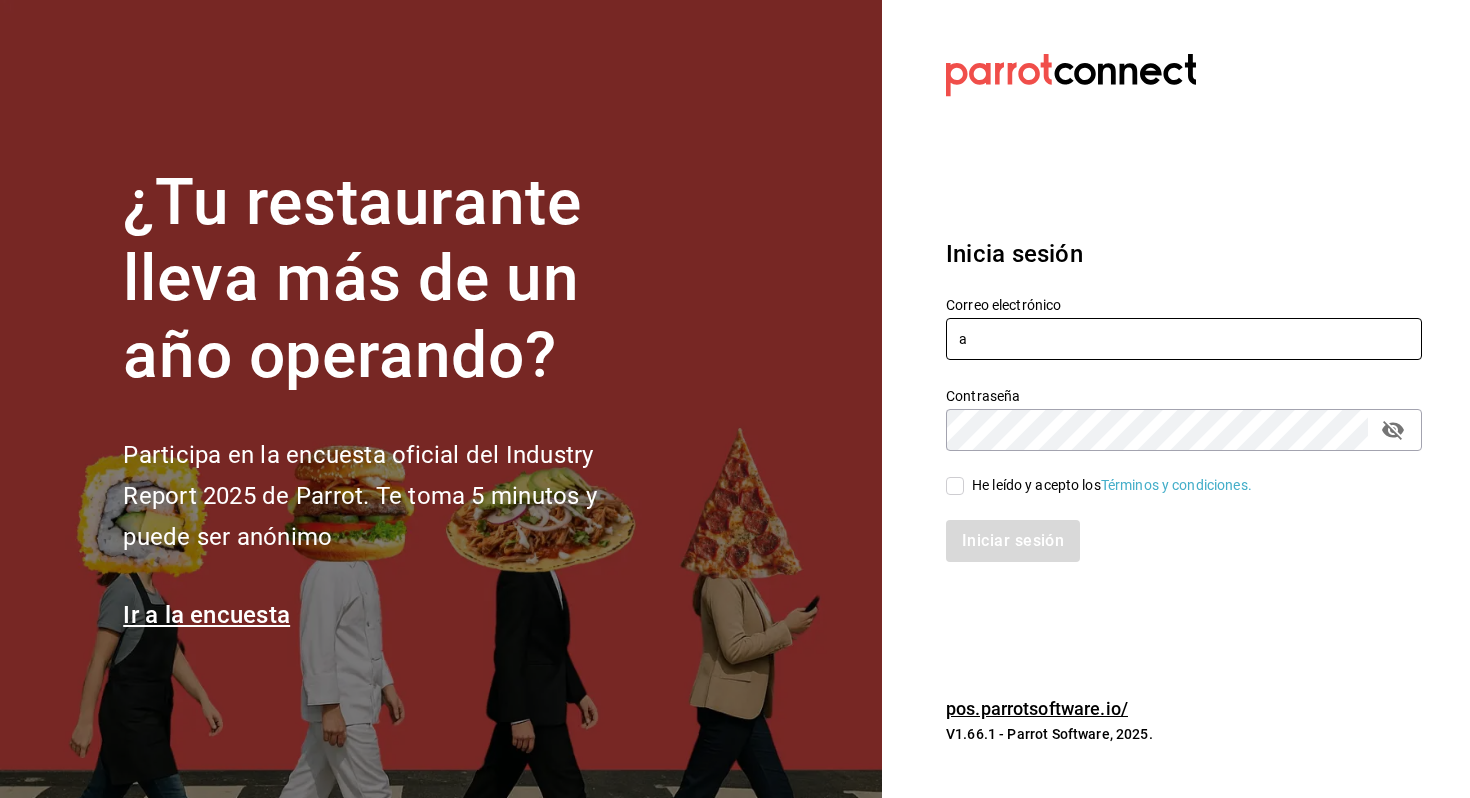 type 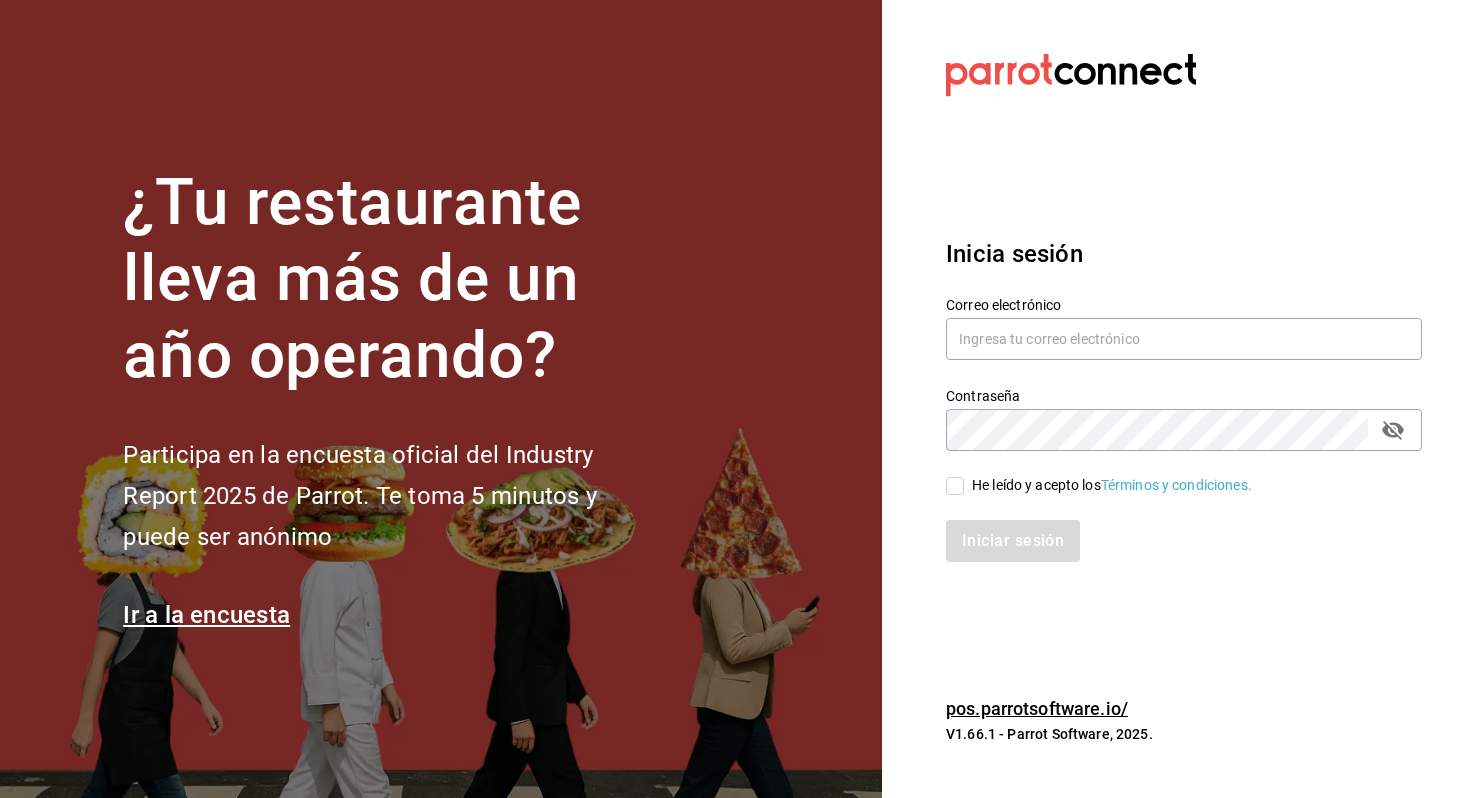 click on "He leído y acepto los  Términos y condiciones." at bounding box center (955, 486) 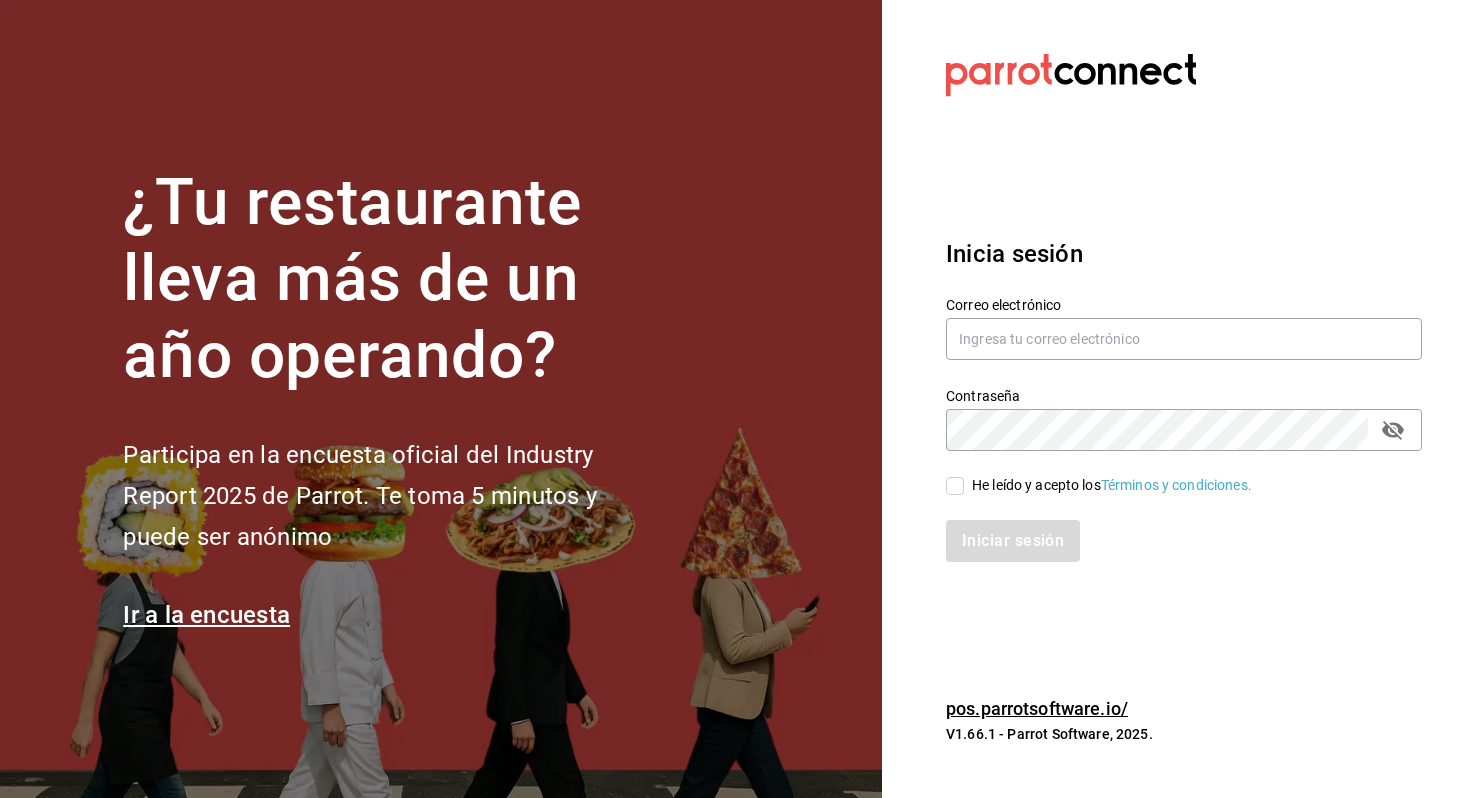 checkbox on "true" 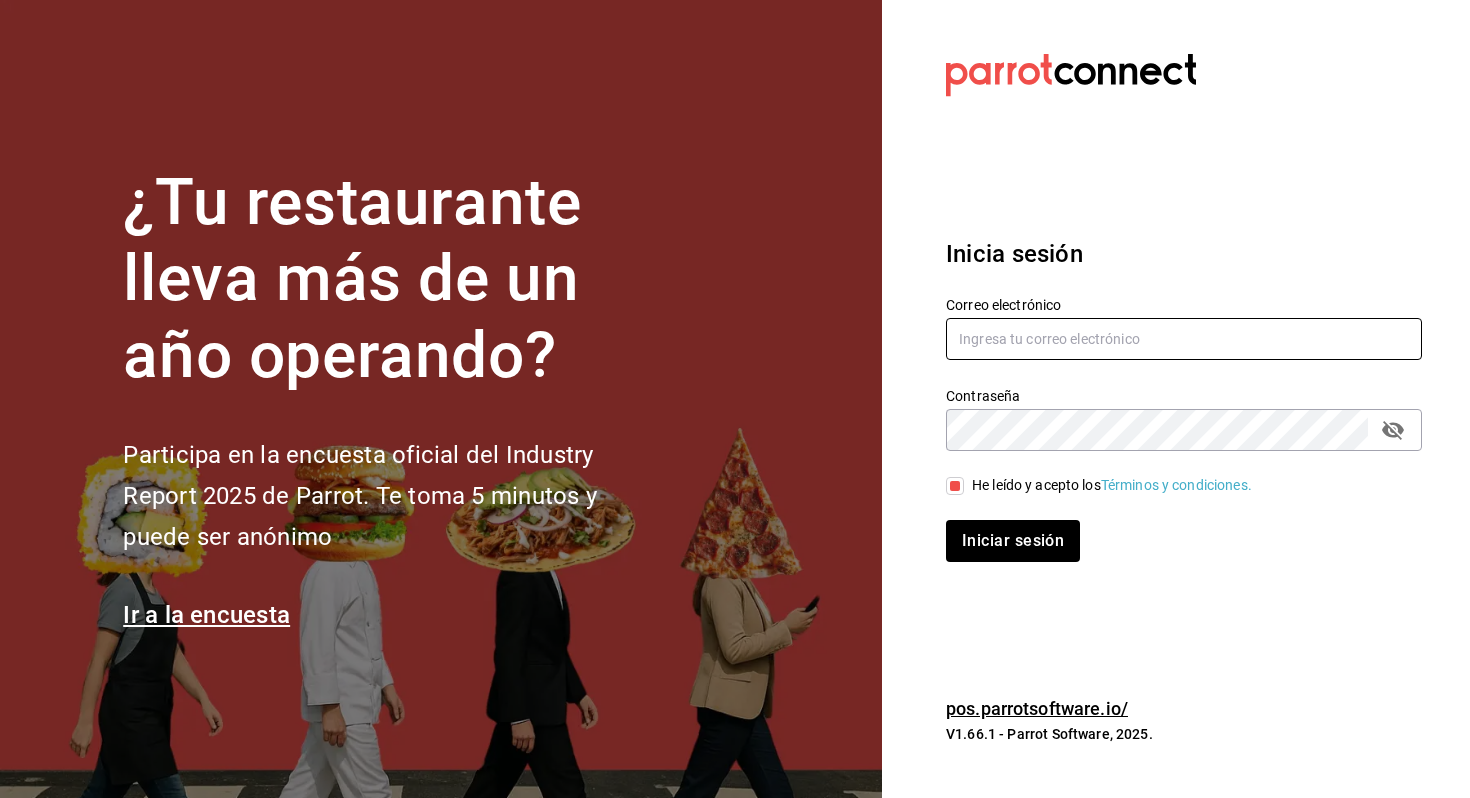 click at bounding box center (1184, 339) 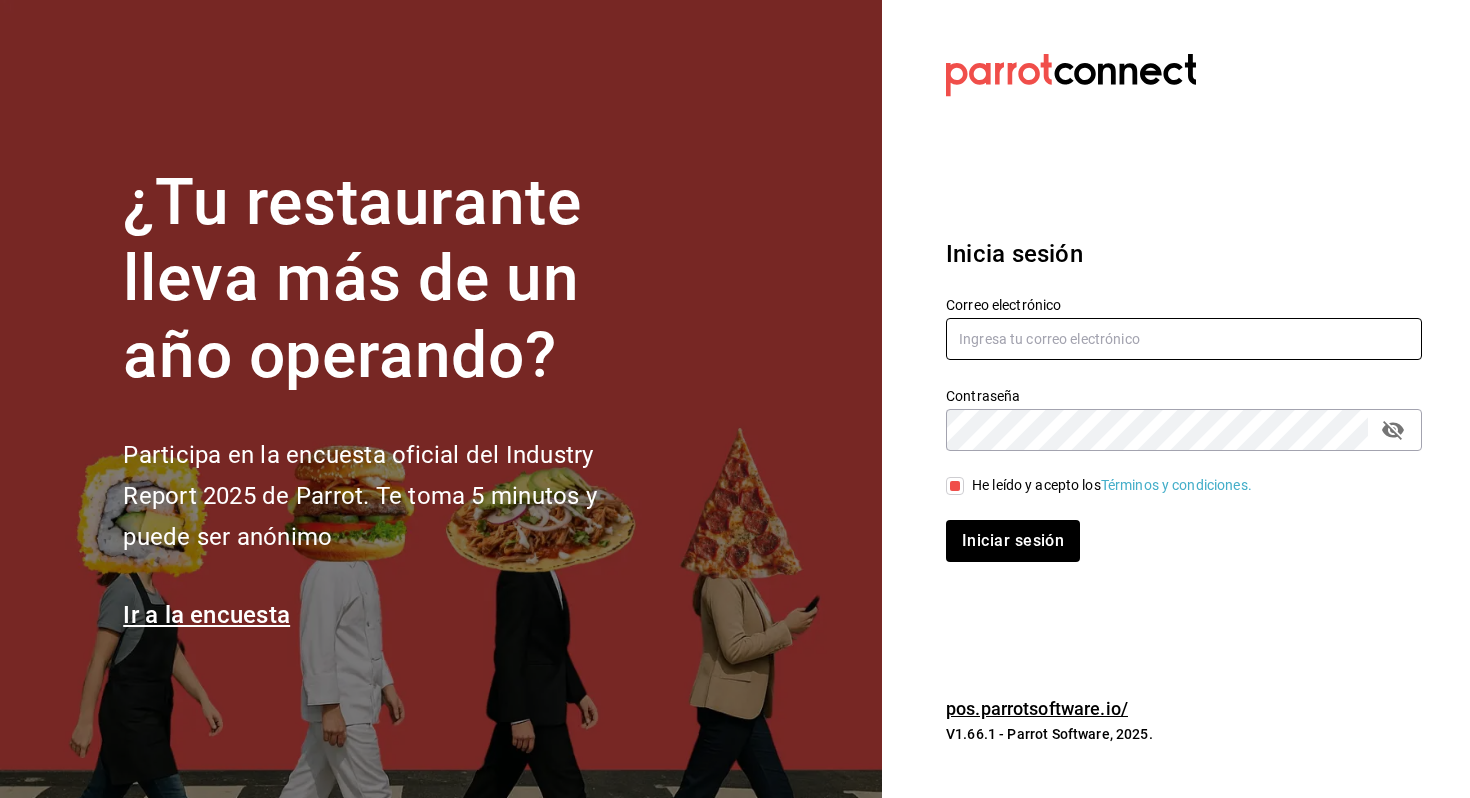 click at bounding box center [1184, 339] 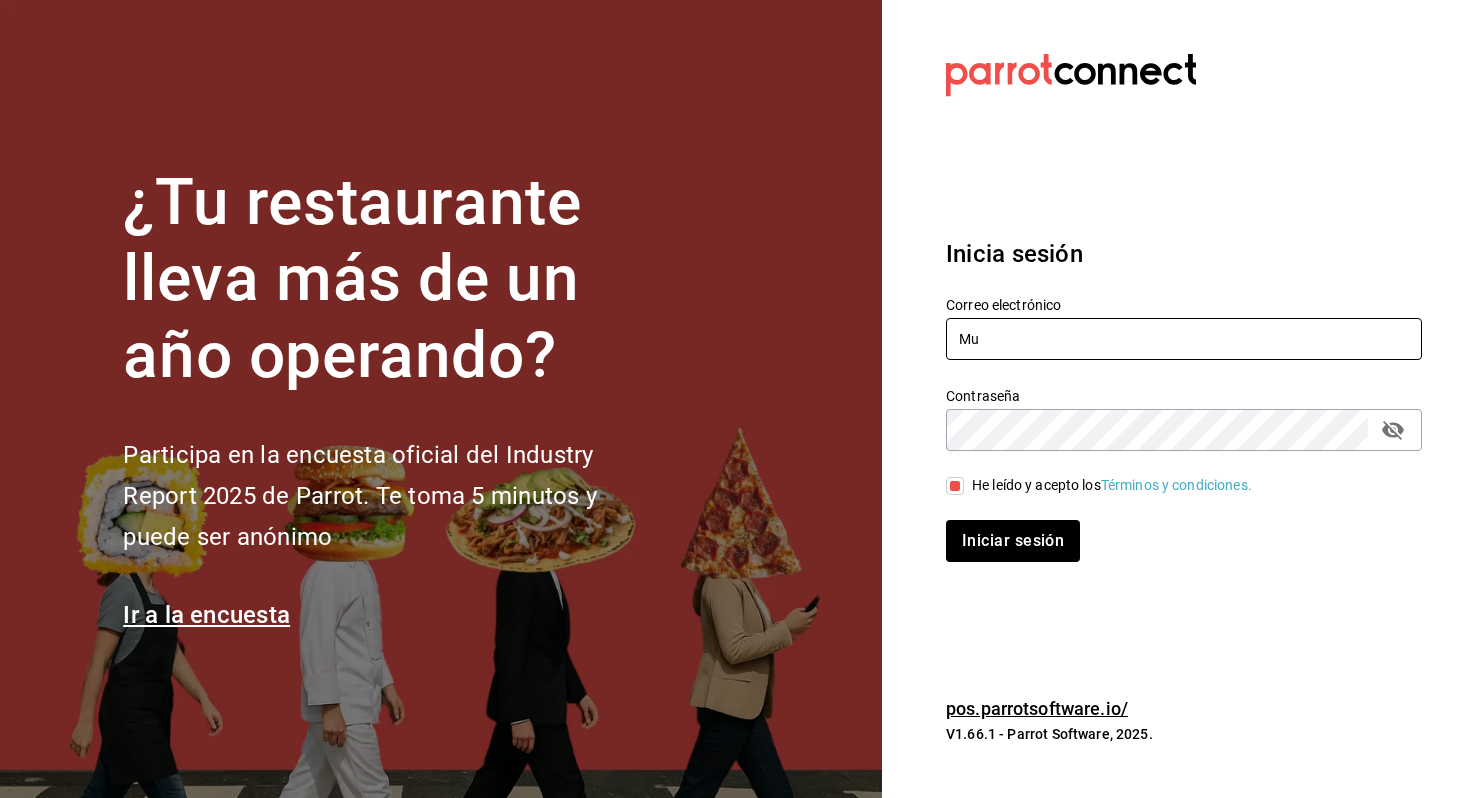 type on "M" 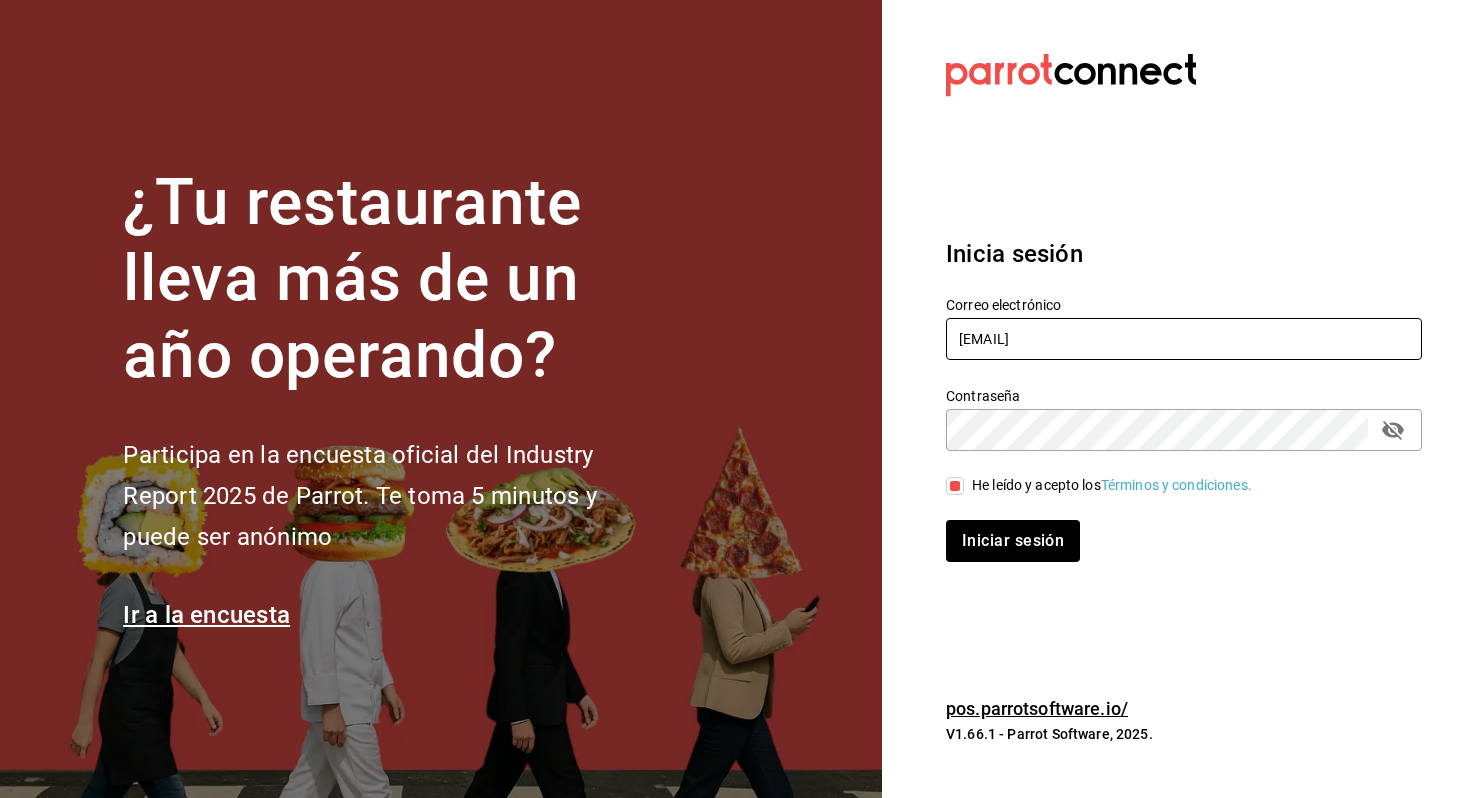type on "[EMAIL]" 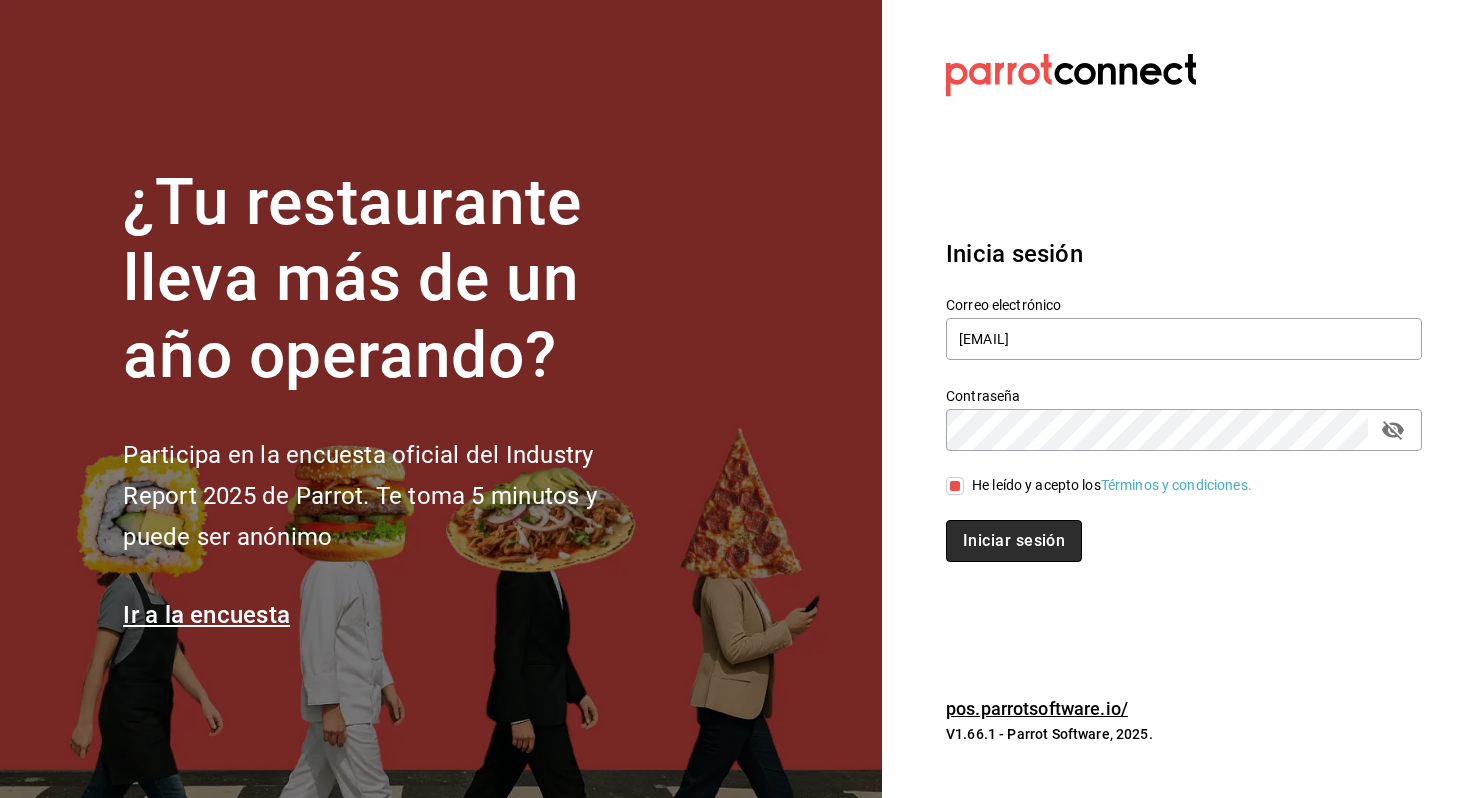 click on "Iniciar sesión" at bounding box center (1014, 541) 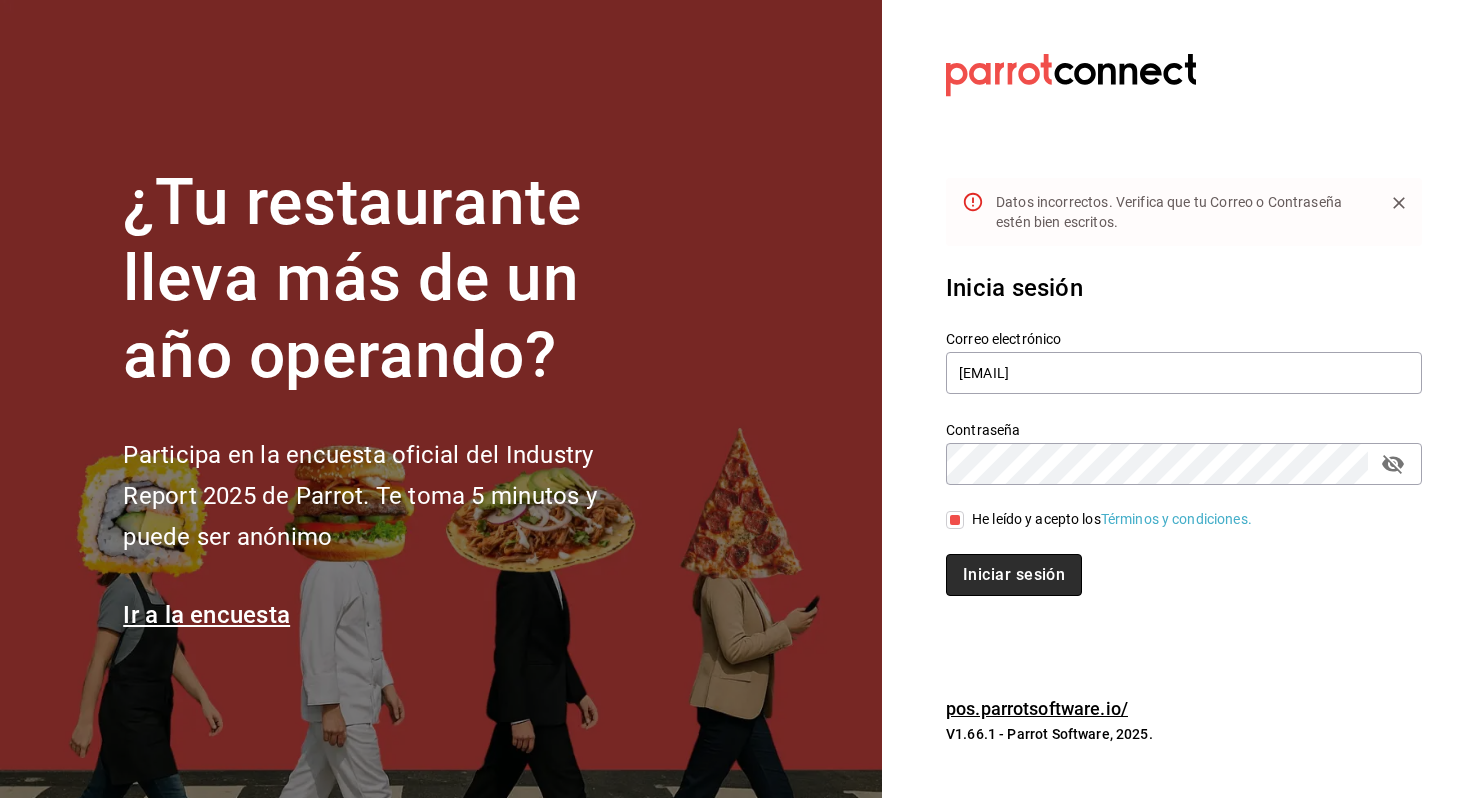 click on "Iniciar sesión" at bounding box center (1014, 575) 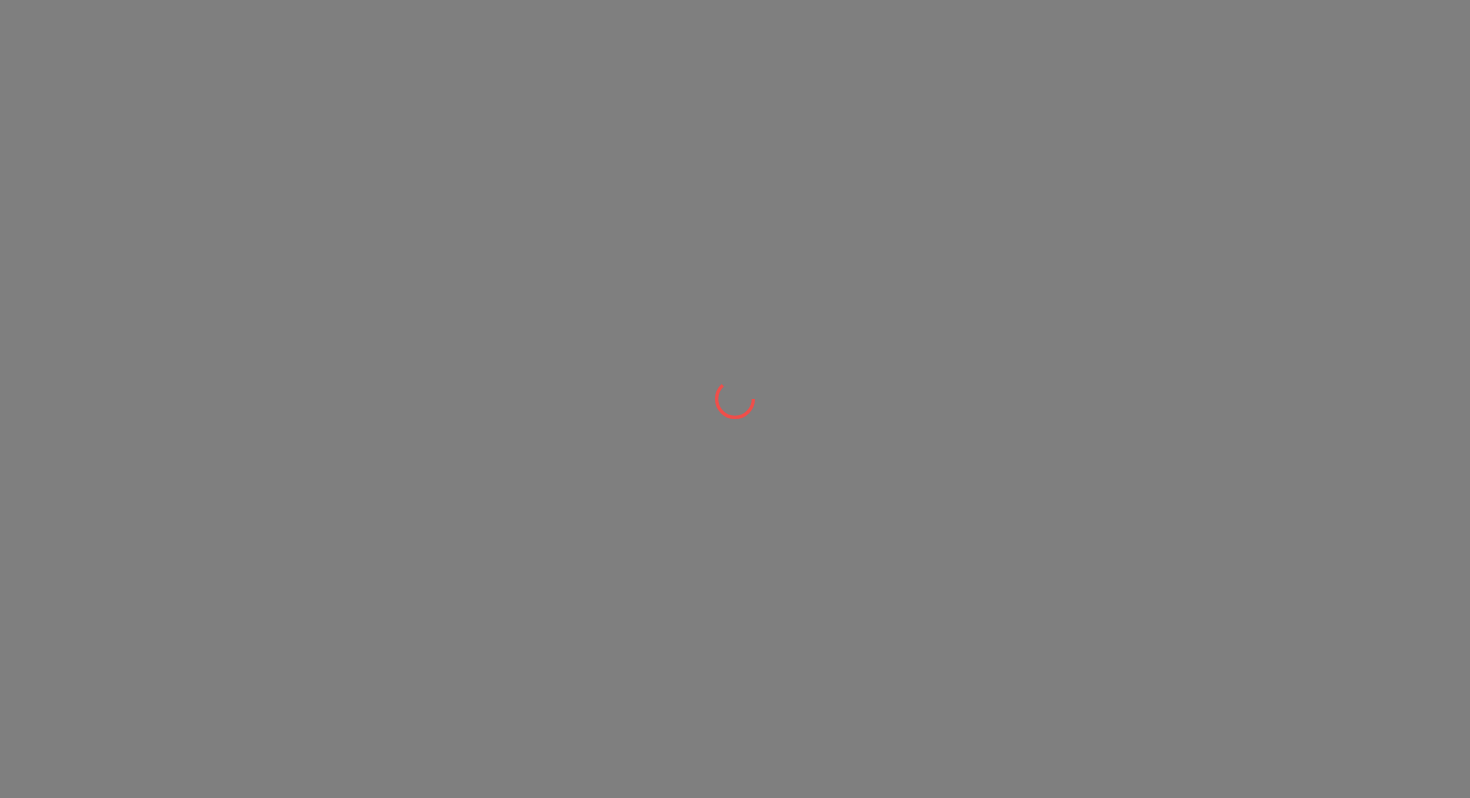 scroll, scrollTop: 0, scrollLeft: 0, axis: both 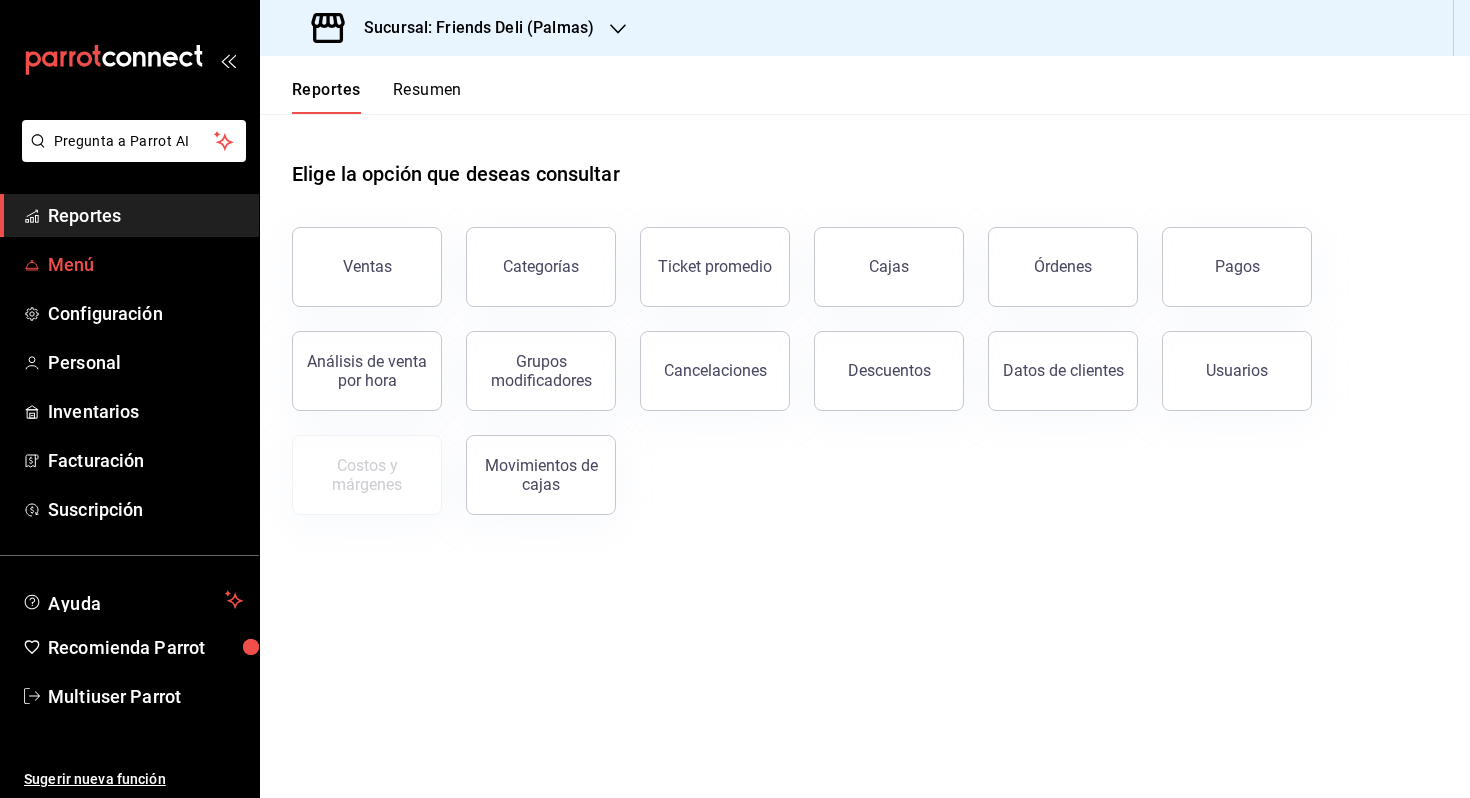 click on "Menú" at bounding box center [145, 264] 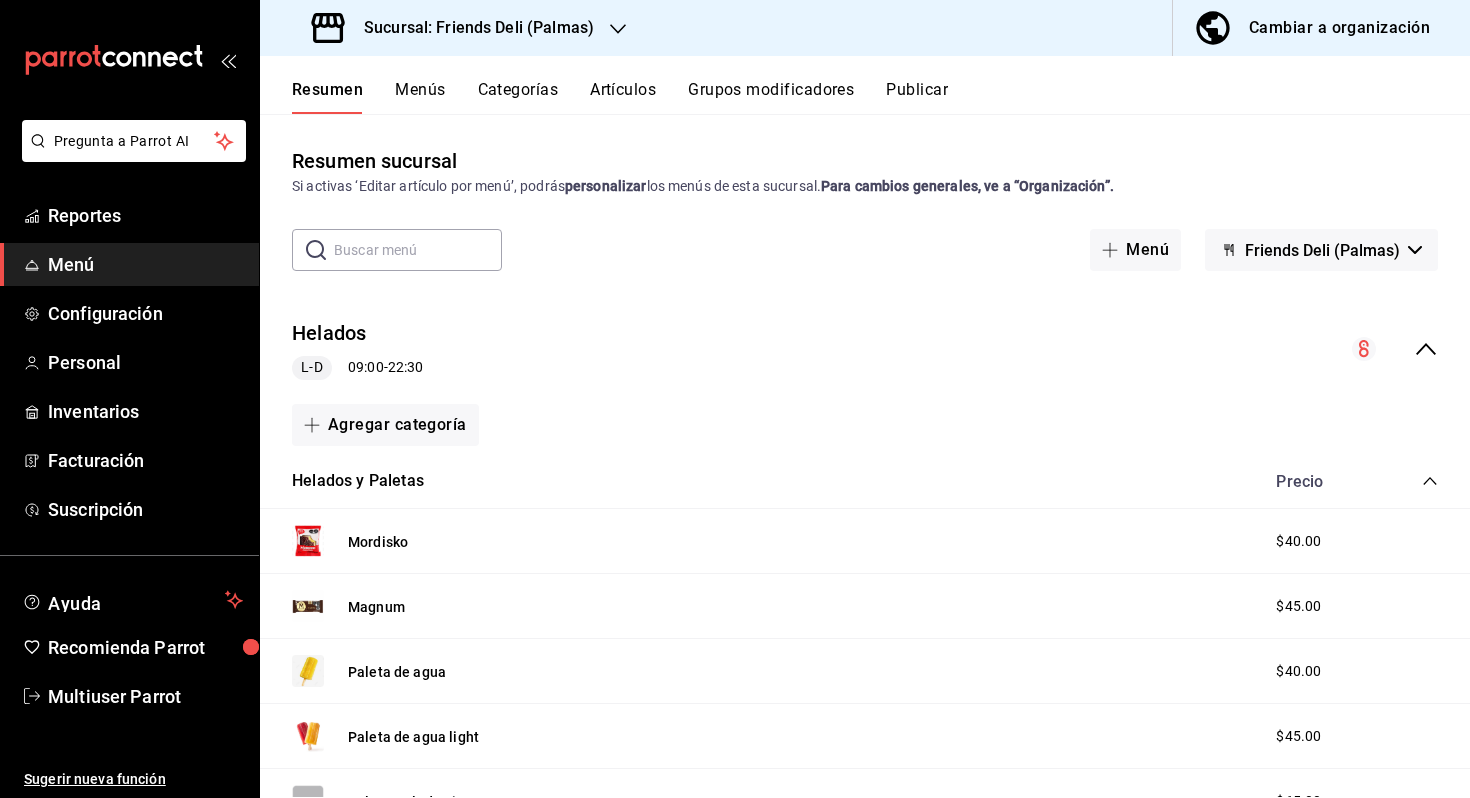 click on "Artículos" at bounding box center (623, 97) 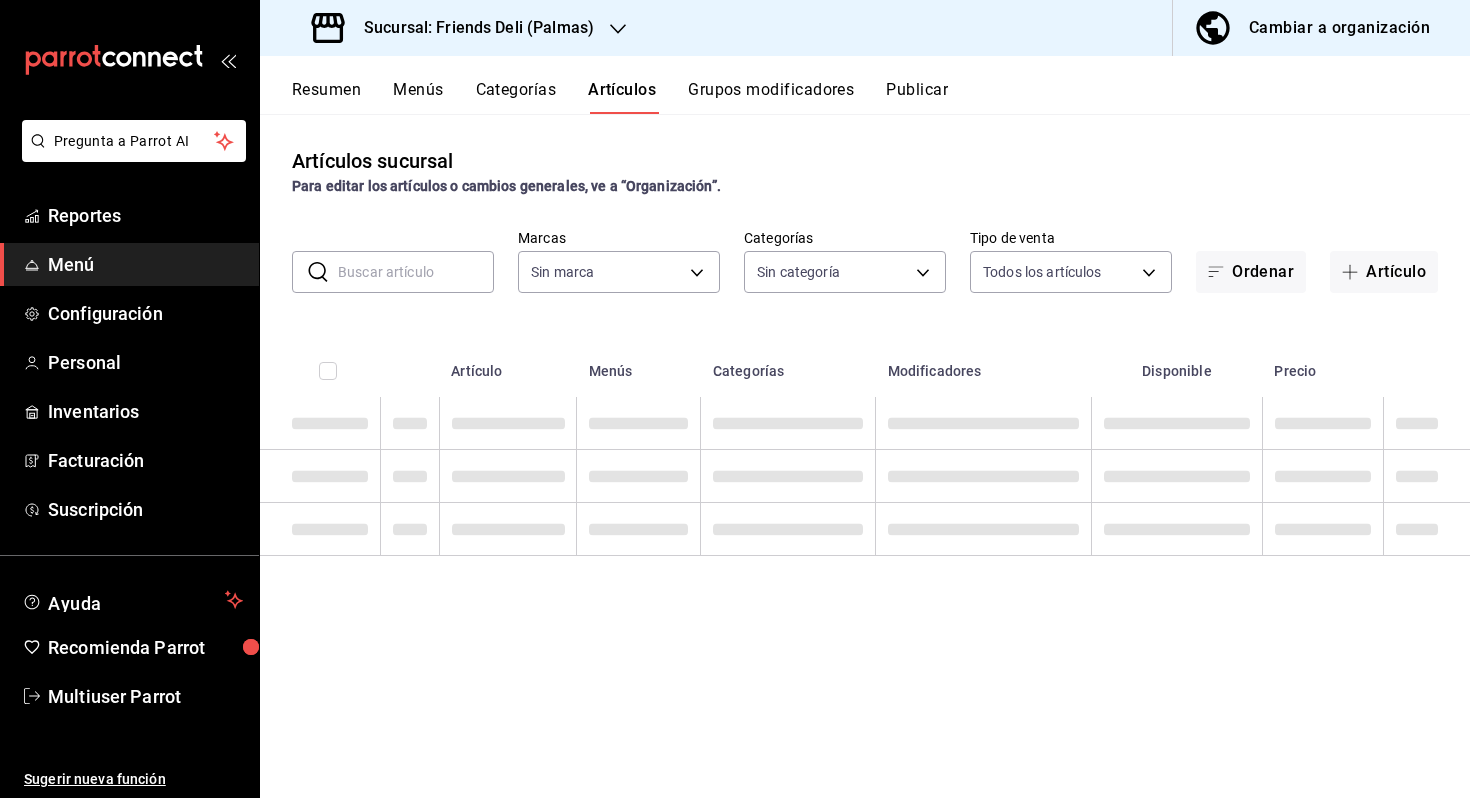 type on "055f862d-8dc9-4314-bdd6-ee50a0a5dd8e" 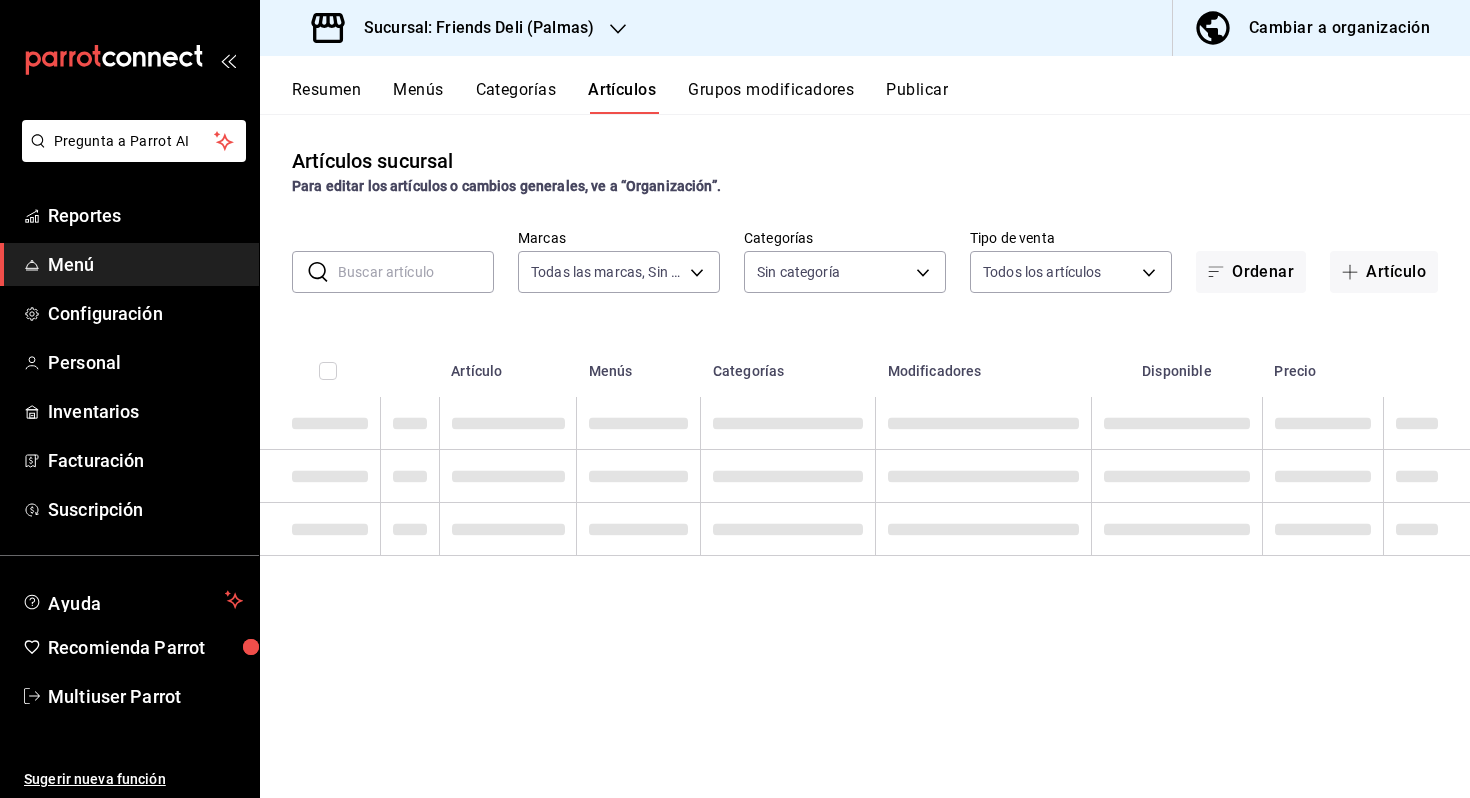 click at bounding box center [416, 272] 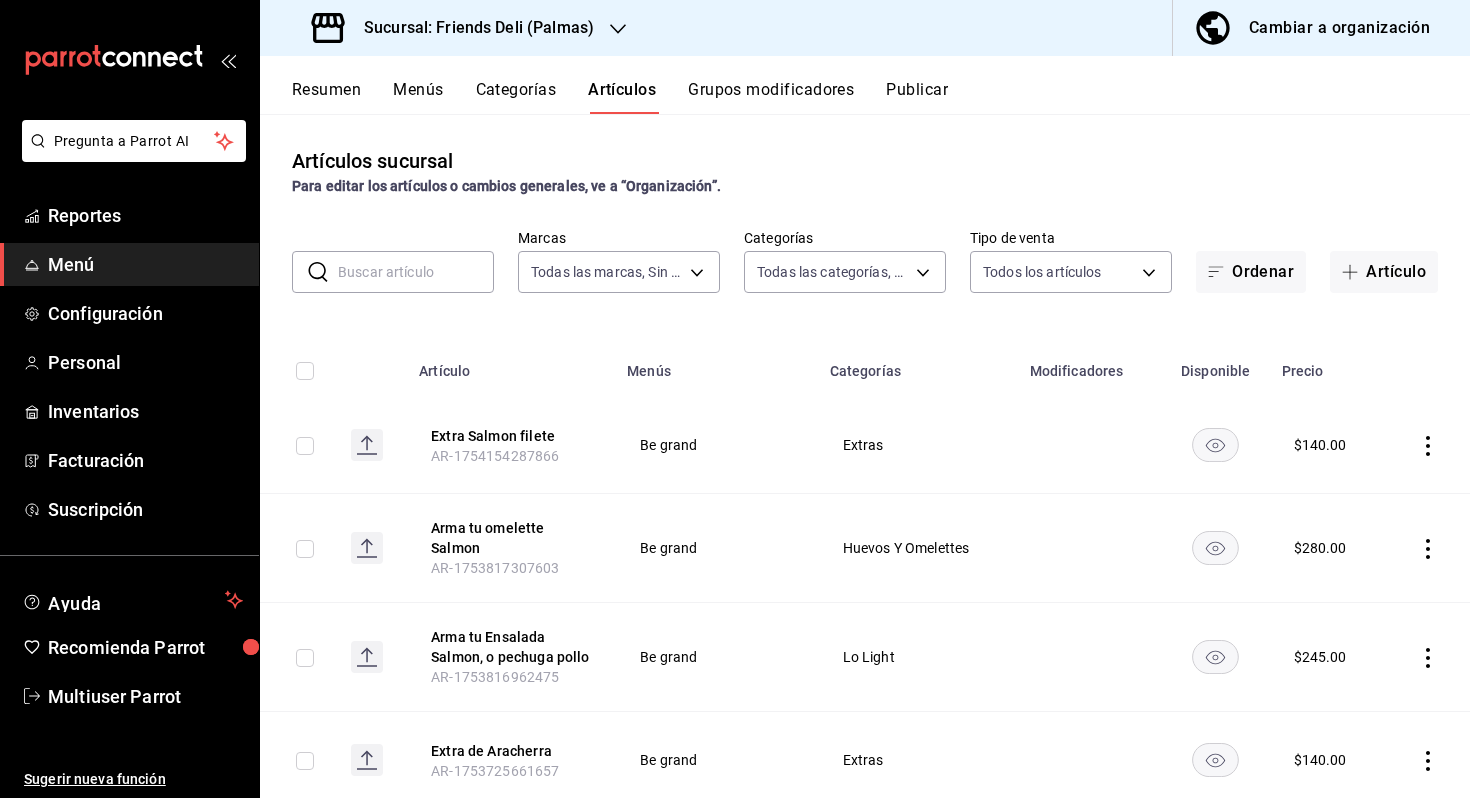 type on "8690b05e-5f40-4a89-b78e-b74ae3dc7a6a,5bf23257-4384-4bb4-8505-8abaf2135d05,812546c6-6c56-495f-a631-c484a3e0b9a6,eb22b8f8-eb02-443c-8ca2-88b707da411d,0a783c8d-51a0-4245-b899-1e584253f4b3,54ff88e7-0d84-4b5d-85ad-630cea07d544,b27e4d23-8f44-4a6d-b276-422dac677e12,16bf2616-affc-4342-843e-caff60def910,735862d8-0b1e-44cd-ba27-a7cd6425672a,11e060f5-f0c6-4897-90f5-a71ef6ee44af,9428428c-250f-418d-b4bc-e8057b6e1223,bb05548f-f7e8-4bfa-9384-07d599088814,4a92693f-780e-4118-a3a5-07a8ded218e9,eea54ba1-5f71-4d4d-953f-f2f49bfcabcf,5b73d822-3c89-4e6c-83bf-b61c535a4934,1f85da4f-03cb-4cd5-8690-d946e83bc01c,23bbaeb7-e772-4bb0-a7d5-b1c7f7cd434a,4060df5c-ffe8-4d5e-865b-839e58db2659,ef7ff163-acc9-44af-a3b4-e24b20ffb7a4,a982cd78-374f-41e9-8ad8-b9f7a2038ffe,e03c09a6-bc68-4335-a95b-020b3f05eb3b,ee5ee94b-3fe5-4e4f-8f62-9d252fa18543,946a0662-f3af-44f1-8cc6-a33ae6d5c862,c895856e-ec01-43e9-a8c7-9d6eb361f6ab,457b7b90-ad55-4221-947d-e46a5bea9a94,949ff178-7a00-4e85-84f1-f28afc8b4cd8" 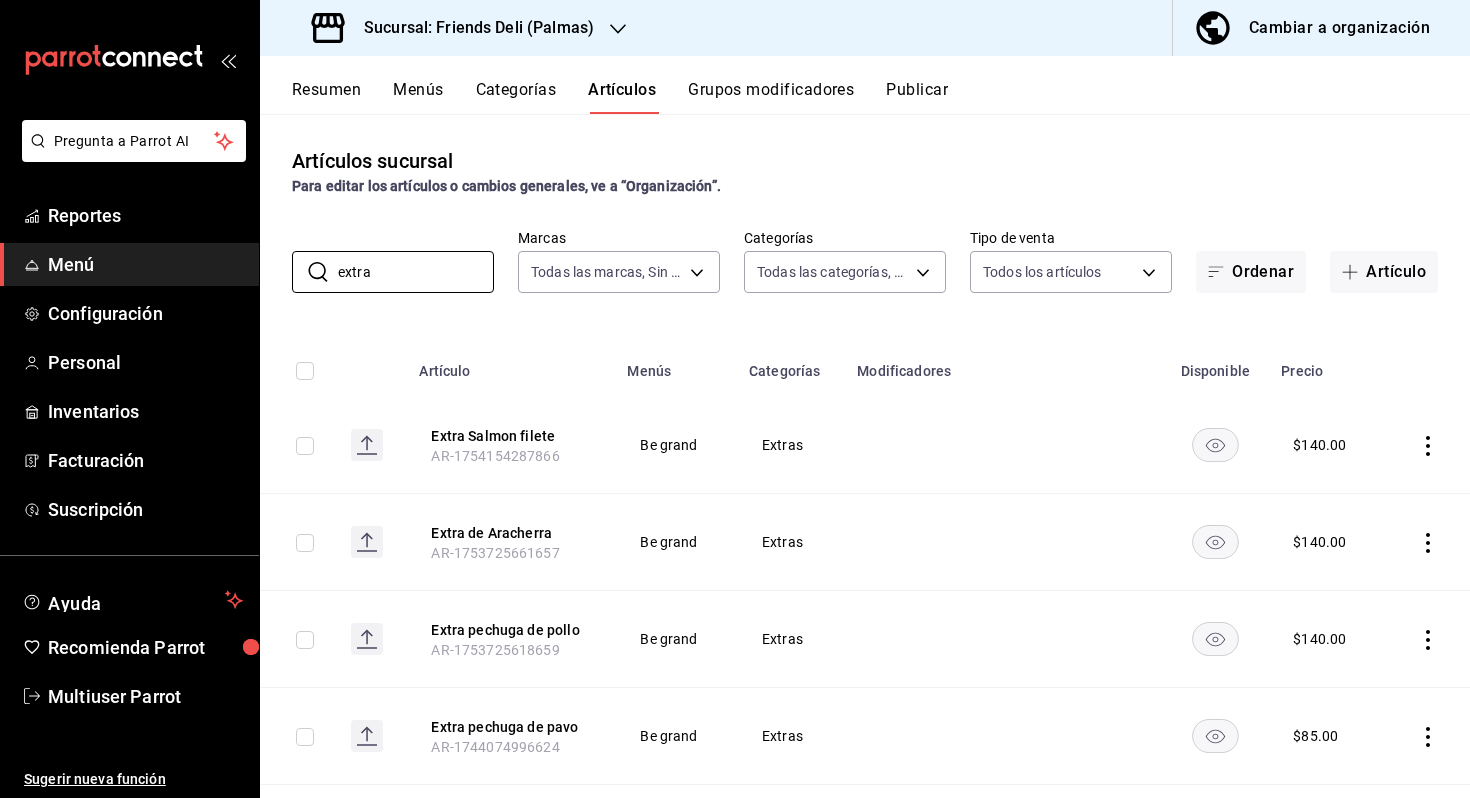 type on "extra" 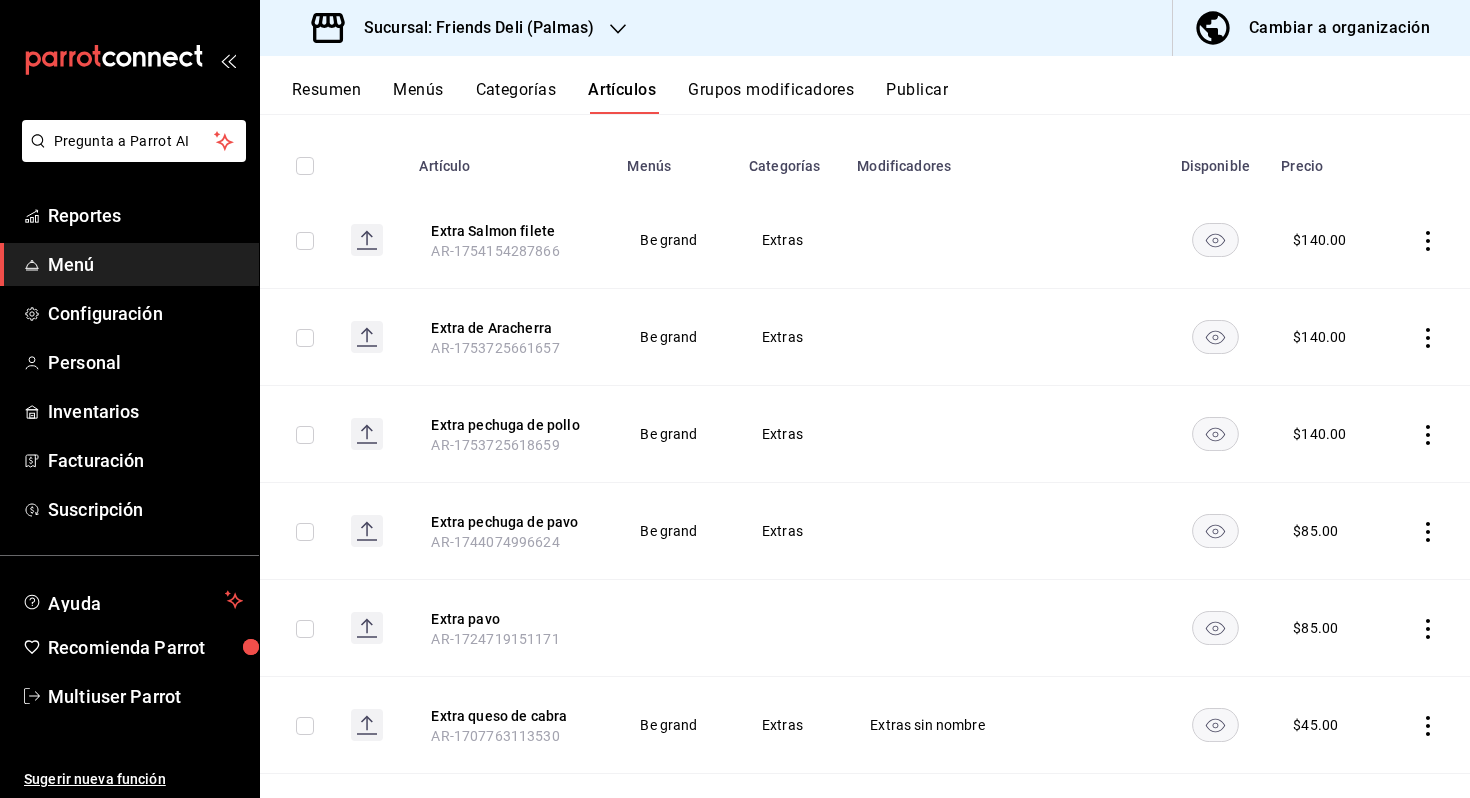 scroll, scrollTop: 206, scrollLeft: 0, axis: vertical 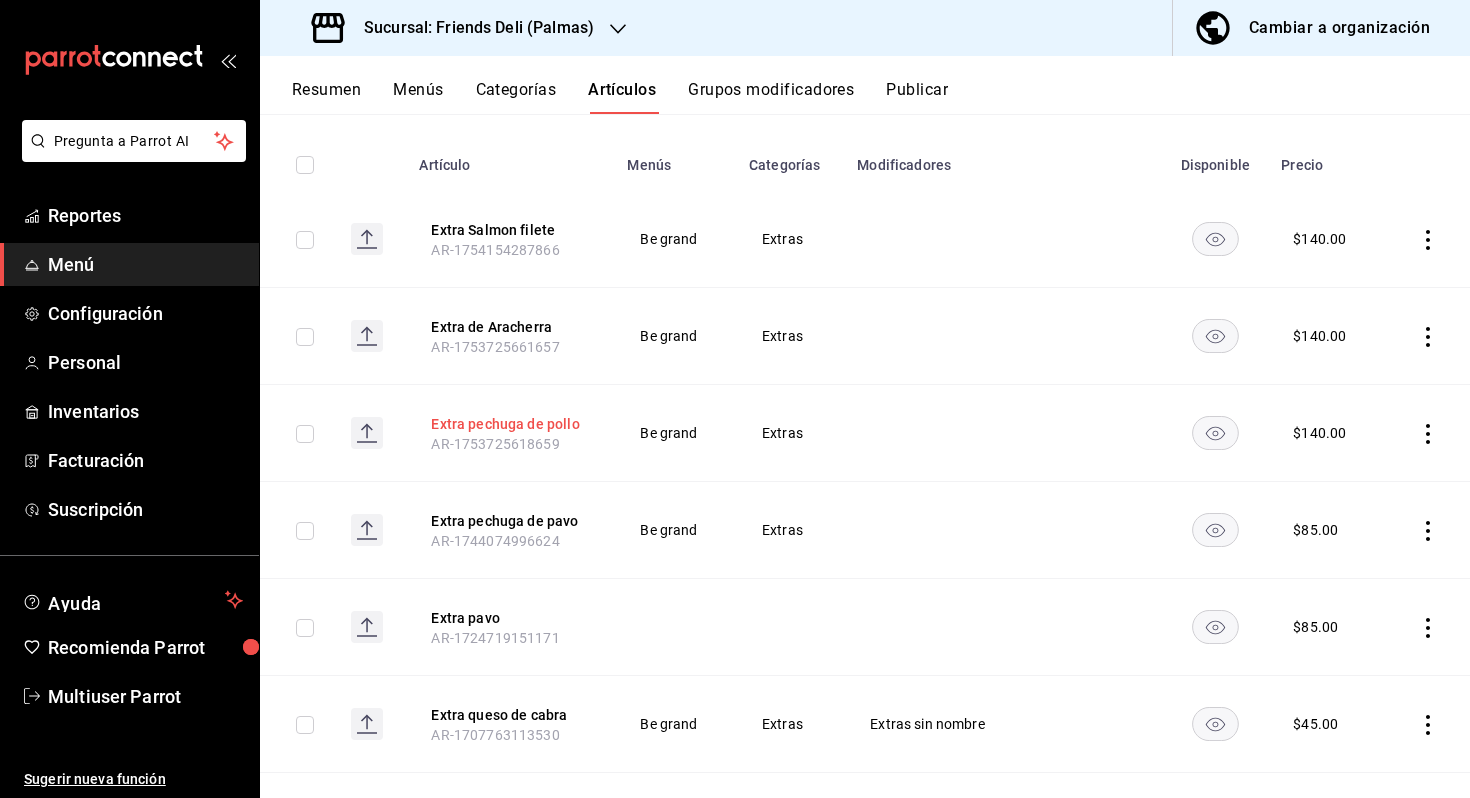 click on "Extra pechuga de pollo" at bounding box center [511, 424] 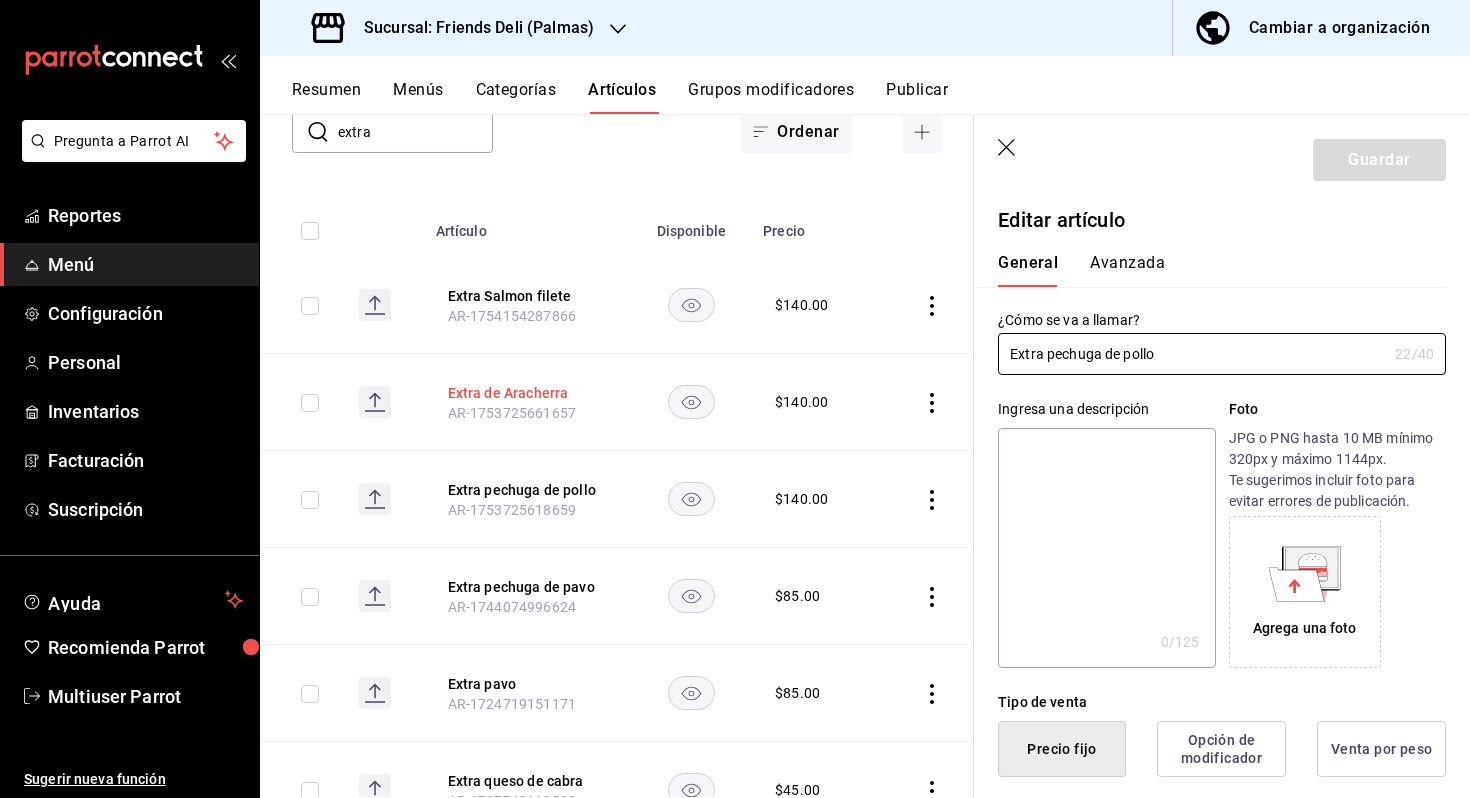 type on "$140.00" 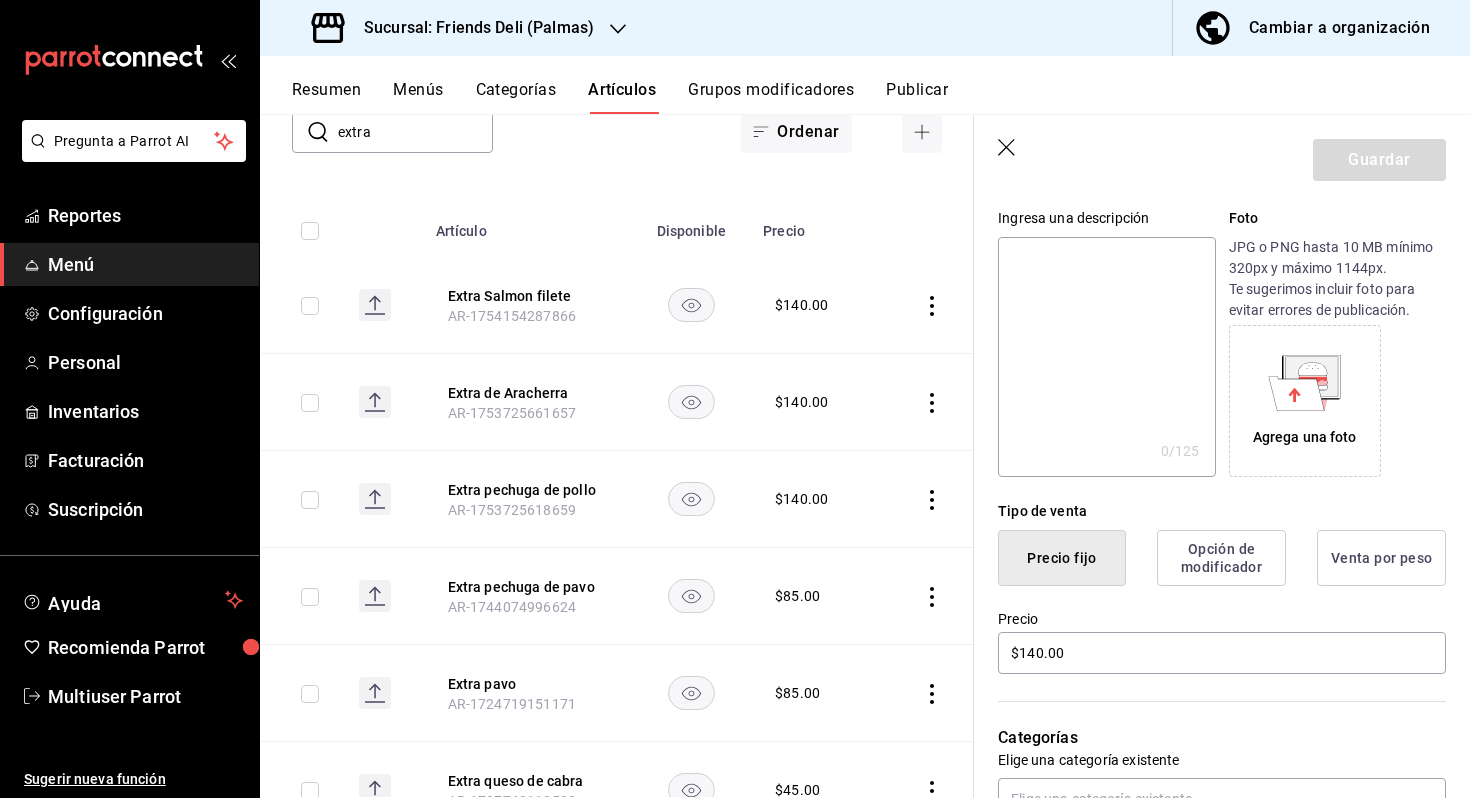 scroll, scrollTop: 225, scrollLeft: 0, axis: vertical 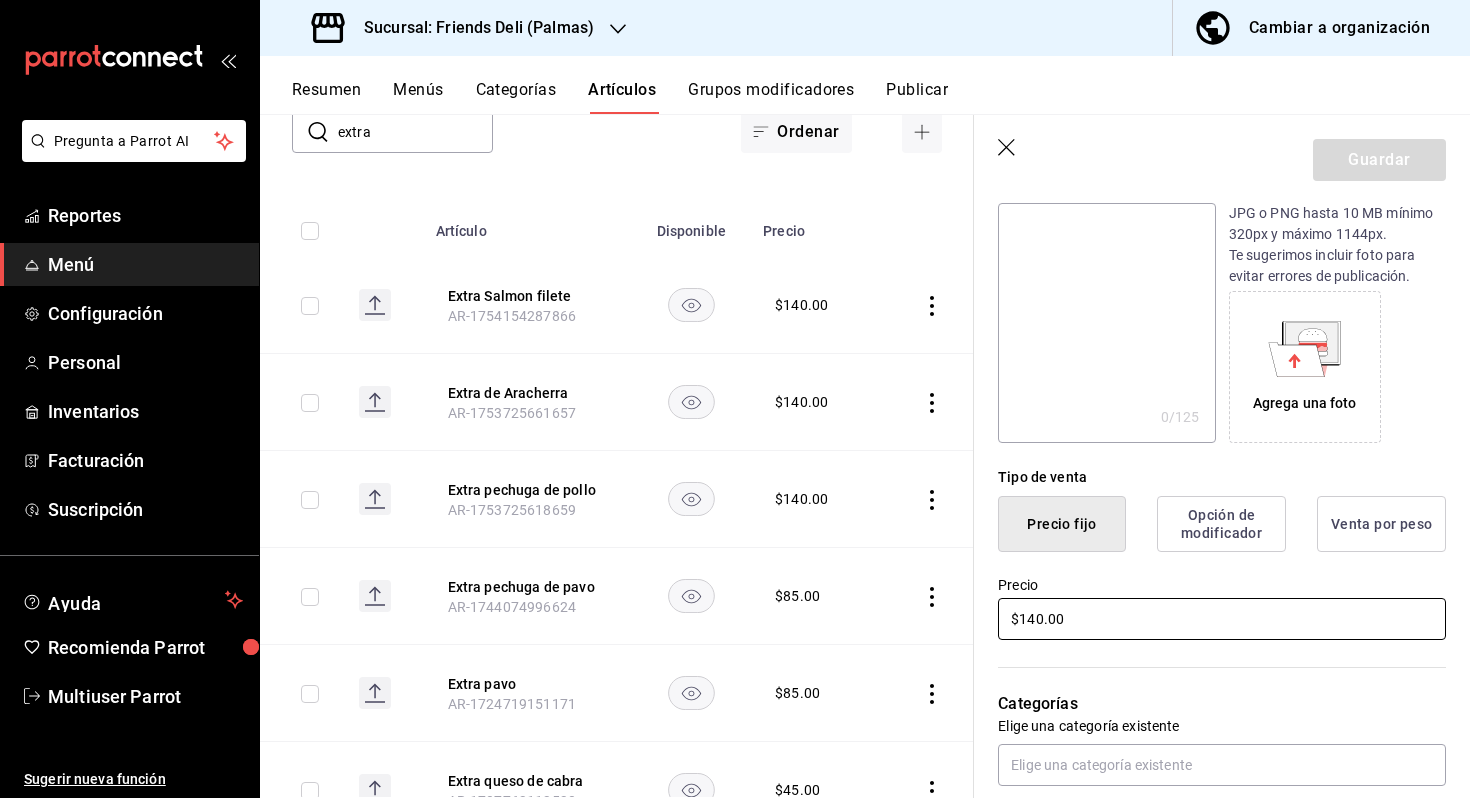 click on "$140.00" at bounding box center [1222, 619] 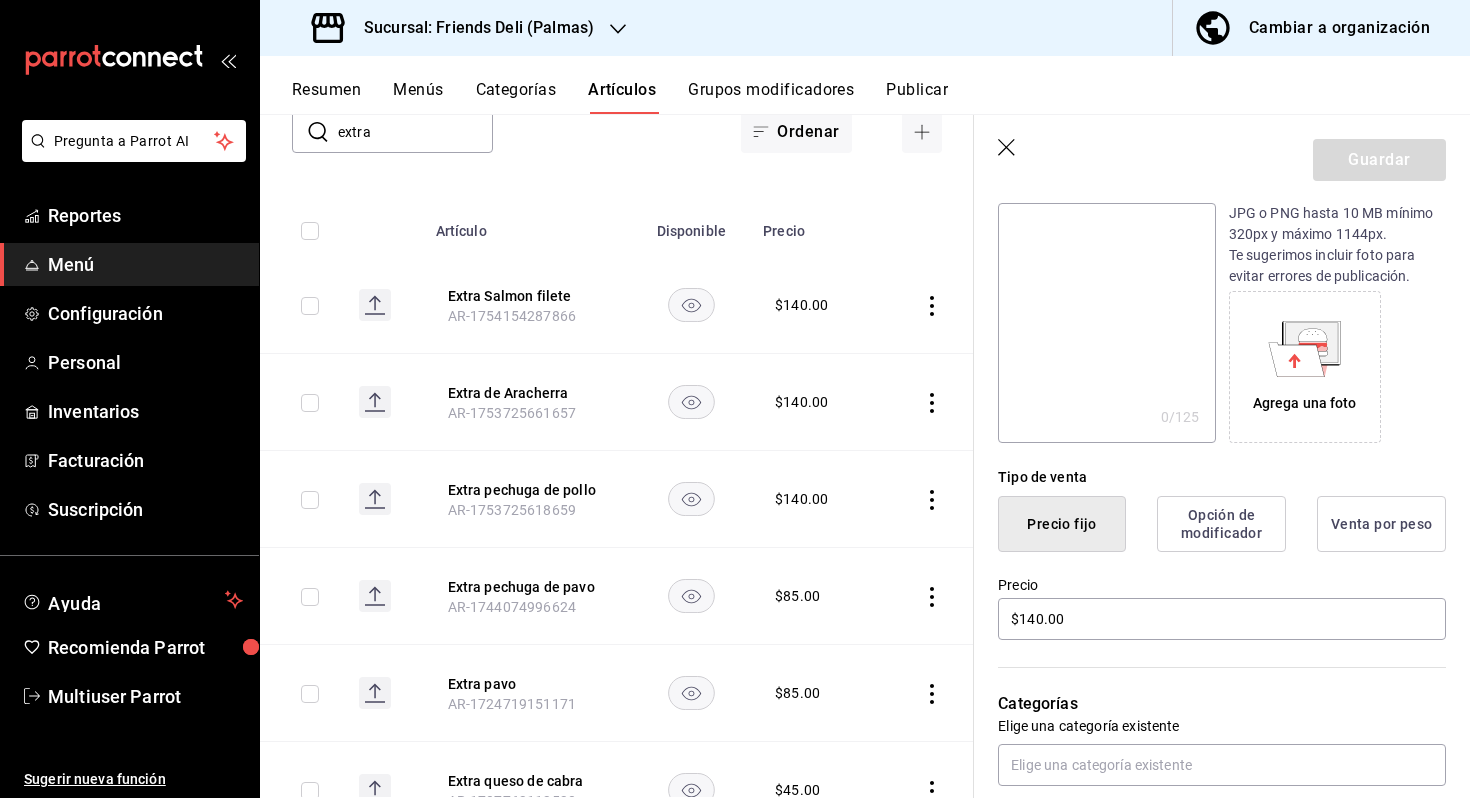 click on "Guardar" at bounding box center [1222, 156] 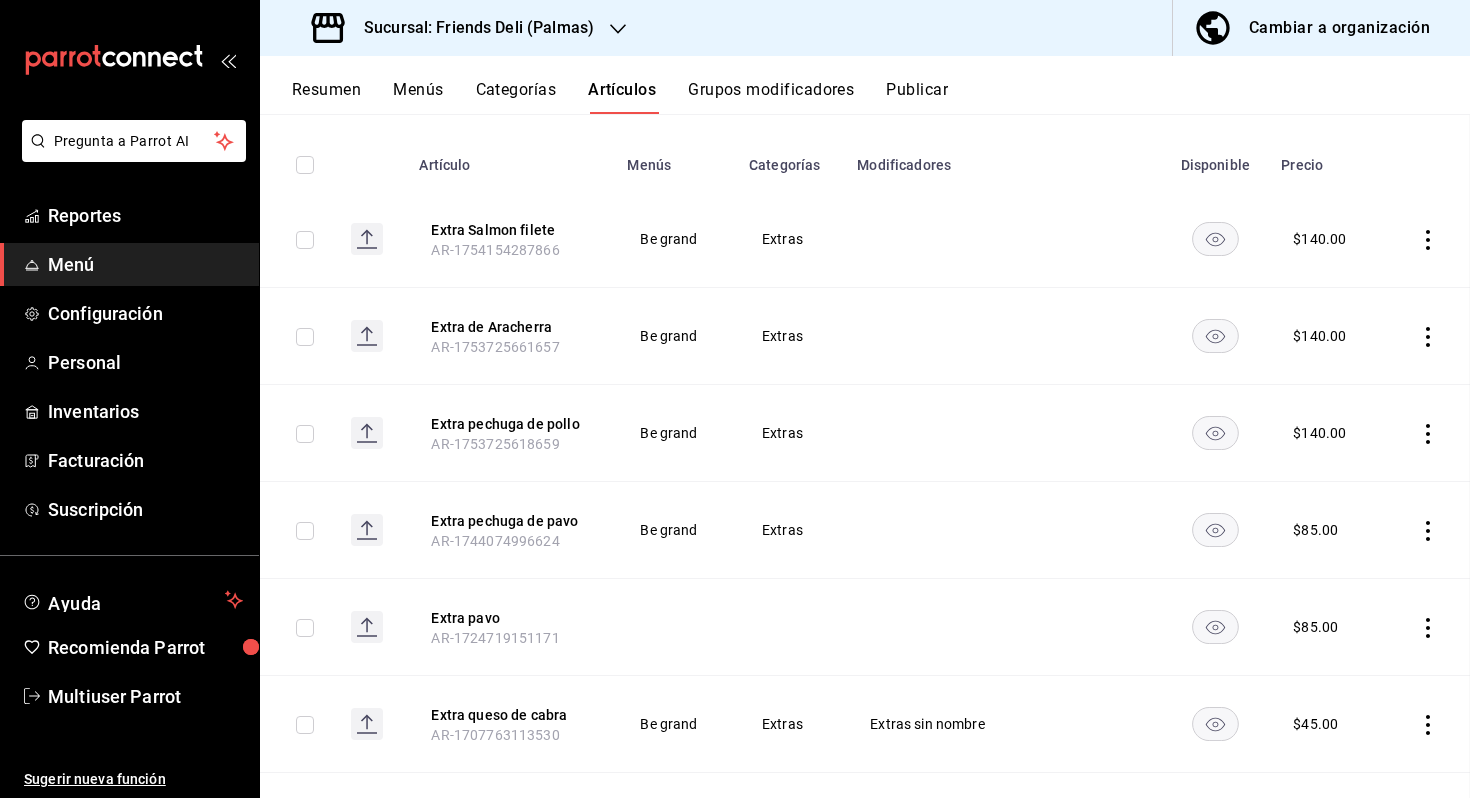 scroll, scrollTop: 140, scrollLeft: 0, axis: vertical 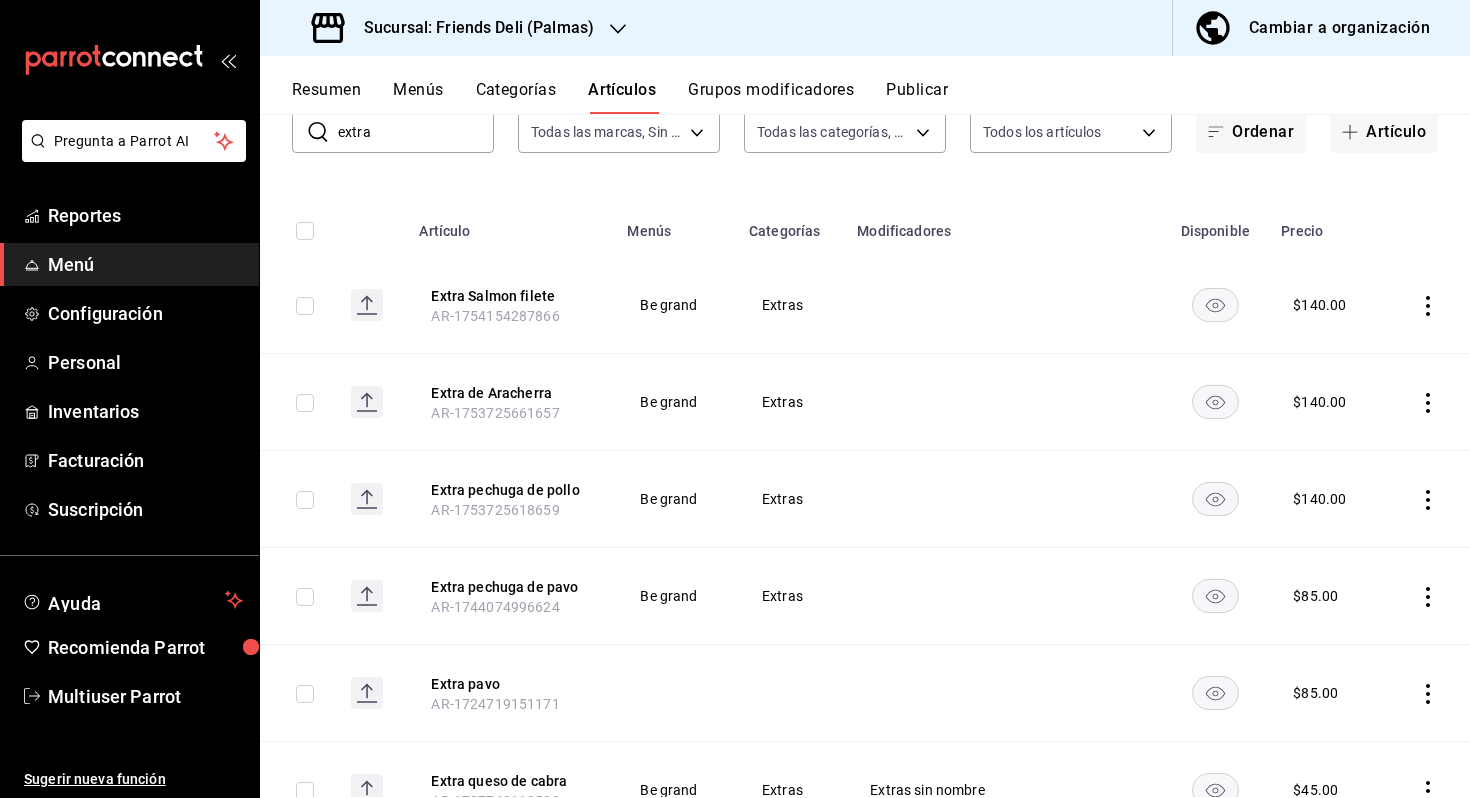 click on "extra" at bounding box center (416, 132) 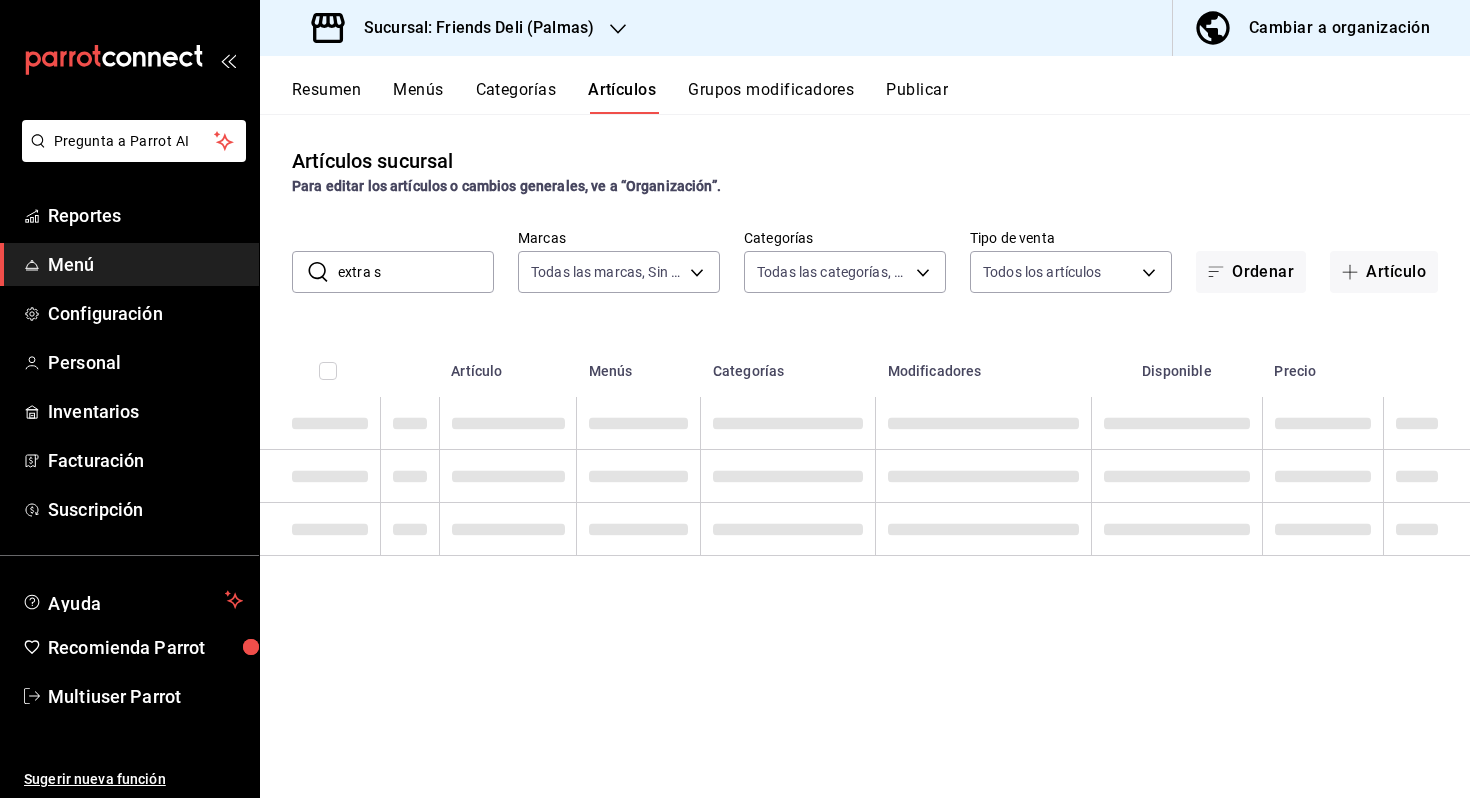 scroll, scrollTop: 0, scrollLeft: 0, axis: both 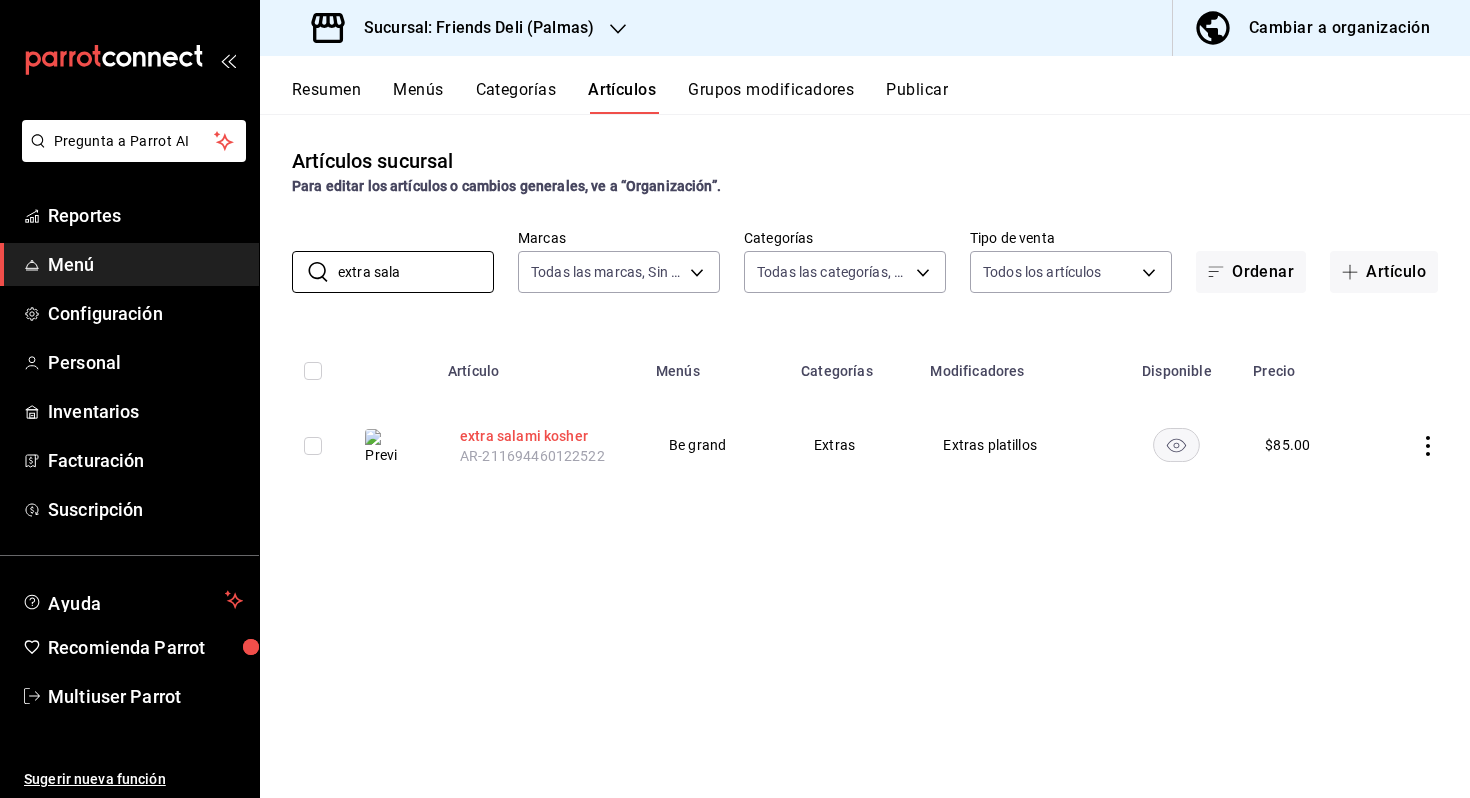 type on "extra sala" 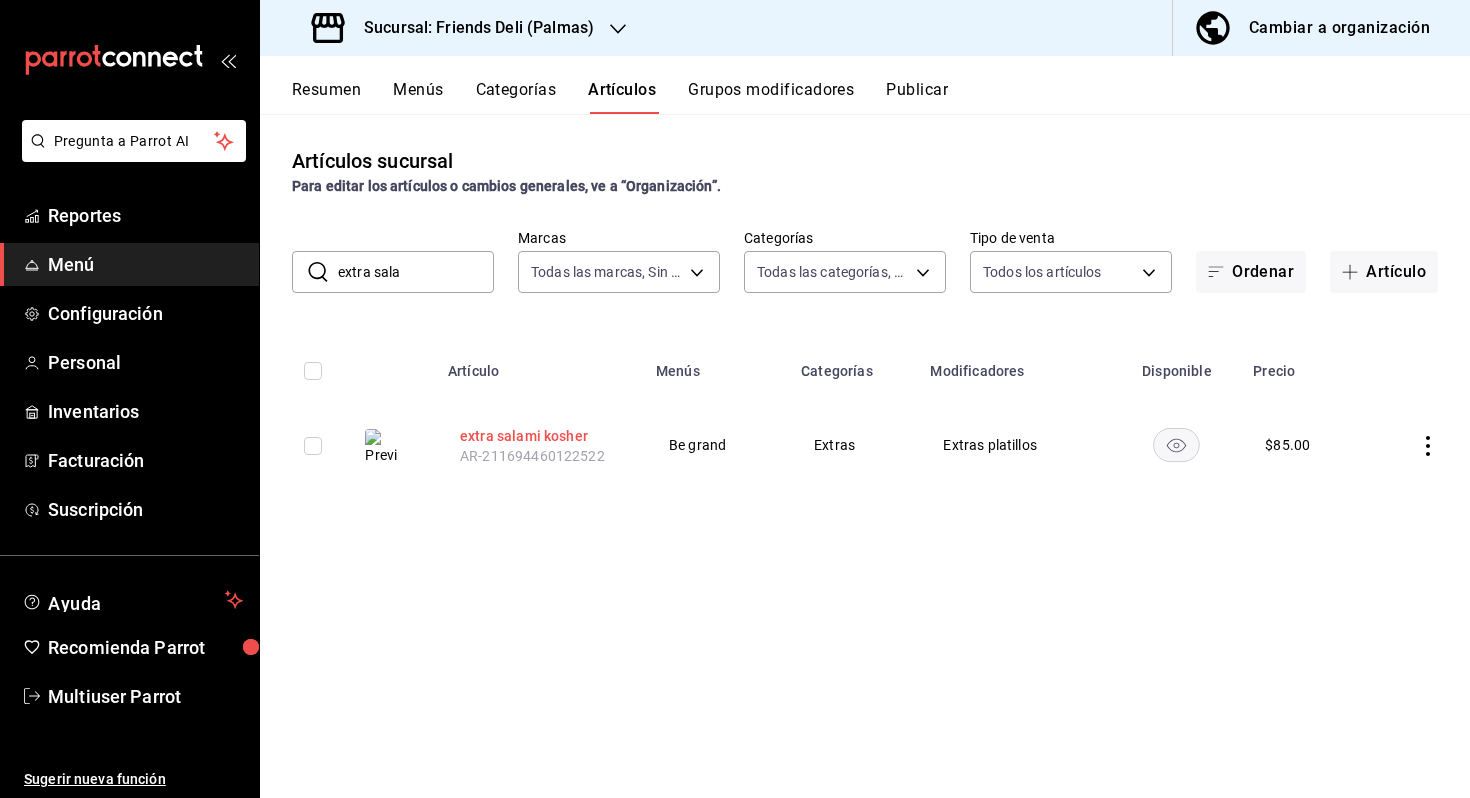 click on "extra salami kosher" at bounding box center (540, 436) 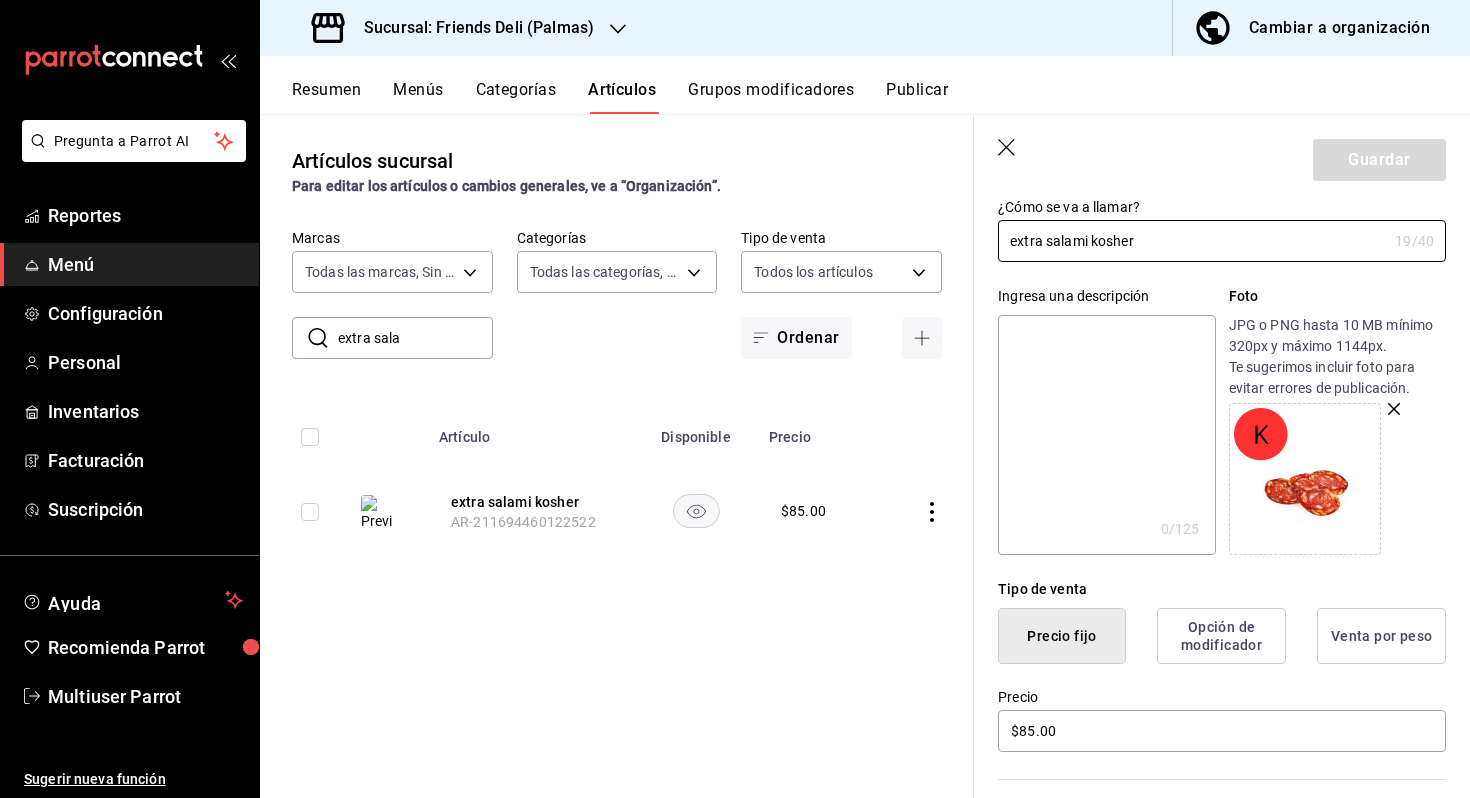 scroll, scrollTop: 133, scrollLeft: 0, axis: vertical 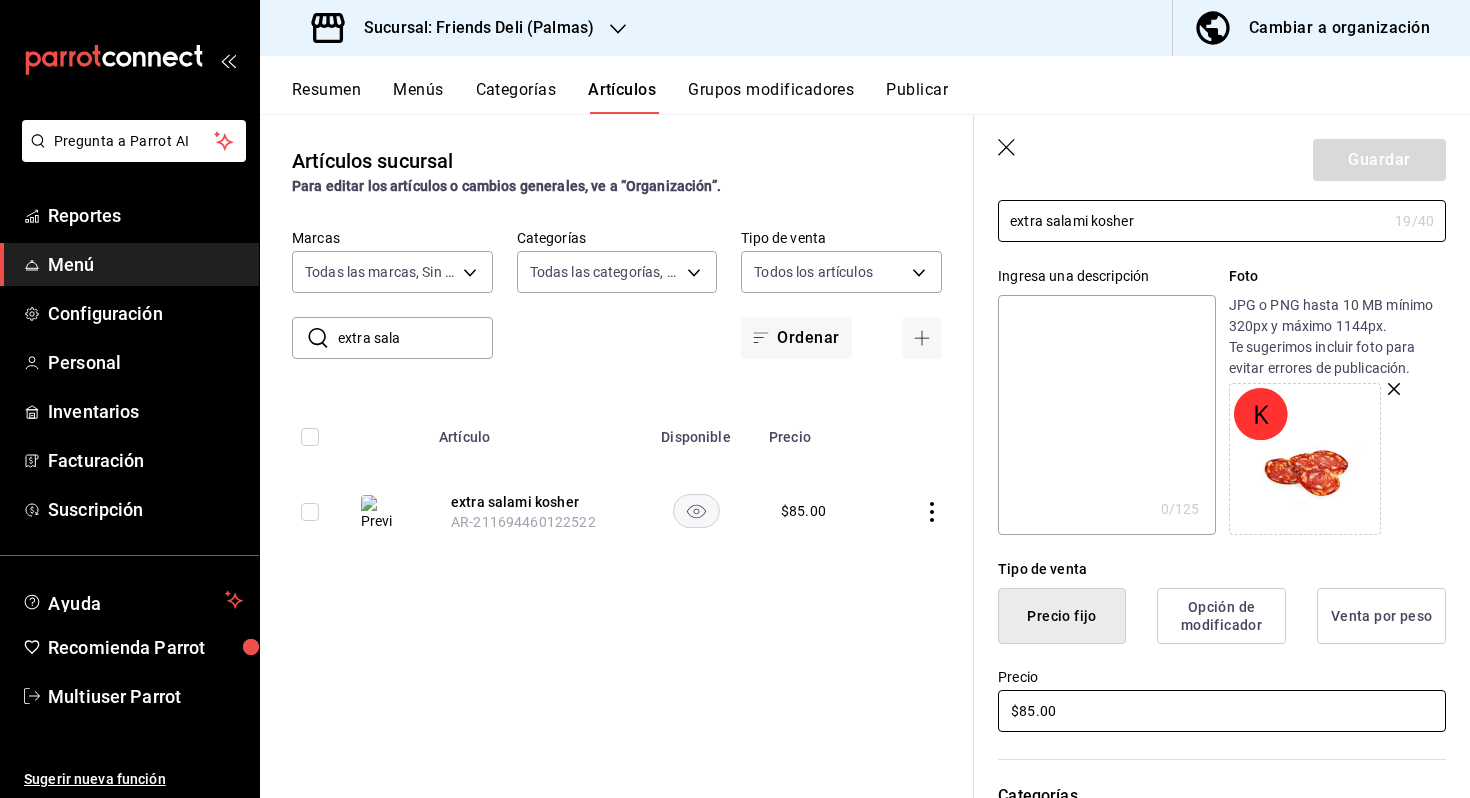 click on "$85.00" at bounding box center (1222, 711) 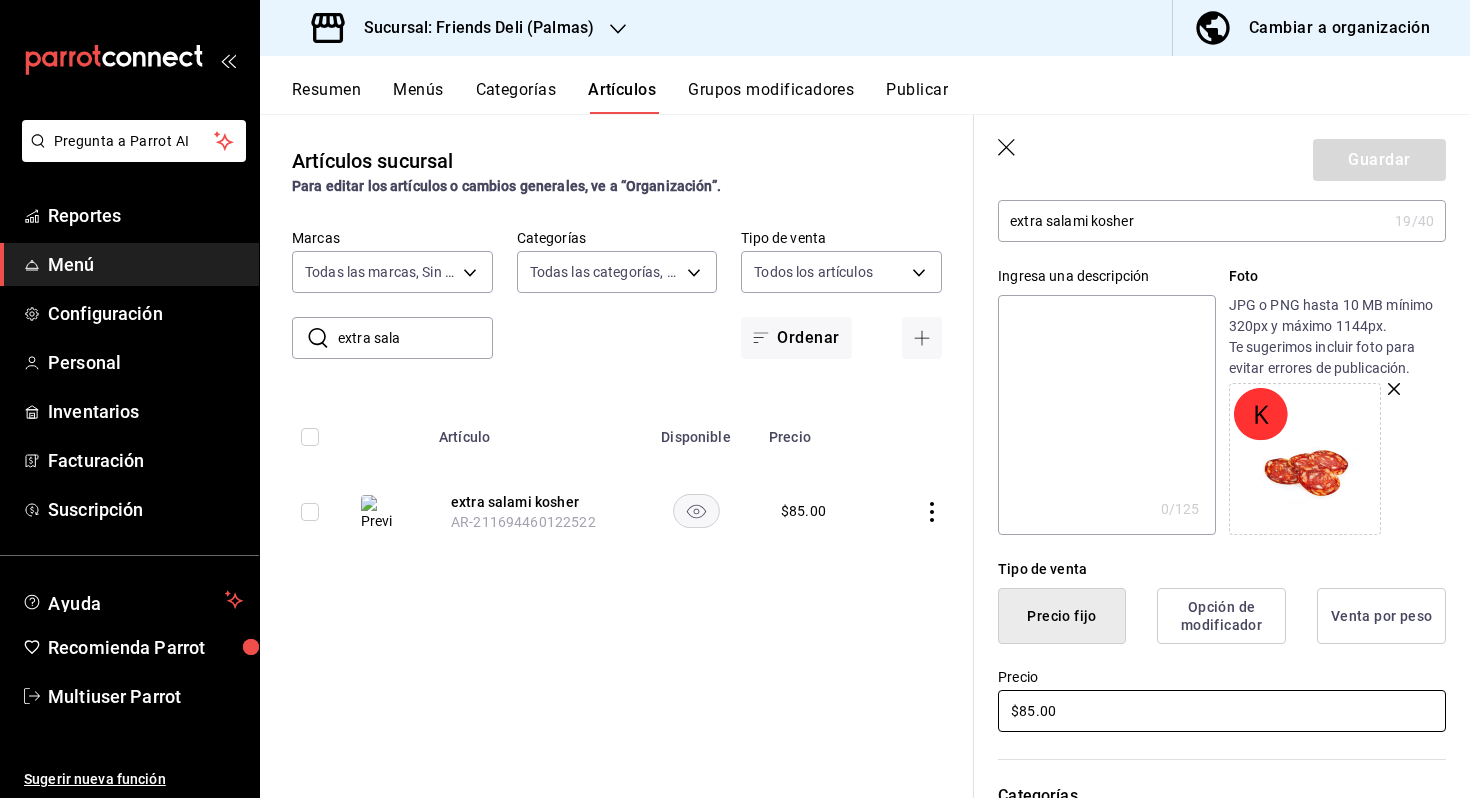 click on "$85.00" at bounding box center [1222, 711] 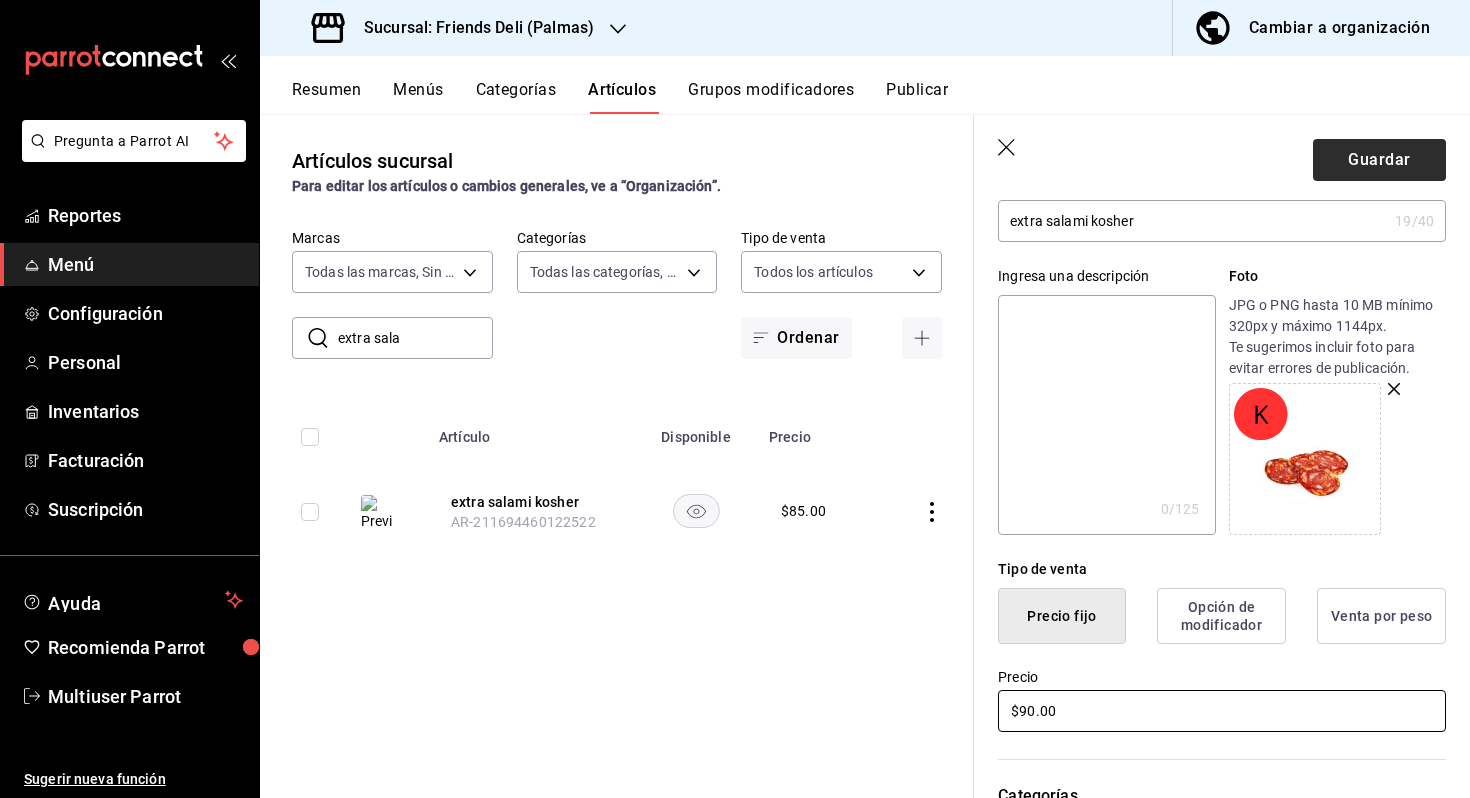 type on "$90.00" 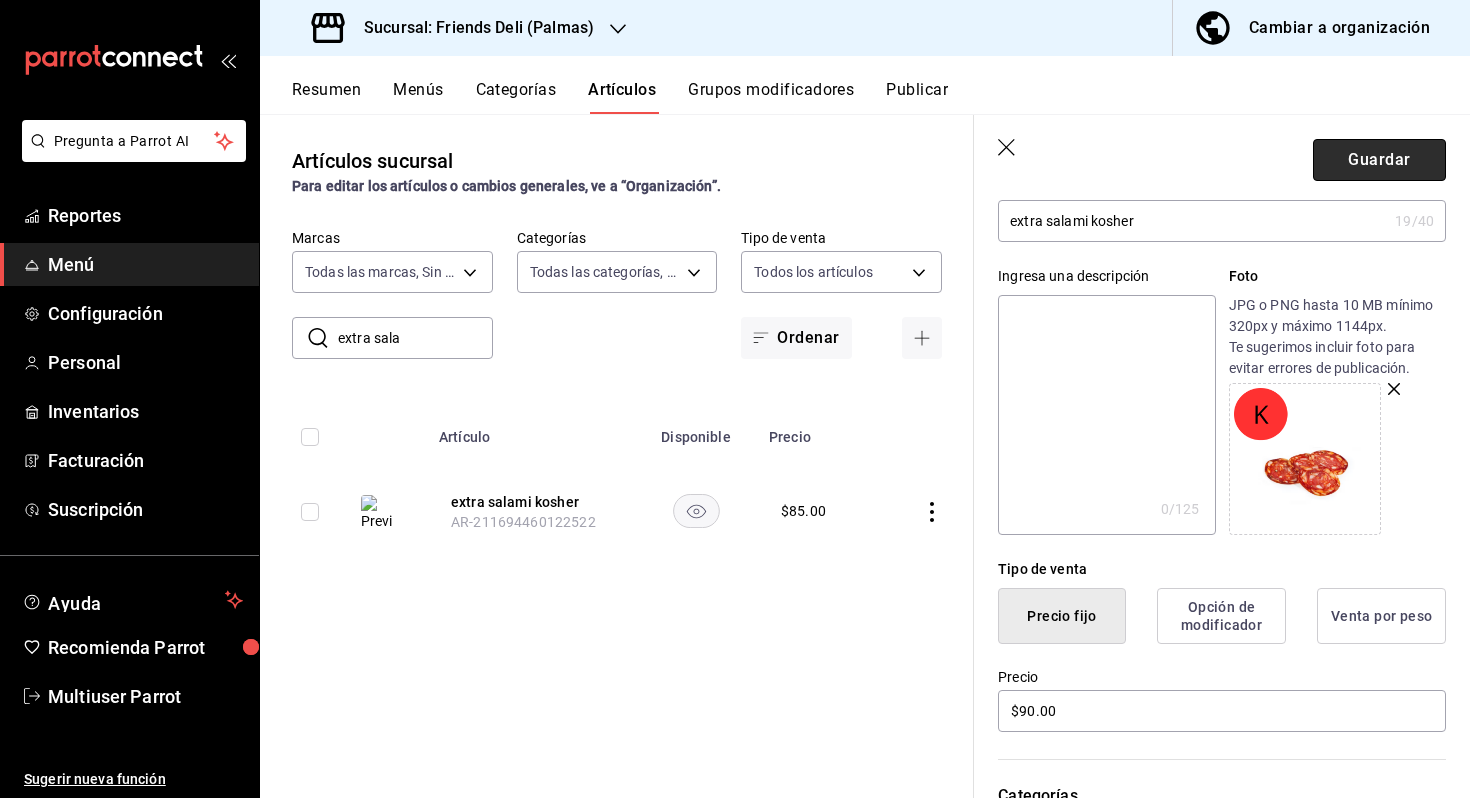 click on "Guardar" at bounding box center [1379, 160] 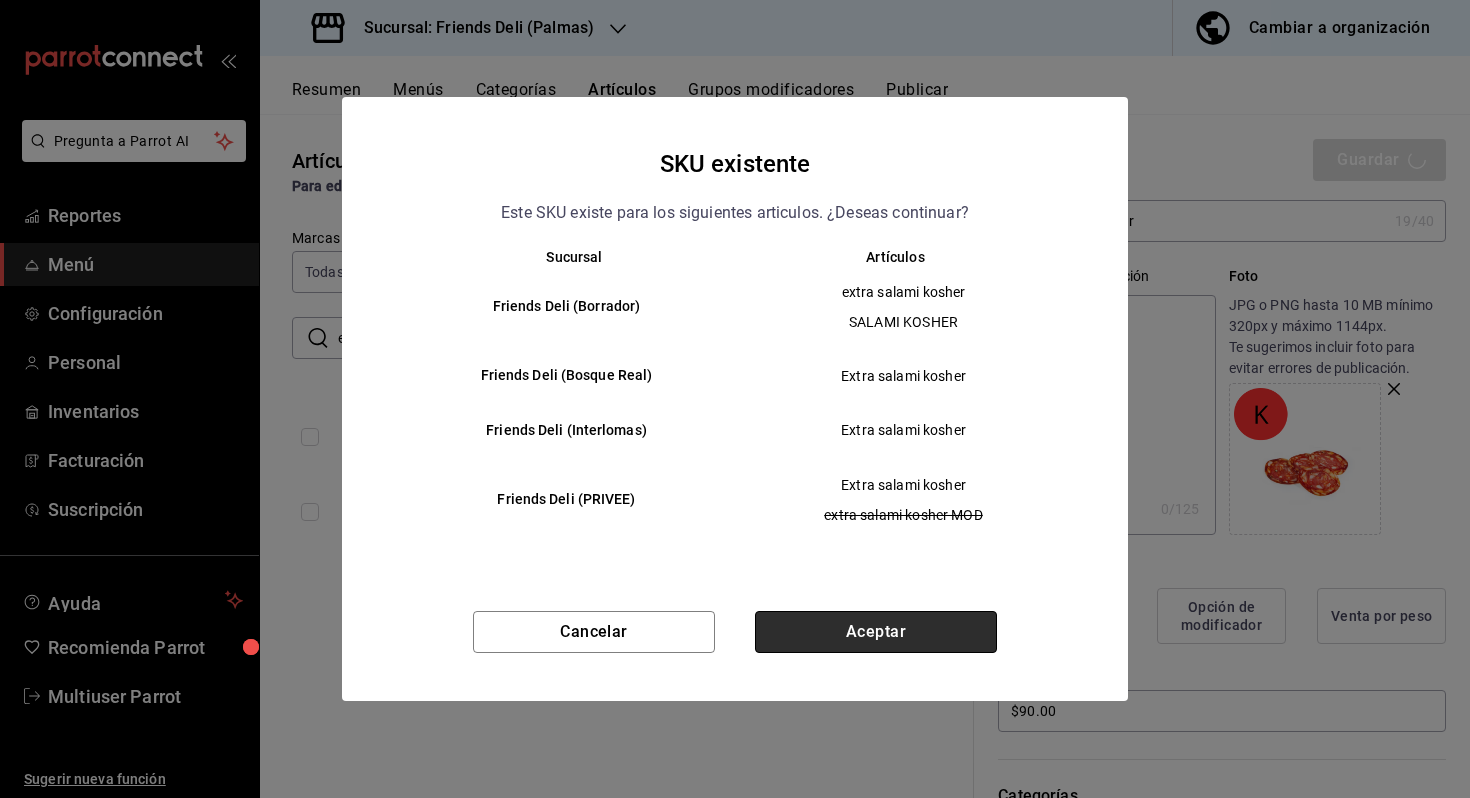 click on "Aceptar" at bounding box center [876, 632] 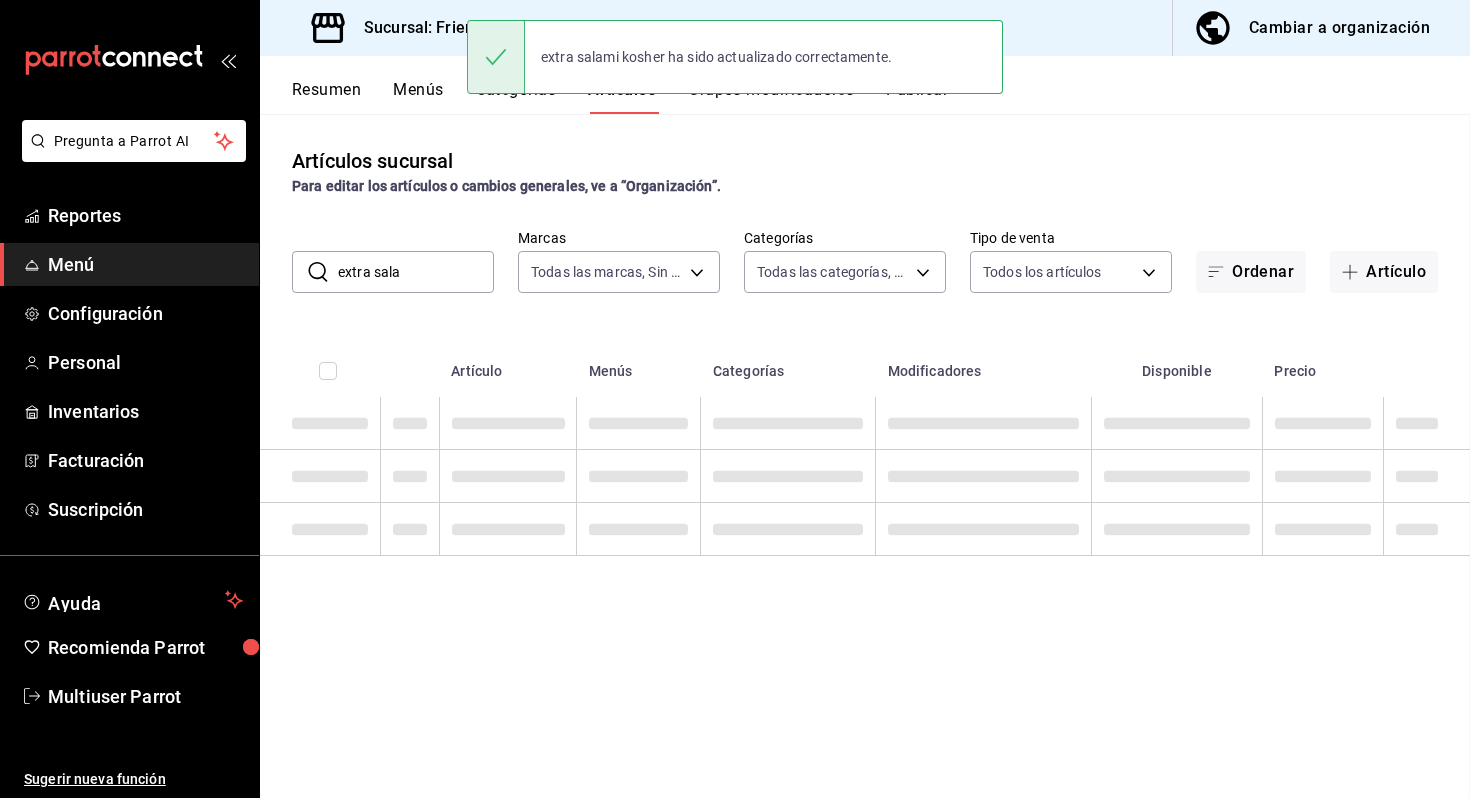 scroll, scrollTop: 0, scrollLeft: 0, axis: both 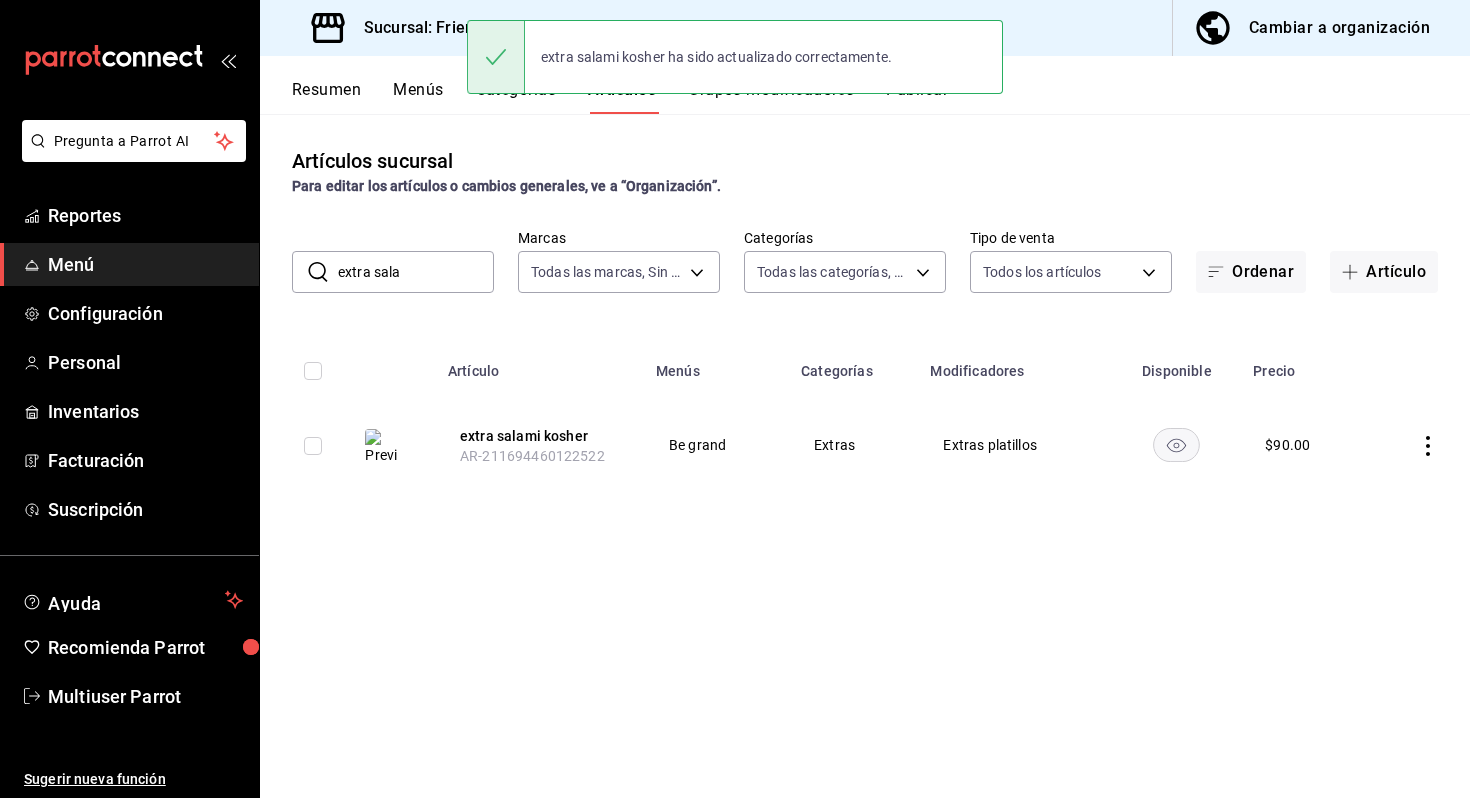 click on "extra sala" at bounding box center (416, 272) 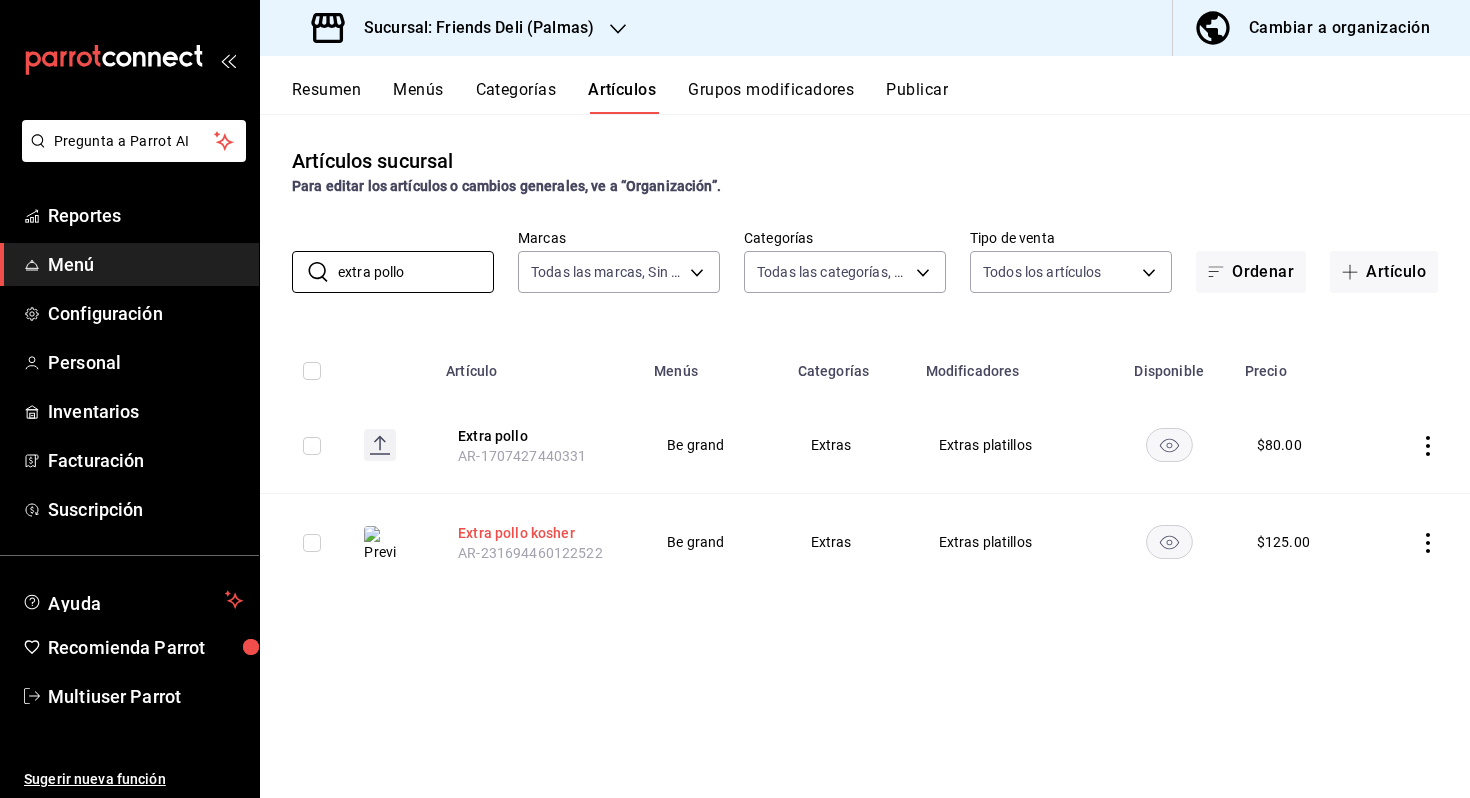 type on "extra pollo" 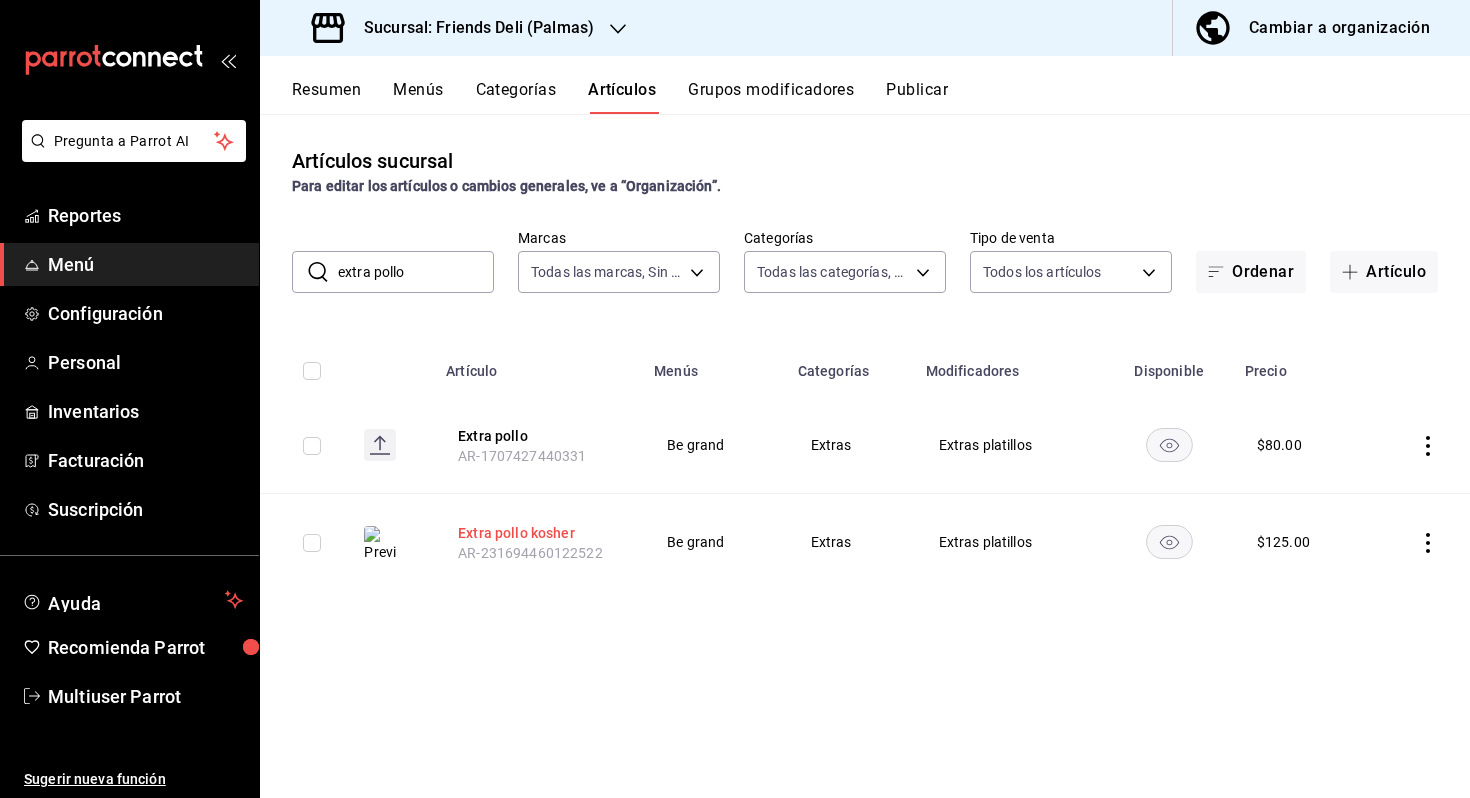 click on "Extra pollo kosher" at bounding box center [538, 533] 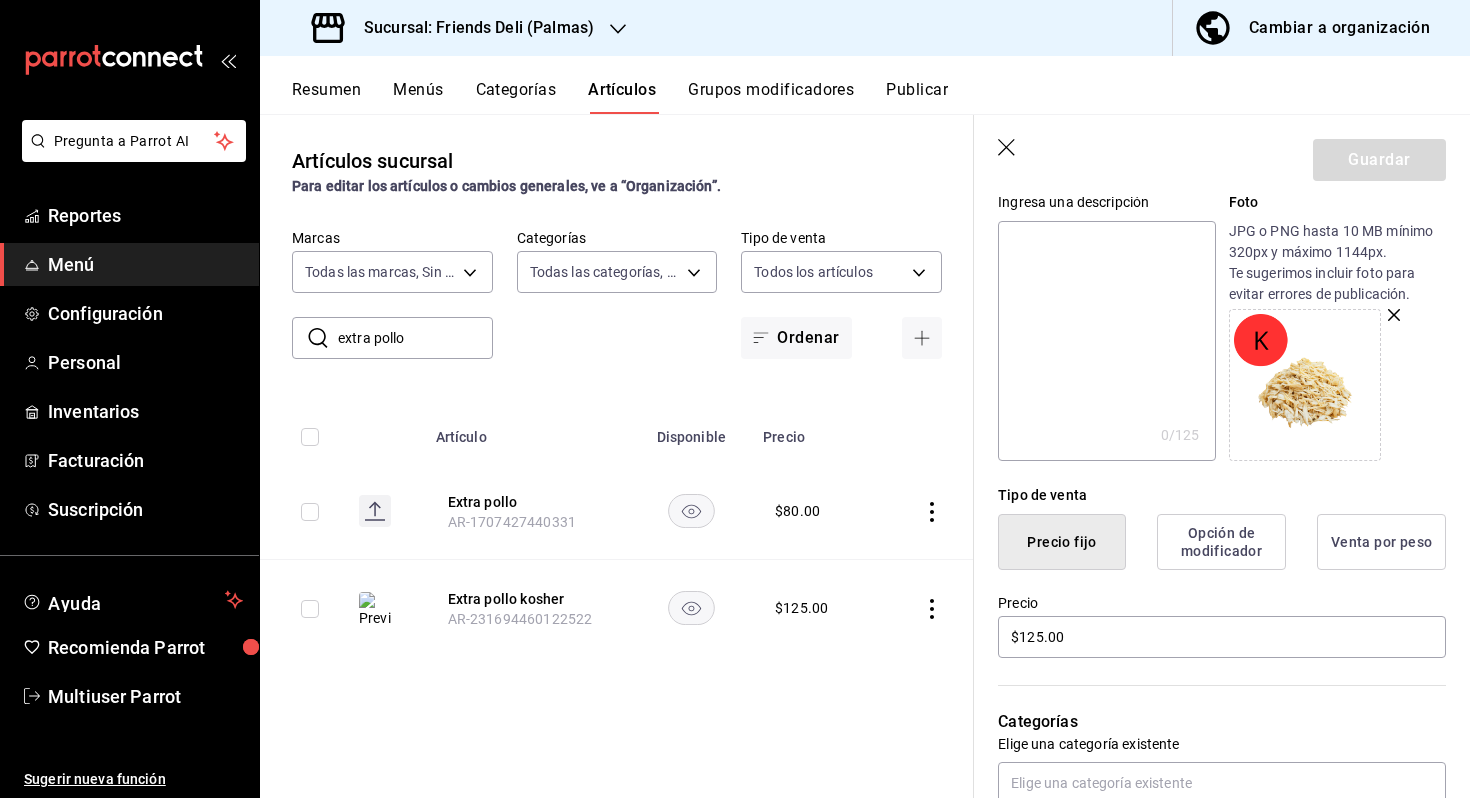 scroll, scrollTop: 208, scrollLeft: 0, axis: vertical 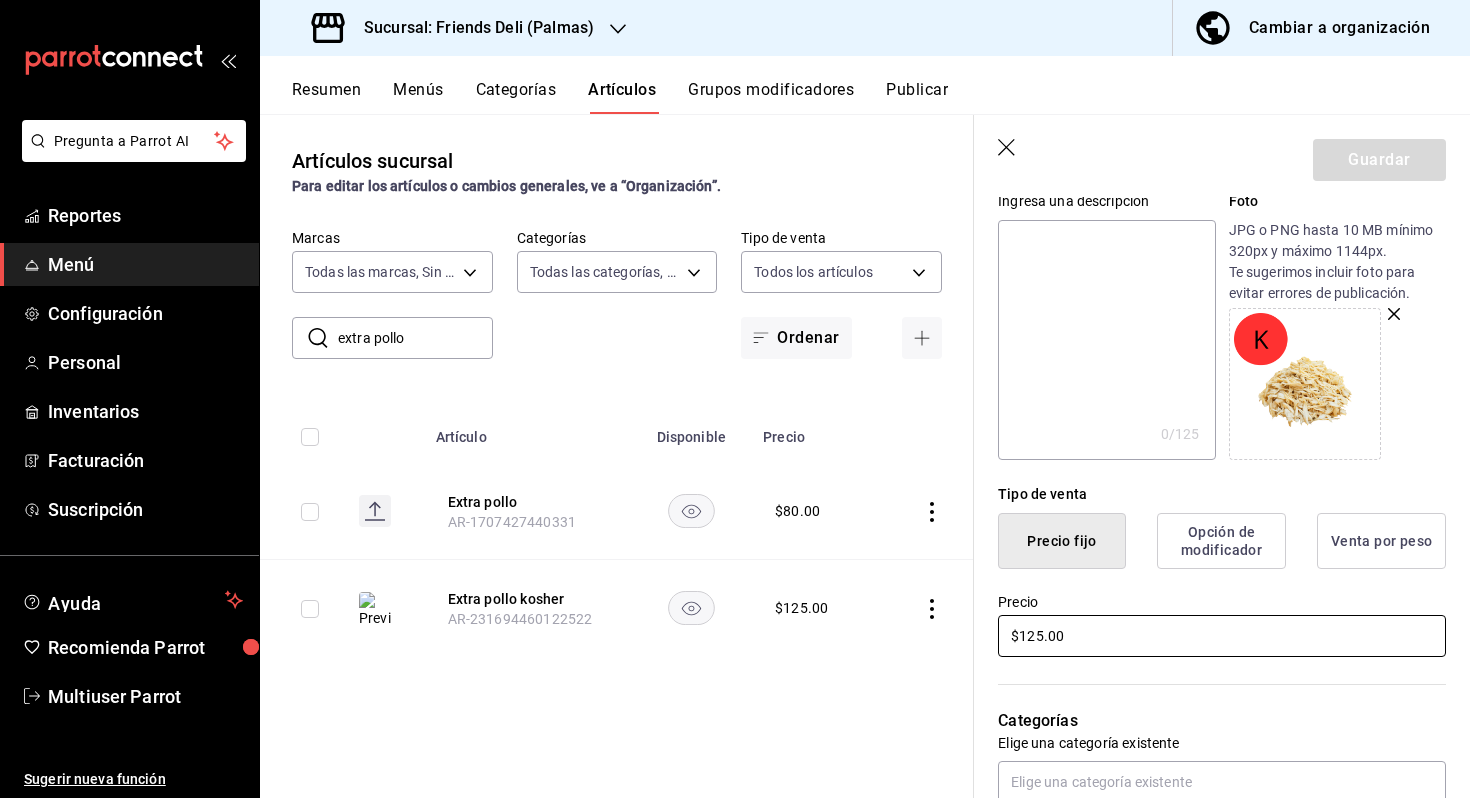 click on "$125.00" at bounding box center (1222, 636) 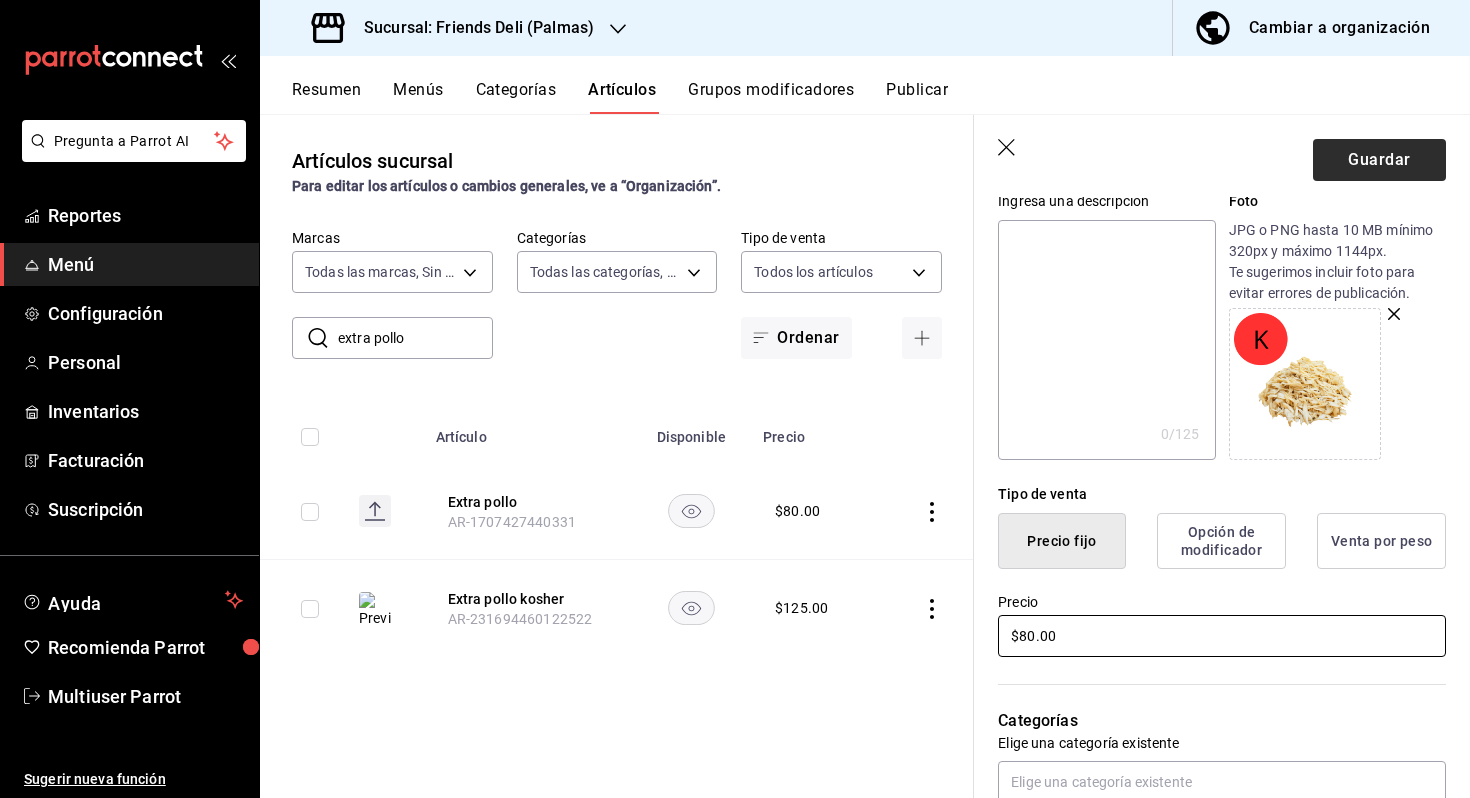 type on "$80.00" 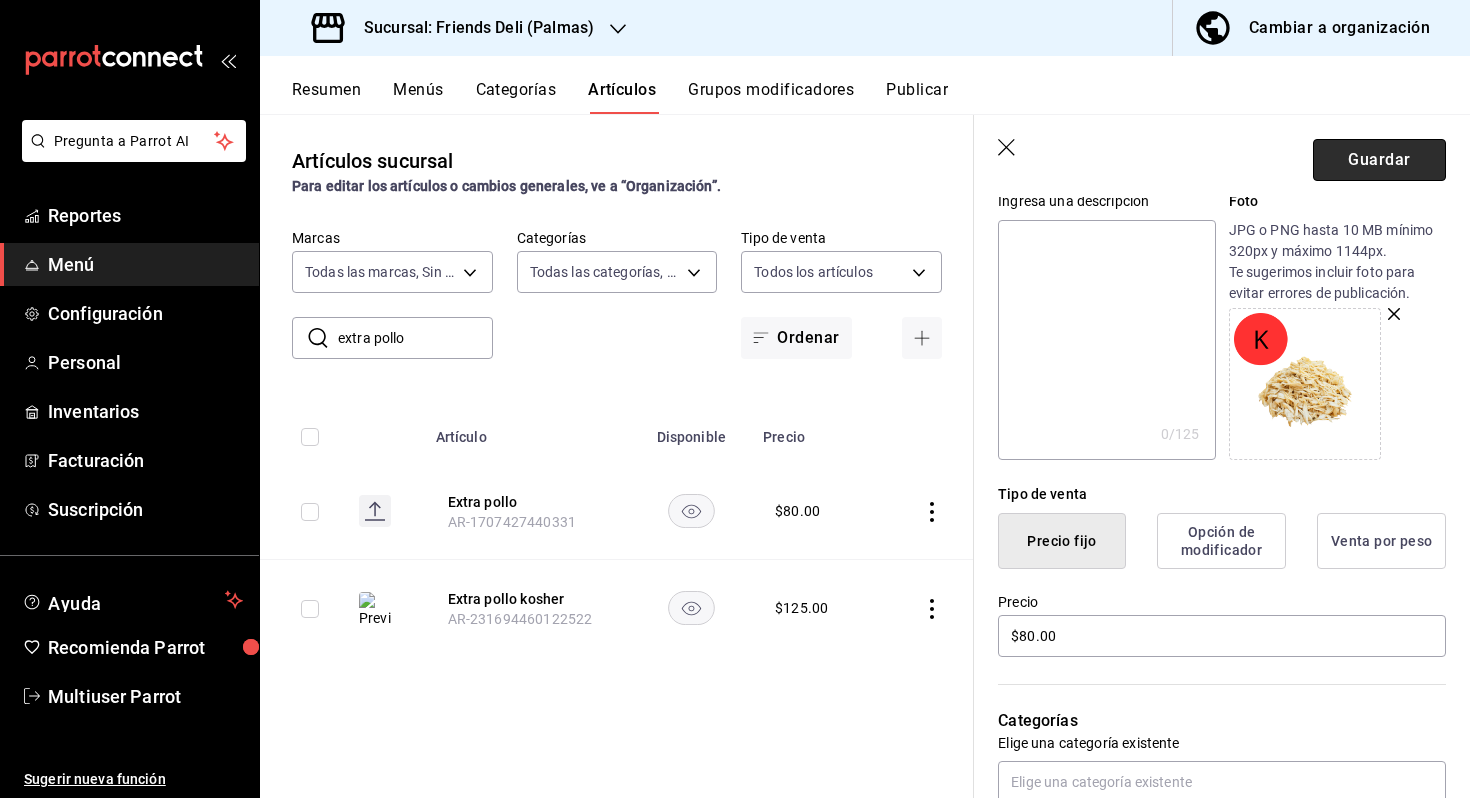 click on "Guardar" at bounding box center [1379, 160] 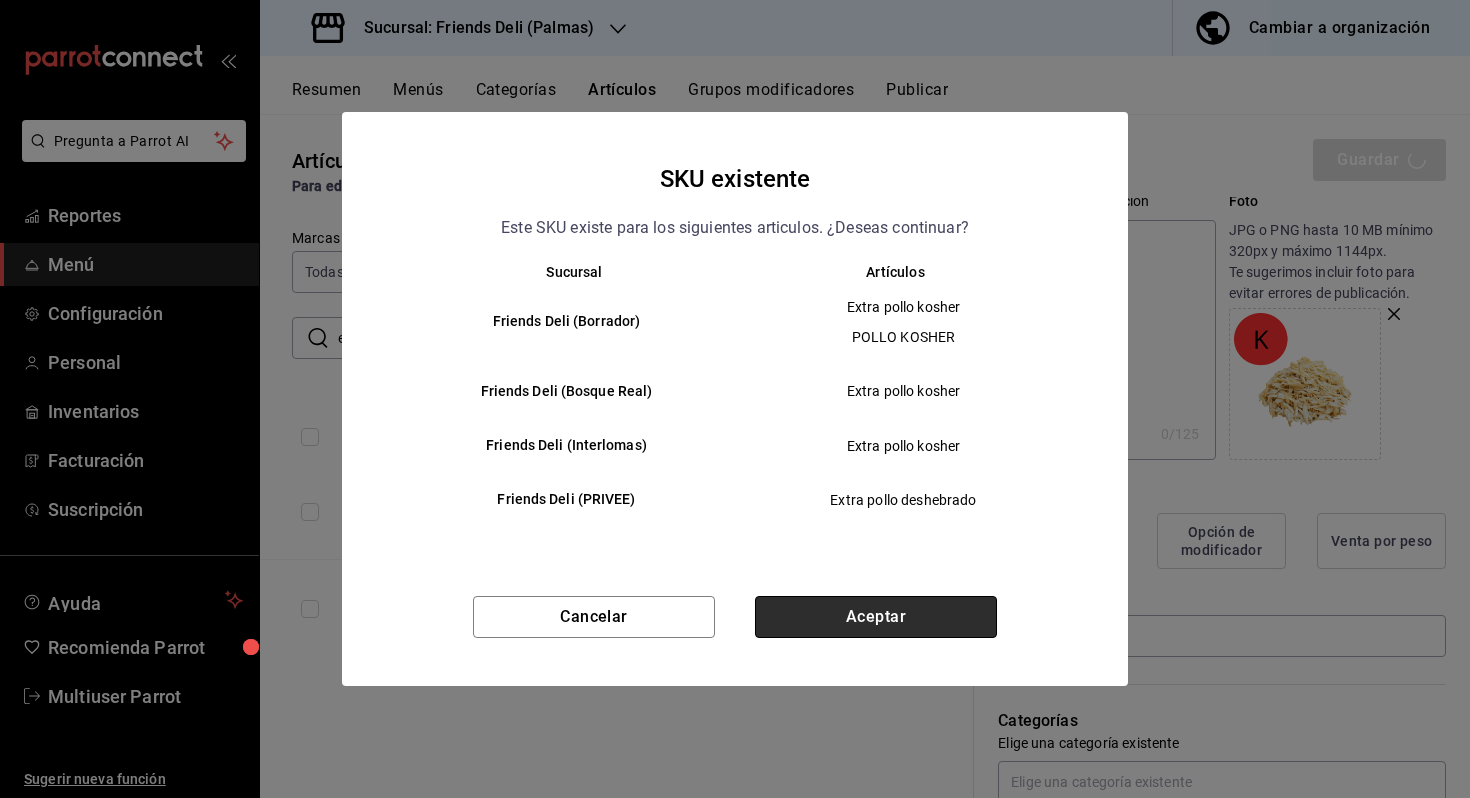 click on "Aceptar" at bounding box center (876, 617) 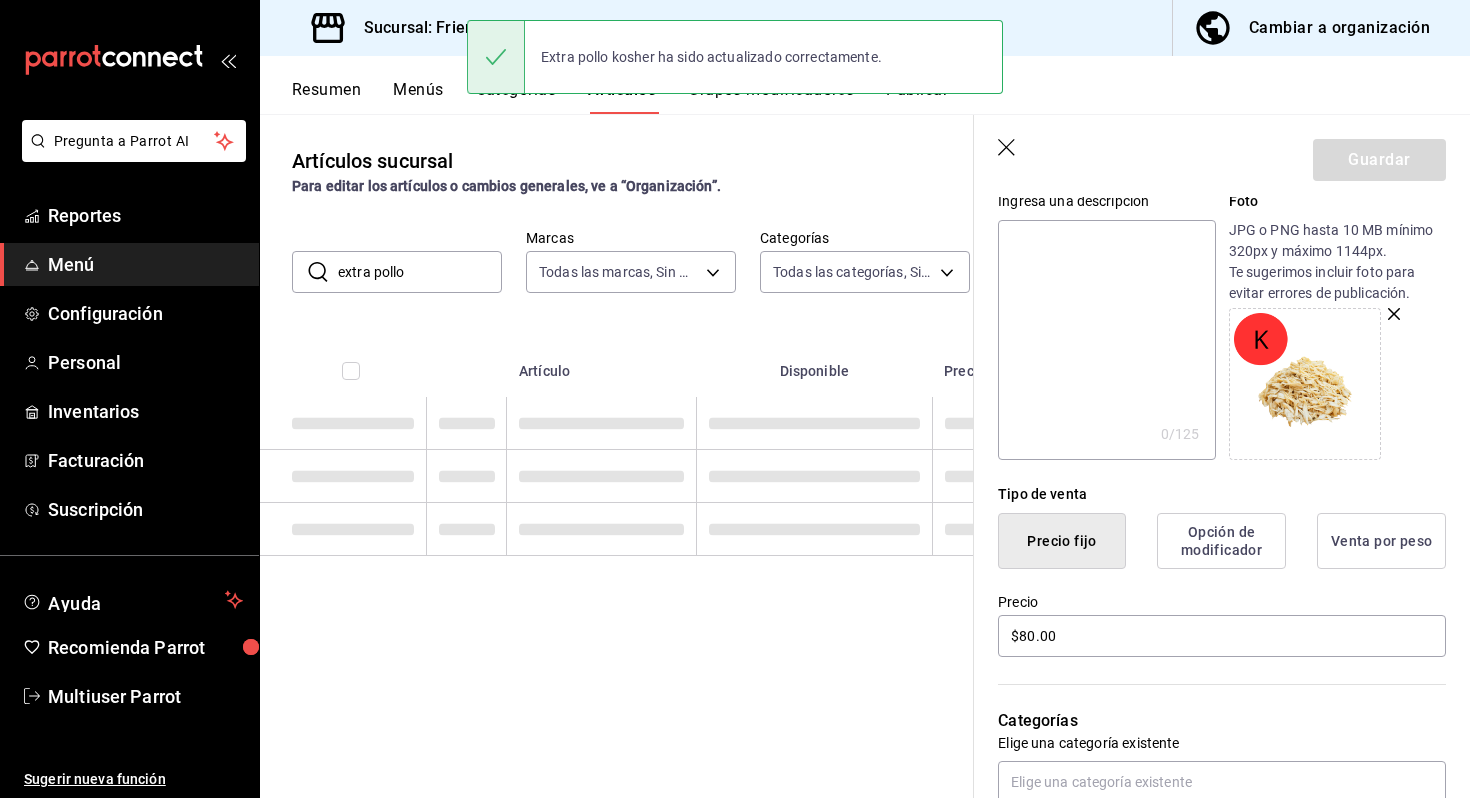 scroll, scrollTop: 0, scrollLeft: 0, axis: both 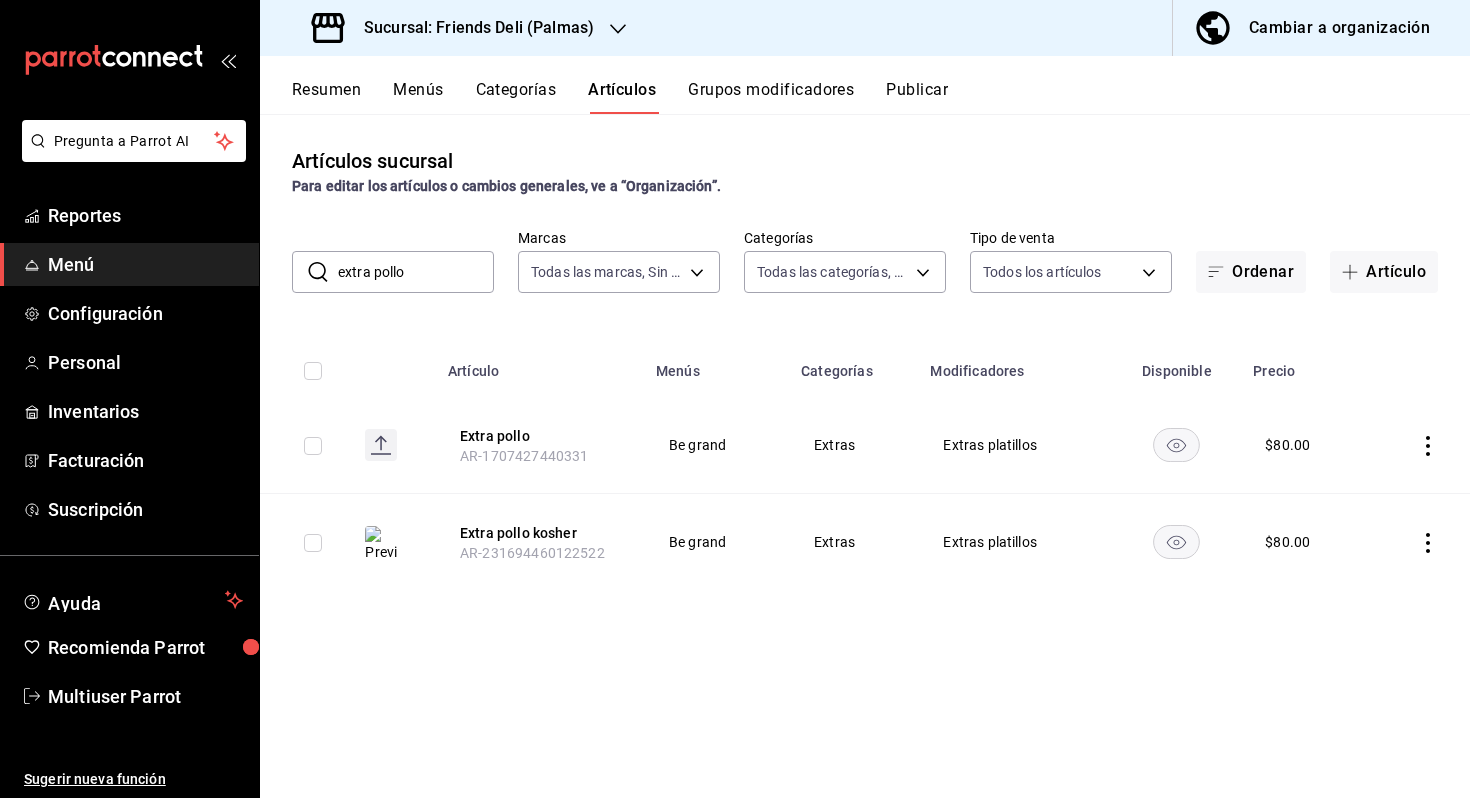 click on "extra pollo" at bounding box center [416, 272] 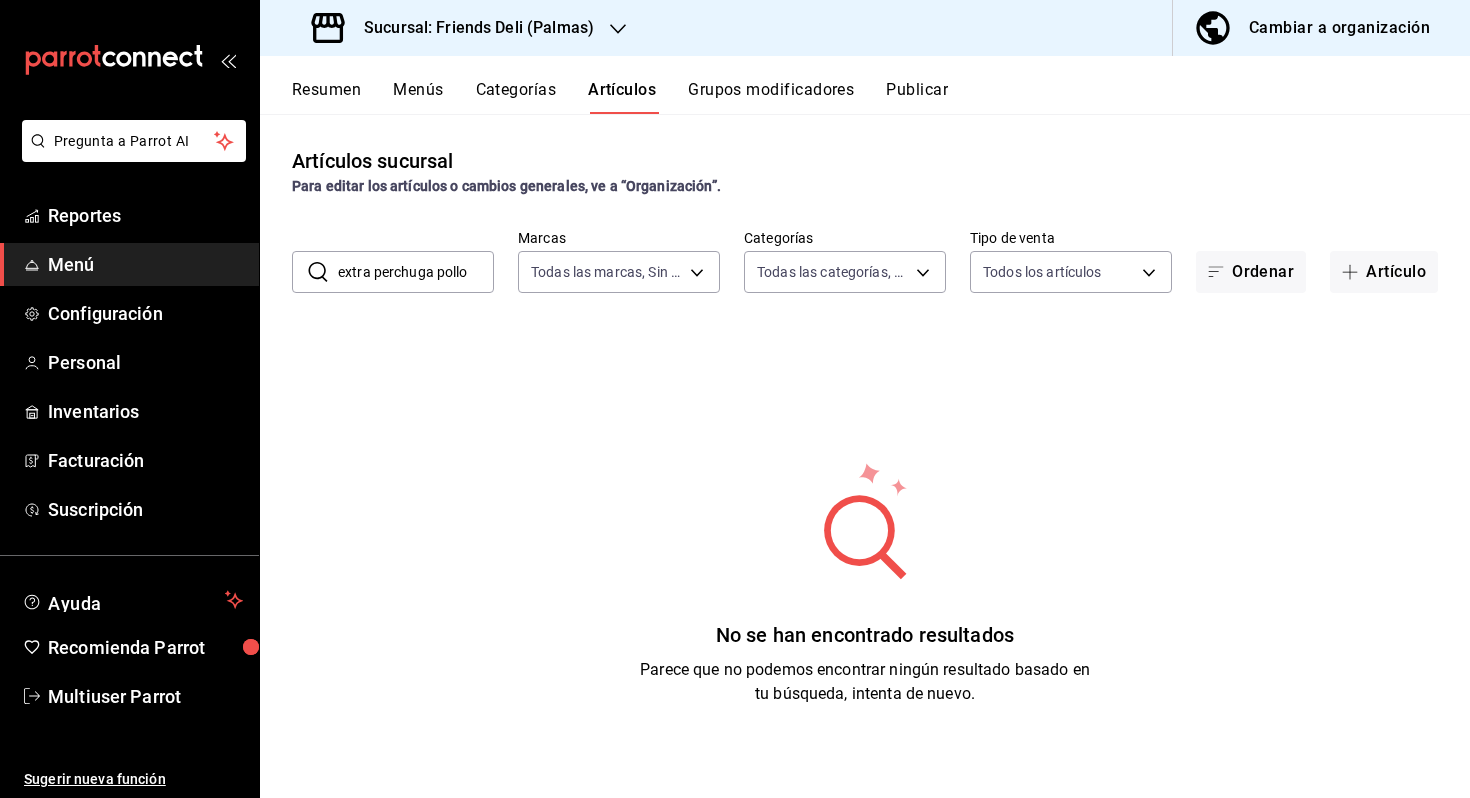 click on "extra perchuga pollo" at bounding box center (416, 272) 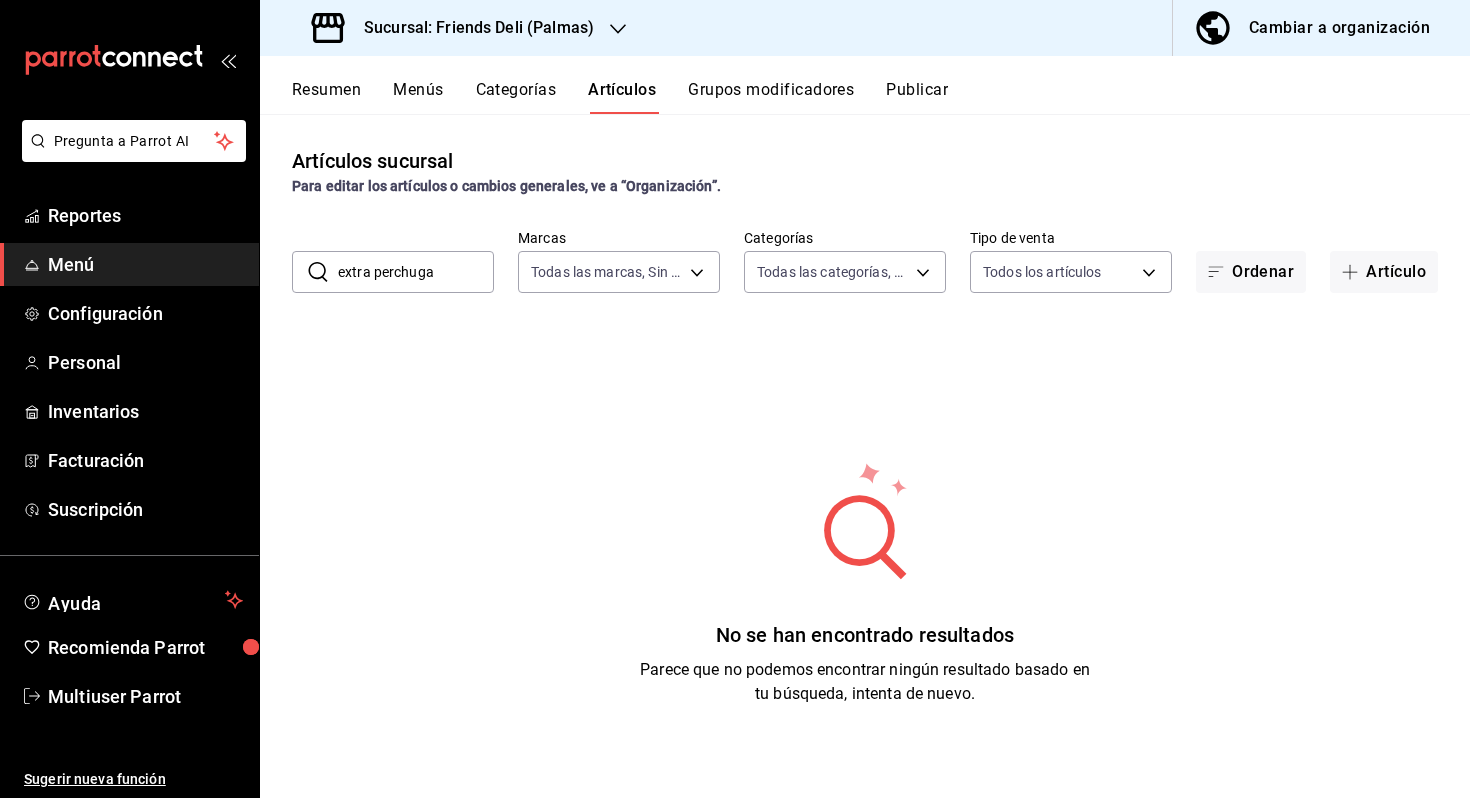 click on "extra perchuga" at bounding box center (416, 272) 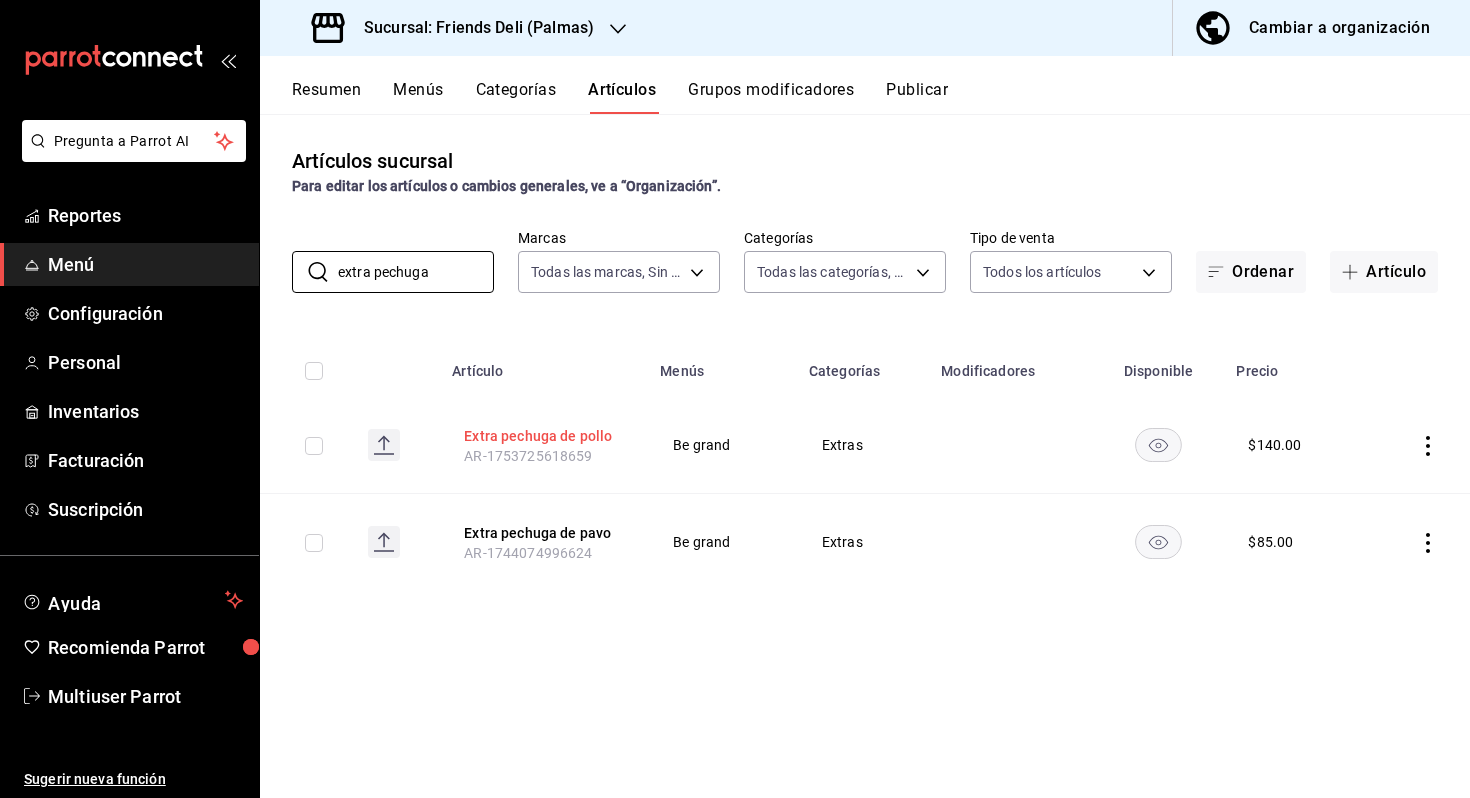 type on "extra pechuga" 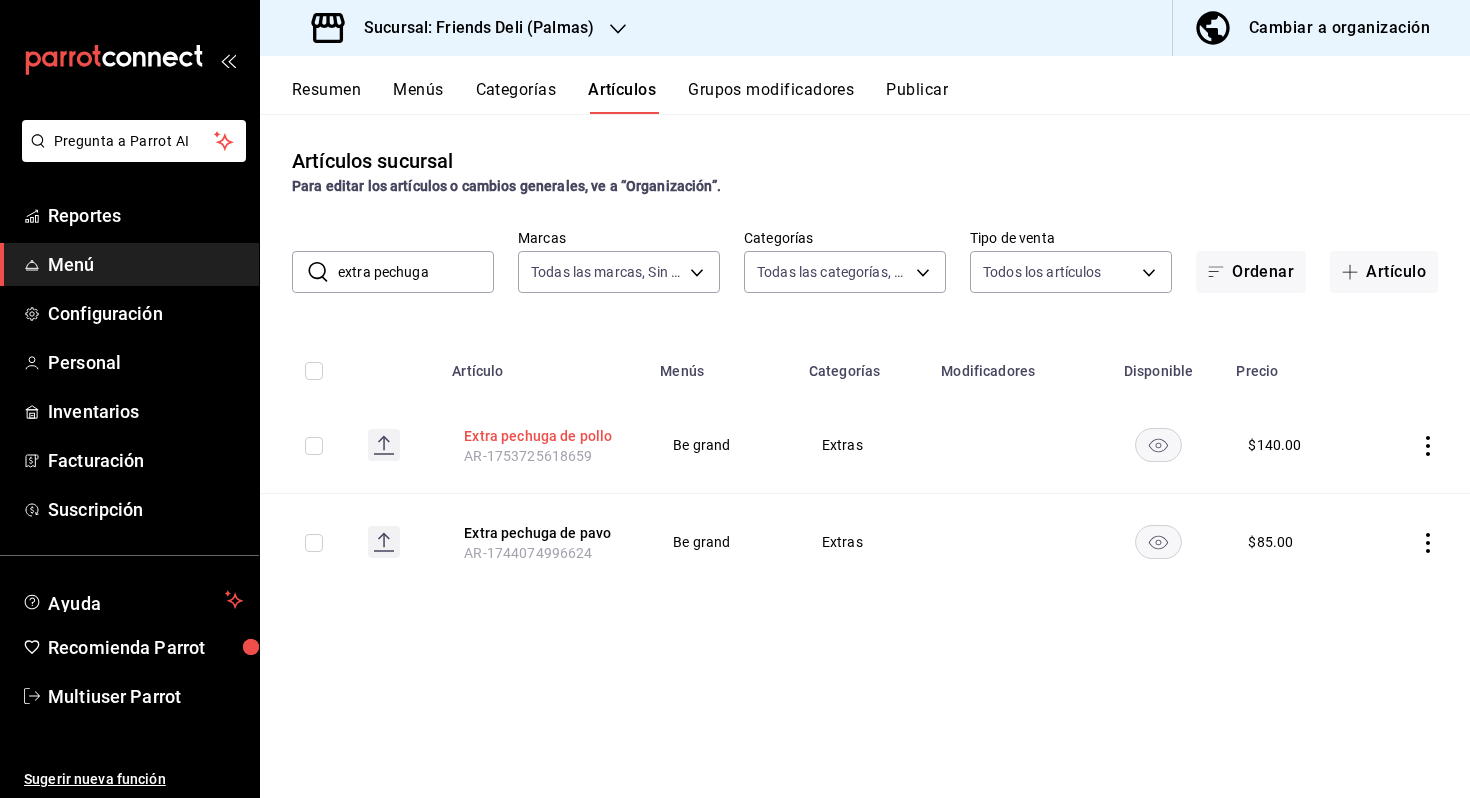 click on "Extra pechuga de pollo" at bounding box center [544, 436] 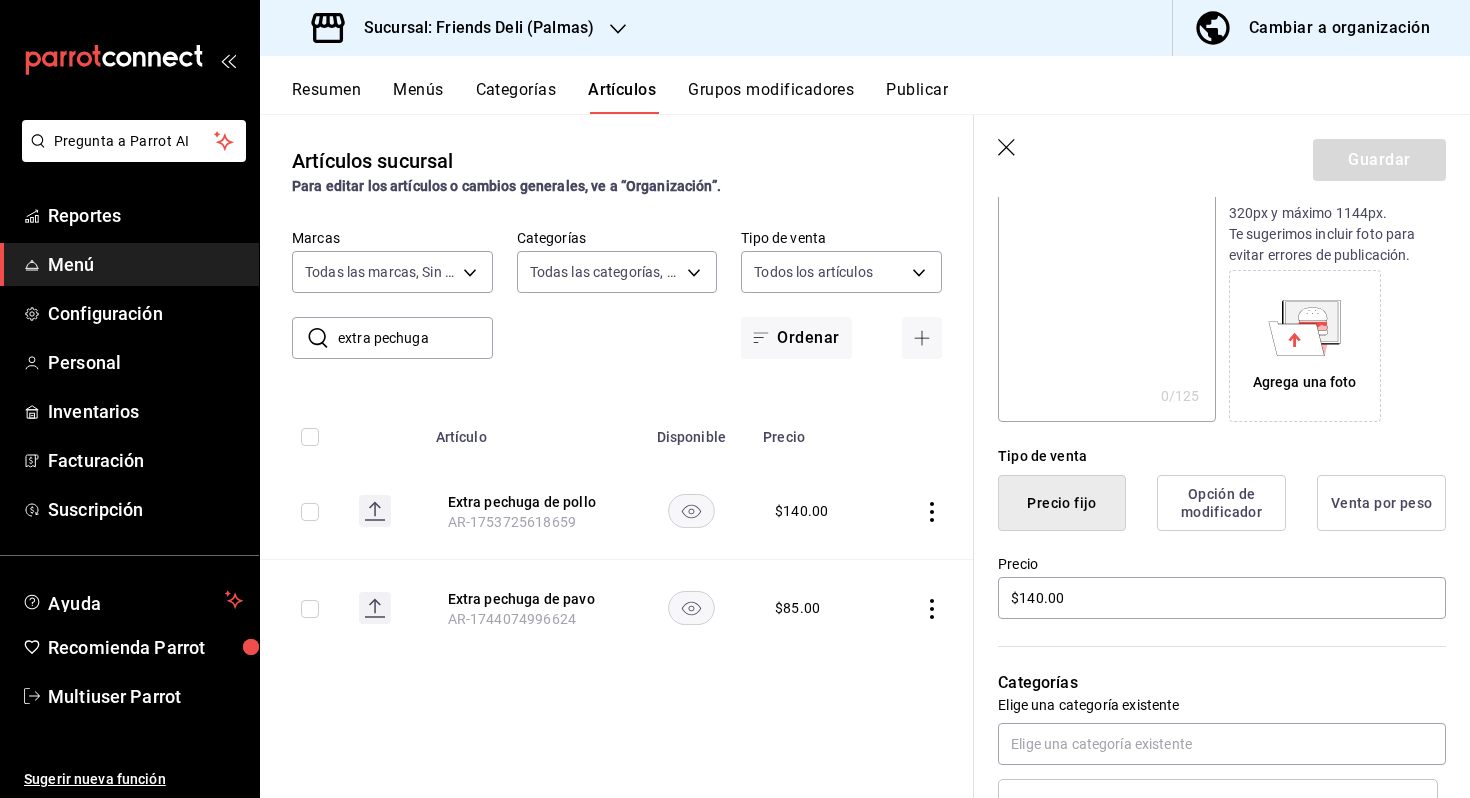 scroll, scrollTop: 267, scrollLeft: 0, axis: vertical 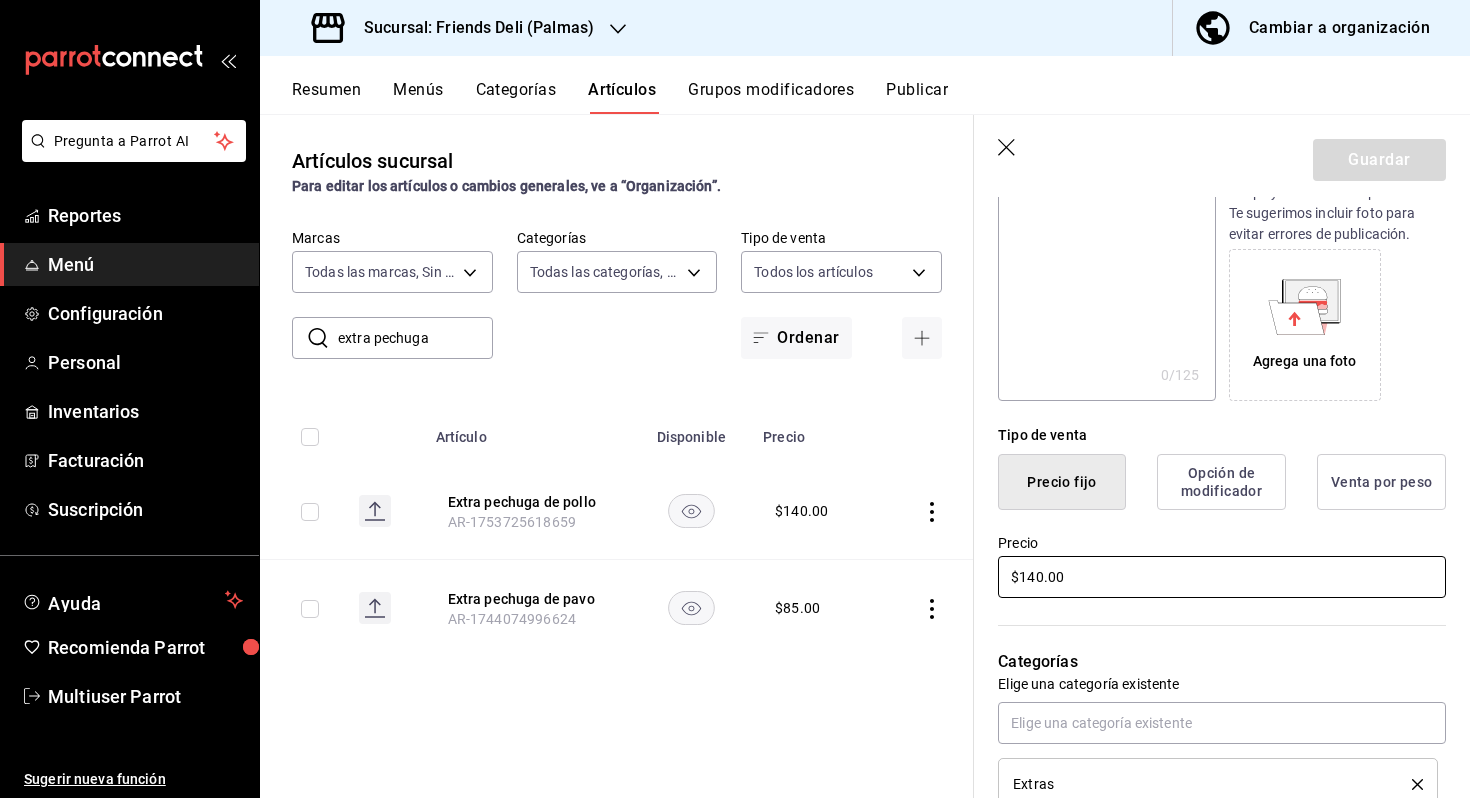 click on "$140.00" at bounding box center (1222, 577) 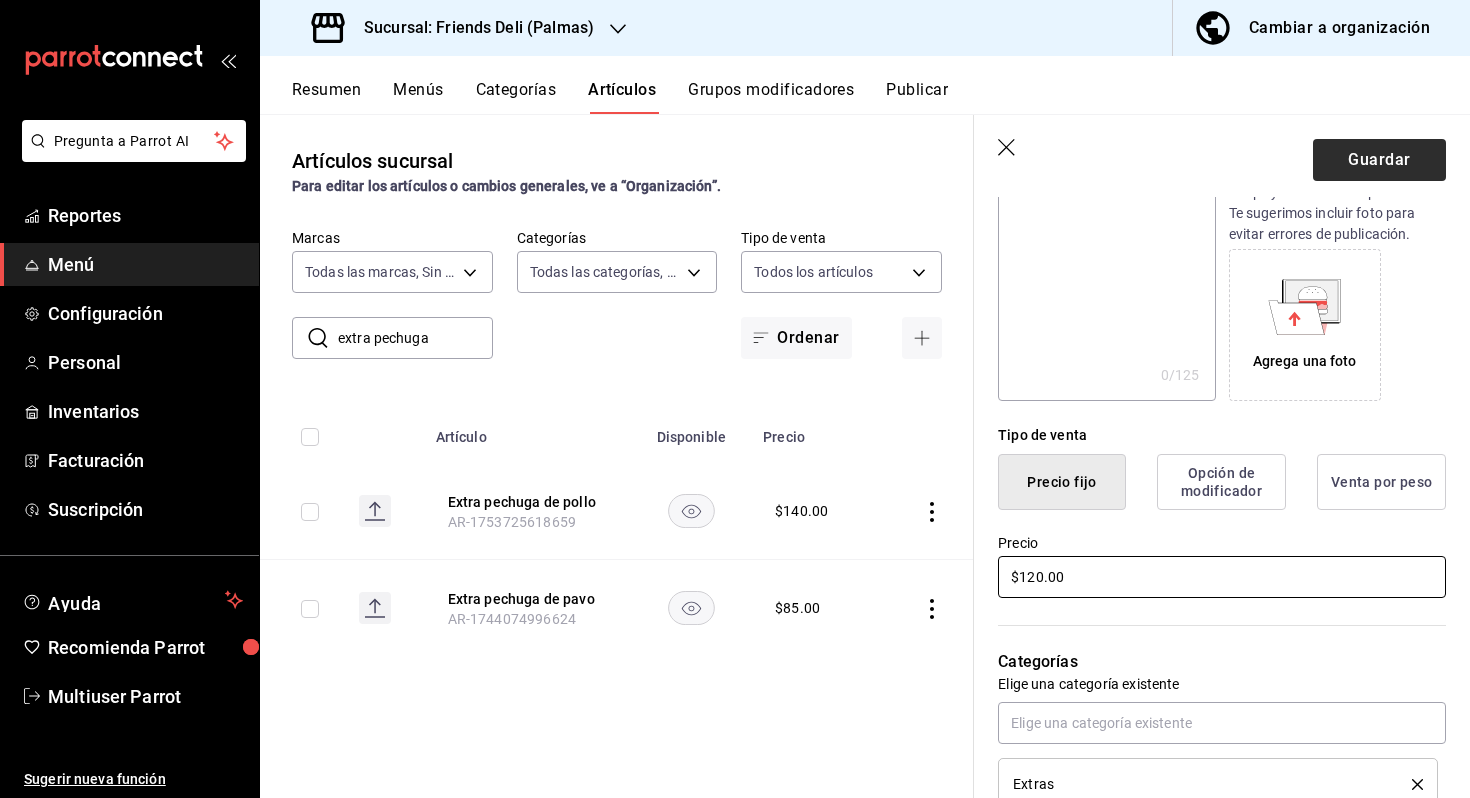 type on "$120.00" 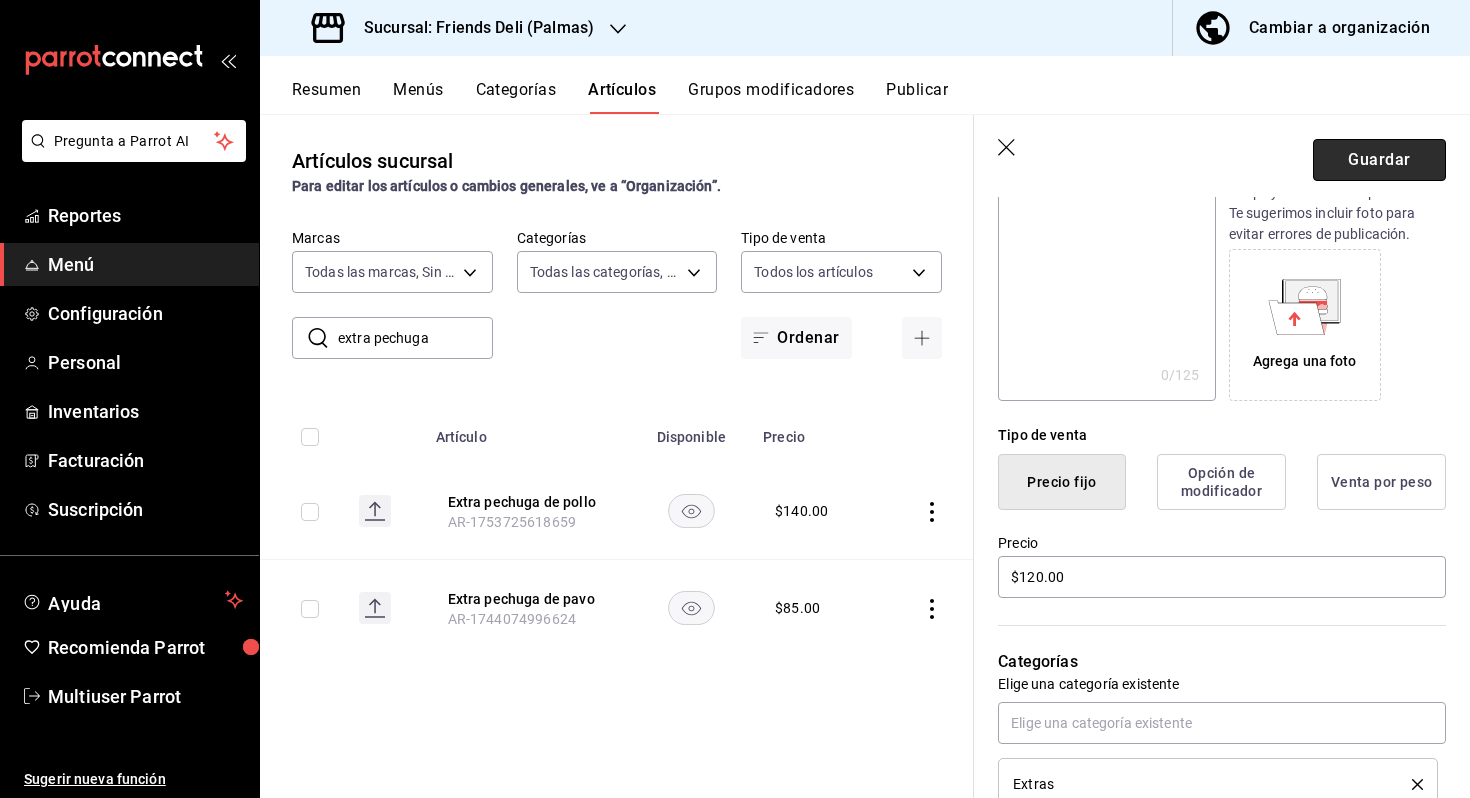 click on "Guardar" at bounding box center [1379, 160] 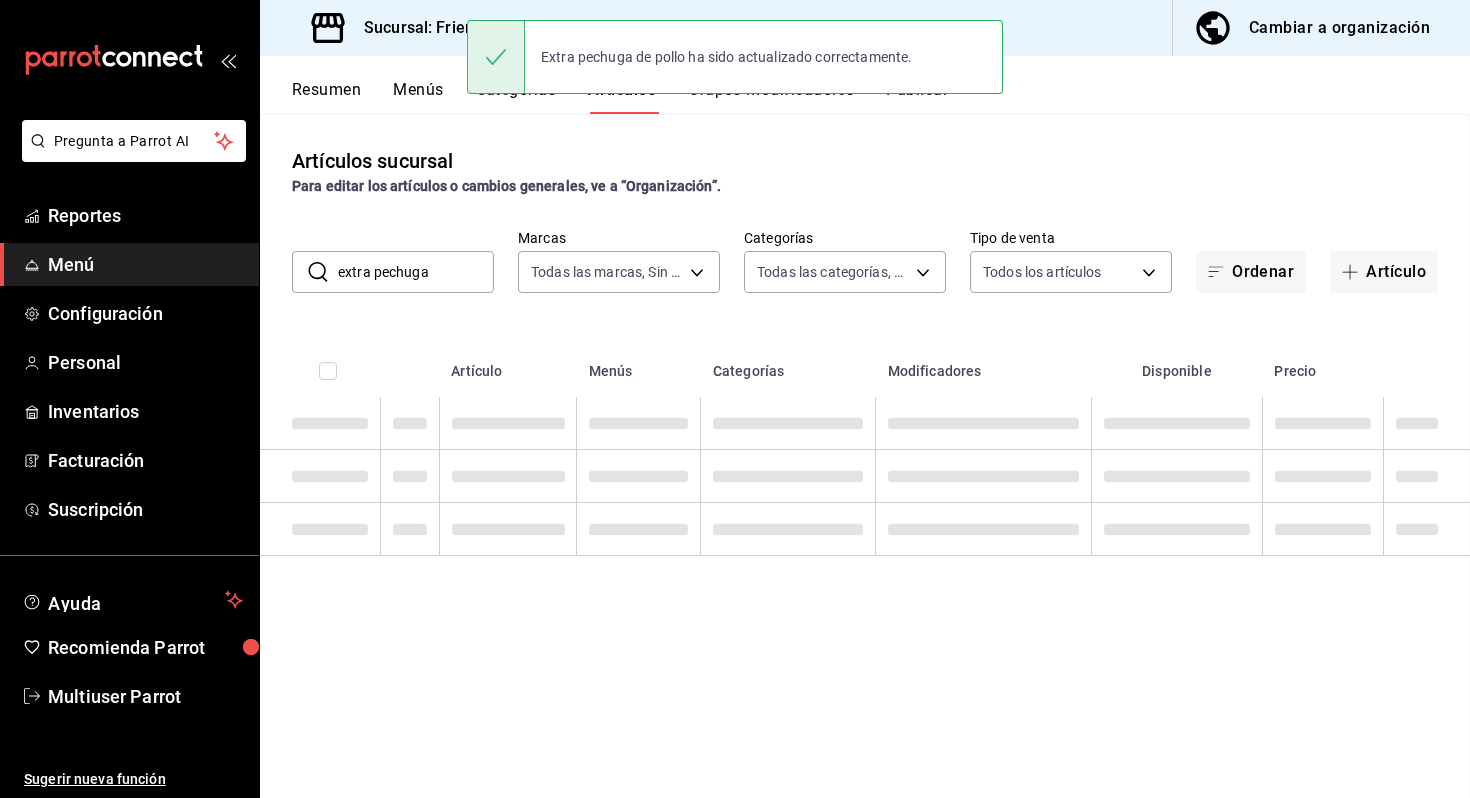 scroll, scrollTop: 0, scrollLeft: 0, axis: both 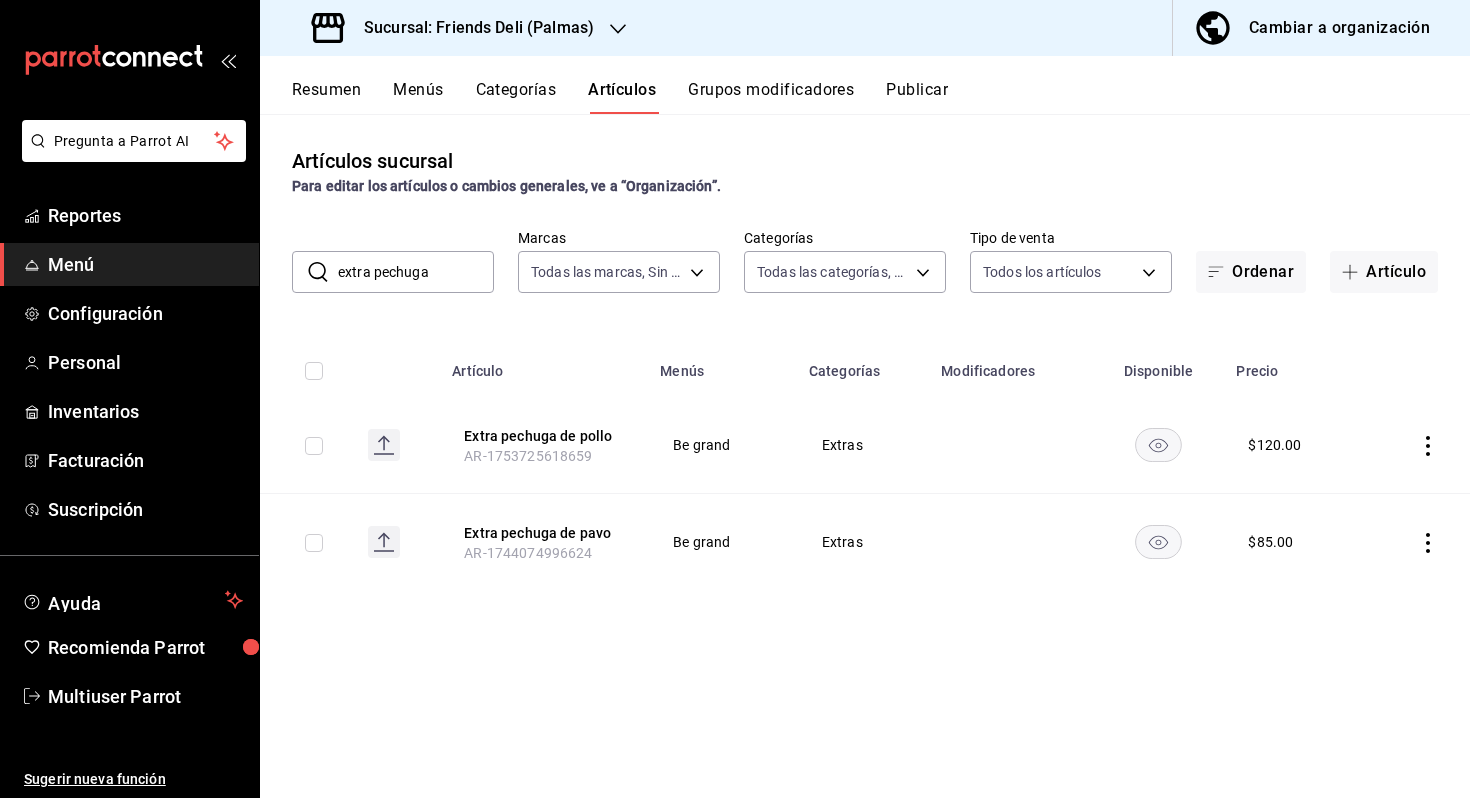 click on "extra pechuga" at bounding box center [416, 272] 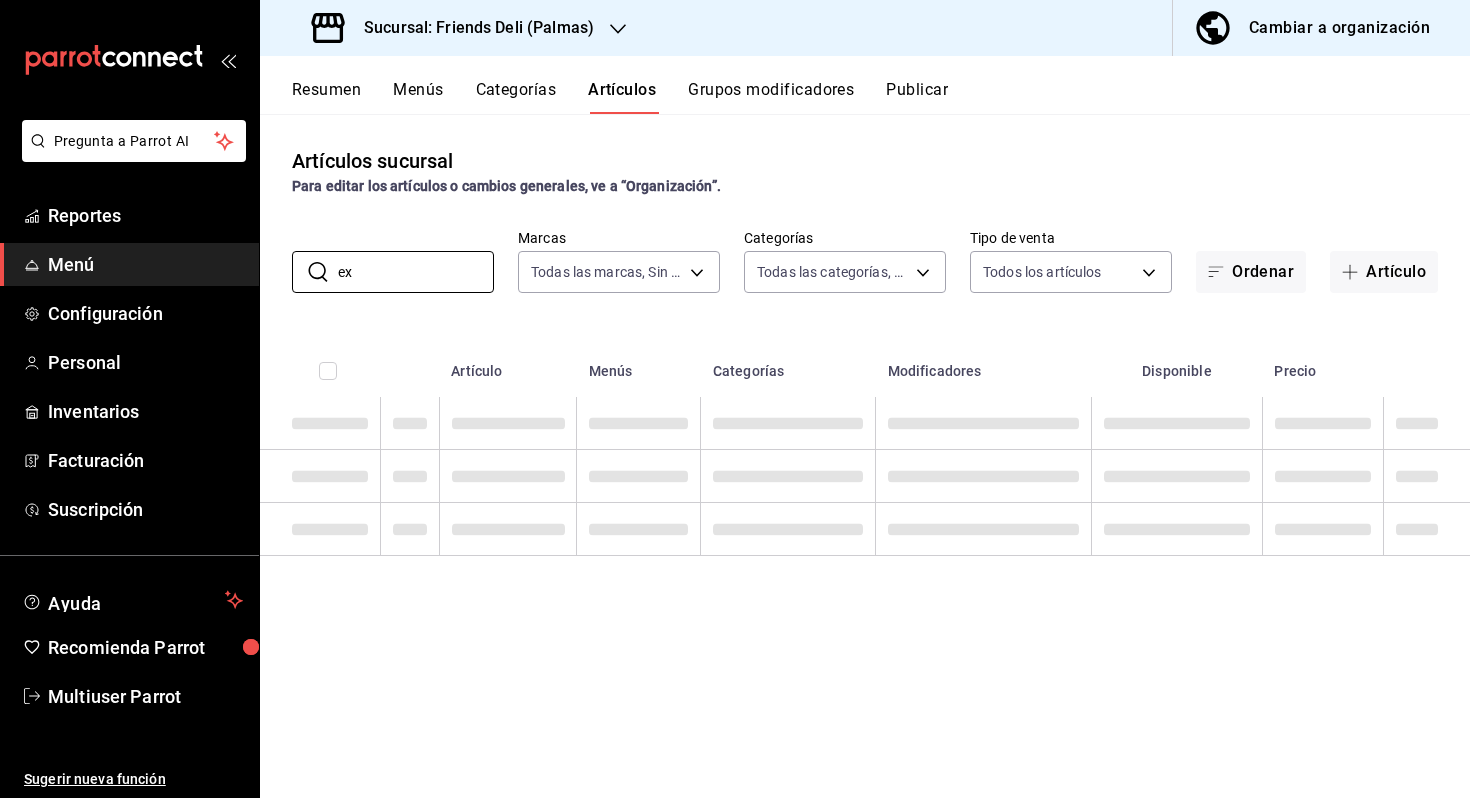type on "e" 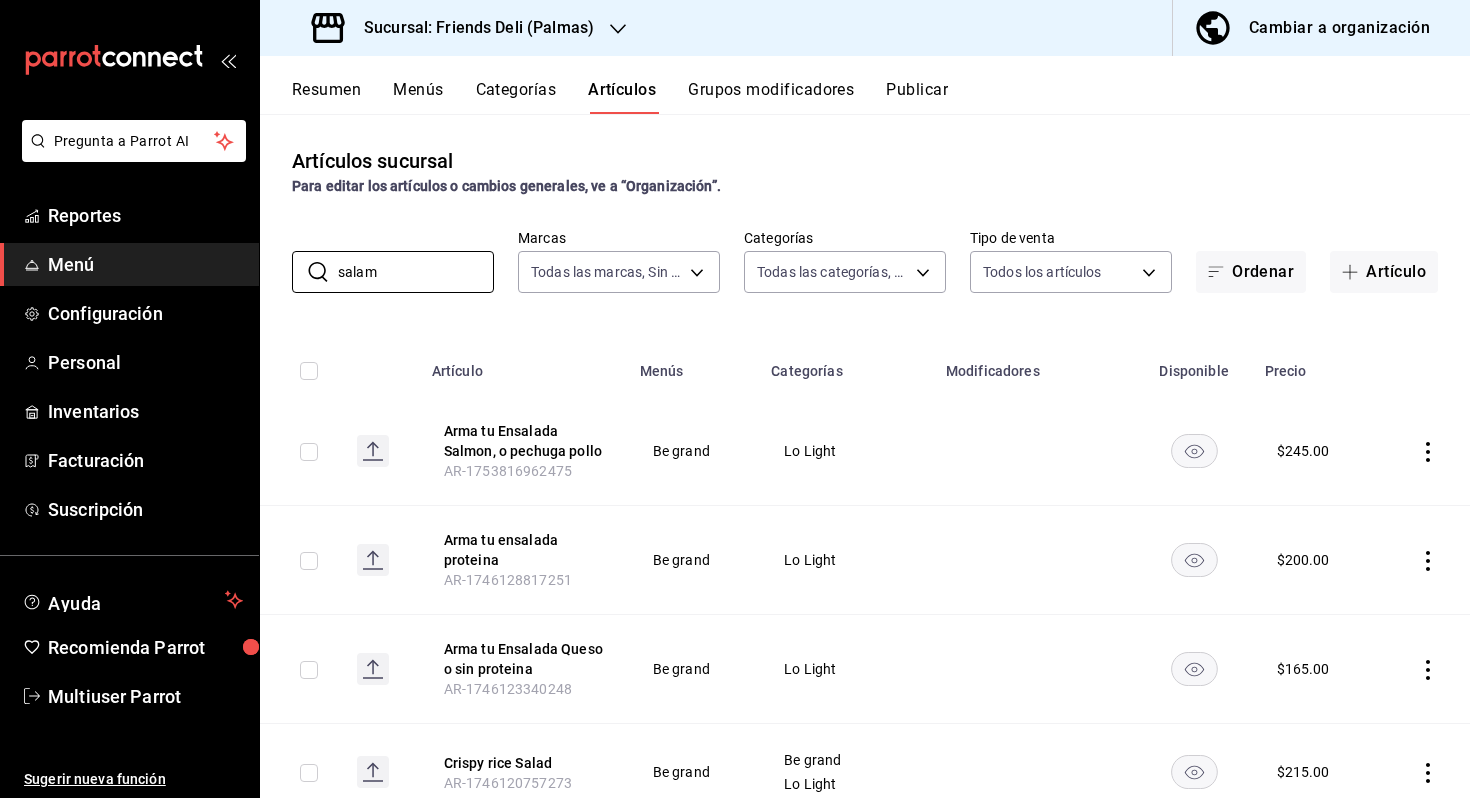 type on "salami" 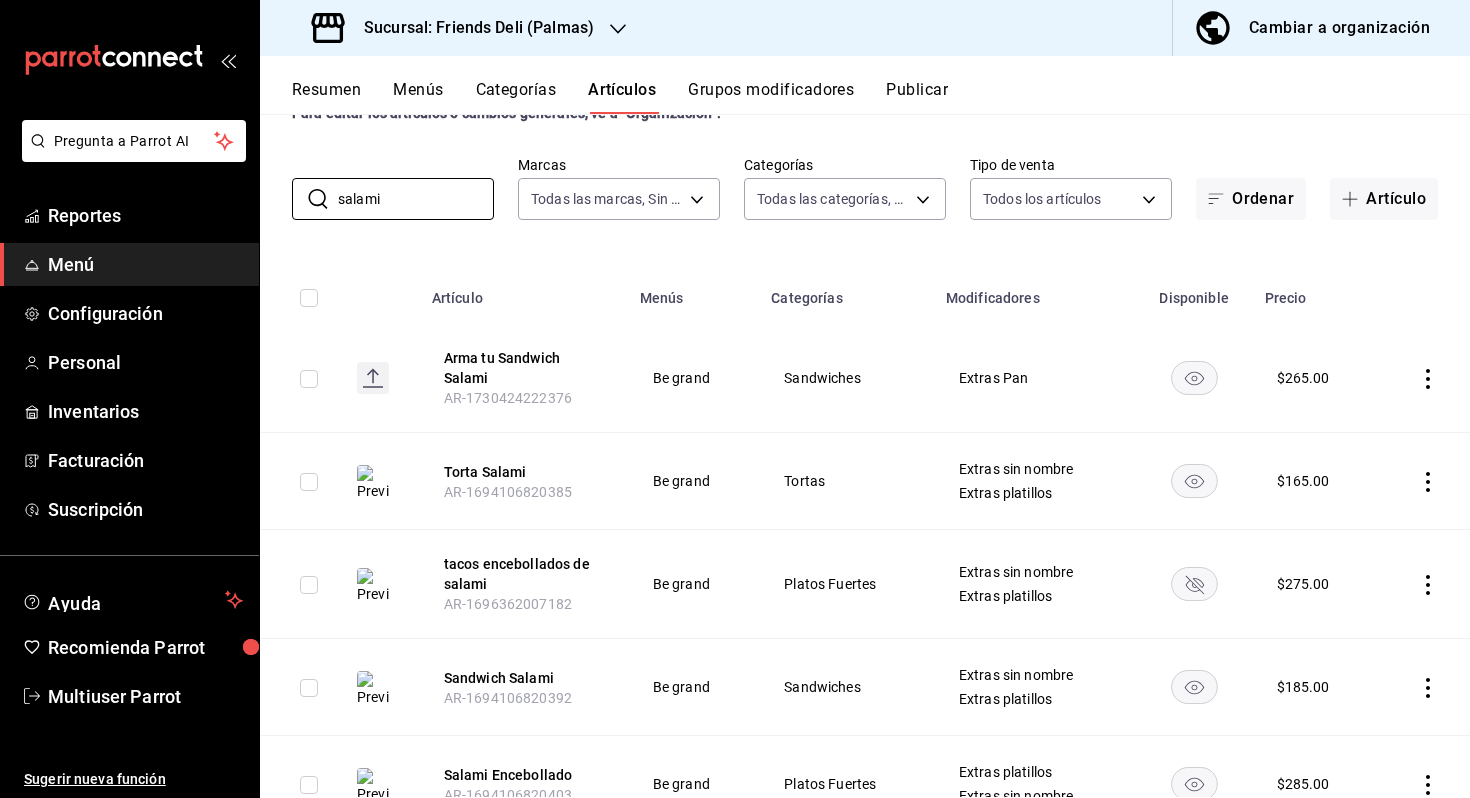 scroll, scrollTop: 0, scrollLeft: 0, axis: both 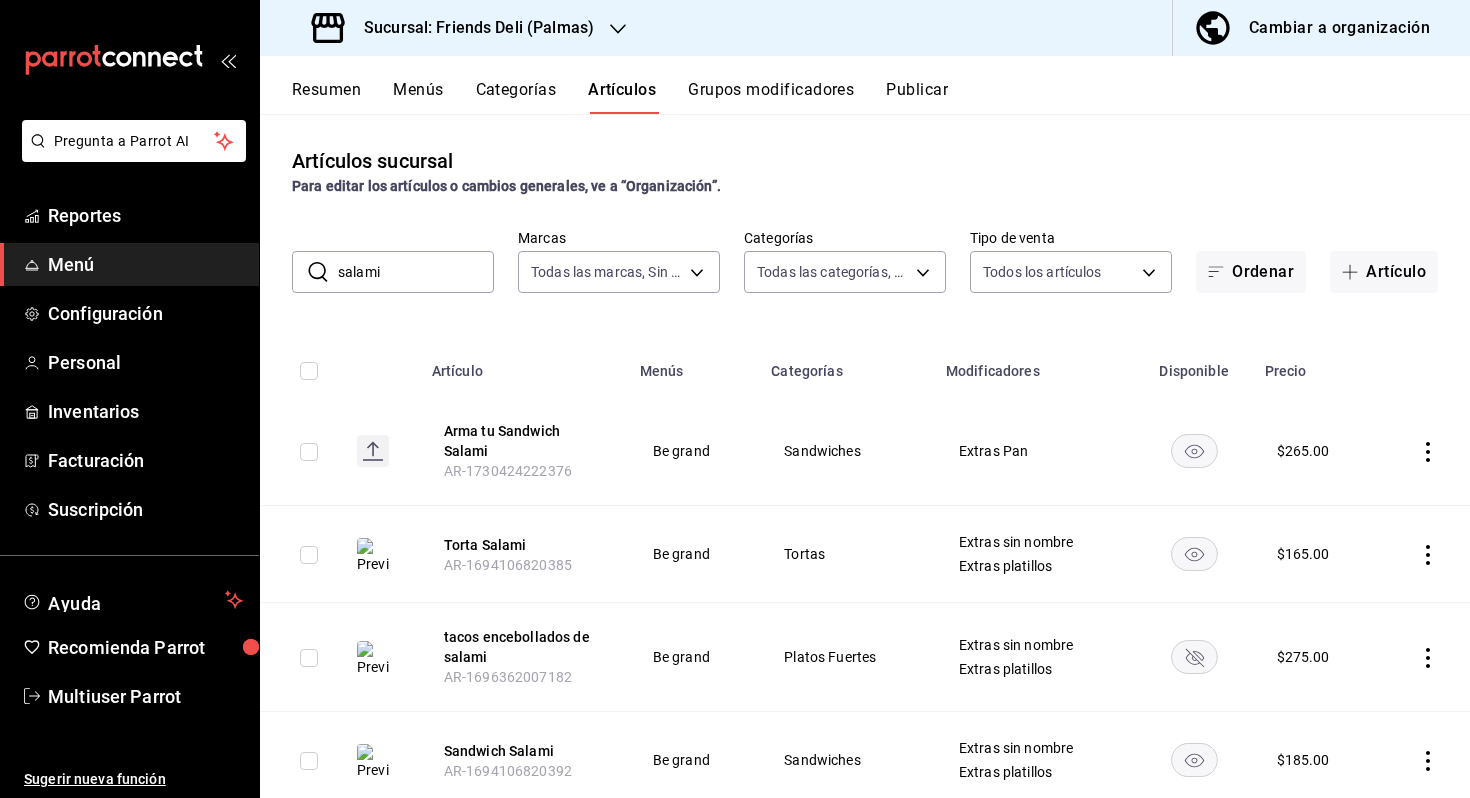 click on "salami" at bounding box center [416, 272] 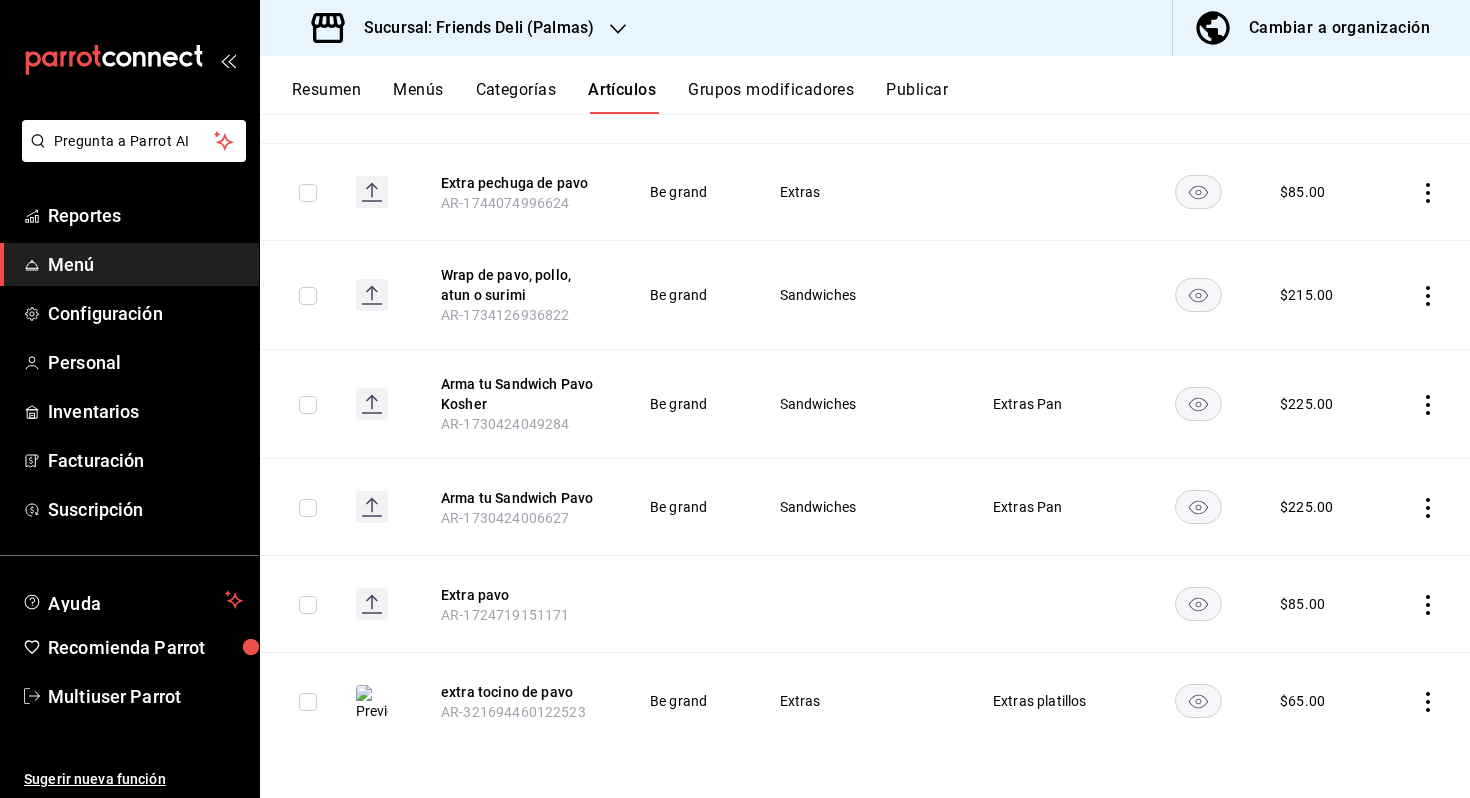 scroll, scrollTop: 459, scrollLeft: 0, axis: vertical 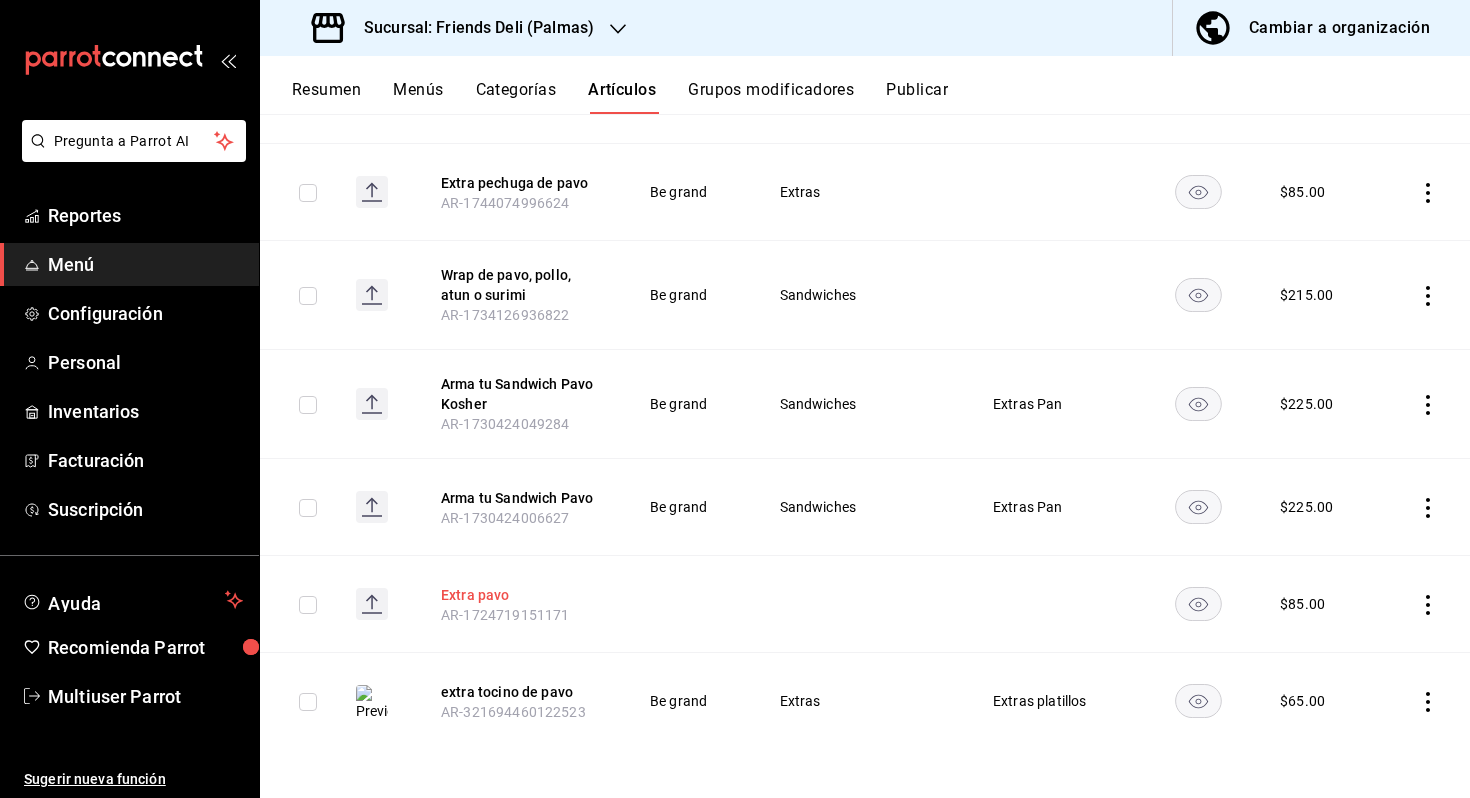 type on "pavo" 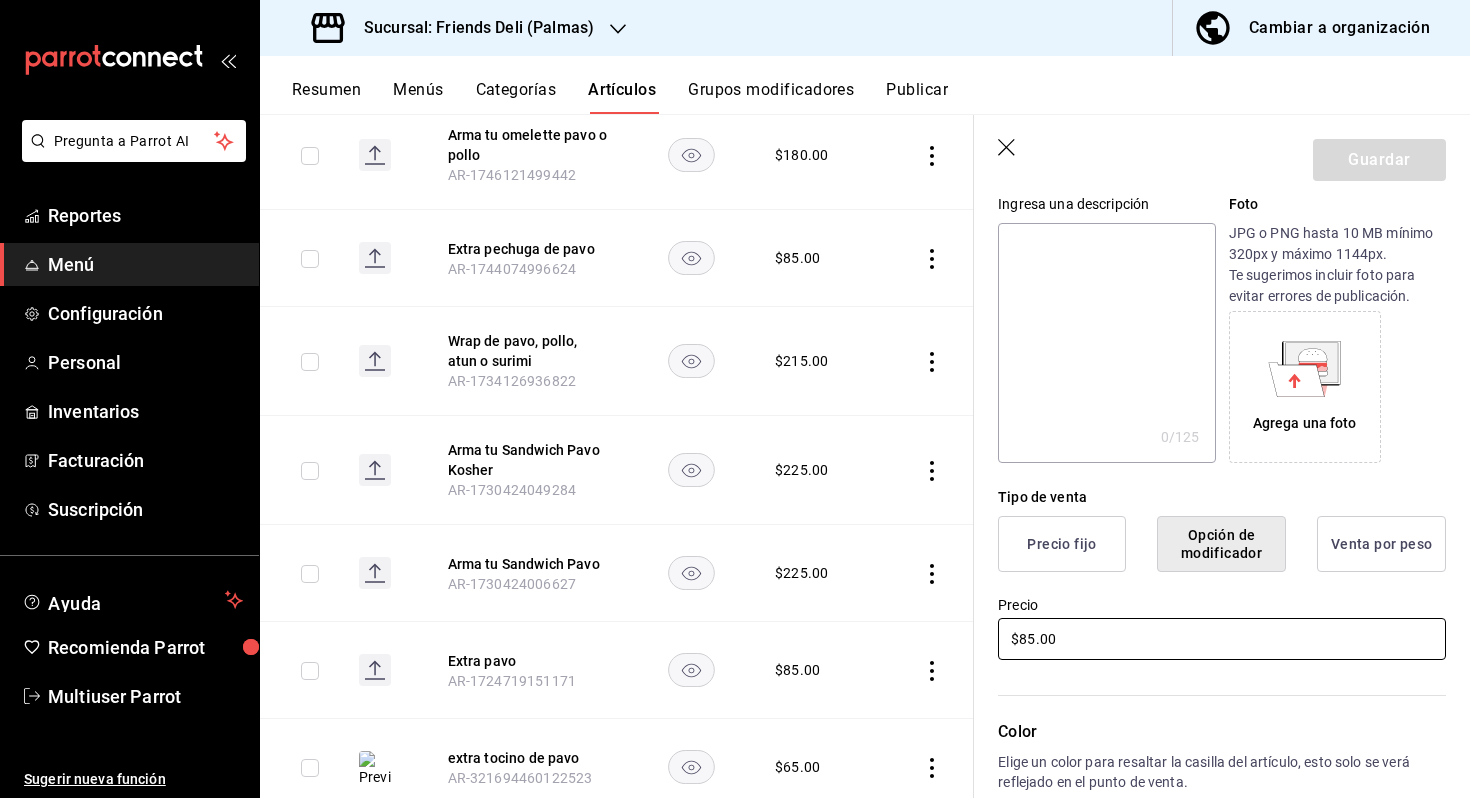 scroll, scrollTop: 240, scrollLeft: 0, axis: vertical 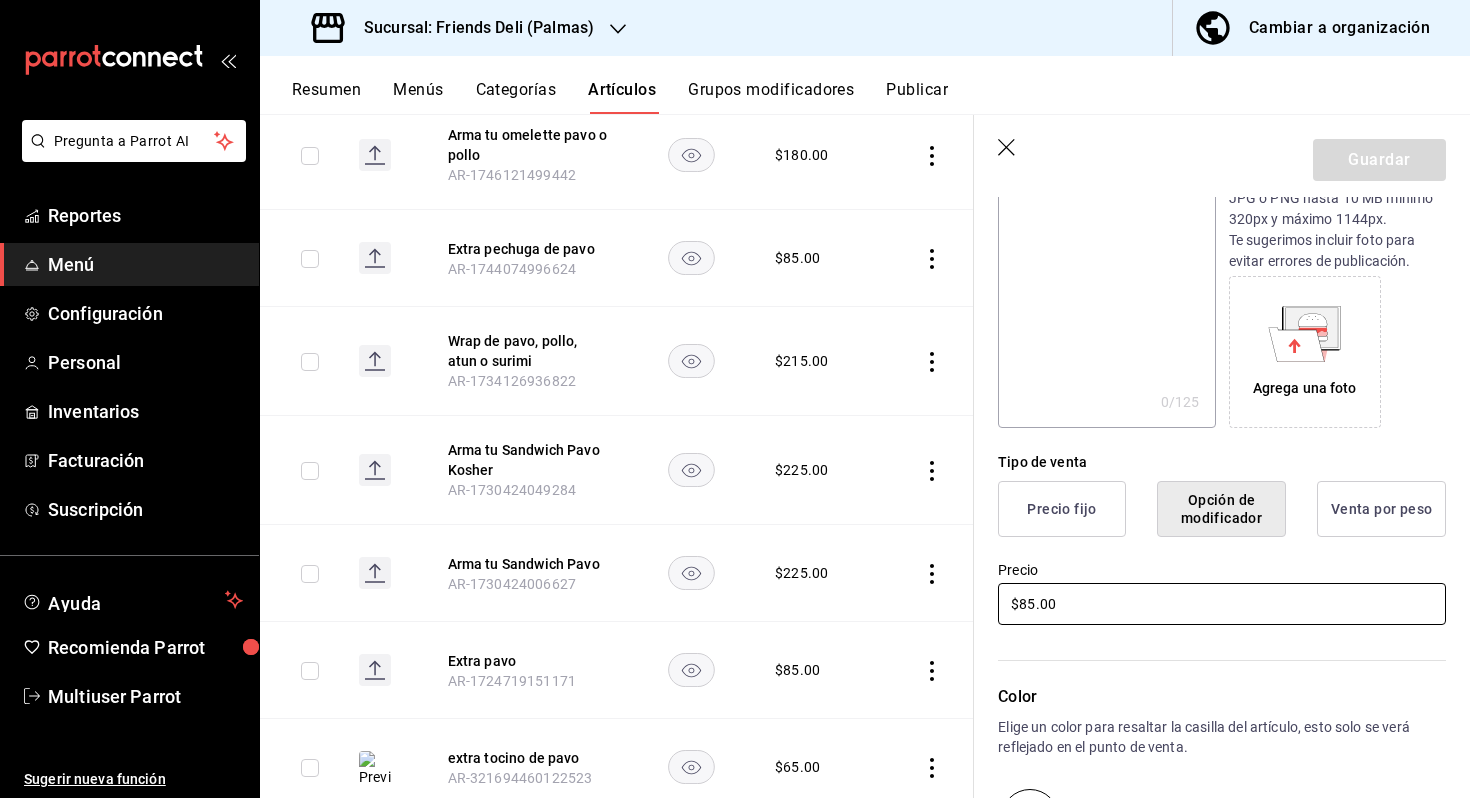 click on "$85.00" at bounding box center (1222, 604) 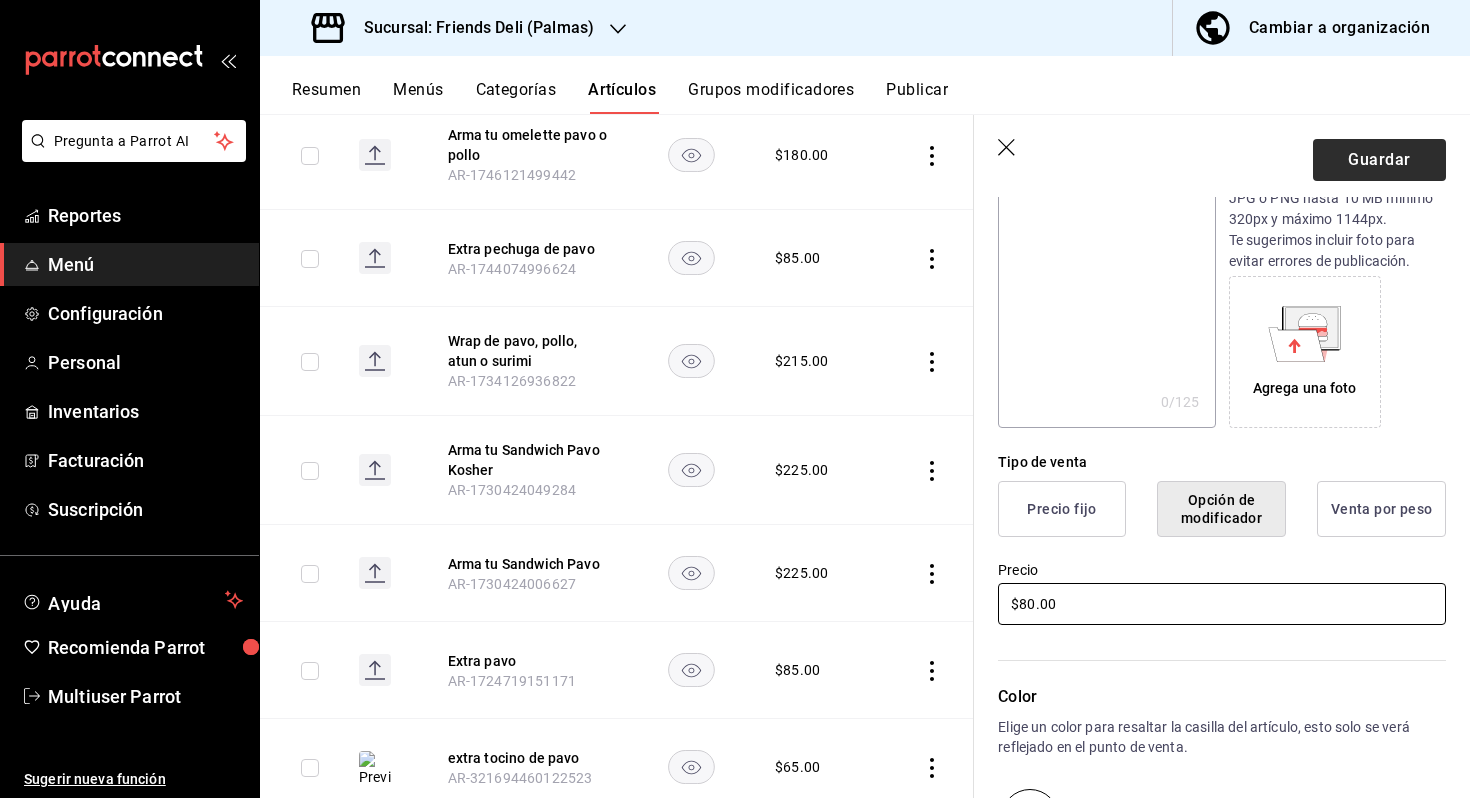 type on "$80.00" 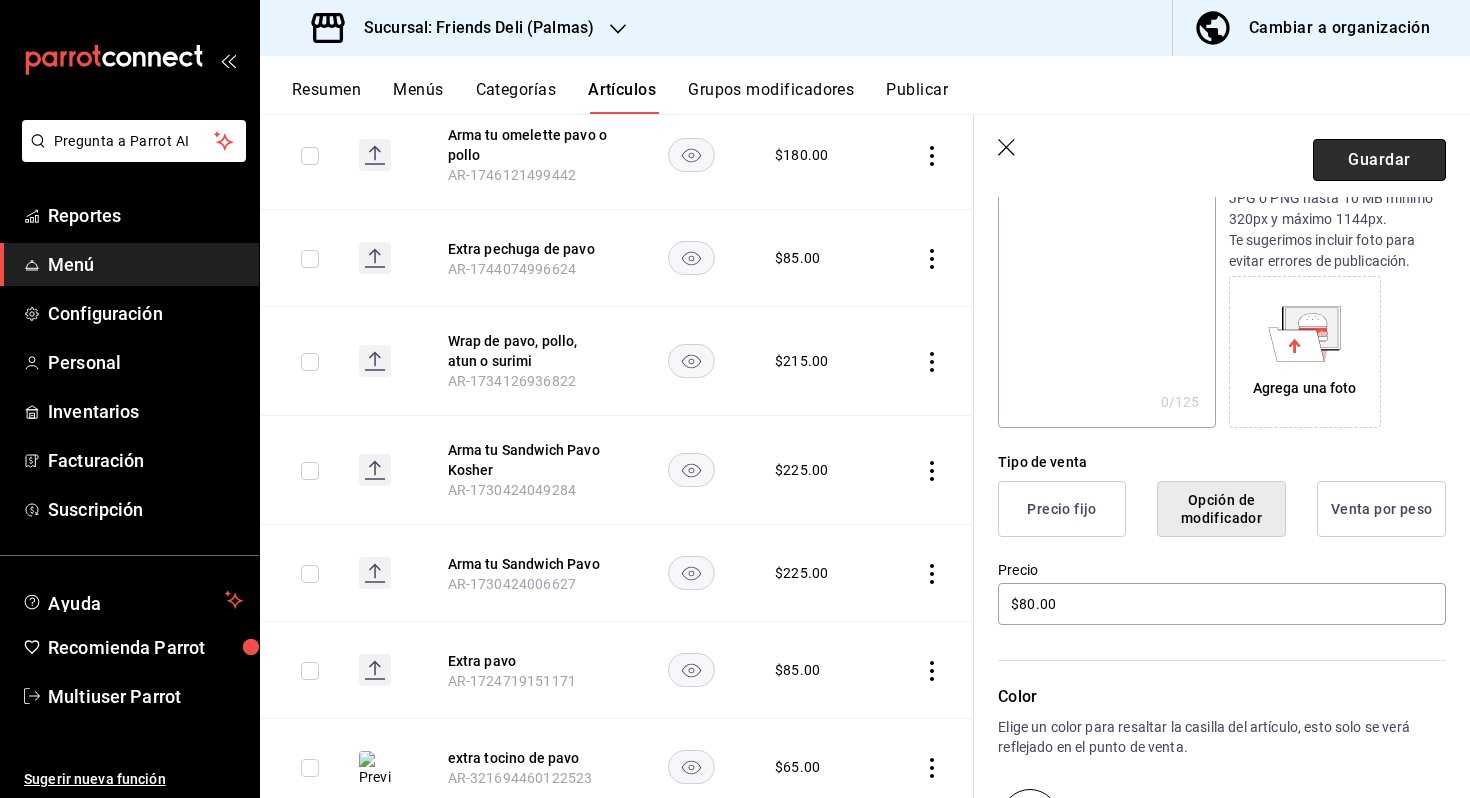 click on "Guardar" at bounding box center [1379, 160] 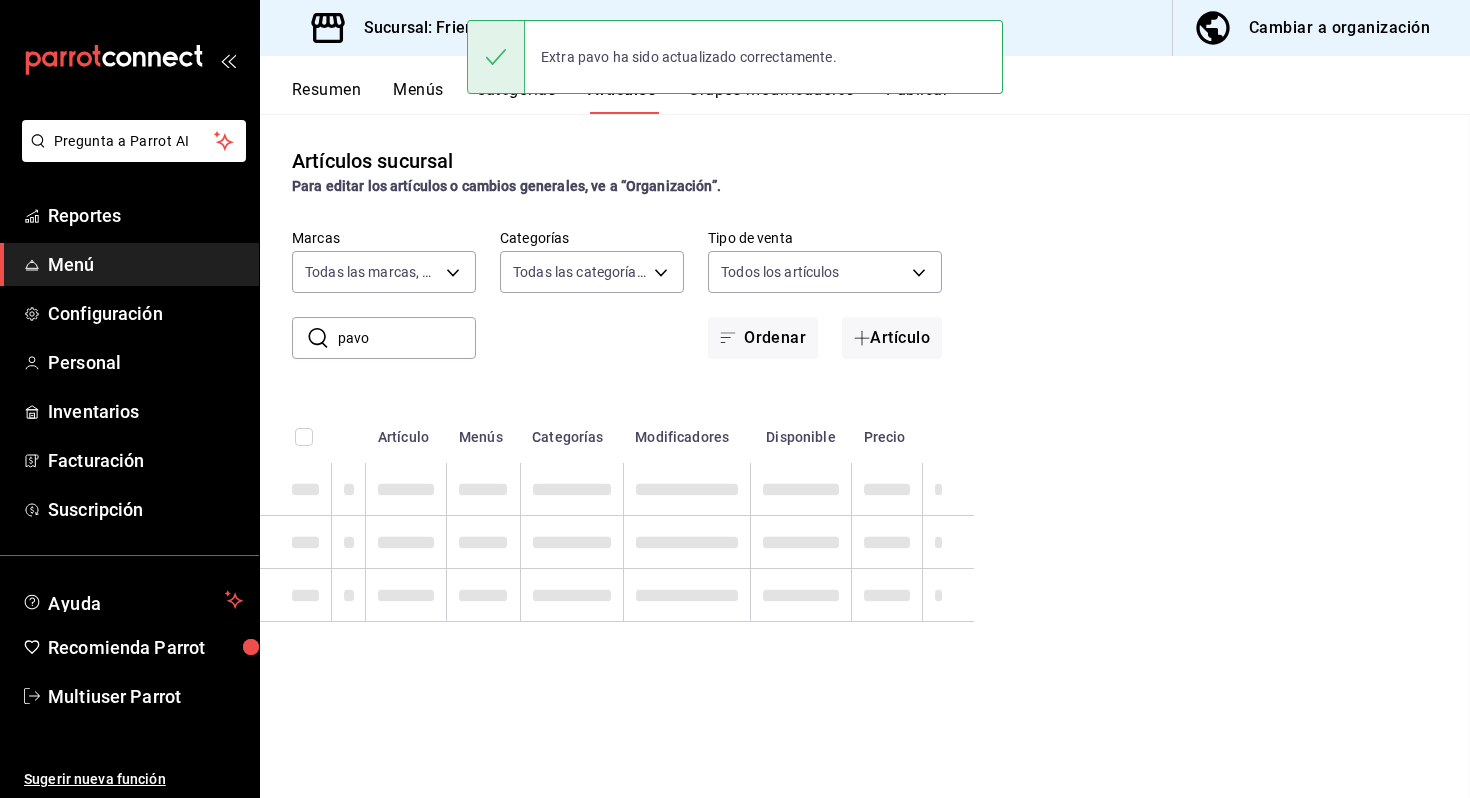 scroll, scrollTop: 0, scrollLeft: 0, axis: both 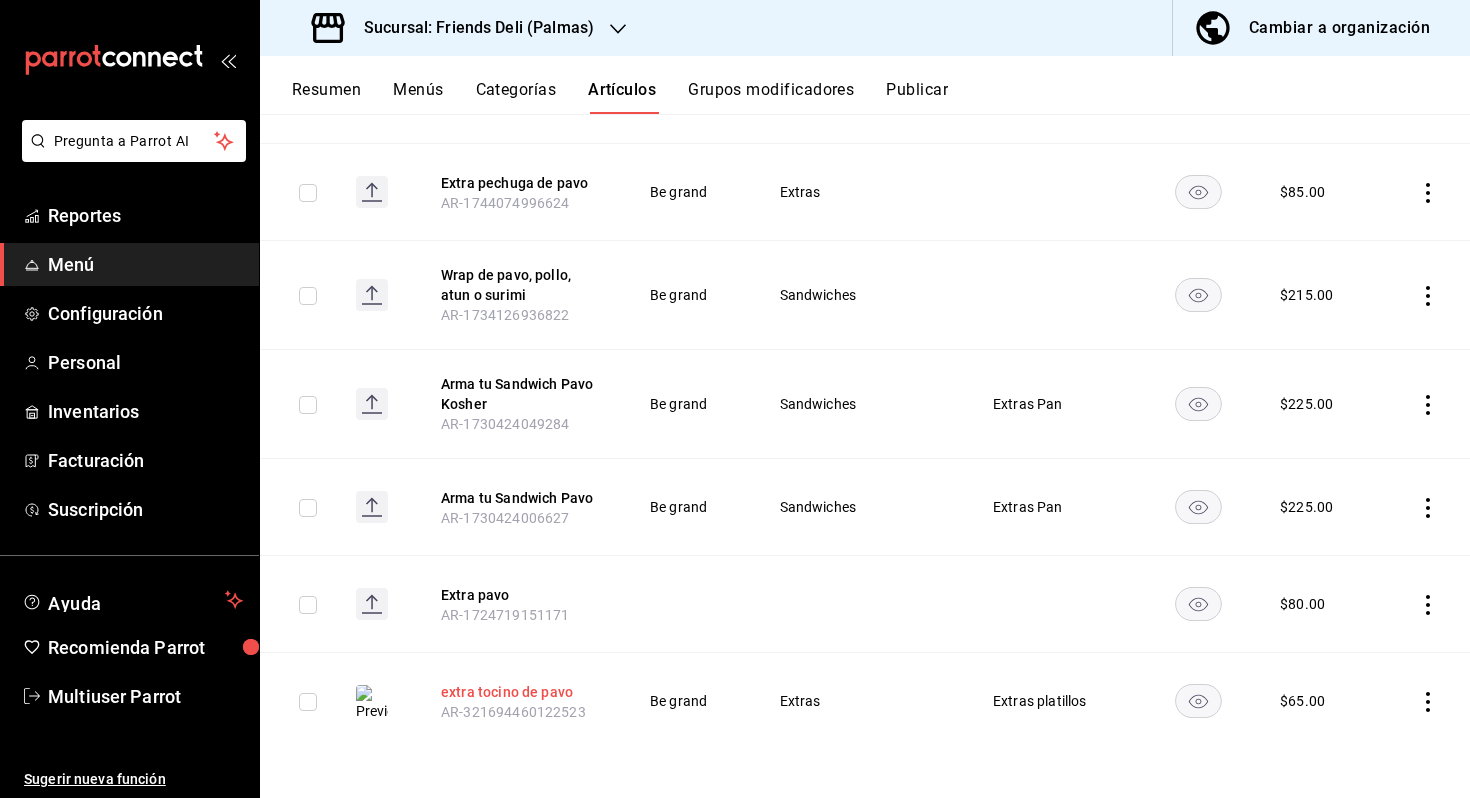 click on "extra tocino de pavo" at bounding box center (521, 692) 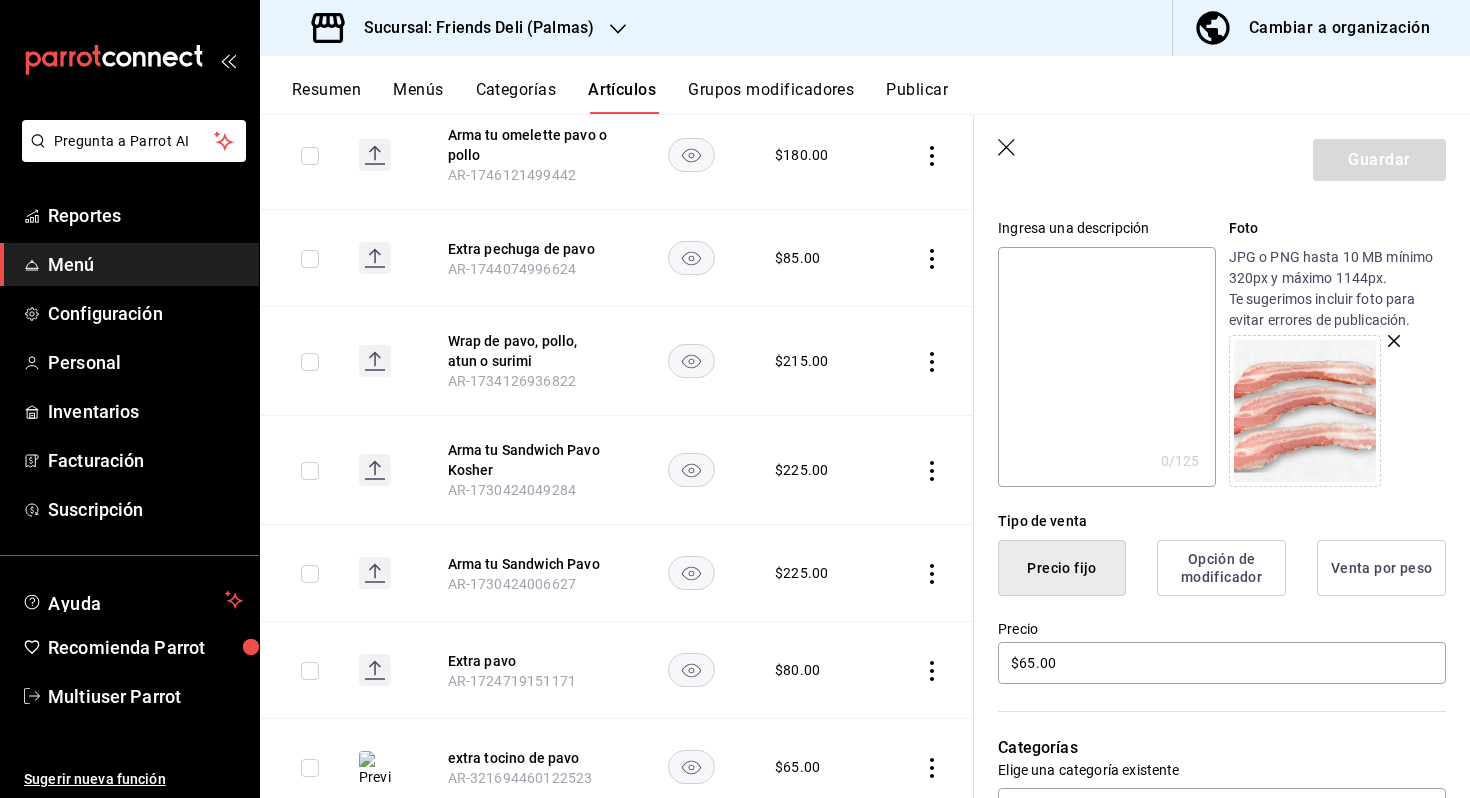 scroll, scrollTop: 183, scrollLeft: 0, axis: vertical 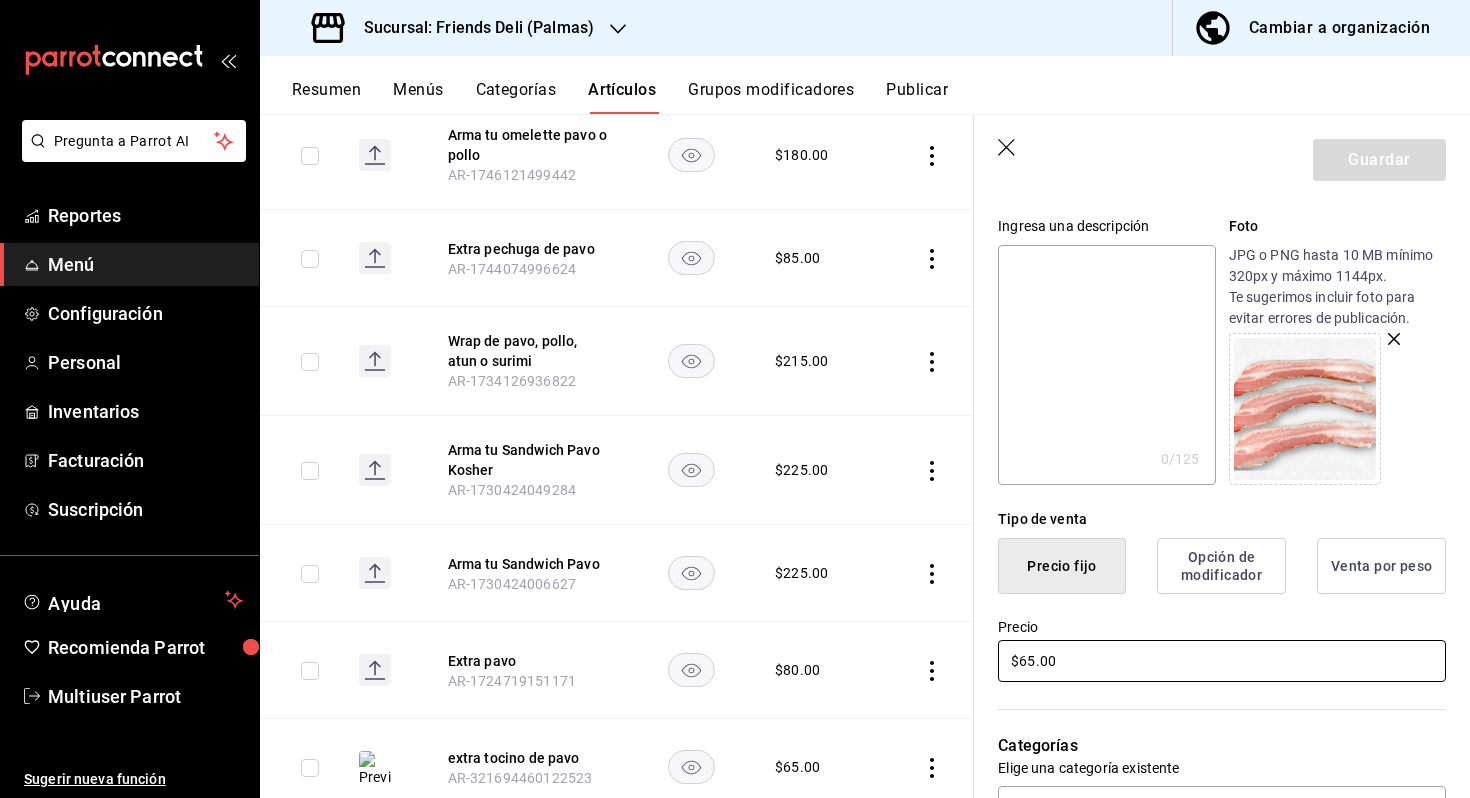 click on "$65.00" at bounding box center [1222, 661] 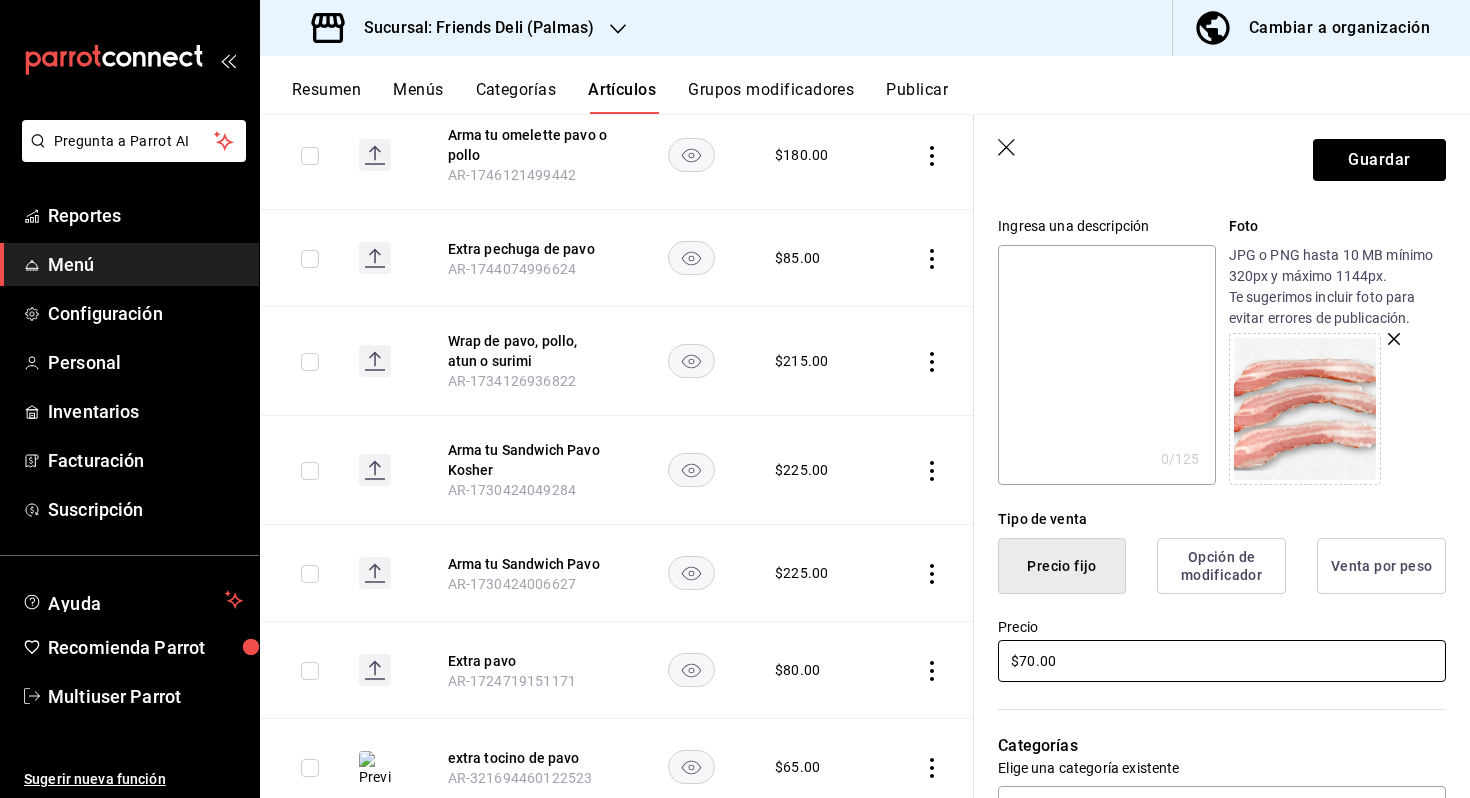 type on "$7.00" 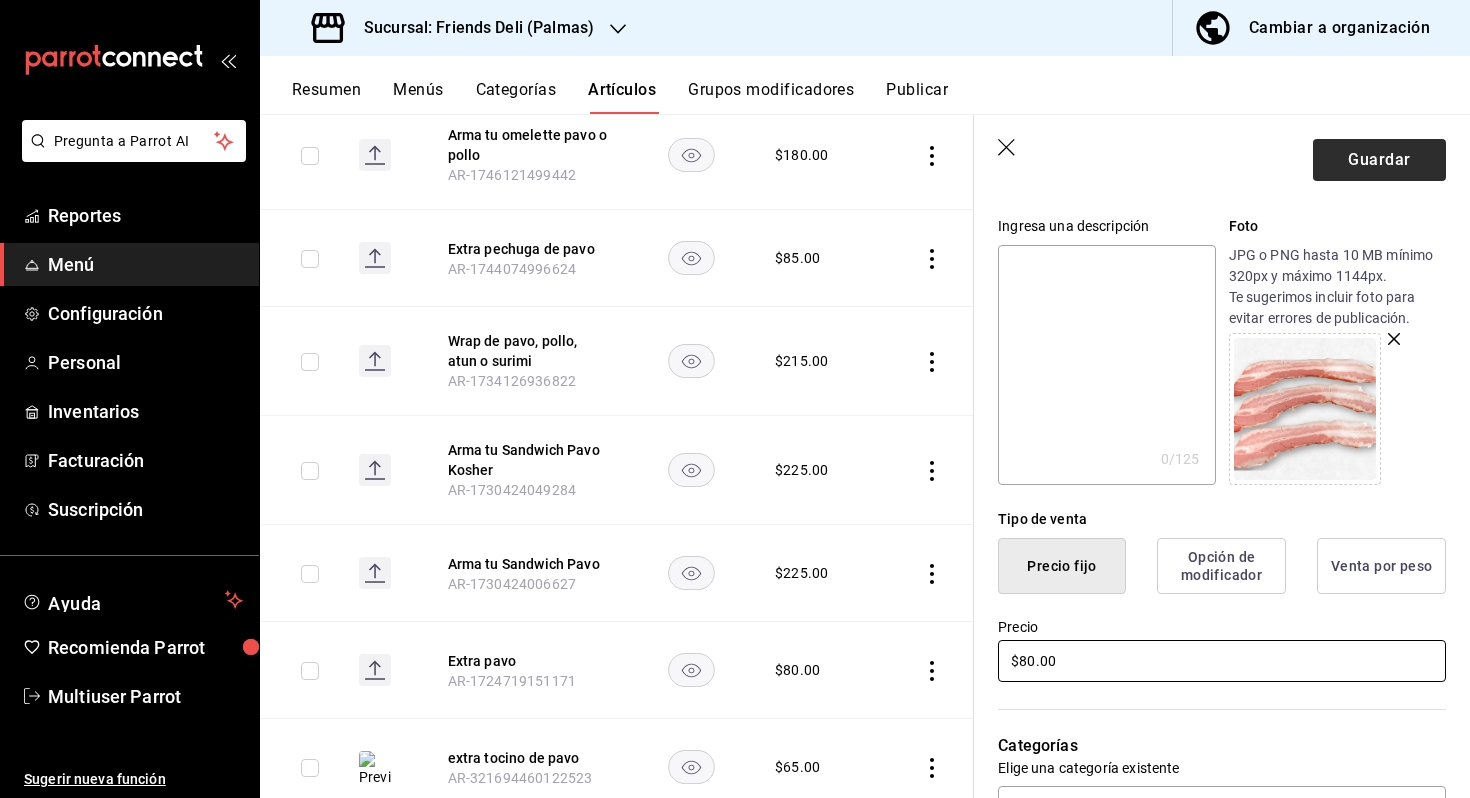type on "$80.00" 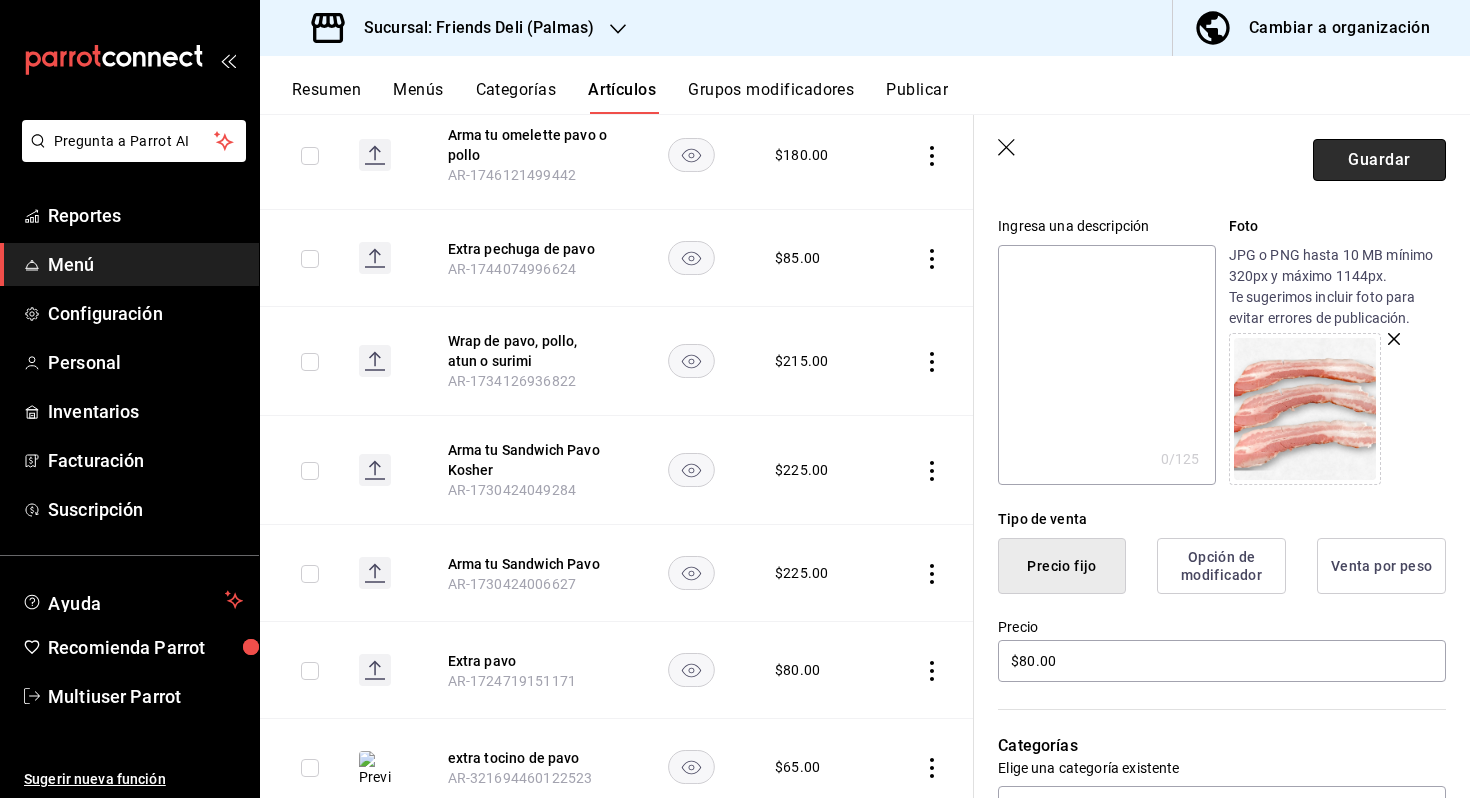 click on "Guardar" at bounding box center [1379, 160] 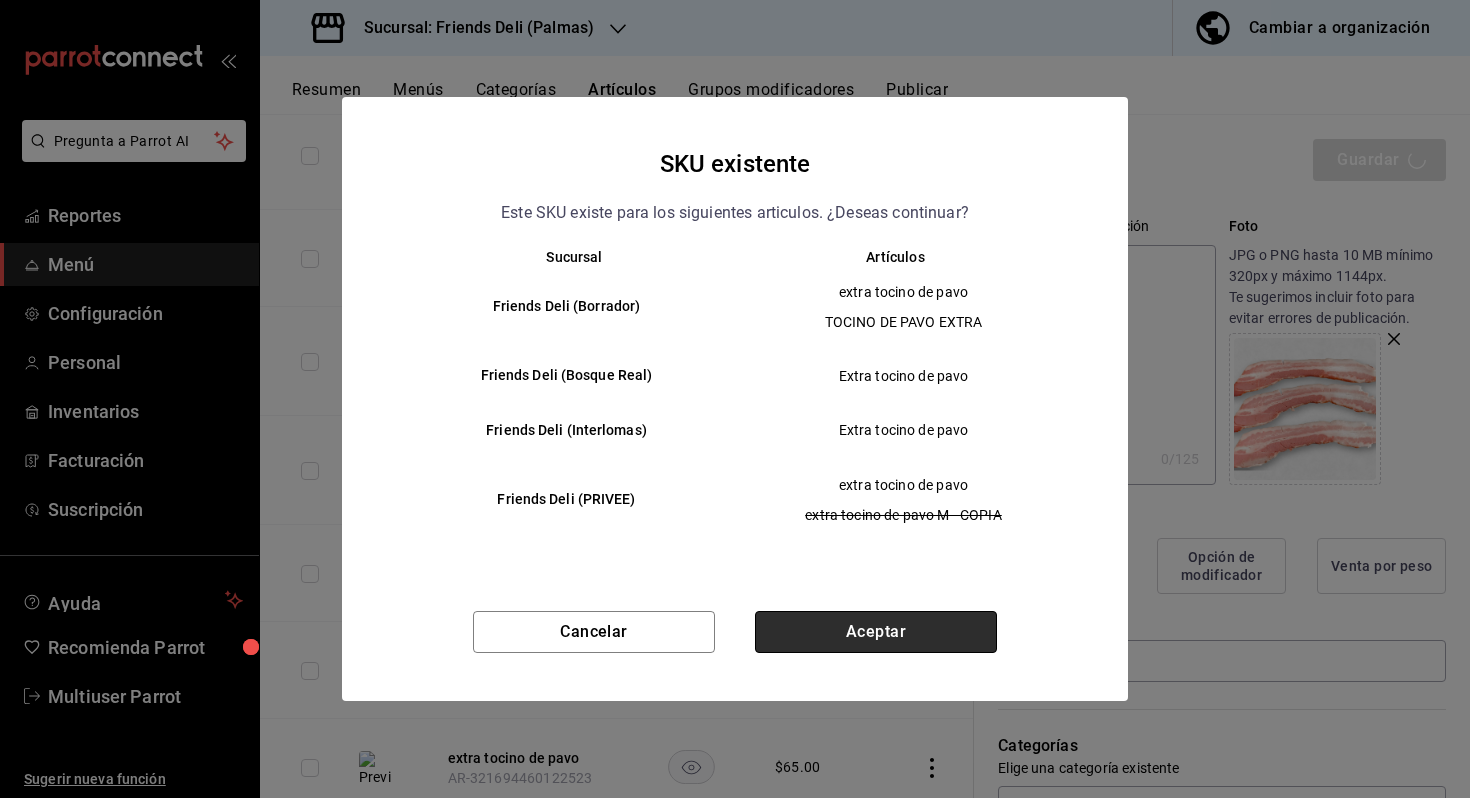 click on "Aceptar" at bounding box center (876, 632) 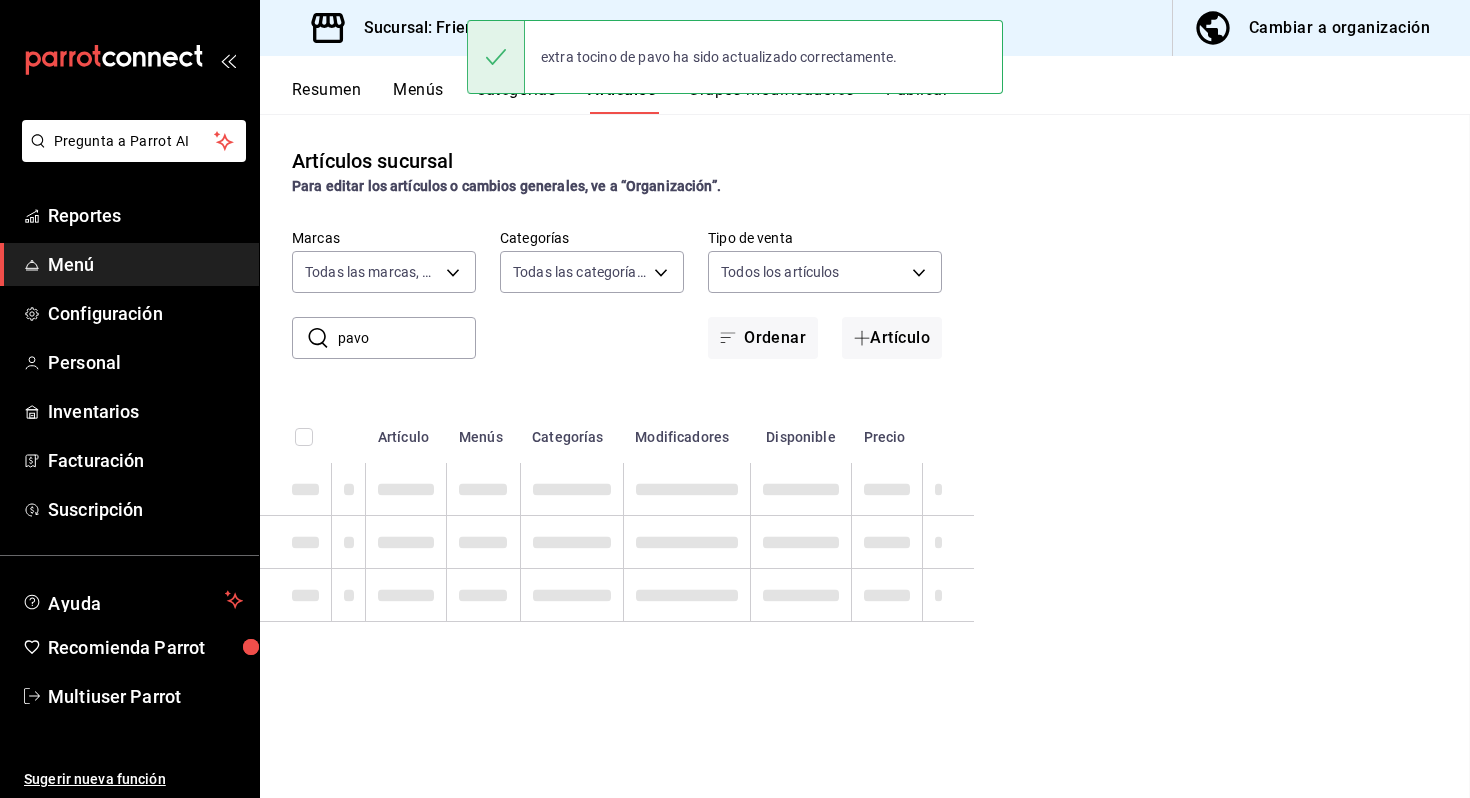 scroll, scrollTop: 0, scrollLeft: 0, axis: both 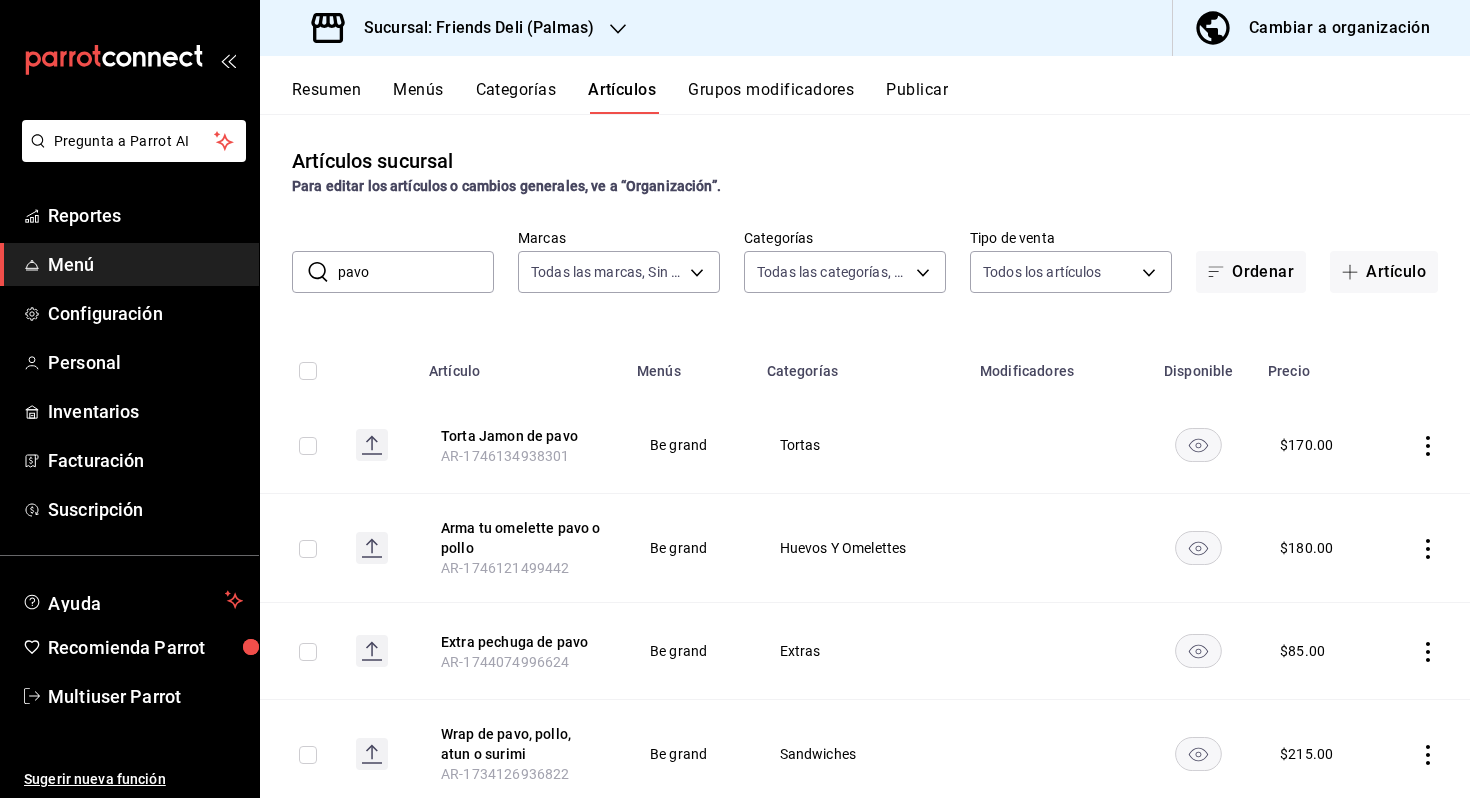 click on "Sucursal: Friends Deli (Palmas)" at bounding box center [471, 28] 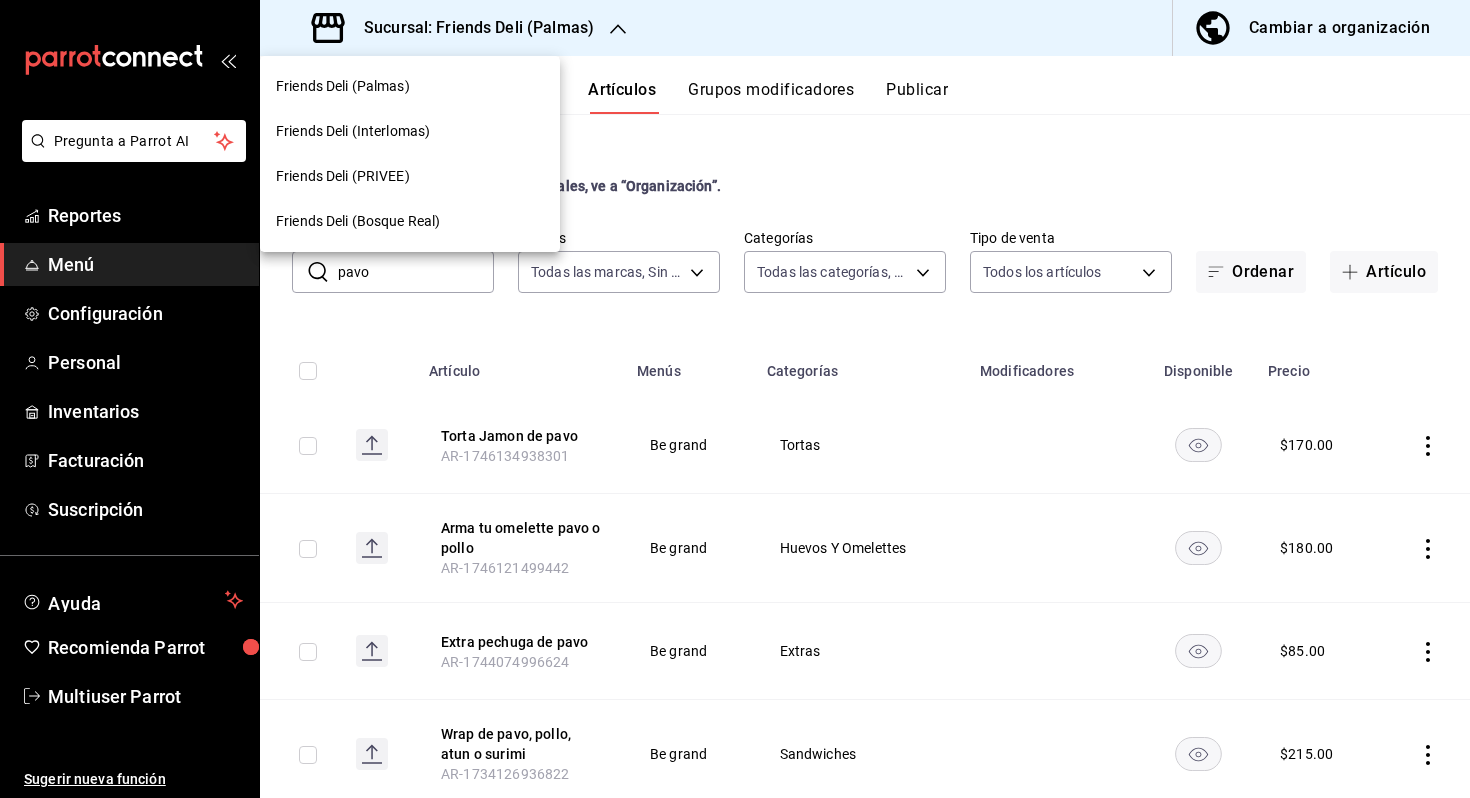 click on "Friends Deli (PRIVEE)" at bounding box center (410, 176) 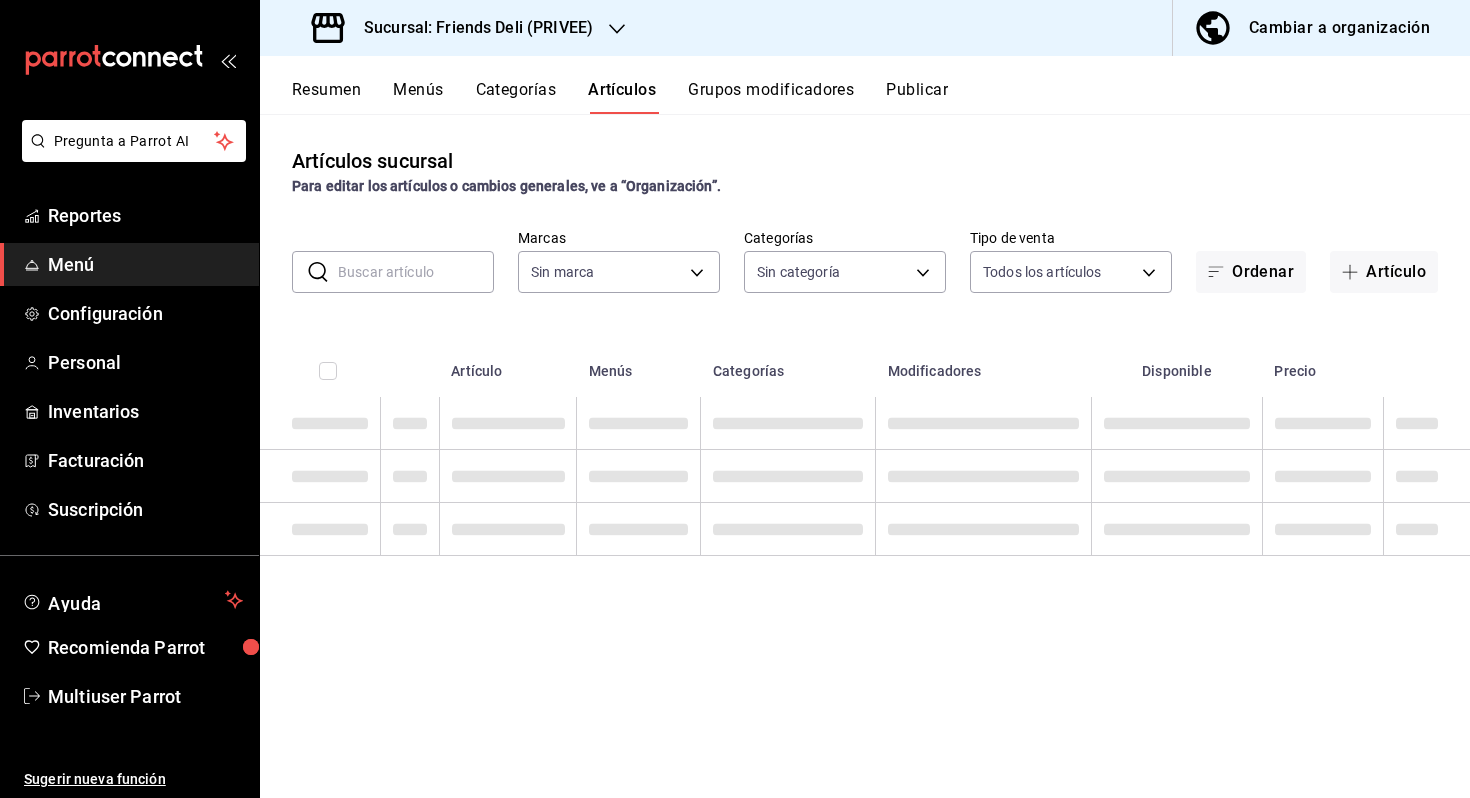 type on "[UUID]" 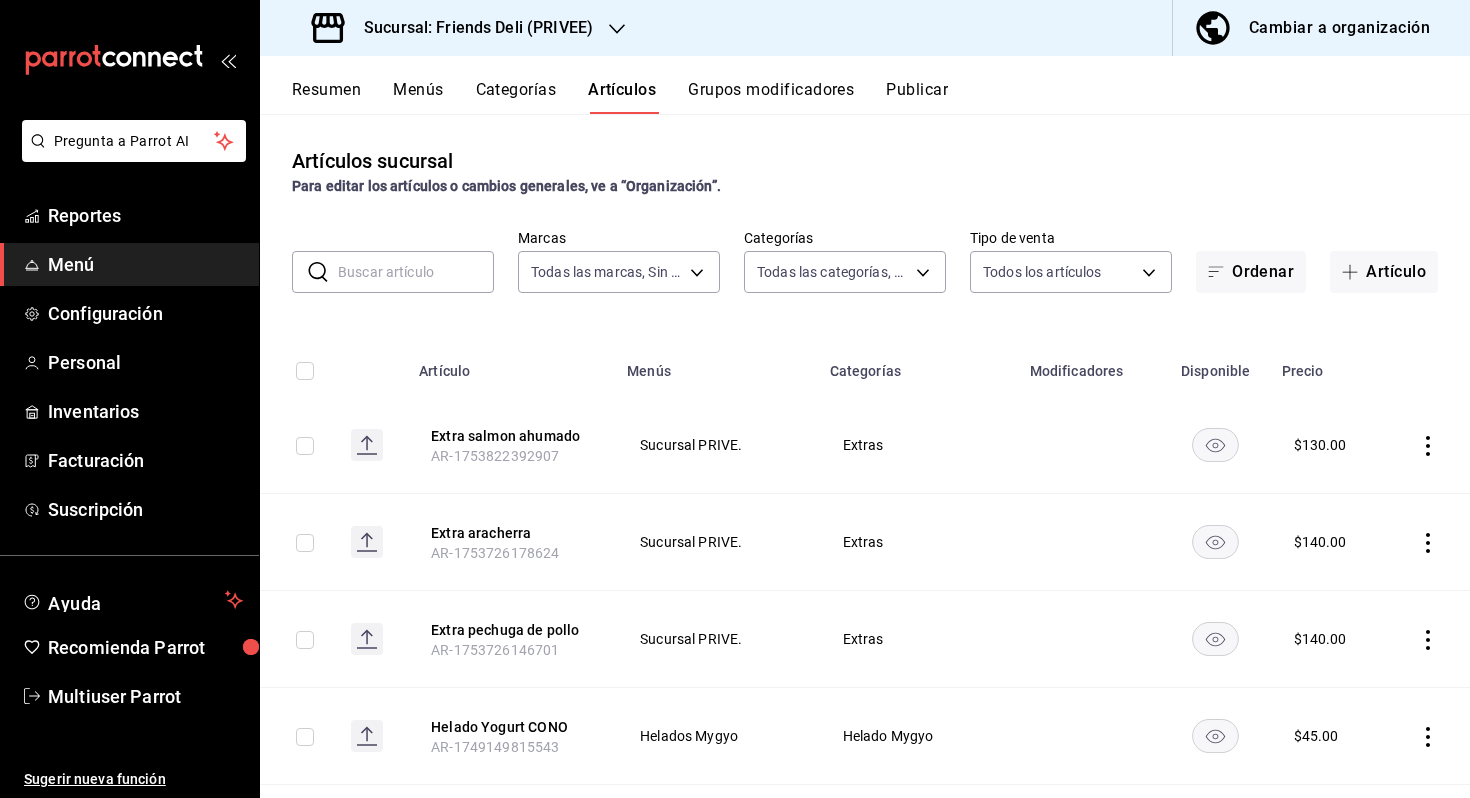 type on "[UUID],[UUID],[UUID],[UUID],[UUID],[UUID],[UUID],[UUID],[UUID],[UUID],[UUID],[UUID],[UUID],[UUID],[UUID],[UUID],[UUID],[UUID],[UUID],[UUID],[UUID],[UUID],[UUID],[UUID],[UUID],[UUID],[UUID],[UUID]" 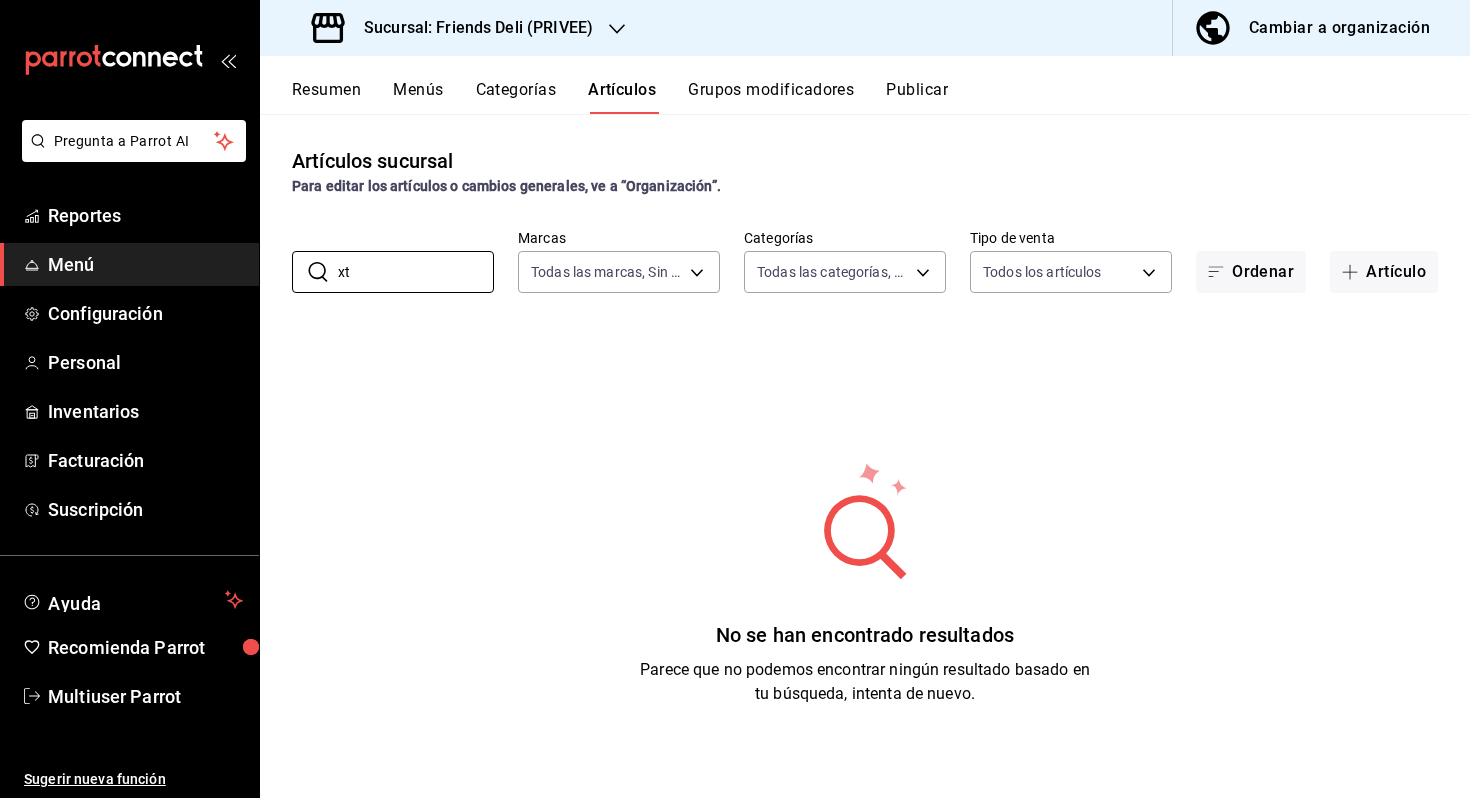 type on "x" 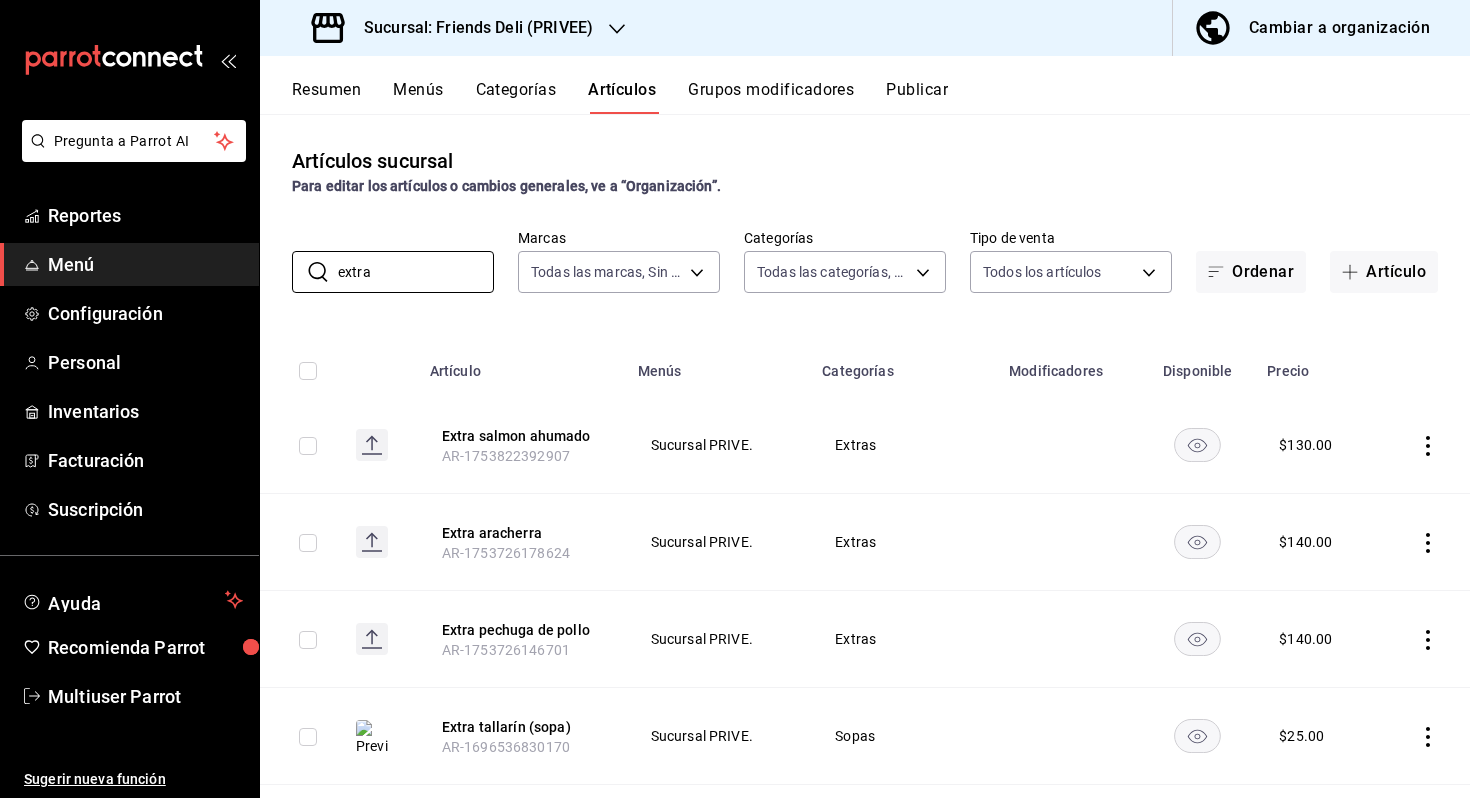 type on "extra" 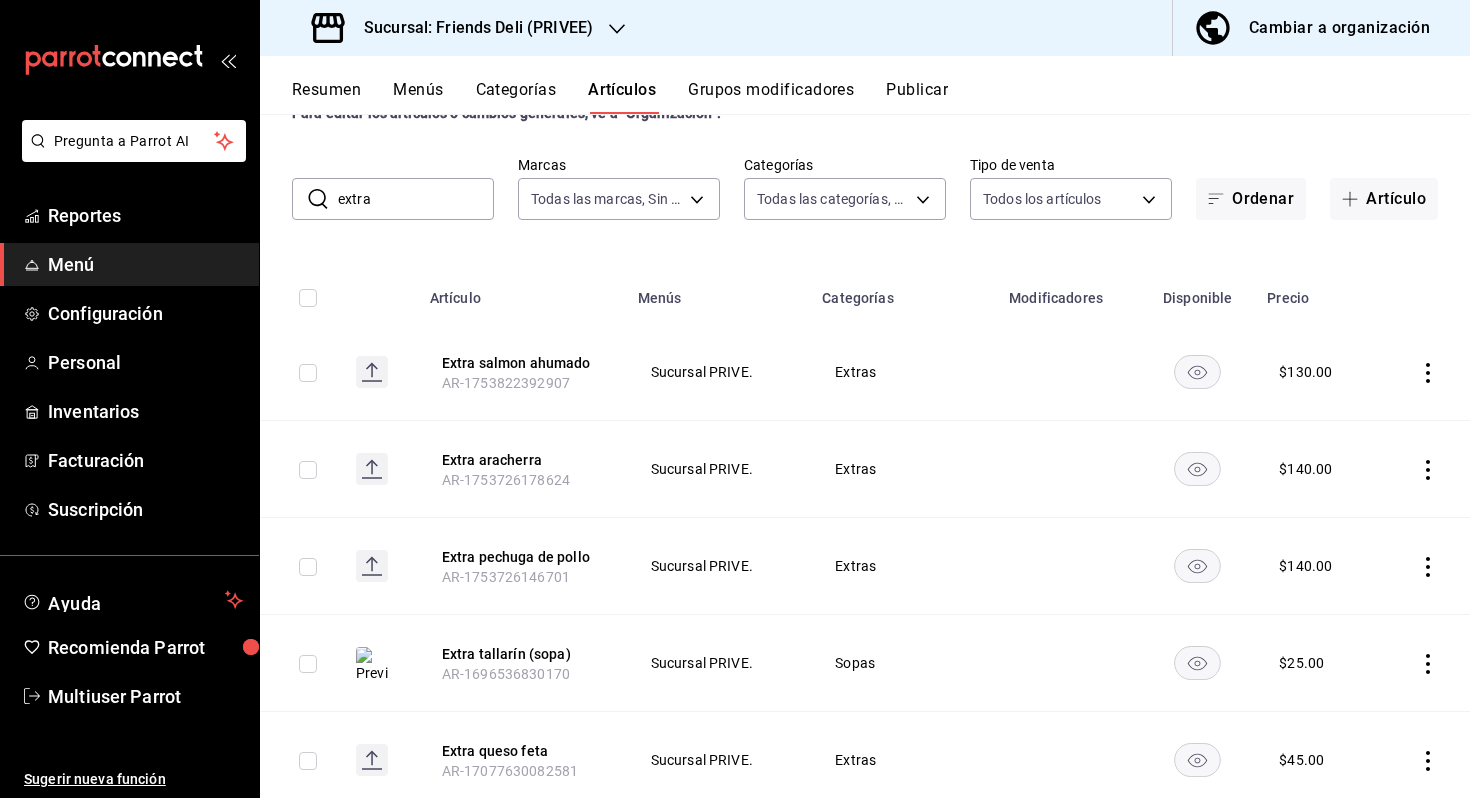 scroll, scrollTop: 75, scrollLeft: 0, axis: vertical 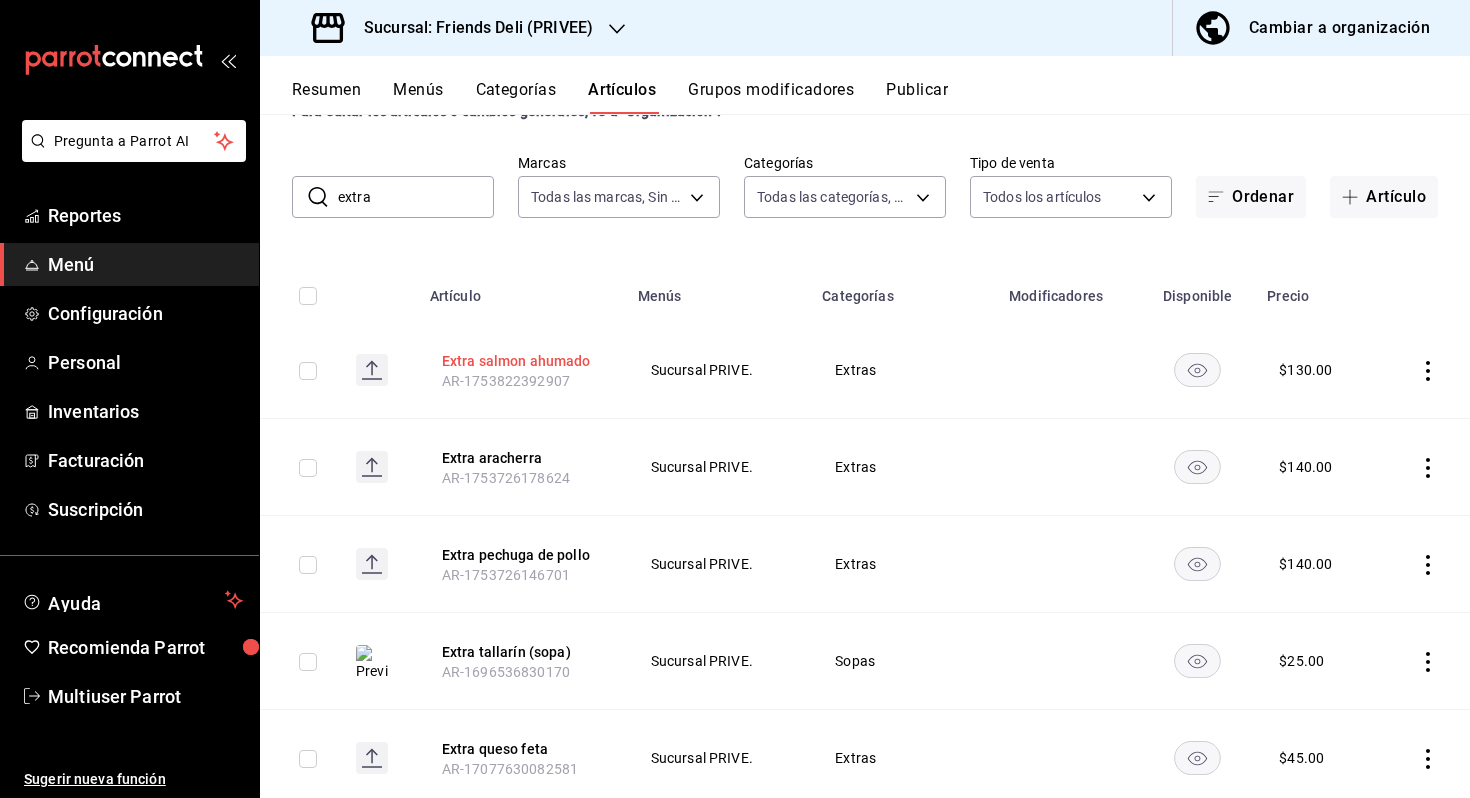 click on "Extra salmon ahumado" at bounding box center [522, 361] 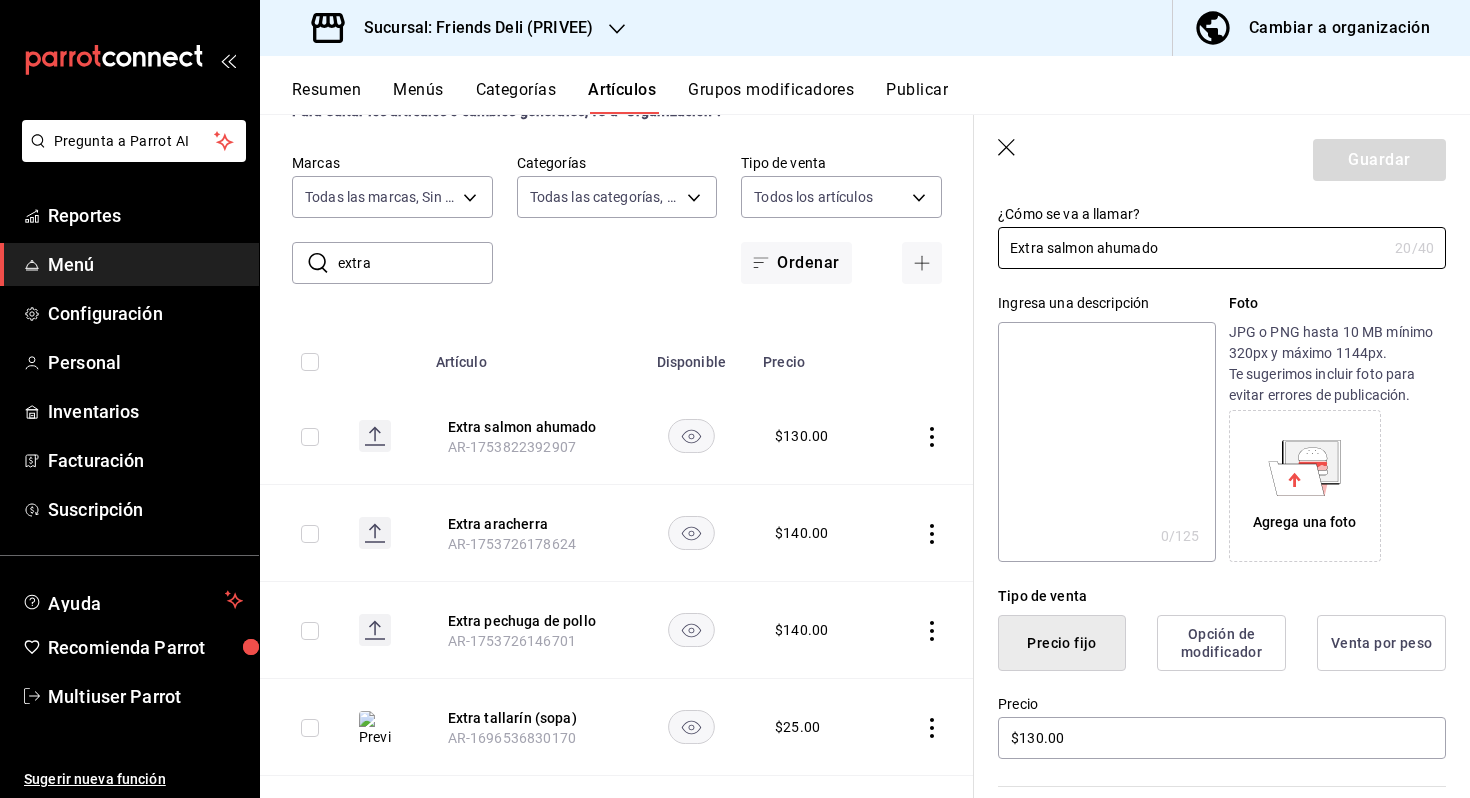 scroll, scrollTop: 163, scrollLeft: 0, axis: vertical 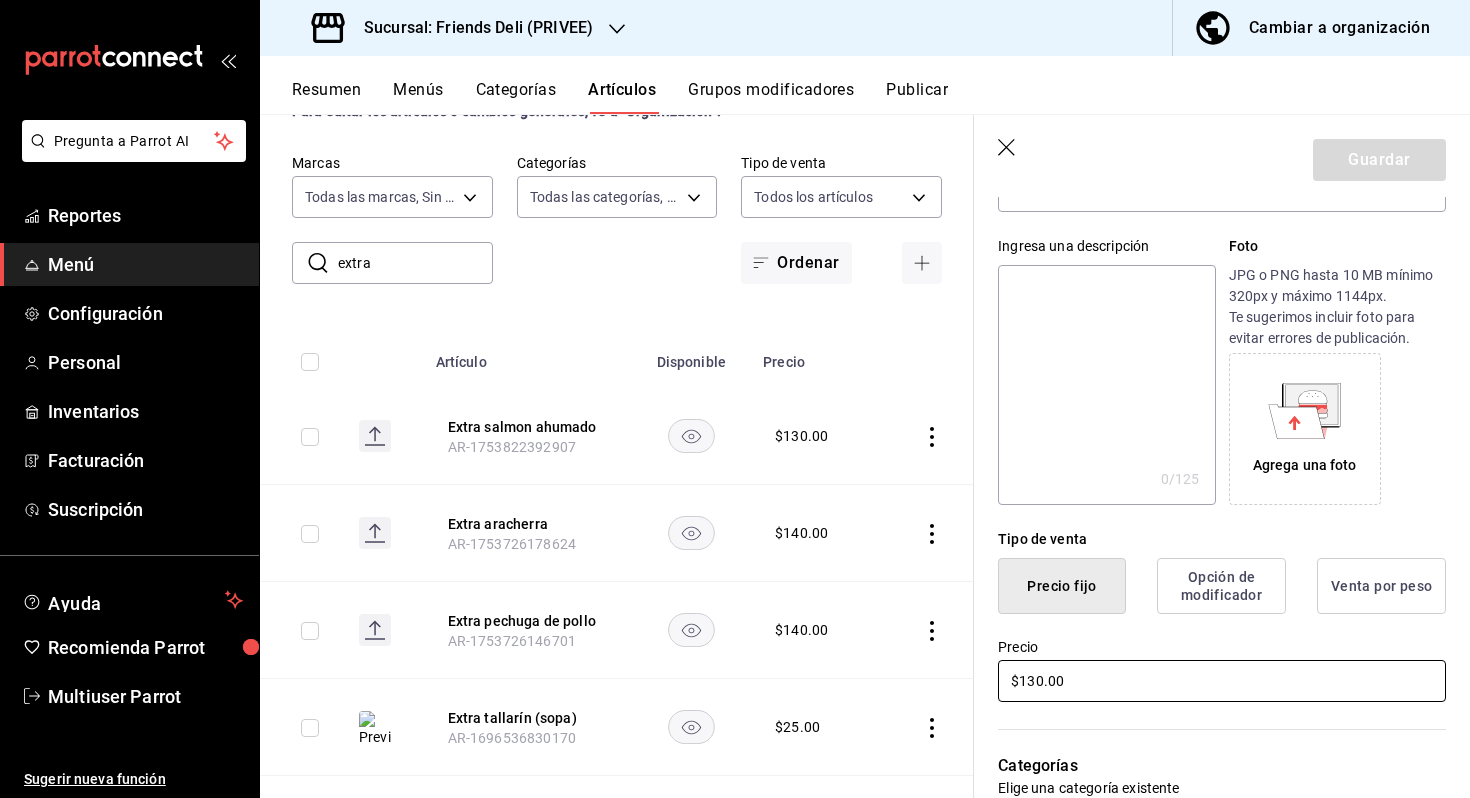 click on "$130.00" at bounding box center (1222, 681) 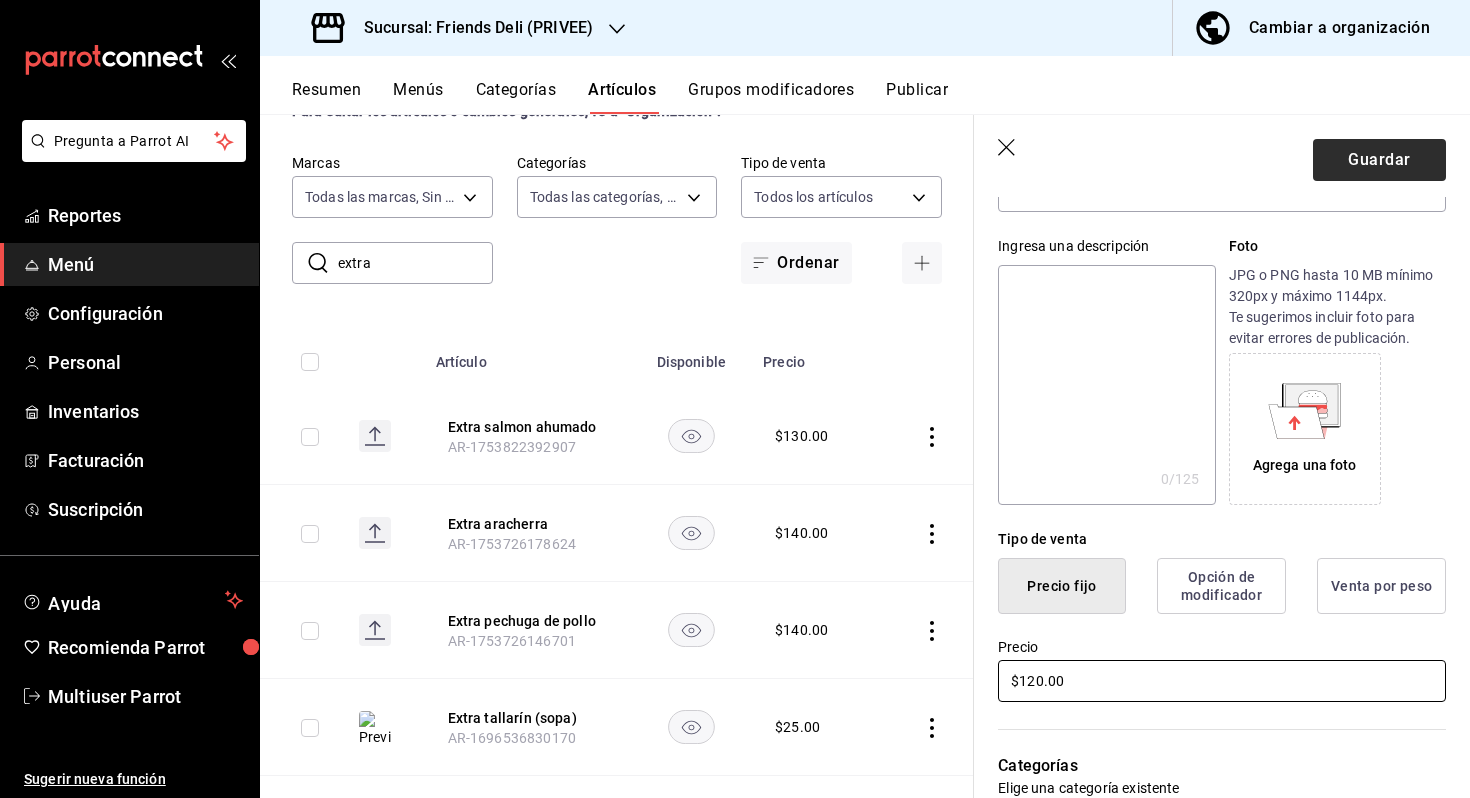 type on "$120.00" 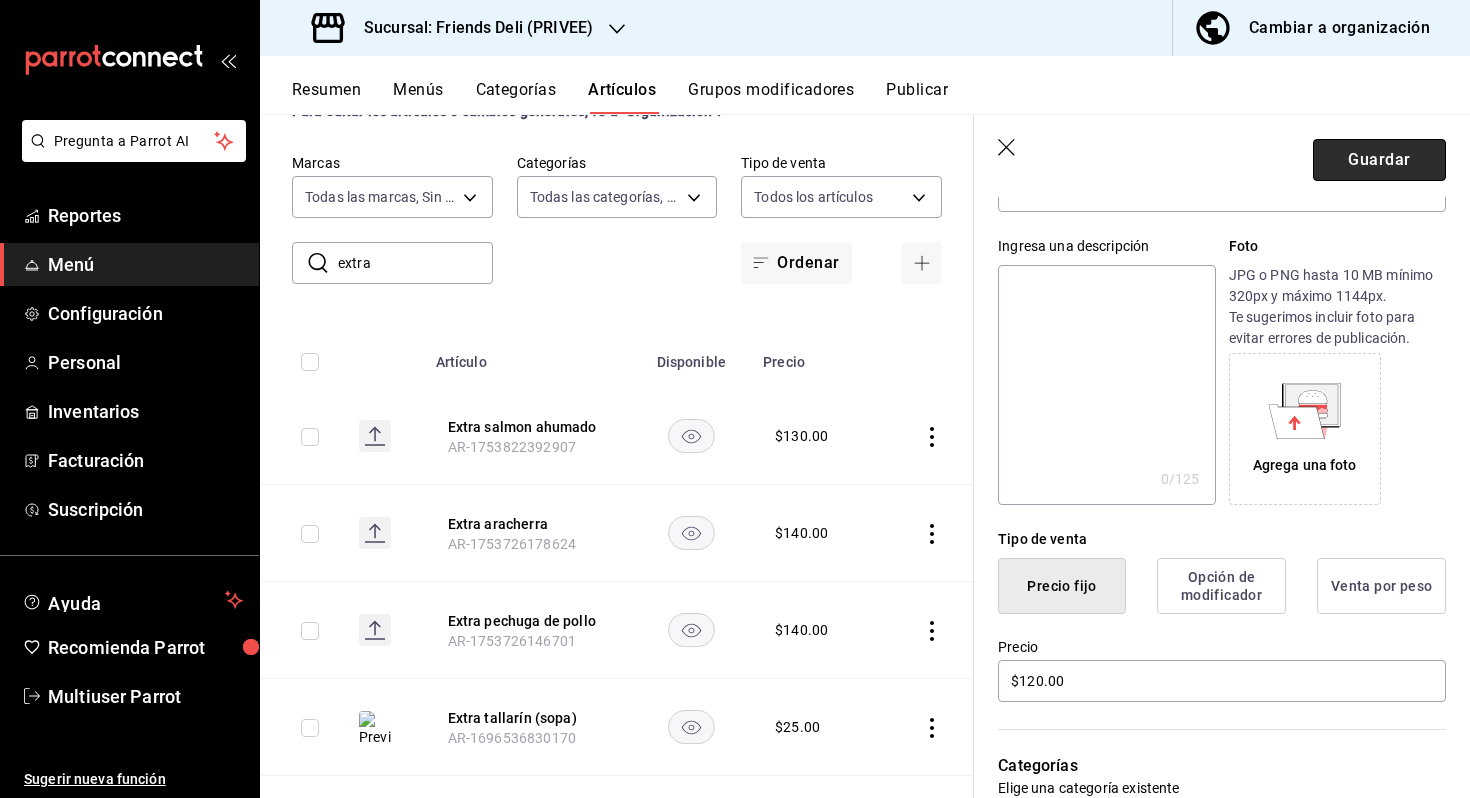 click on "Guardar" at bounding box center (1379, 160) 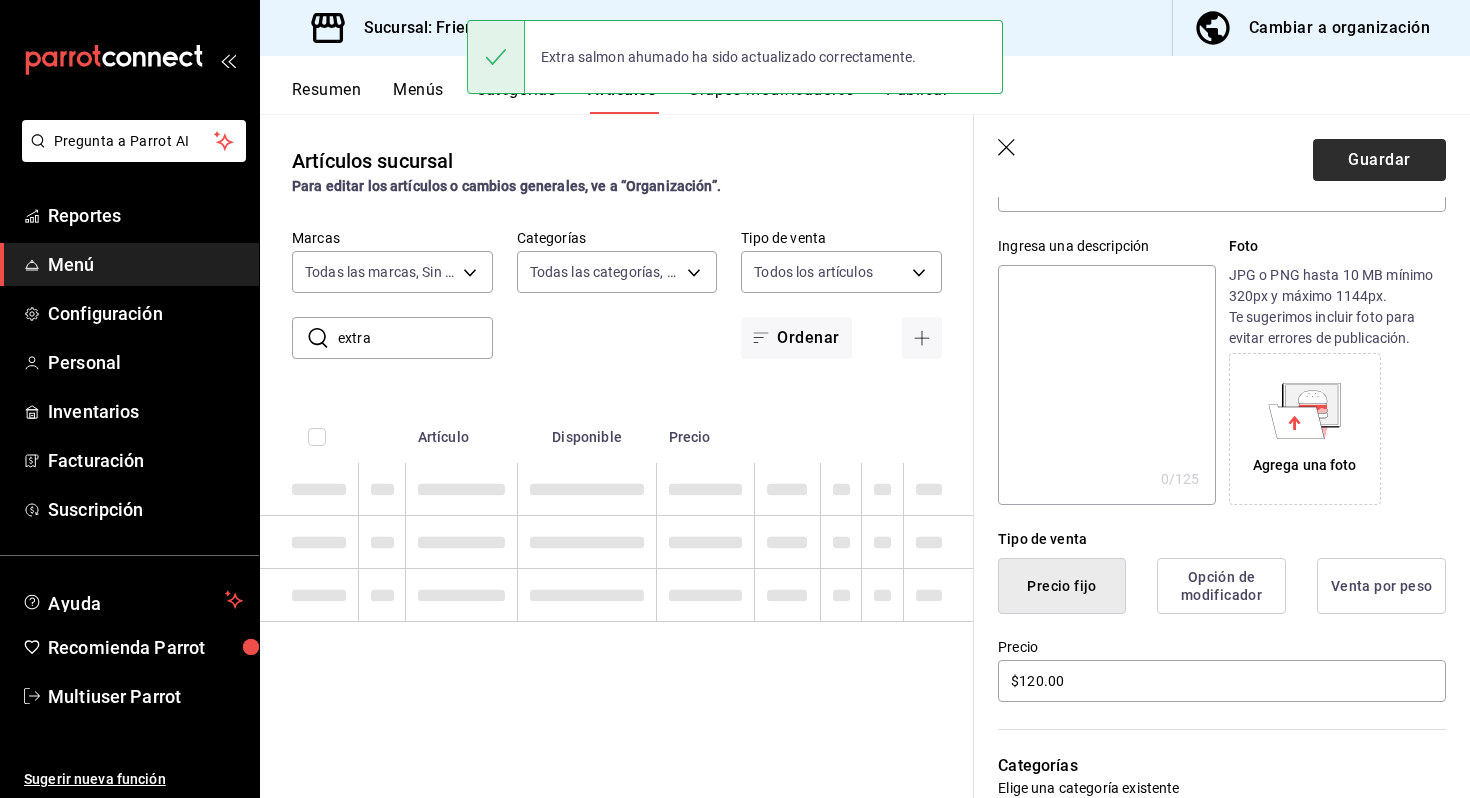 scroll, scrollTop: 0, scrollLeft: 0, axis: both 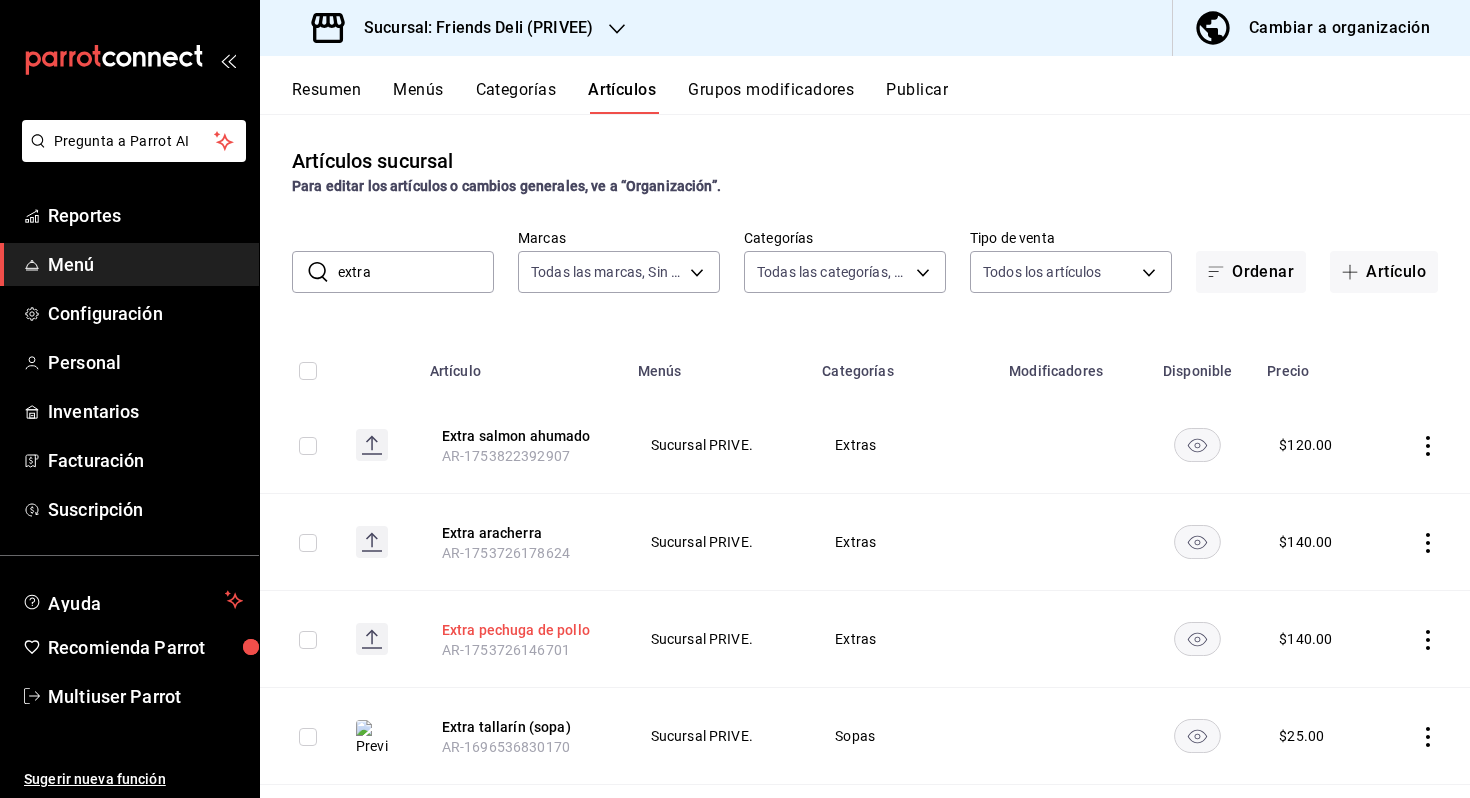 click on "Extra pechuga de pollo" at bounding box center [522, 630] 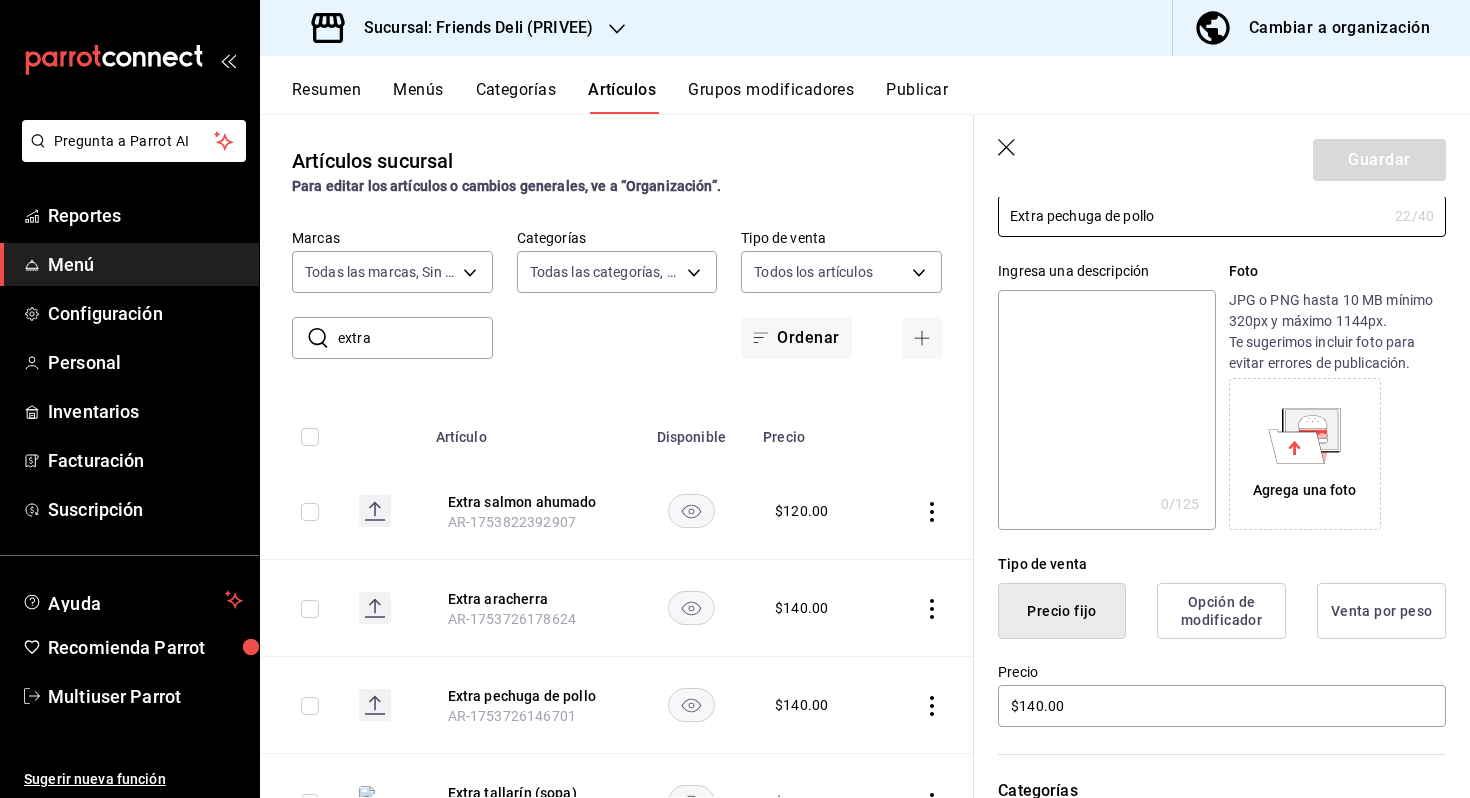 scroll, scrollTop: 157, scrollLeft: 0, axis: vertical 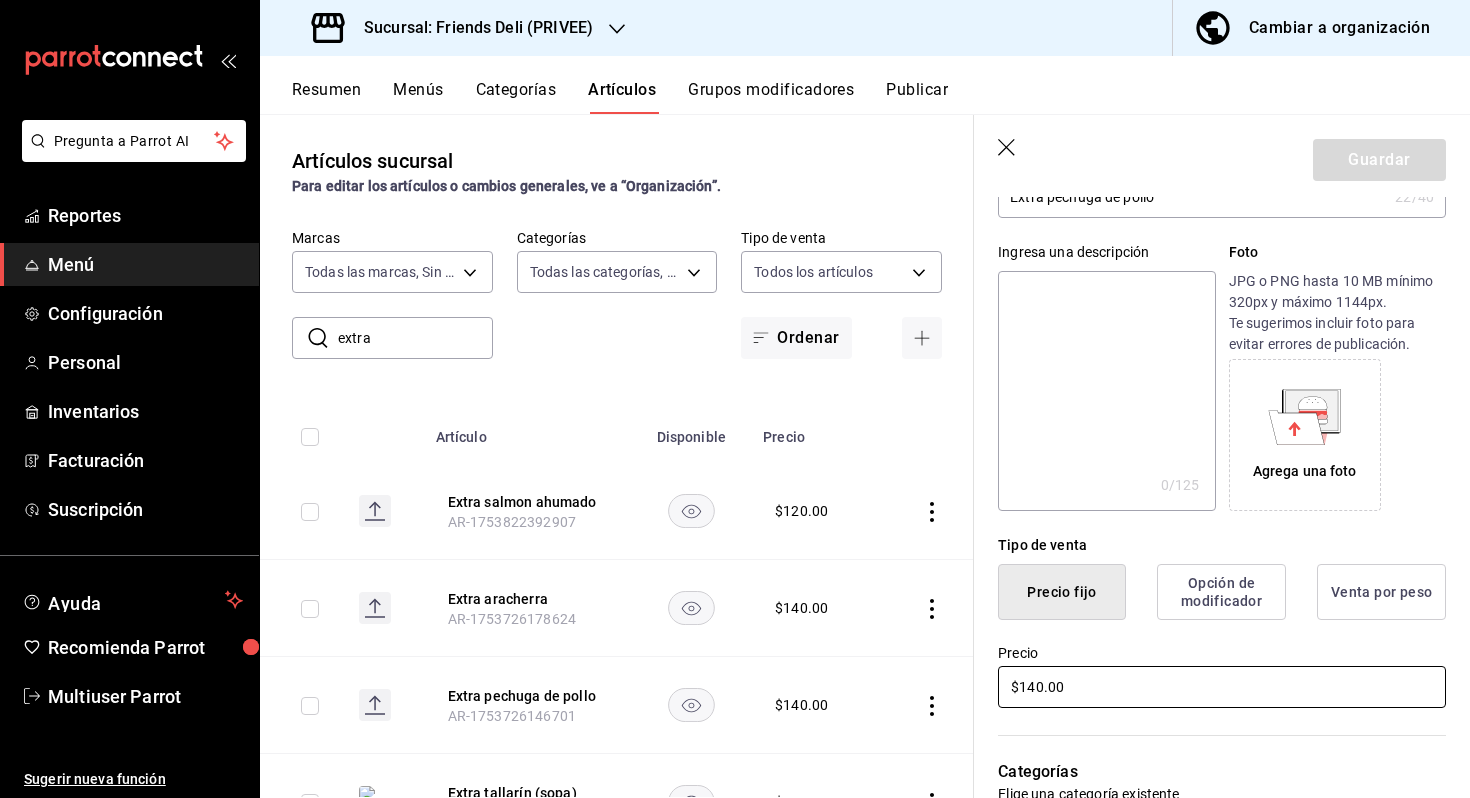 click on "$140.00" at bounding box center (1222, 687) 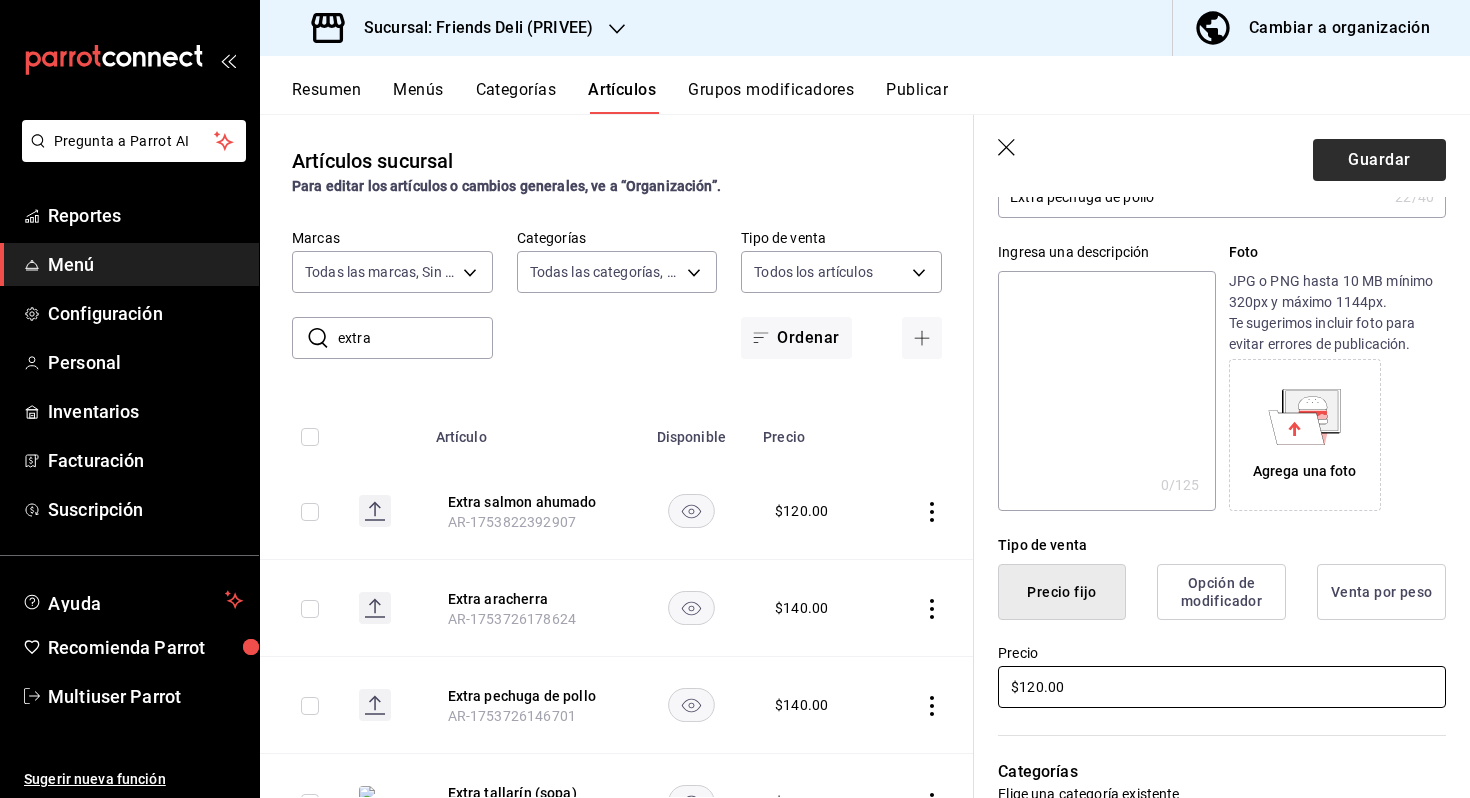 type on "$120.00" 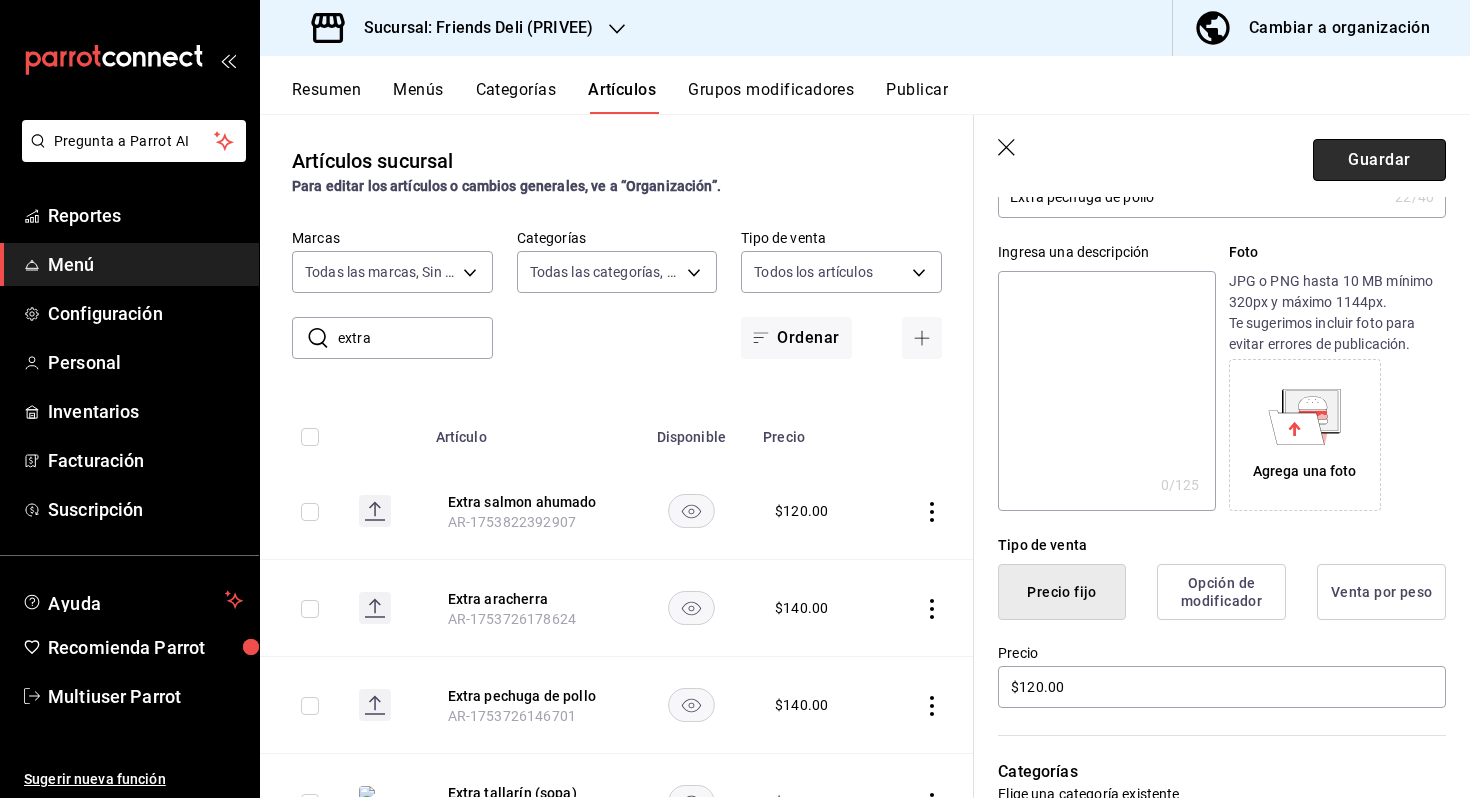 click on "Guardar" at bounding box center [1379, 160] 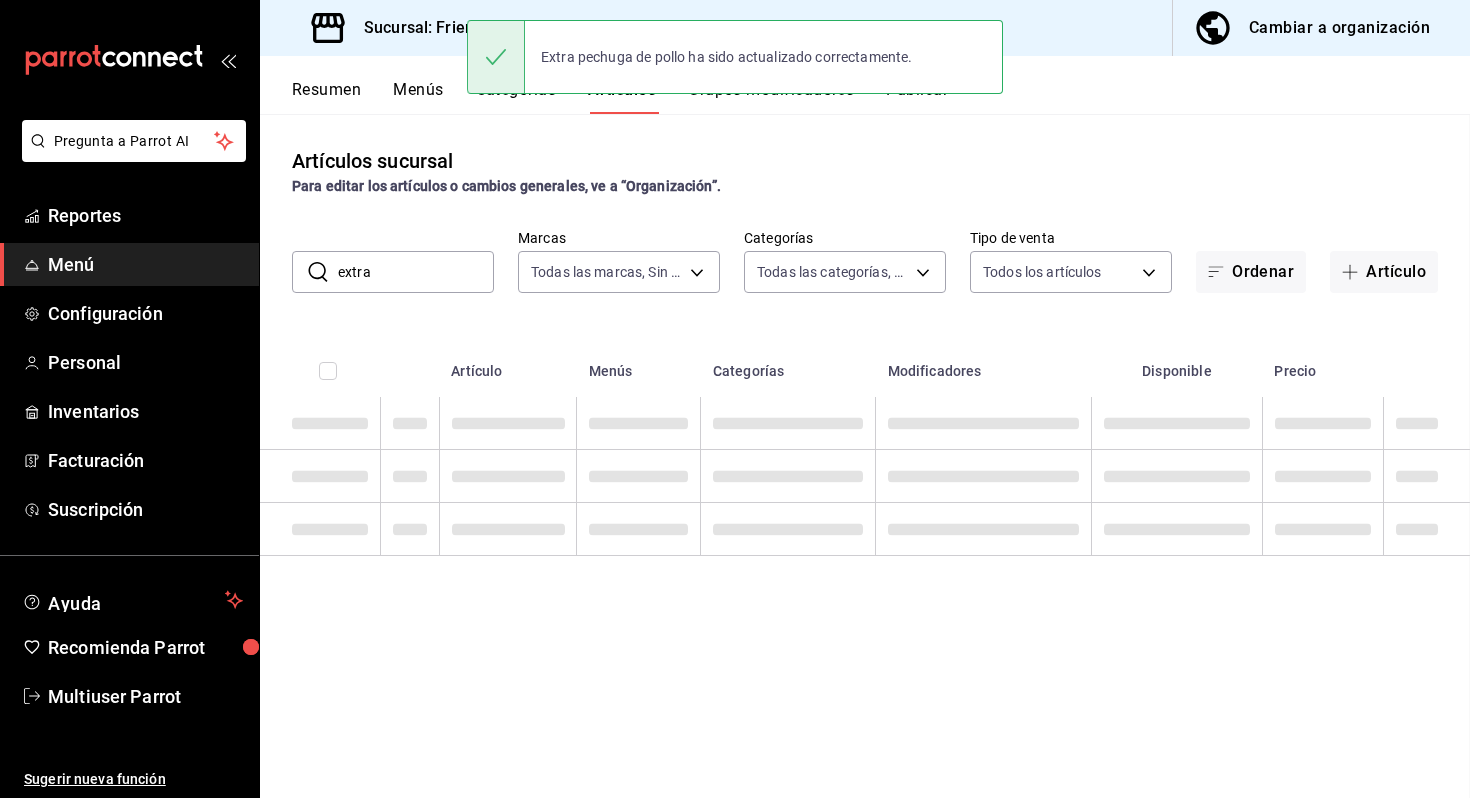 scroll, scrollTop: 0, scrollLeft: 0, axis: both 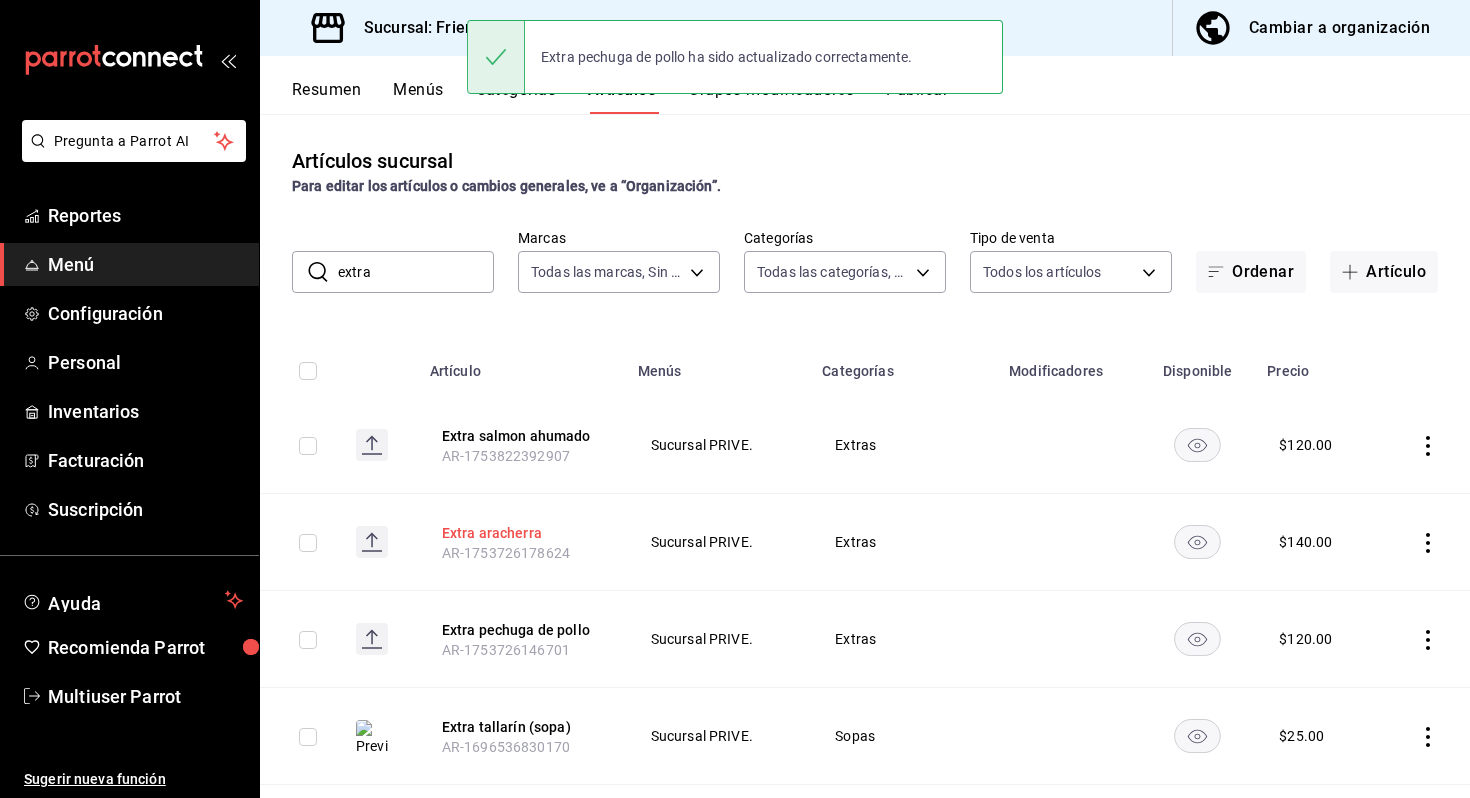 click on "Extra aracherra" at bounding box center (522, 533) 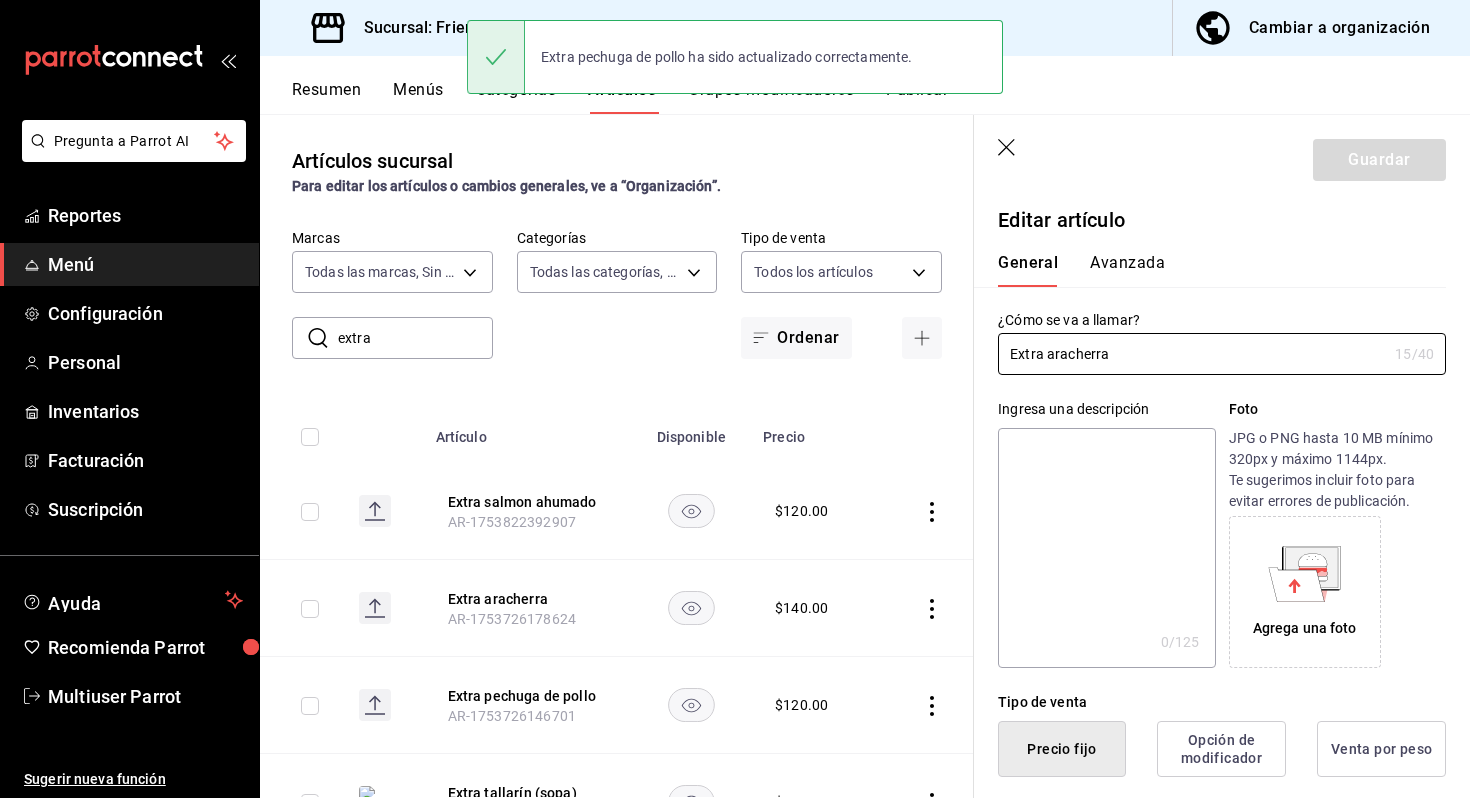 scroll, scrollTop: 171, scrollLeft: 0, axis: vertical 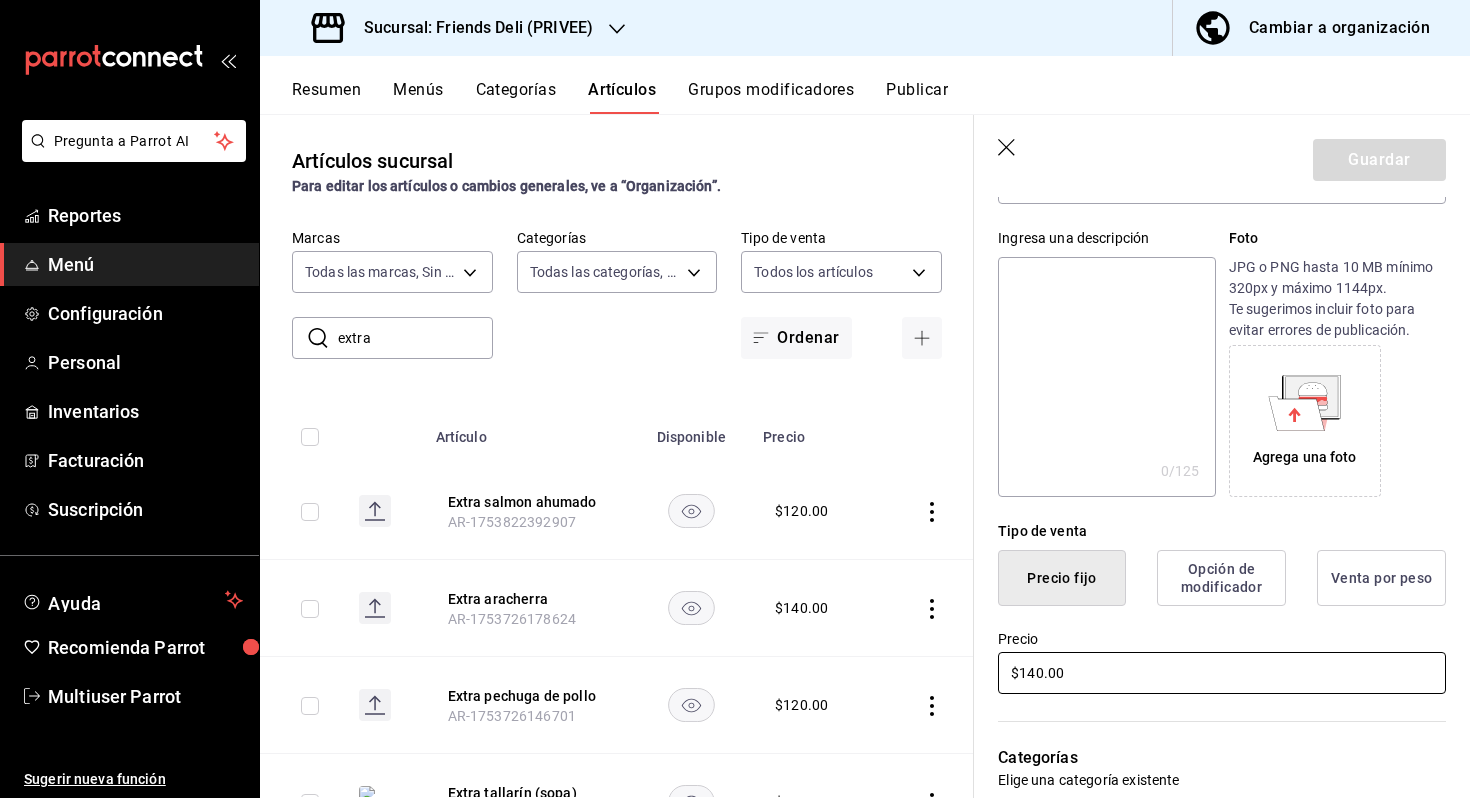 click on "$140.00" at bounding box center [1222, 673] 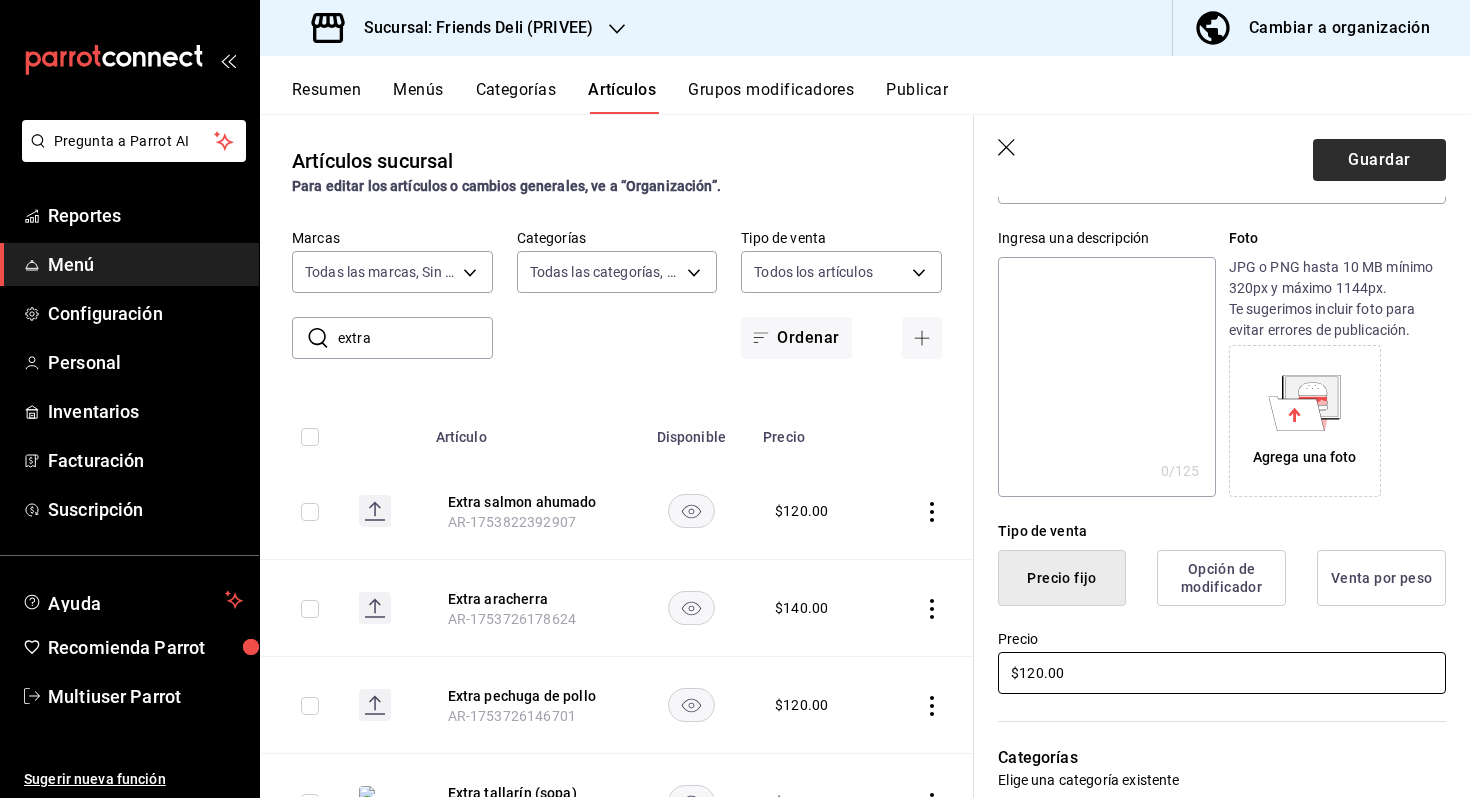 type on "$120.00" 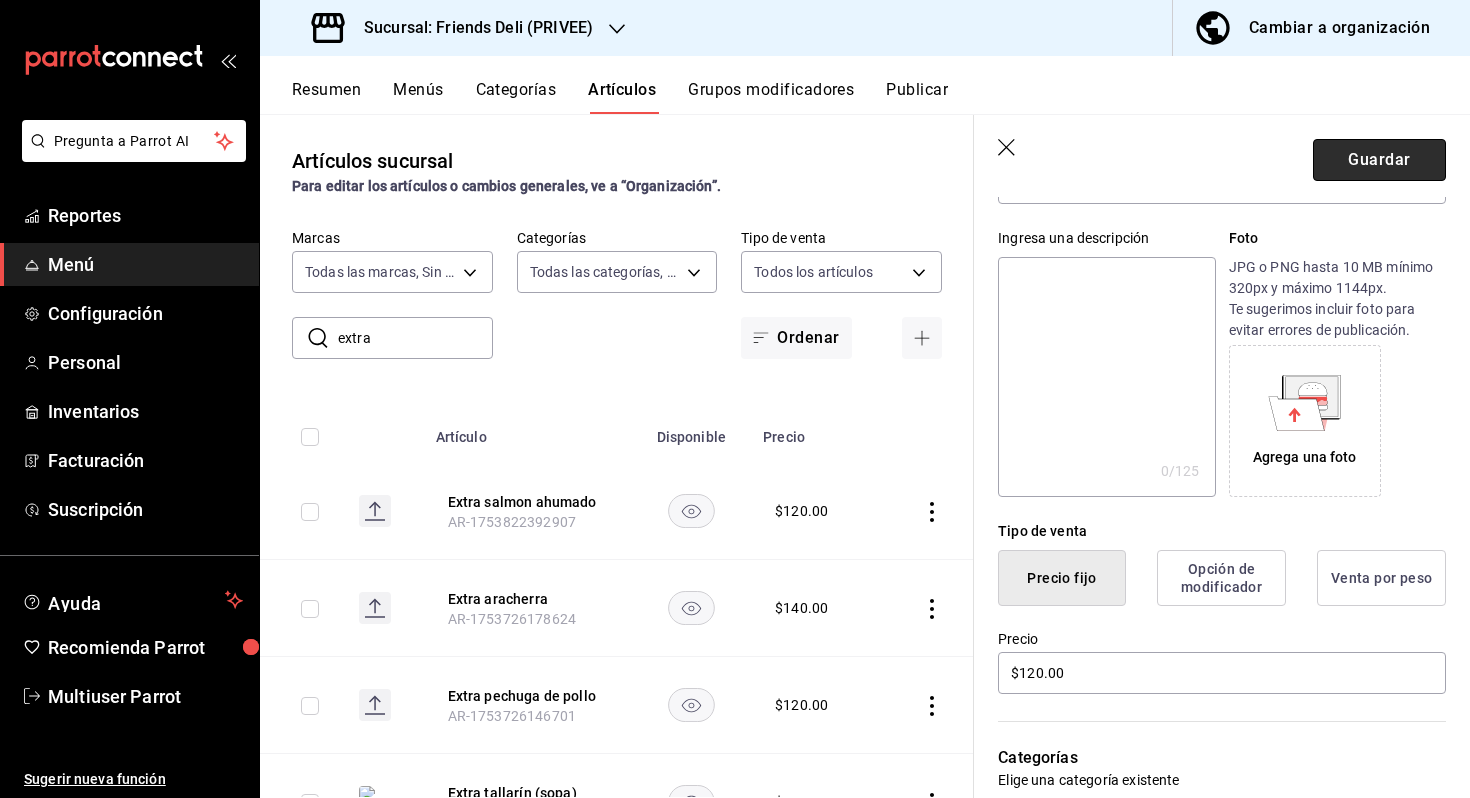 click on "Guardar" at bounding box center (1379, 160) 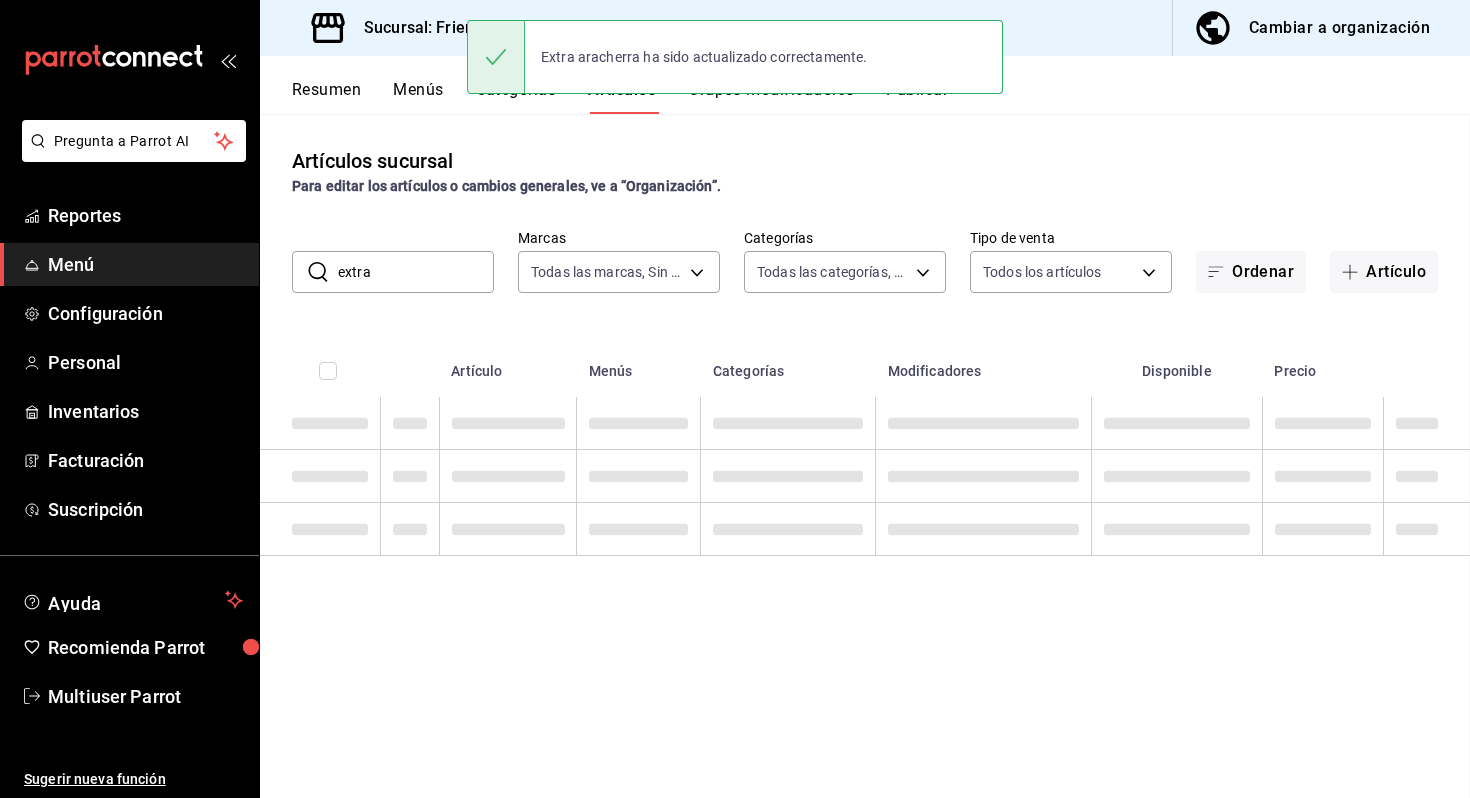 scroll, scrollTop: 0, scrollLeft: 0, axis: both 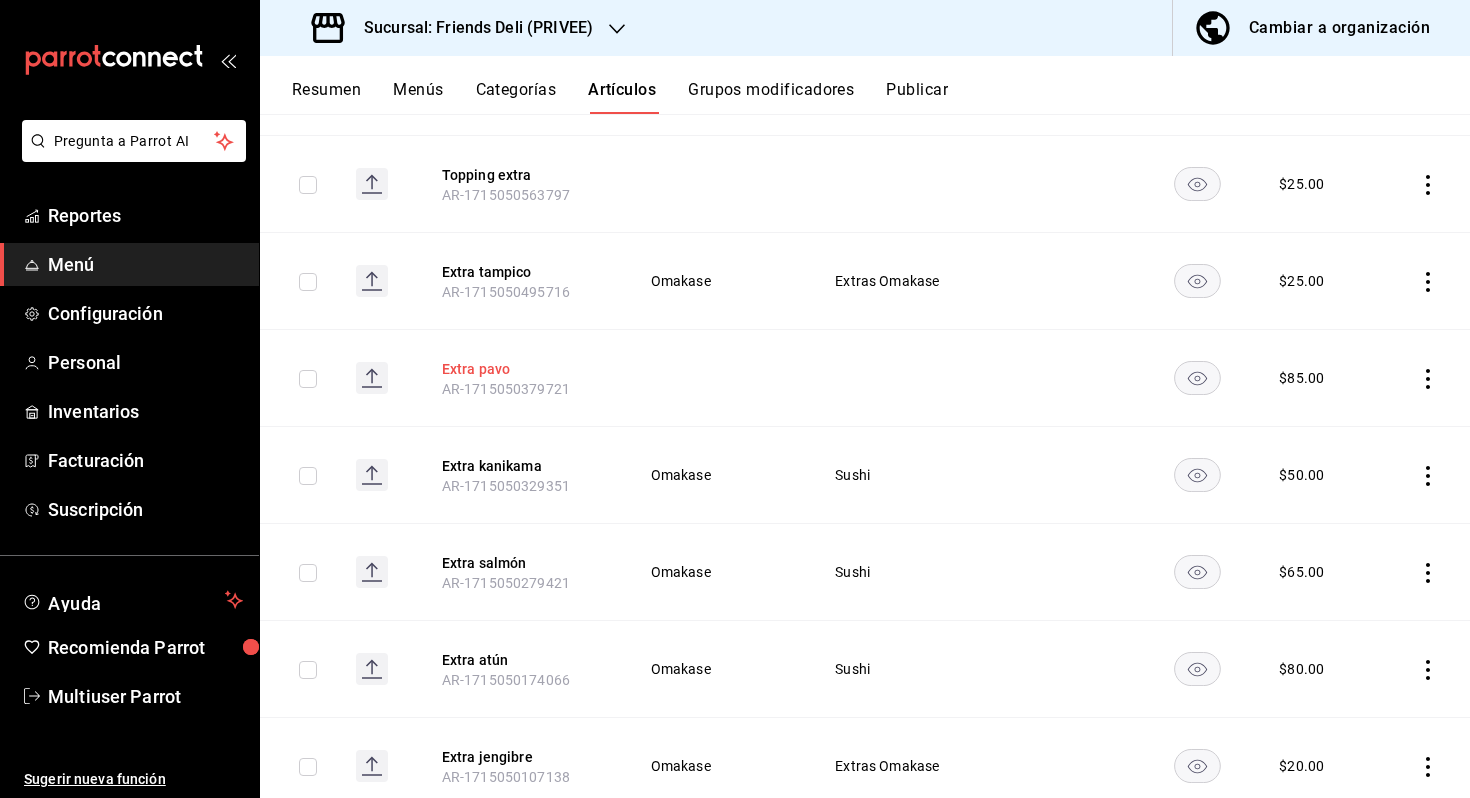 click on "Extra pavo" at bounding box center (522, 369) 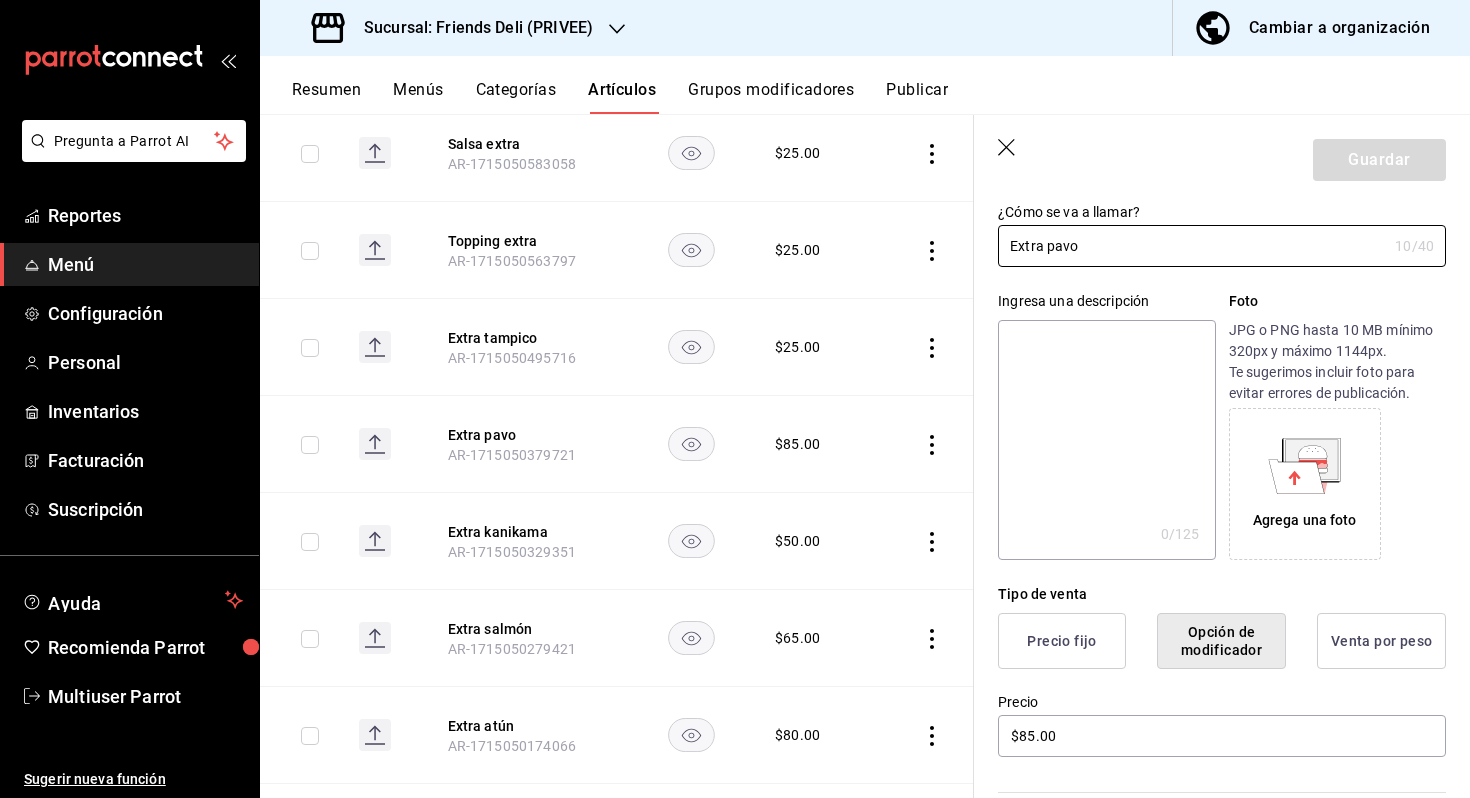 scroll, scrollTop: 111, scrollLeft: 0, axis: vertical 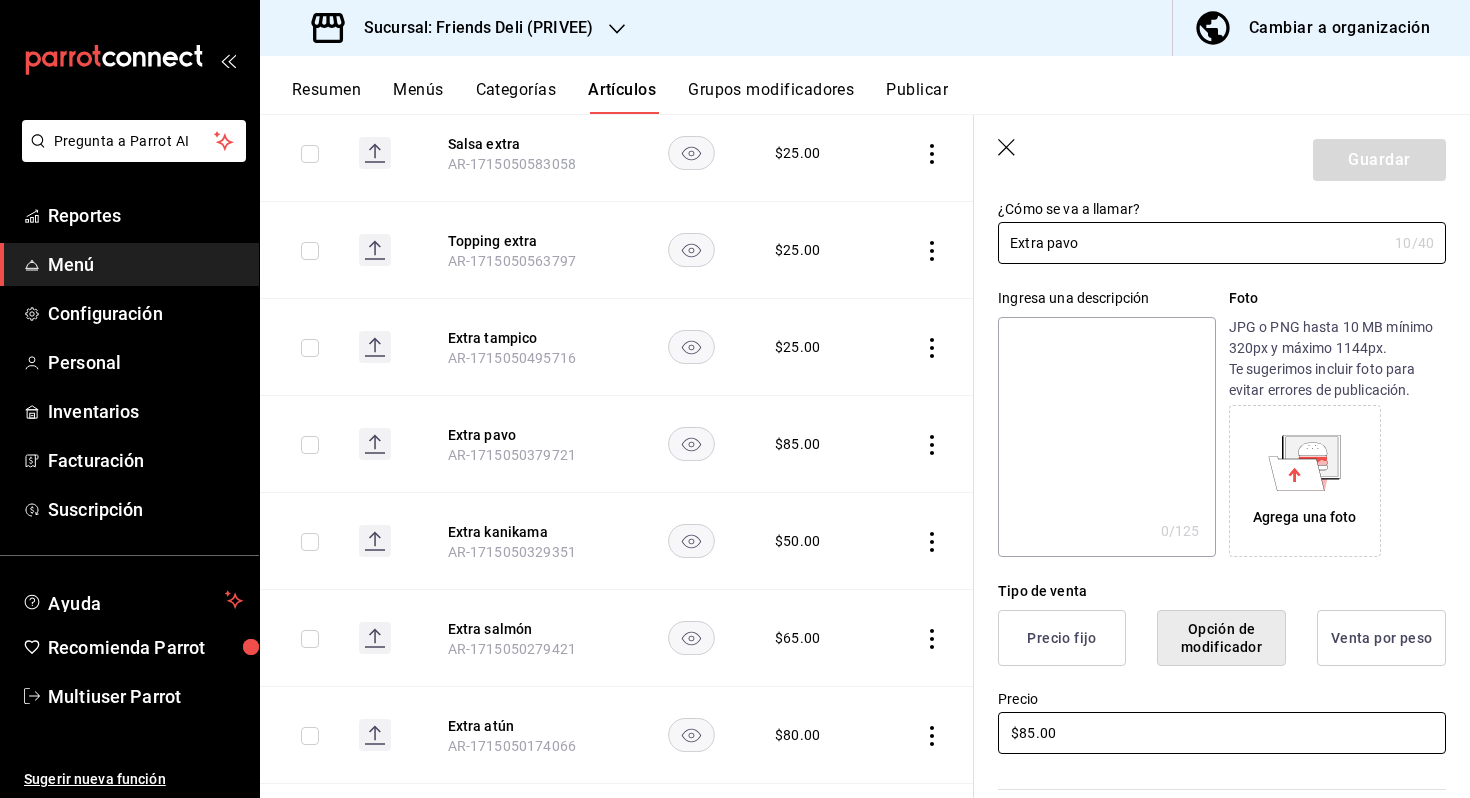click on "$85.00" at bounding box center (1222, 733) 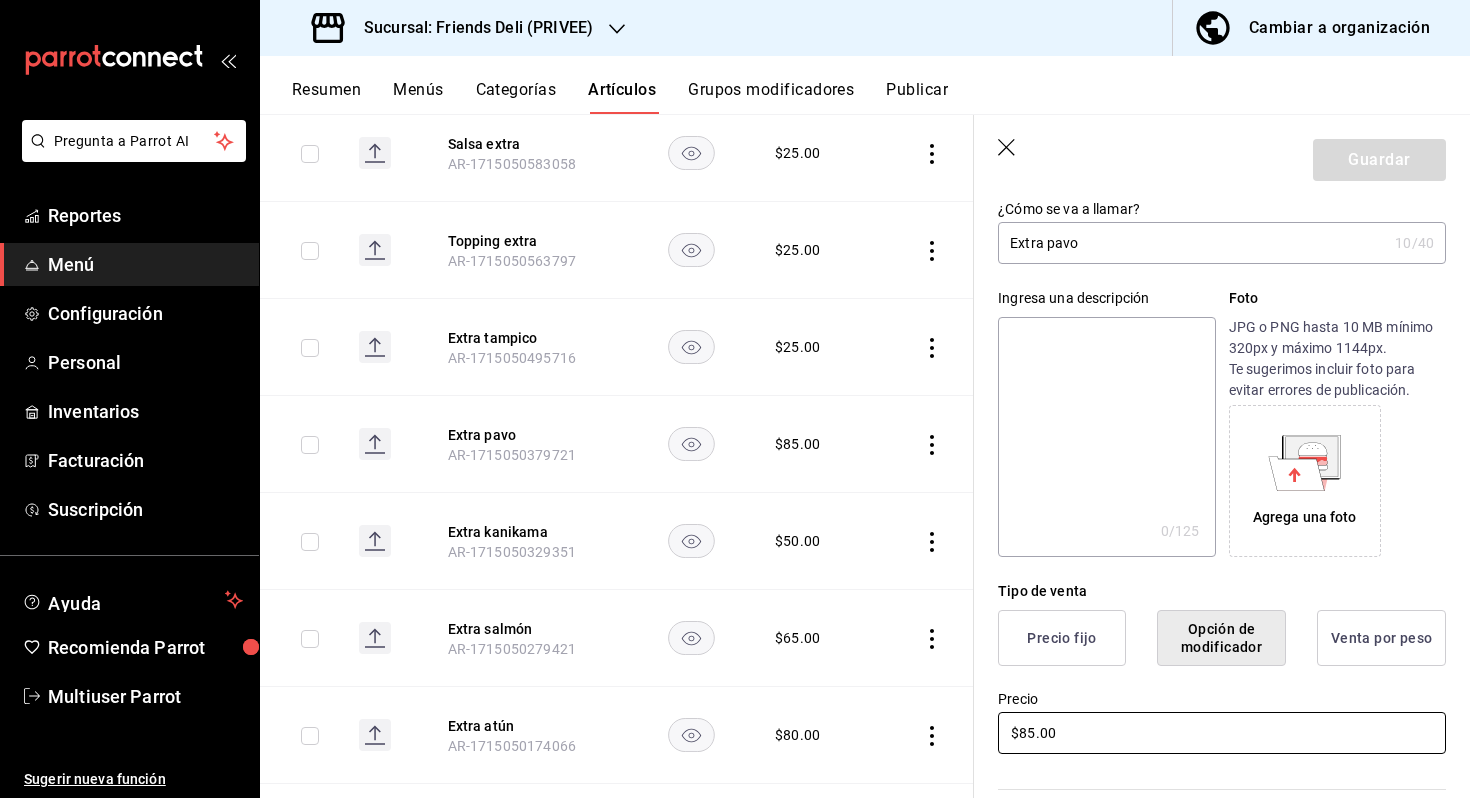 click on "$85.00" at bounding box center [1222, 733] 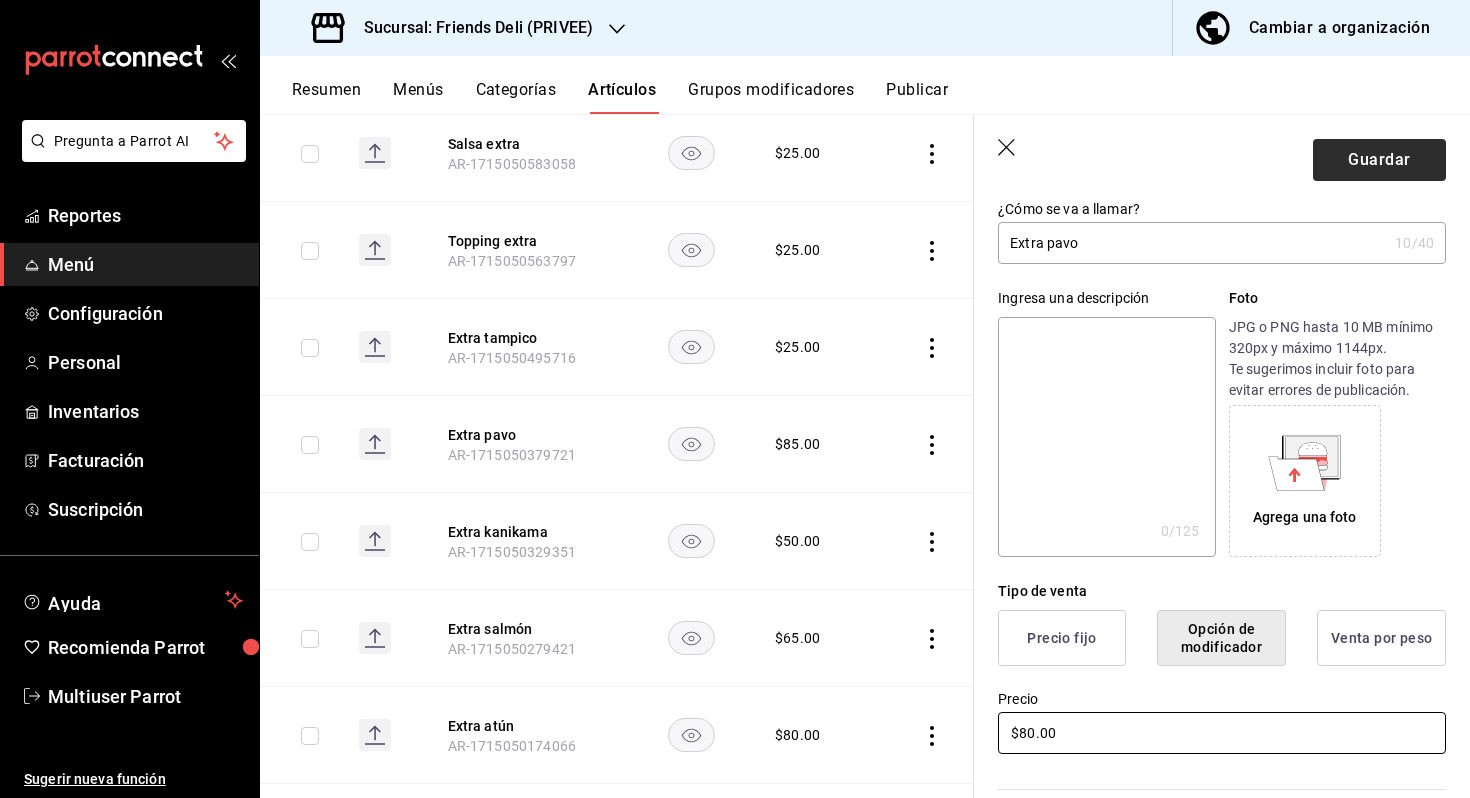 type on "$80.00" 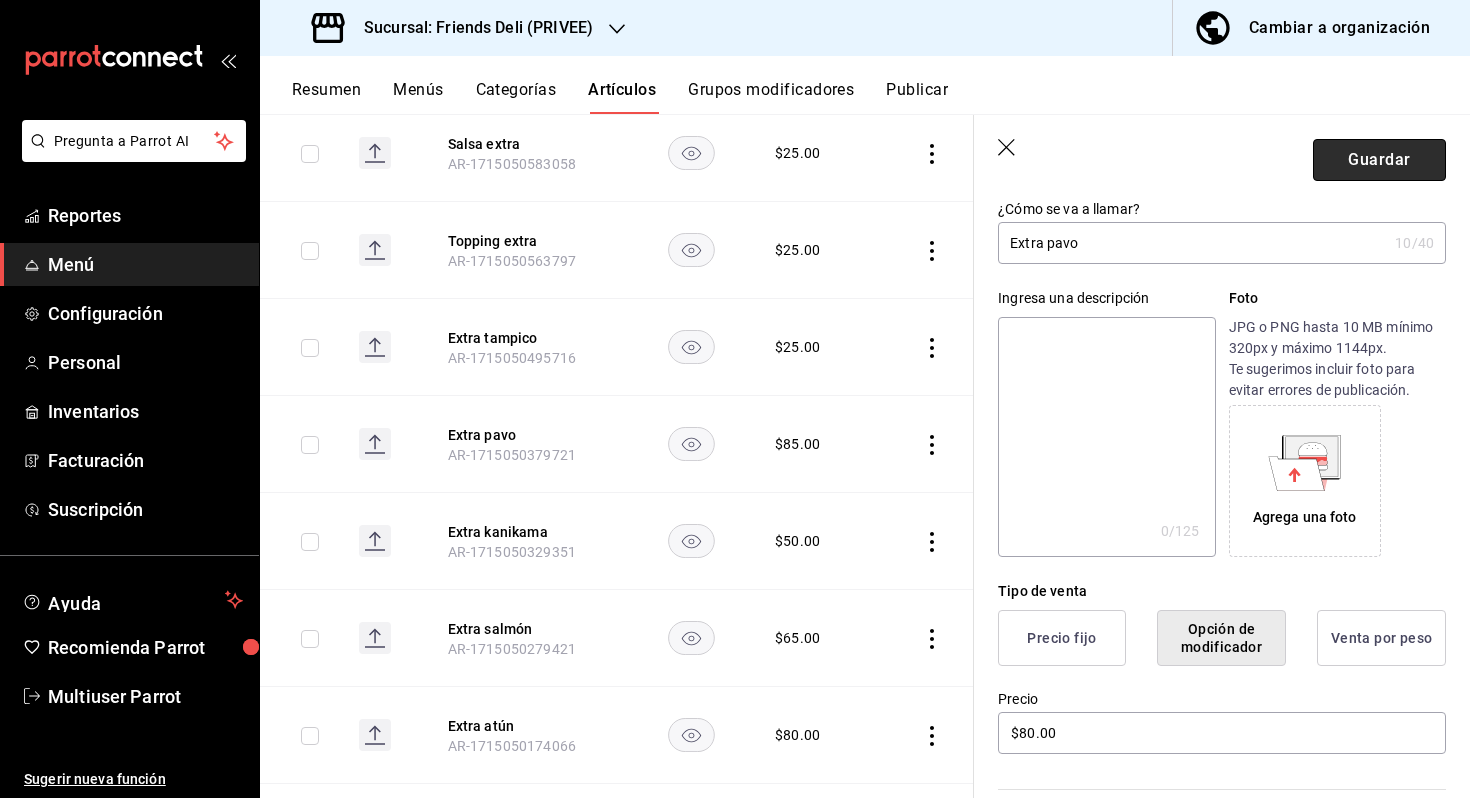 click on "Guardar" at bounding box center [1379, 160] 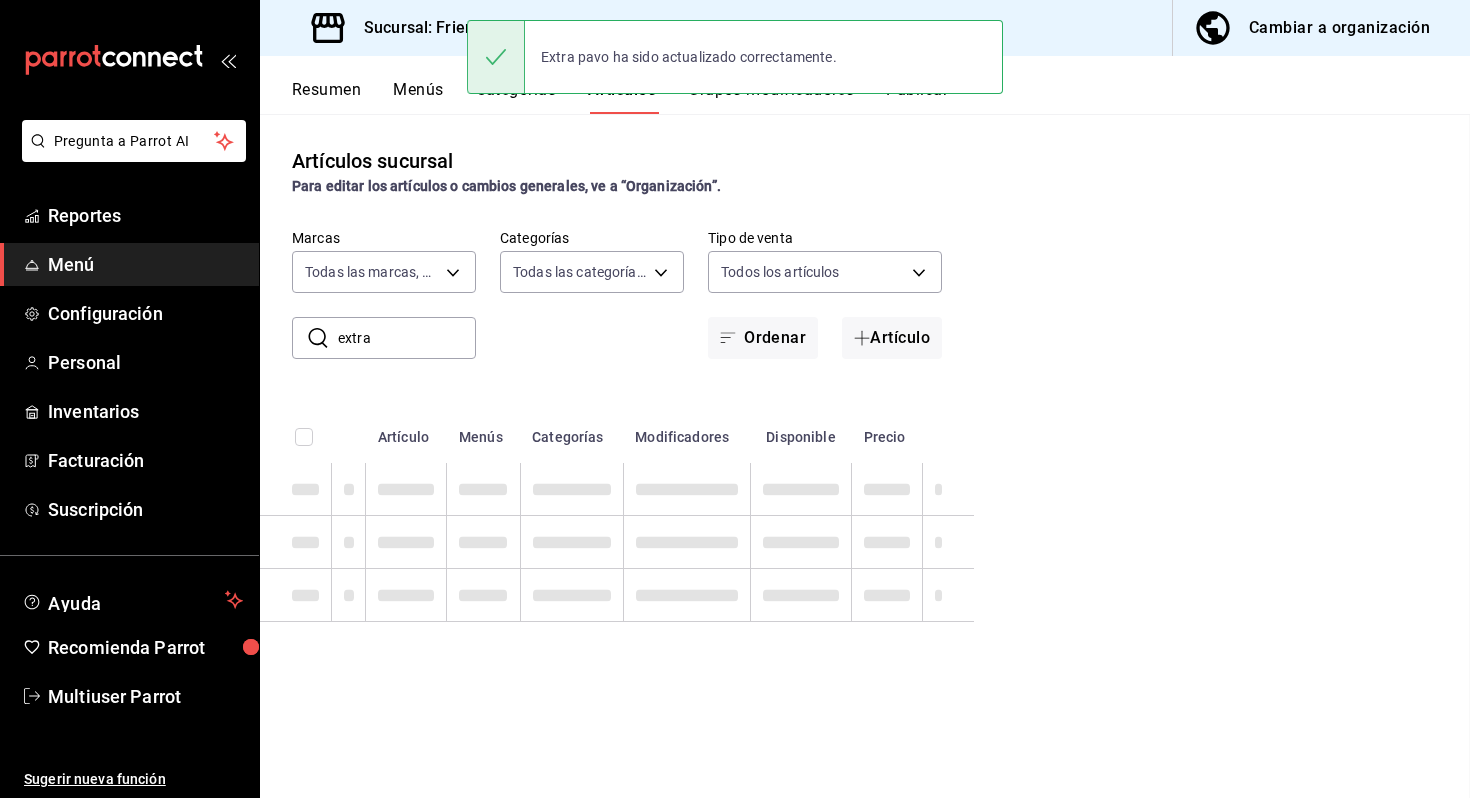 scroll, scrollTop: 0, scrollLeft: 0, axis: both 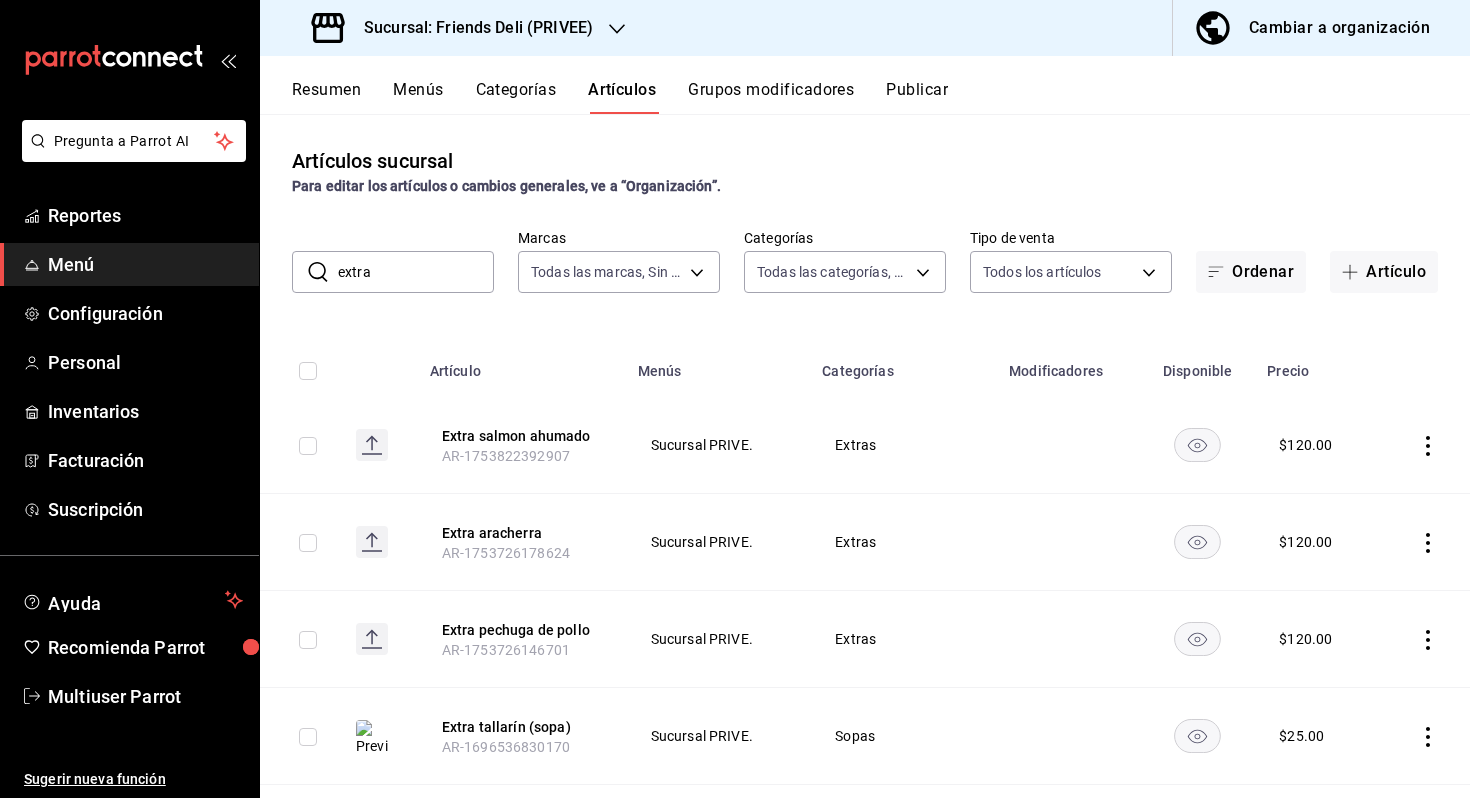 click on "extra" at bounding box center (416, 272) 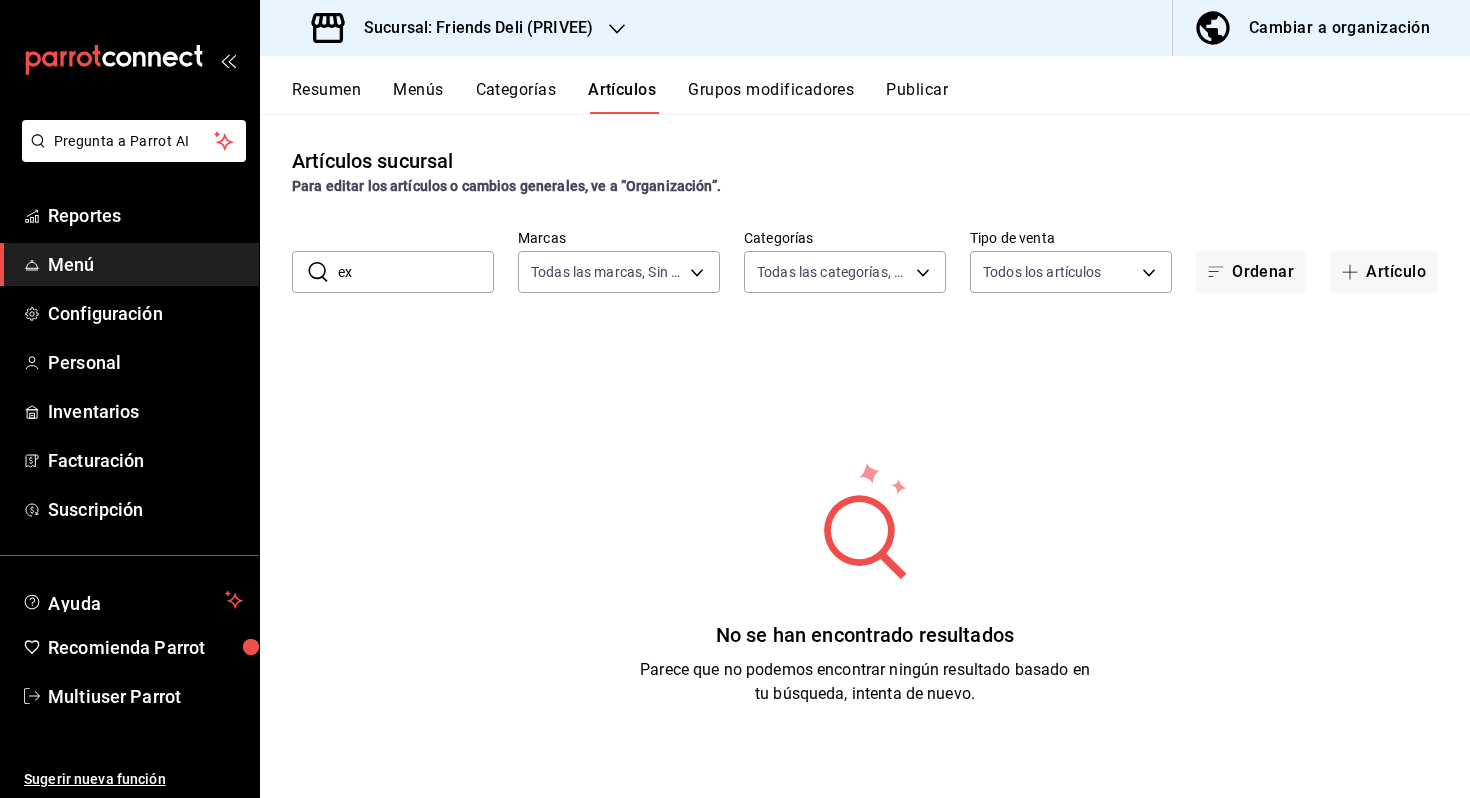 type on "e" 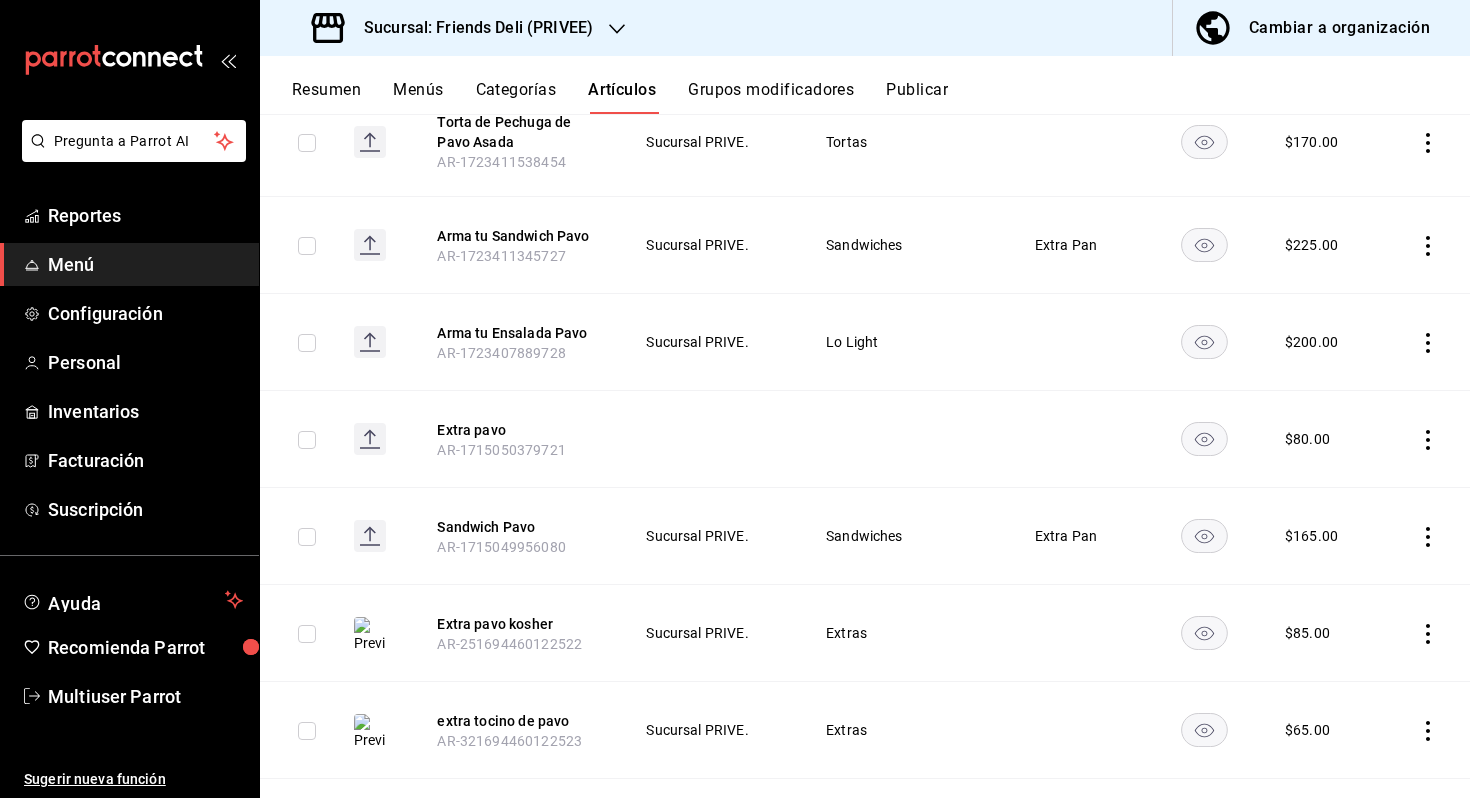 scroll, scrollTop: 685, scrollLeft: 0, axis: vertical 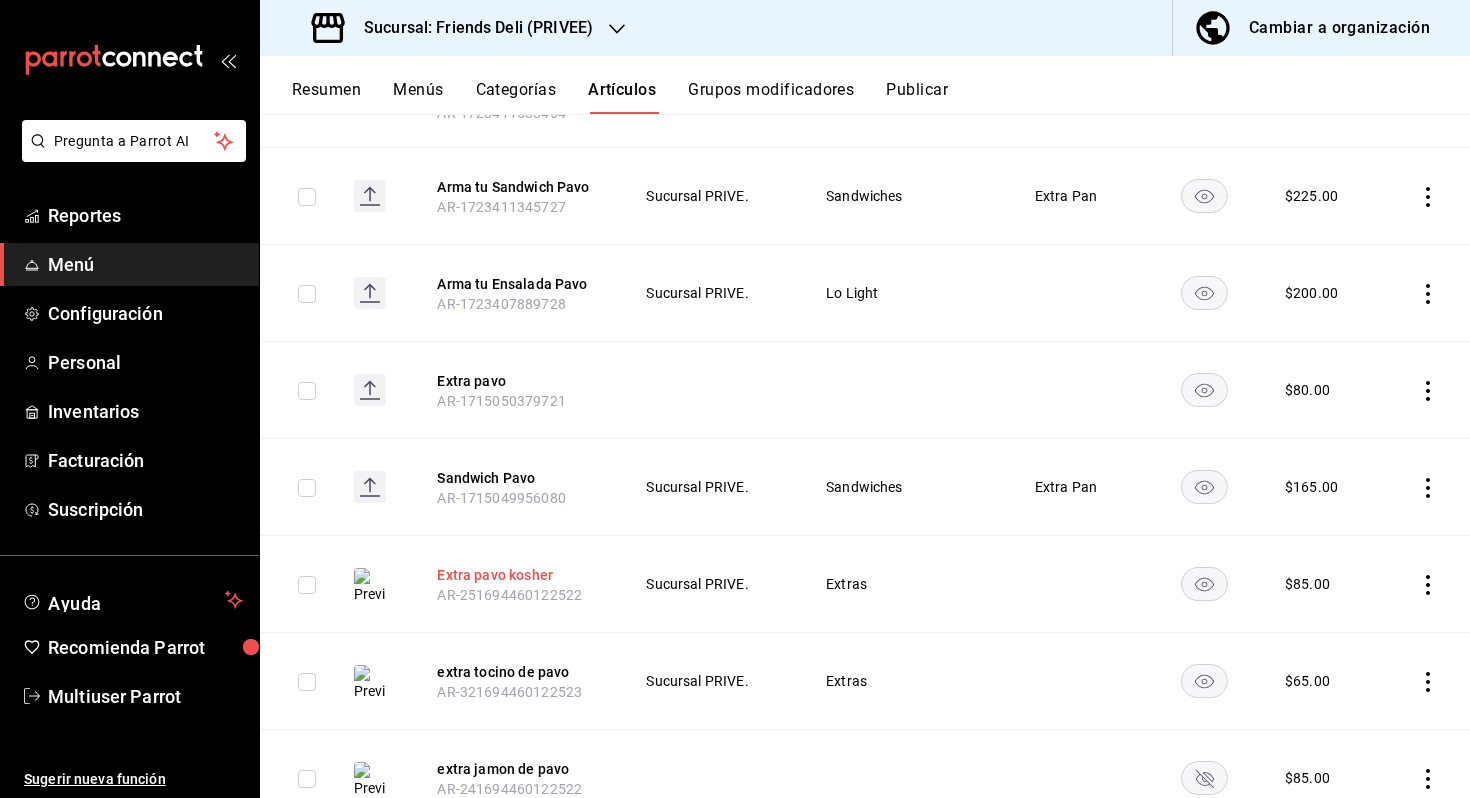 type on "pavo" 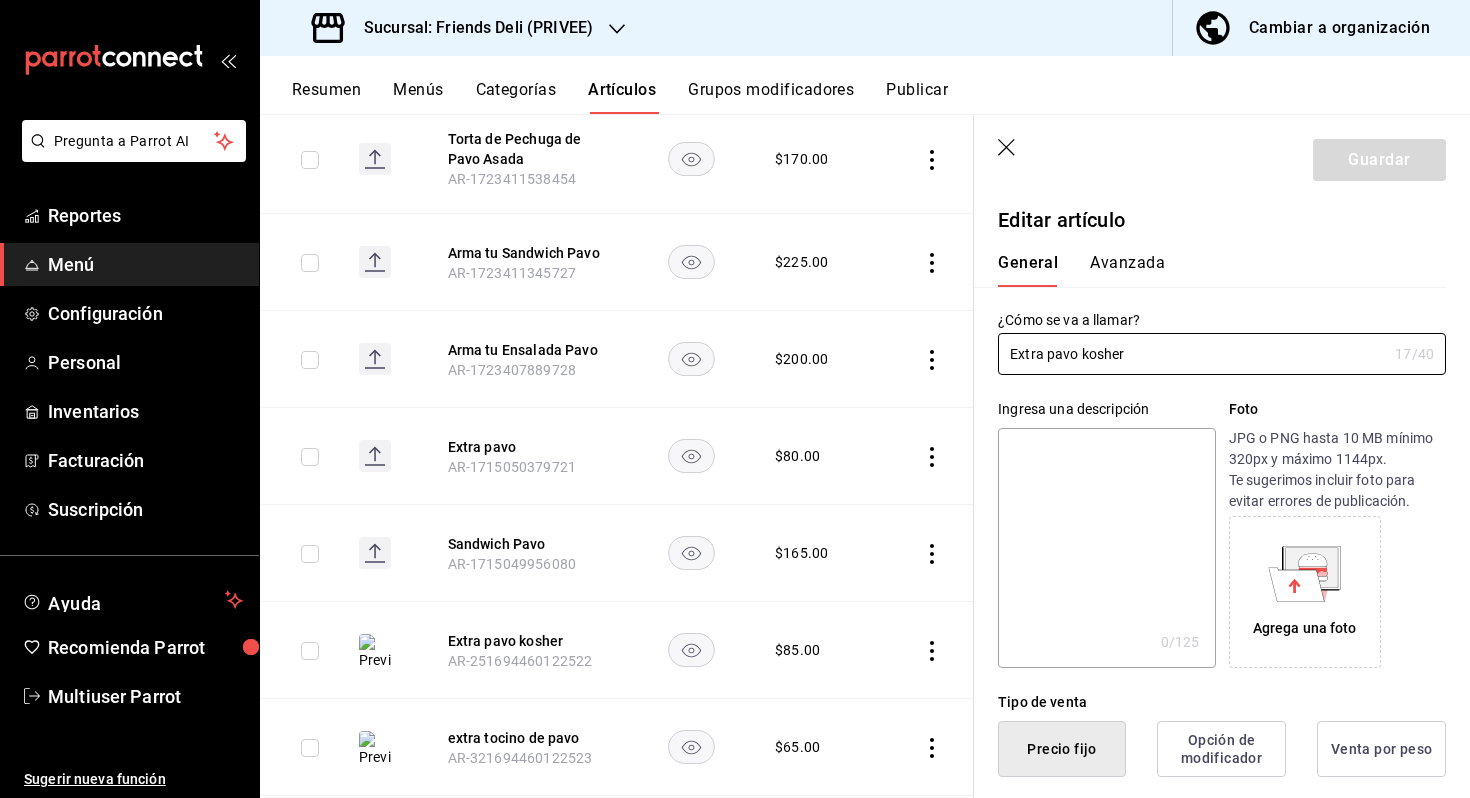 type on "$85.00" 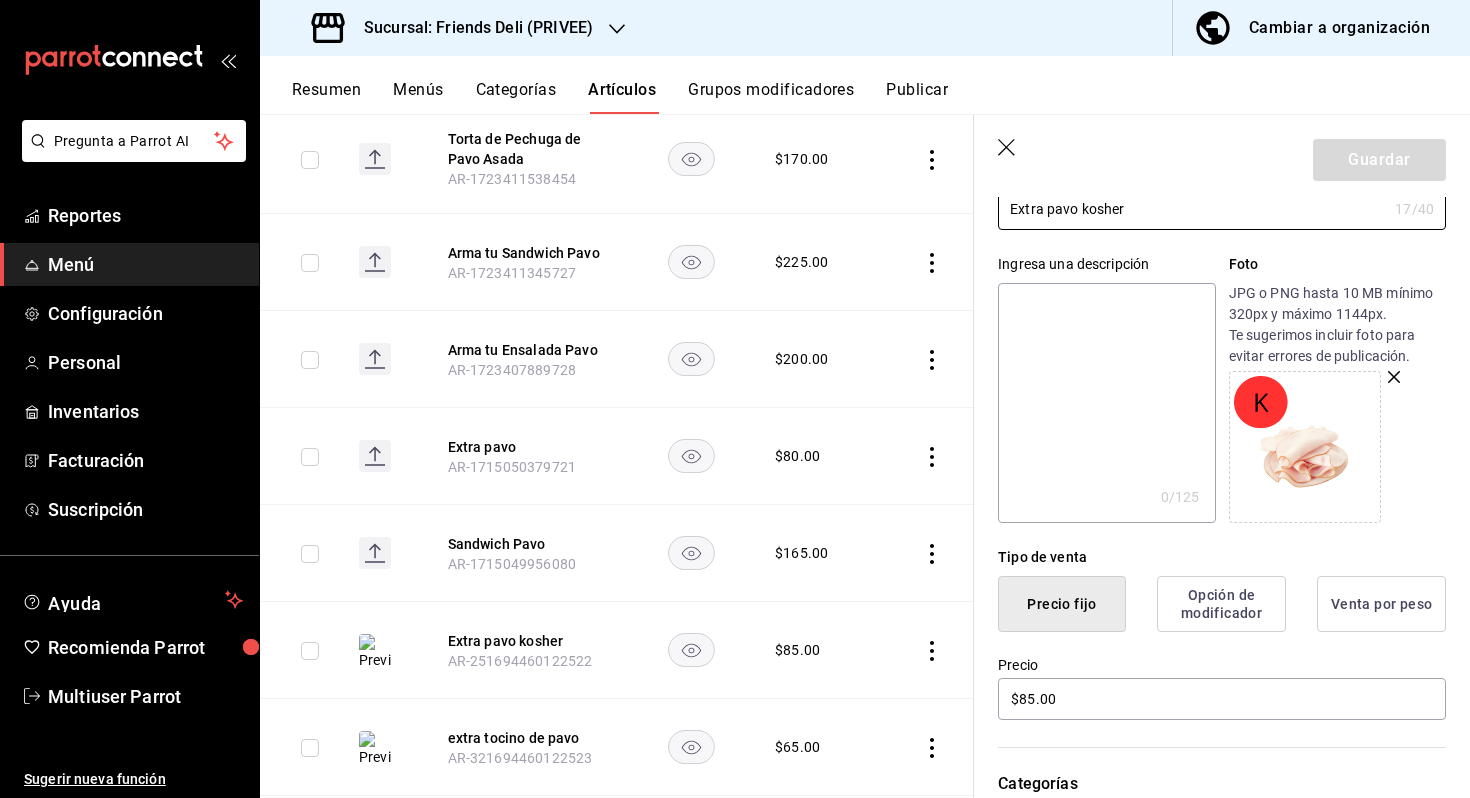 scroll, scrollTop: 195, scrollLeft: 0, axis: vertical 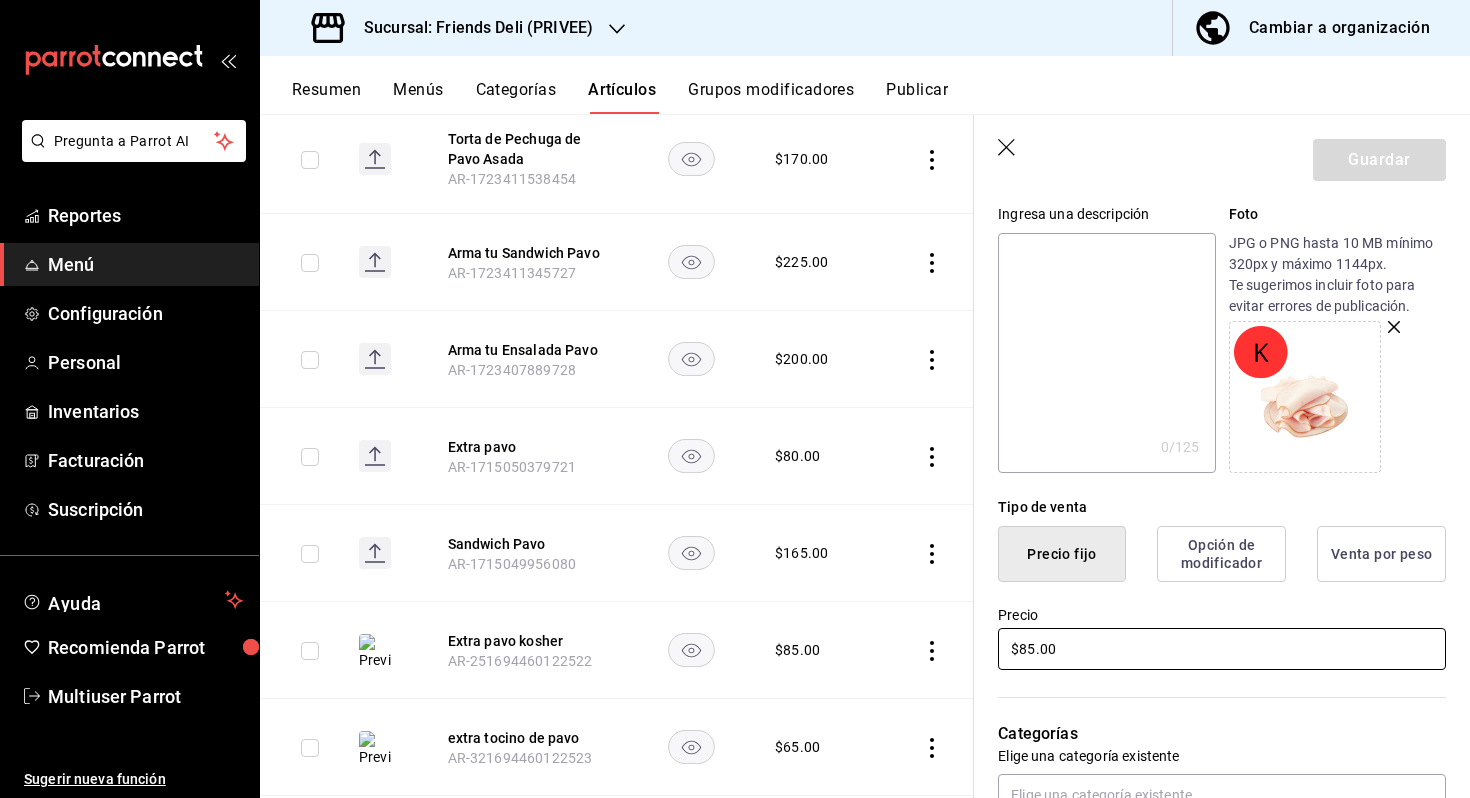 click on "$85.00" at bounding box center [1222, 649] 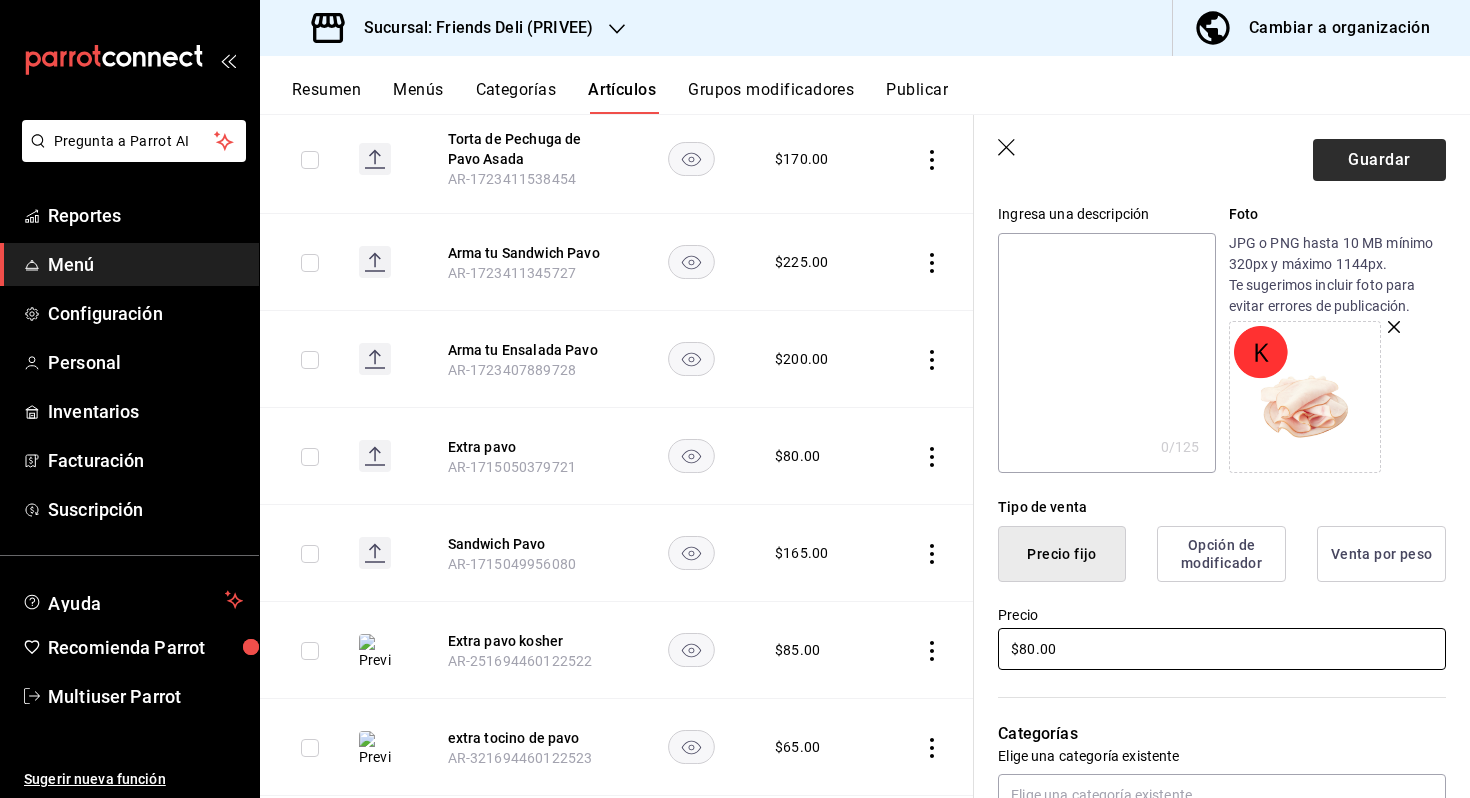 type on "$80.00" 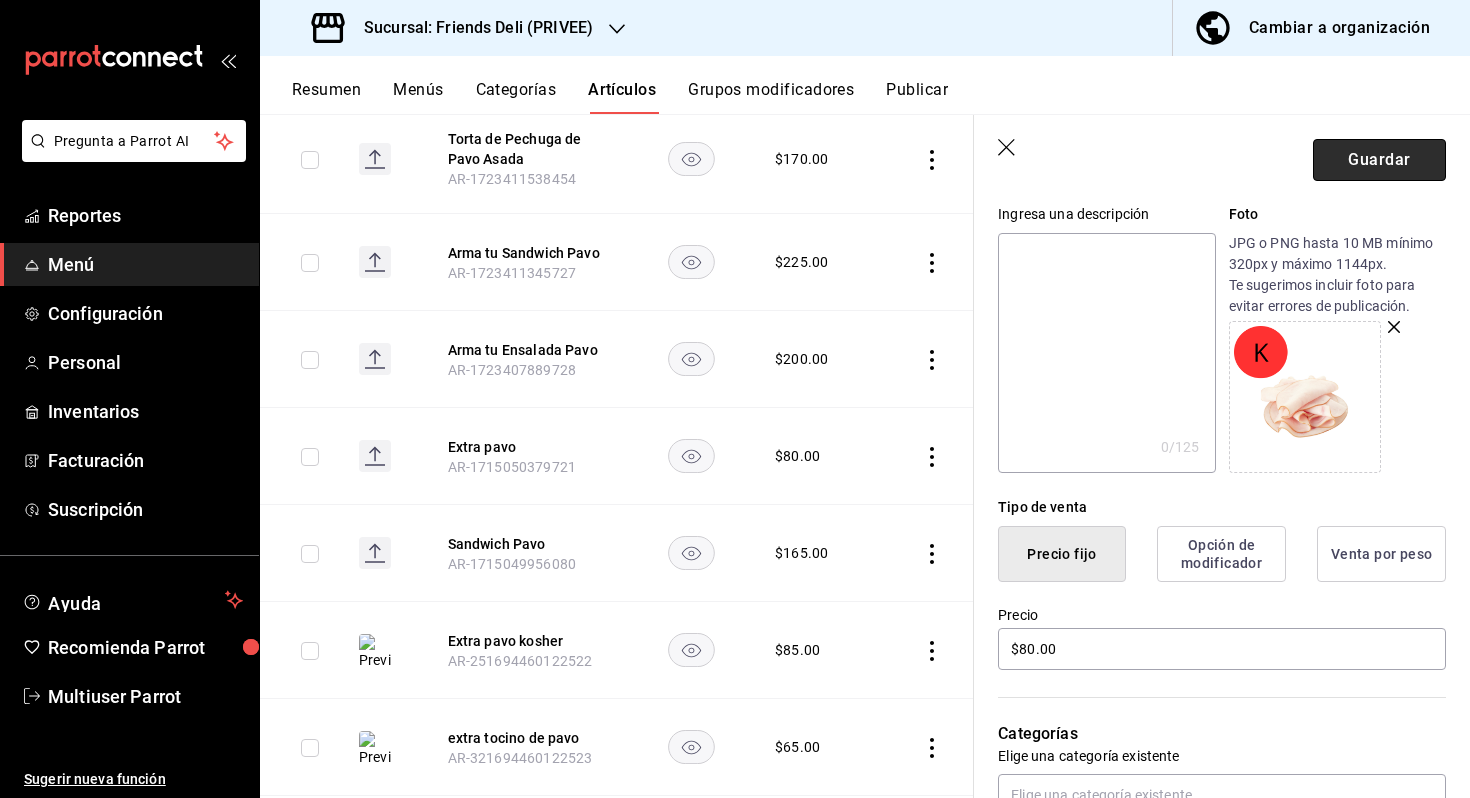click on "Guardar" at bounding box center (1379, 160) 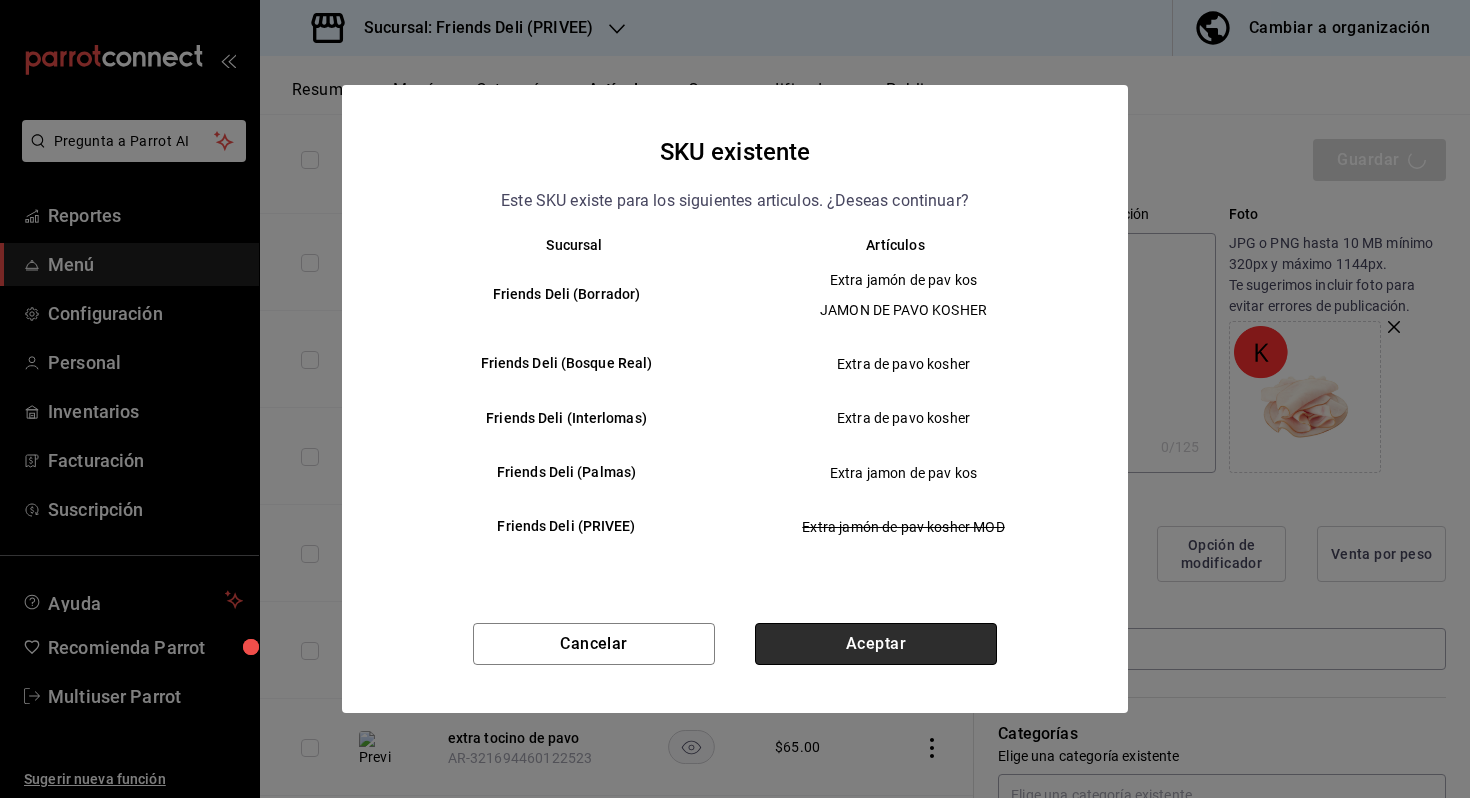 click on "Aceptar" at bounding box center [876, 644] 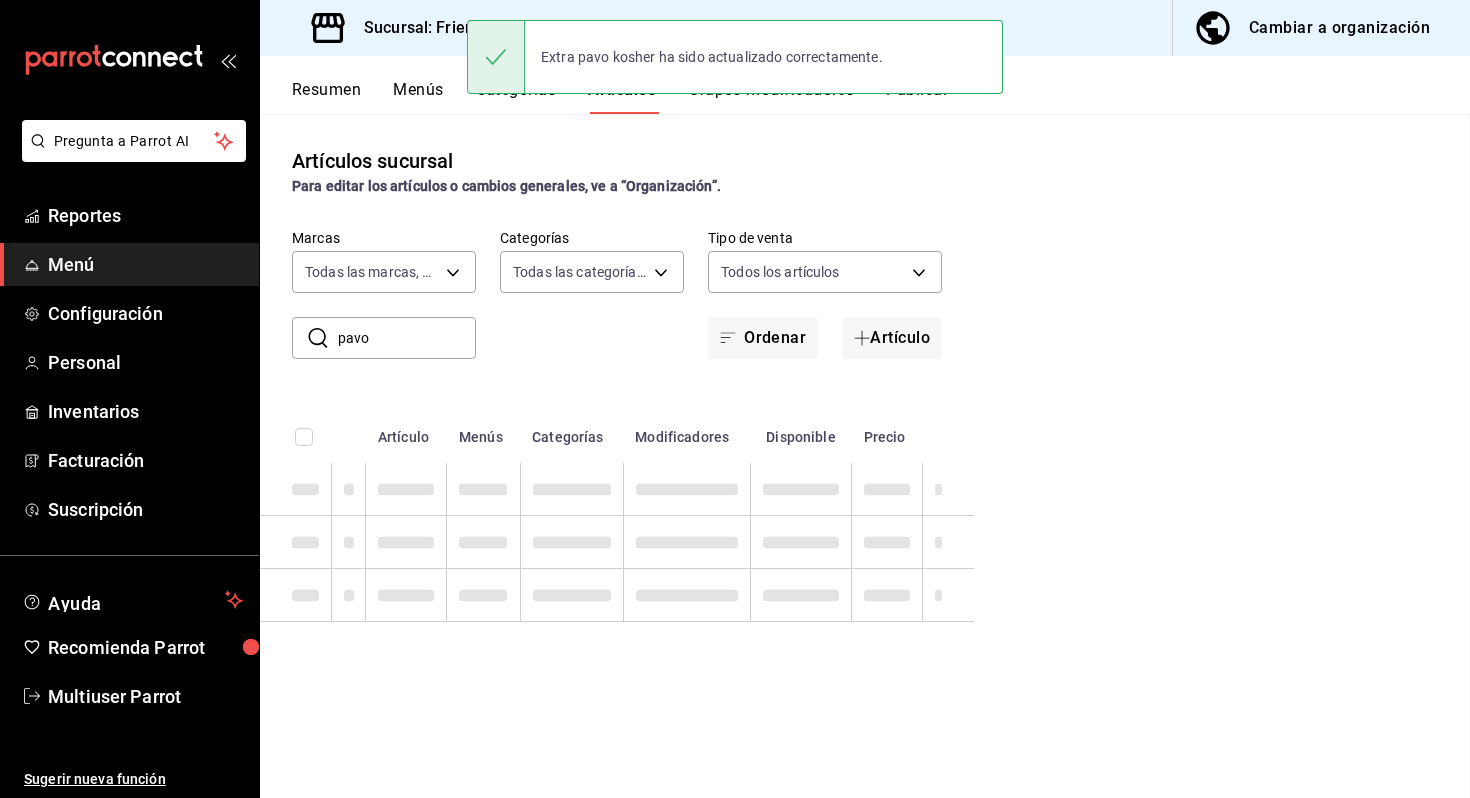 scroll, scrollTop: 0, scrollLeft: 0, axis: both 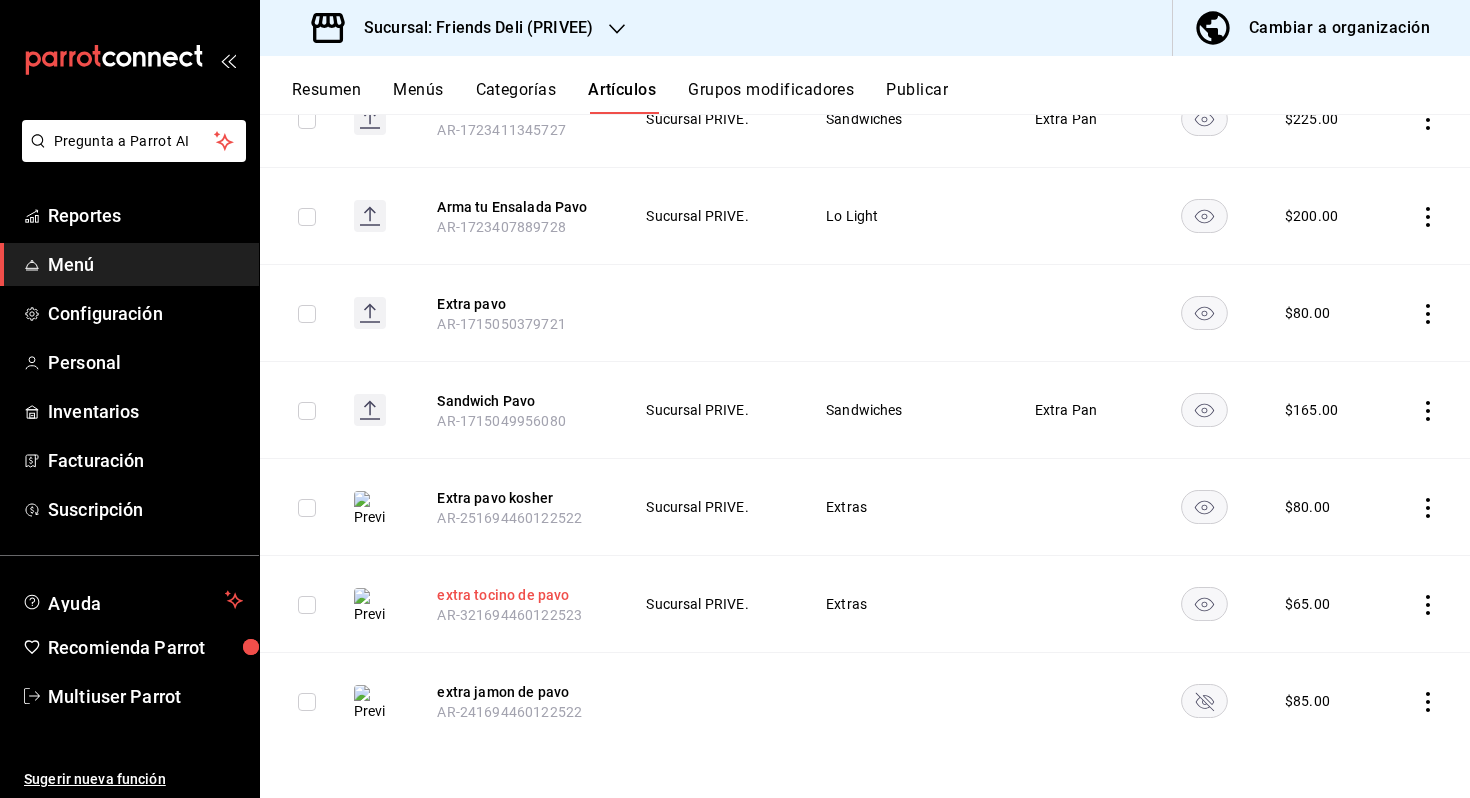 click on "extra tocino de pavo" at bounding box center [517, 595] 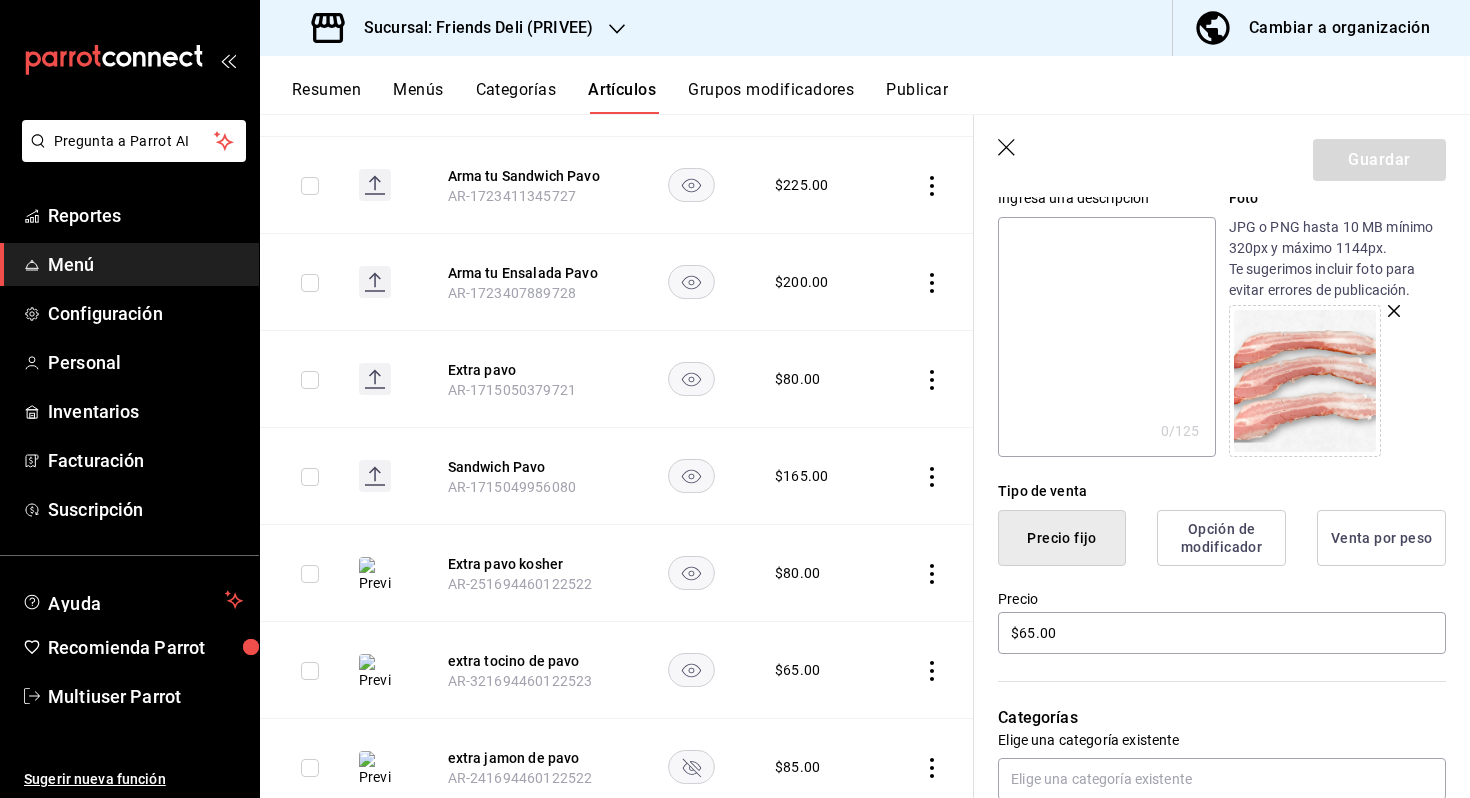 scroll, scrollTop: 284, scrollLeft: 0, axis: vertical 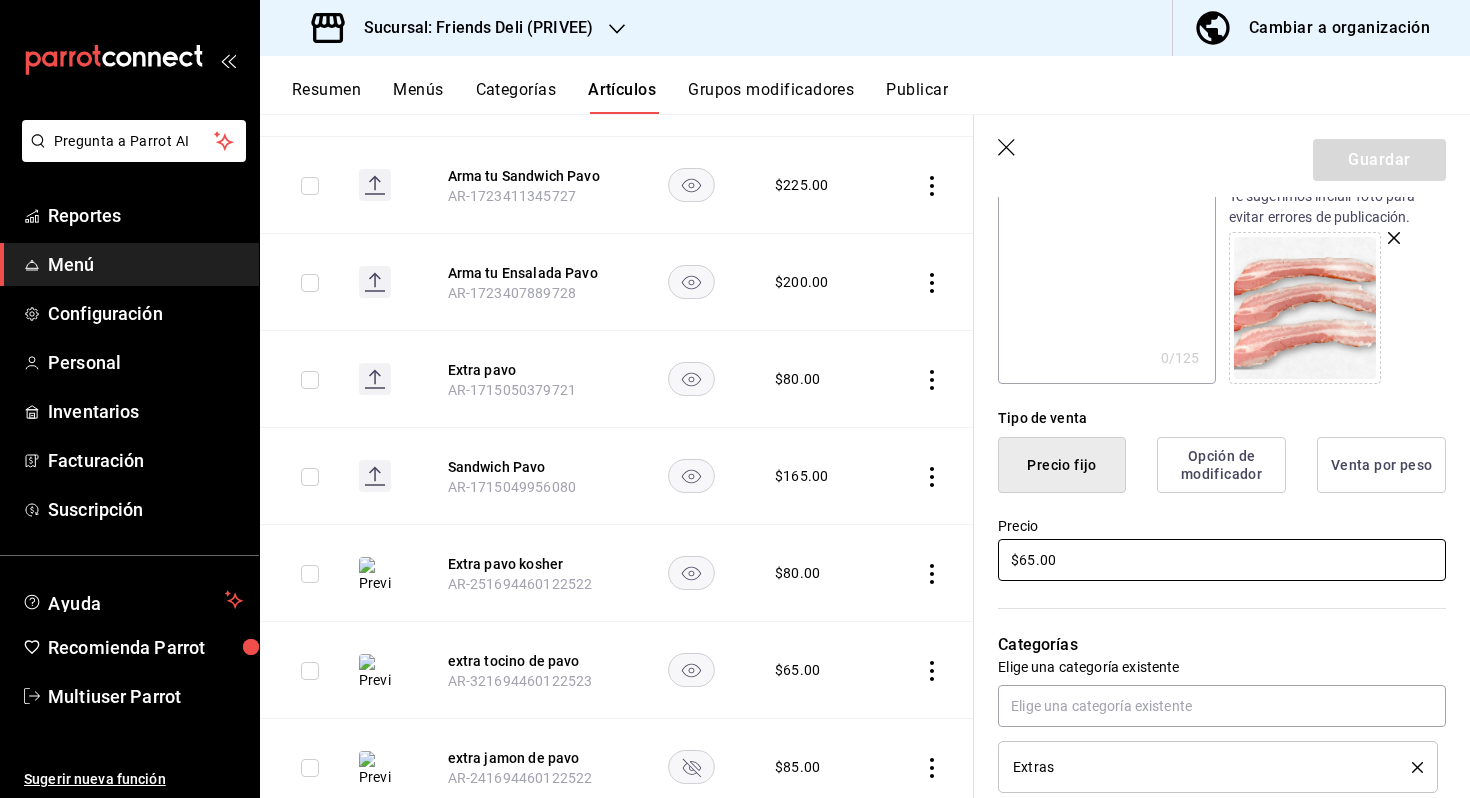 click on "$65.00" at bounding box center [1222, 560] 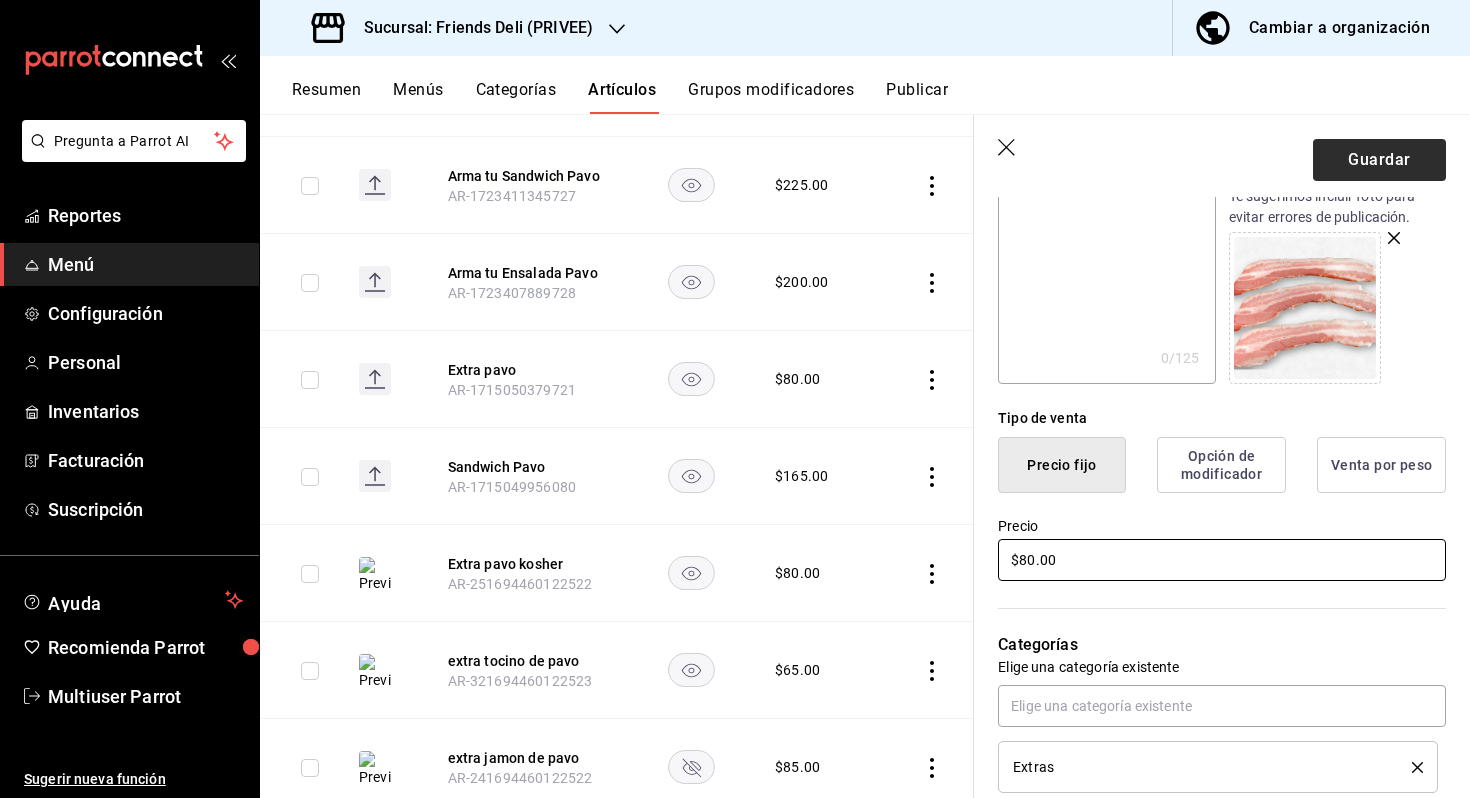 type on "$80.00" 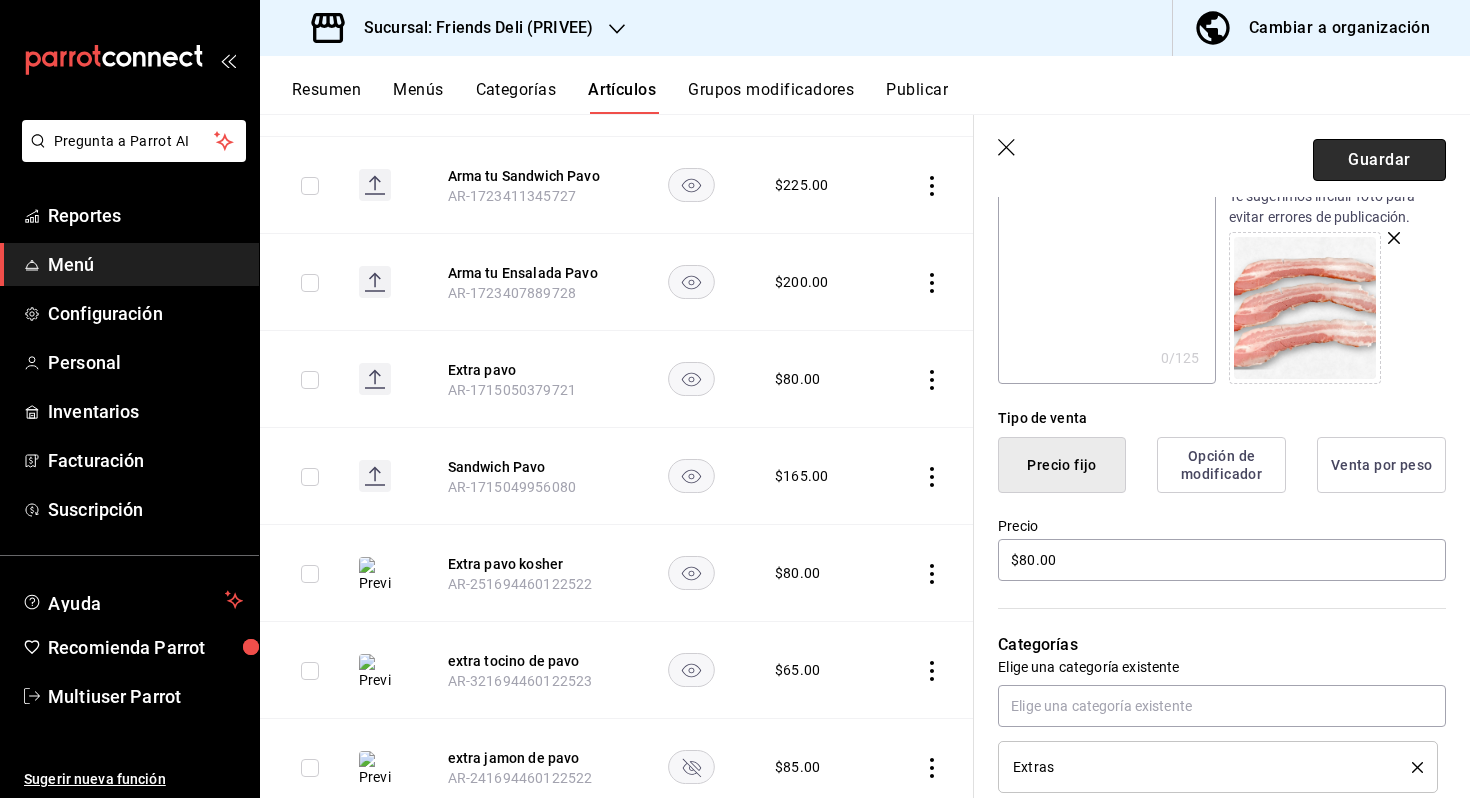 click on "Guardar" at bounding box center (1379, 160) 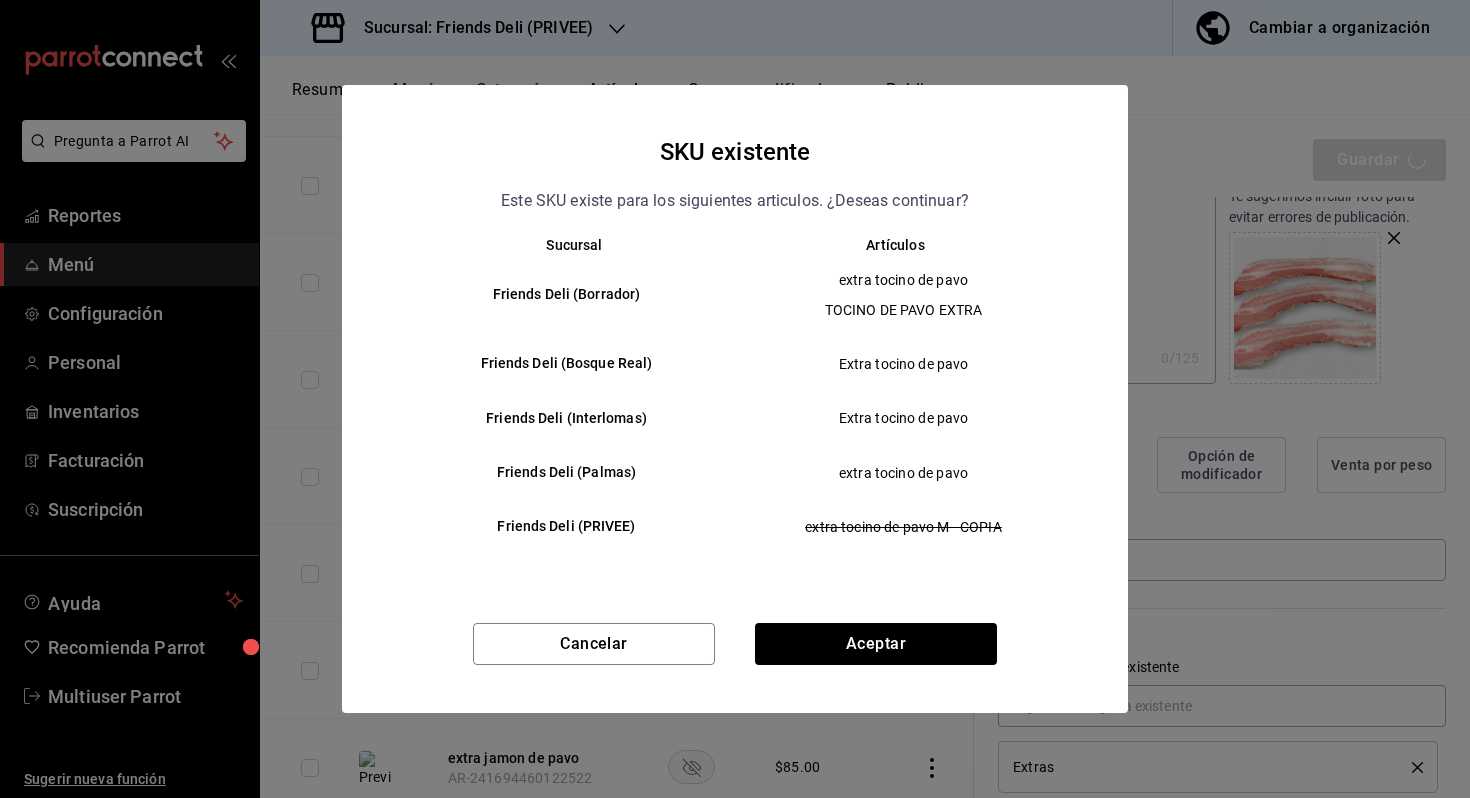 click on "Cancelar Aceptar" at bounding box center (735, 668) 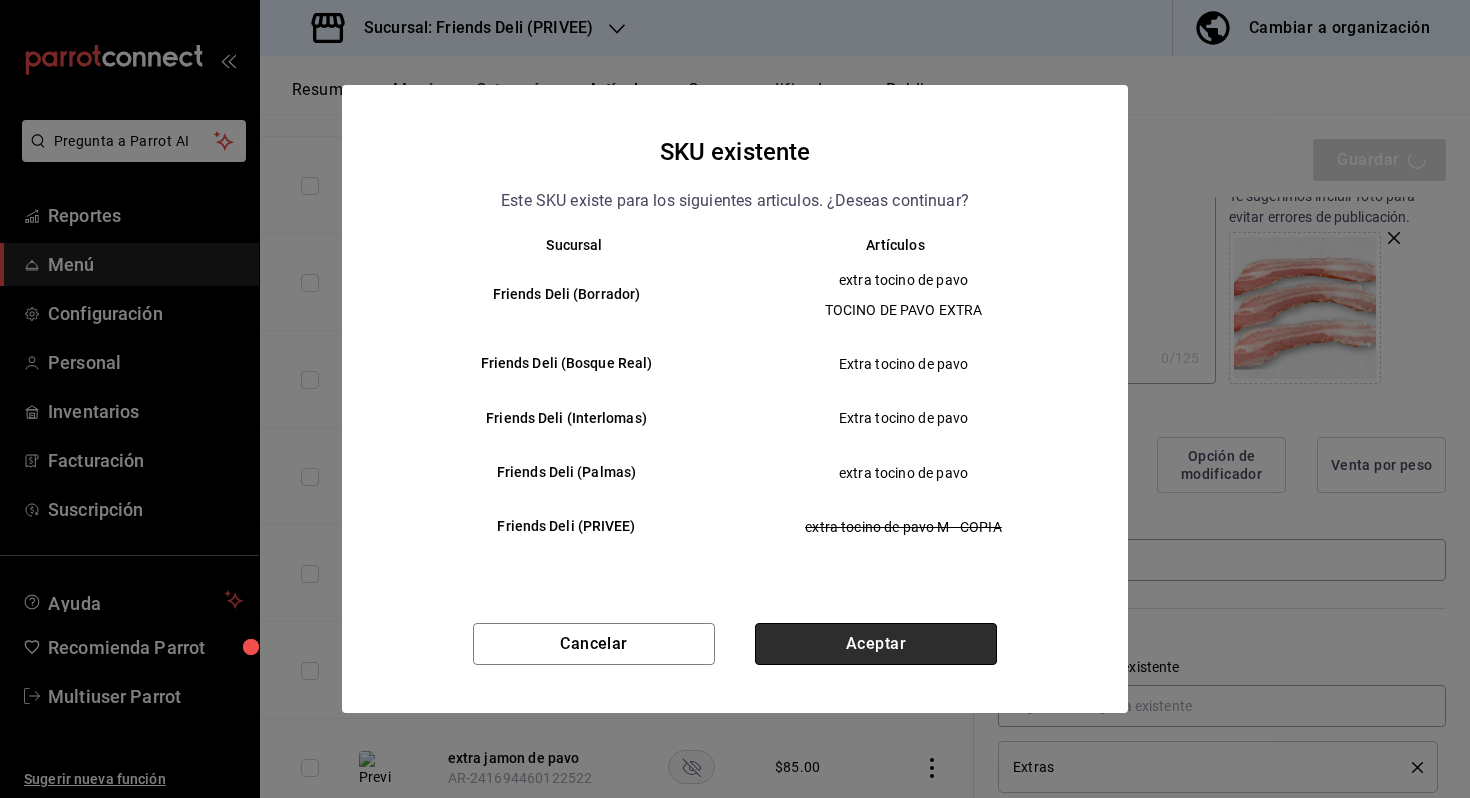 click on "Aceptar" at bounding box center [876, 644] 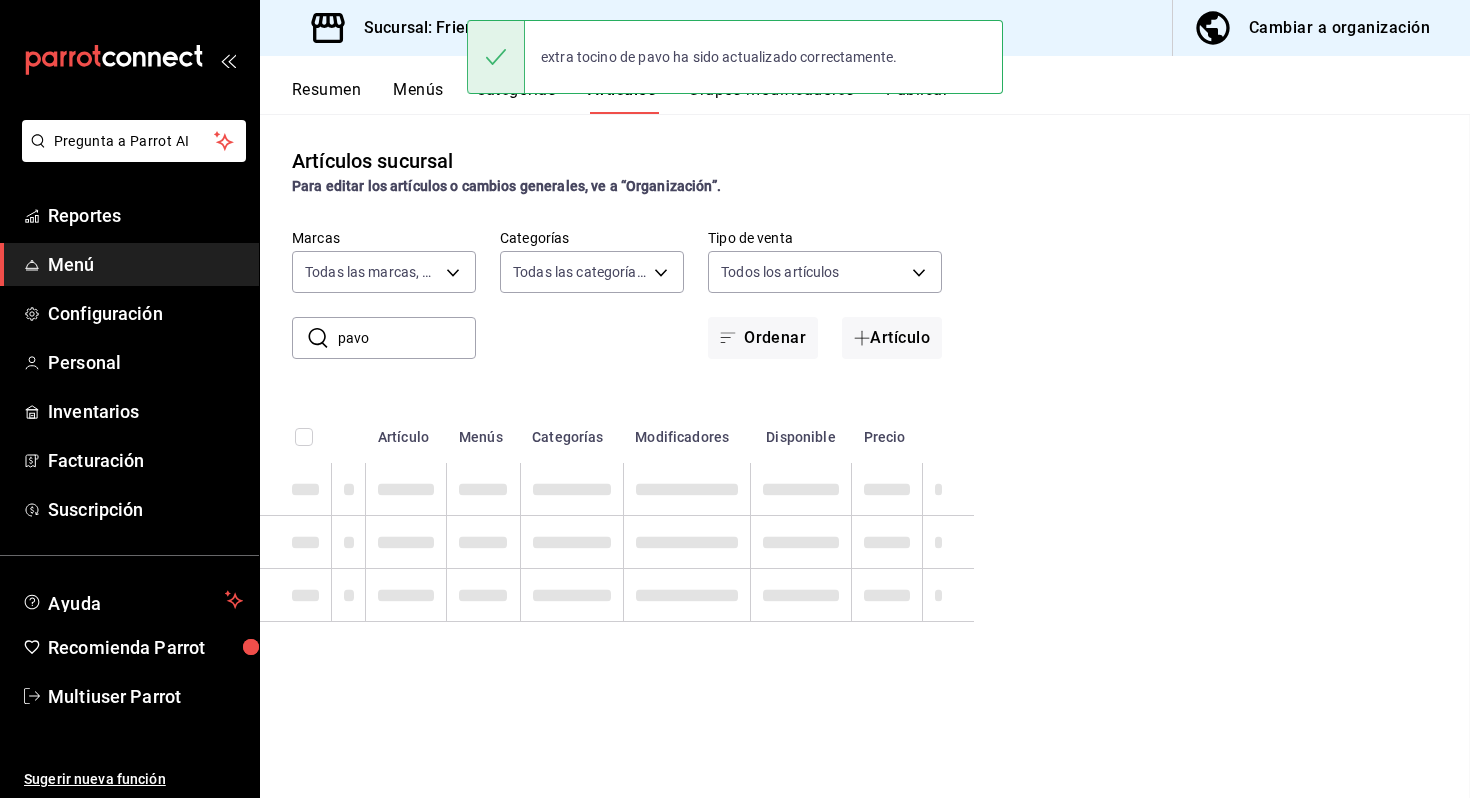 scroll, scrollTop: 0, scrollLeft: 0, axis: both 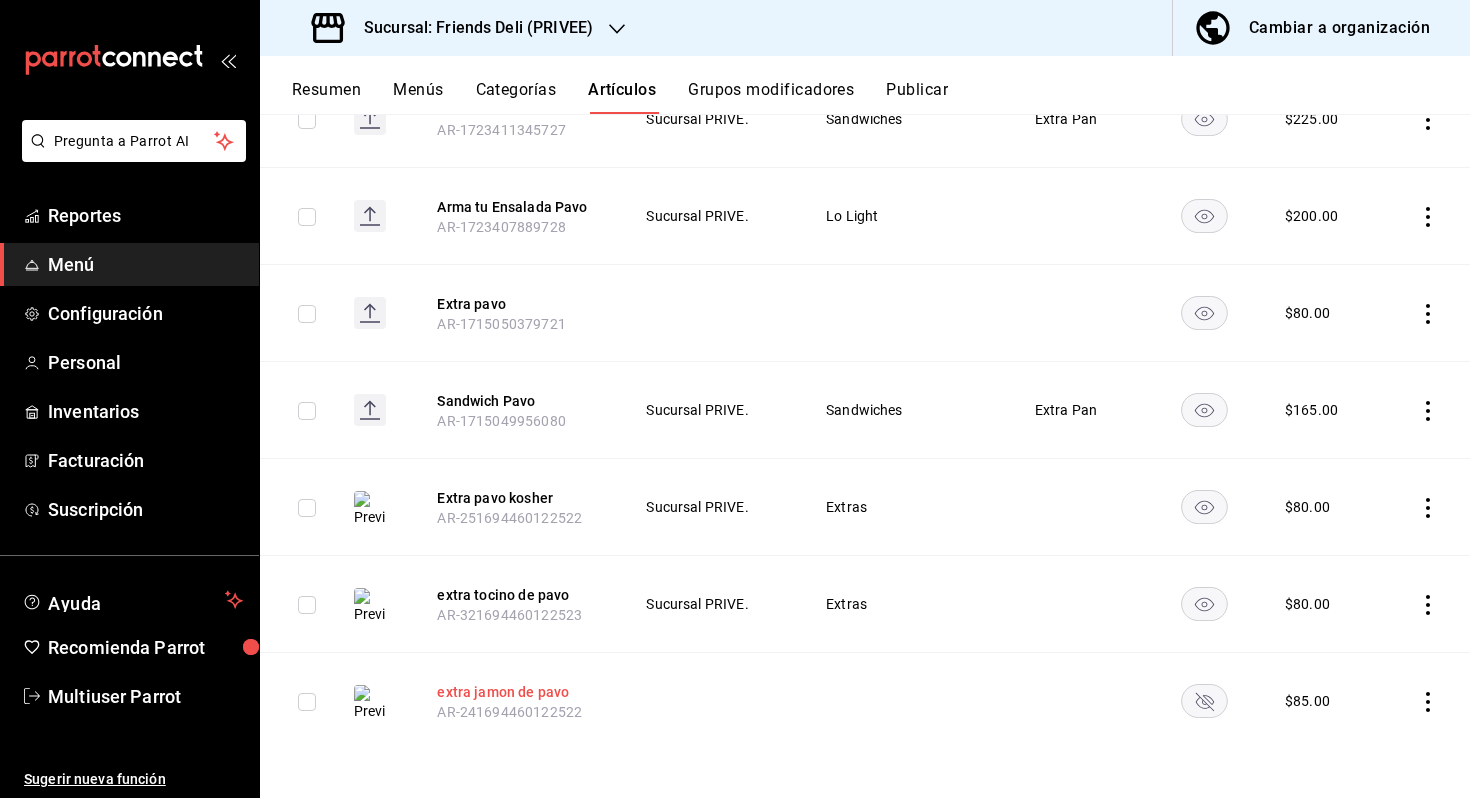 click on "extra jamon de pavo" at bounding box center [517, 692] 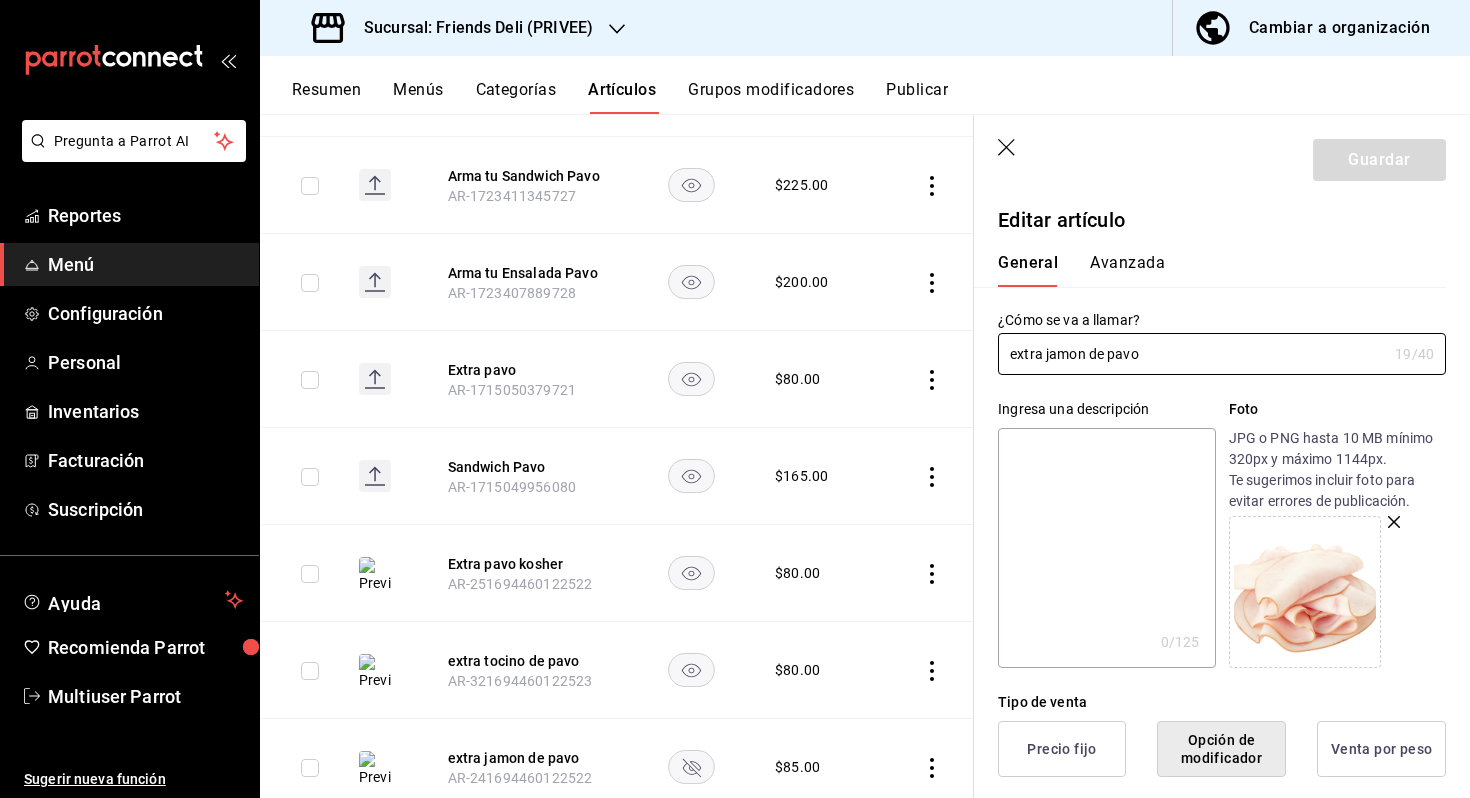 scroll, scrollTop: 141, scrollLeft: 0, axis: vertical 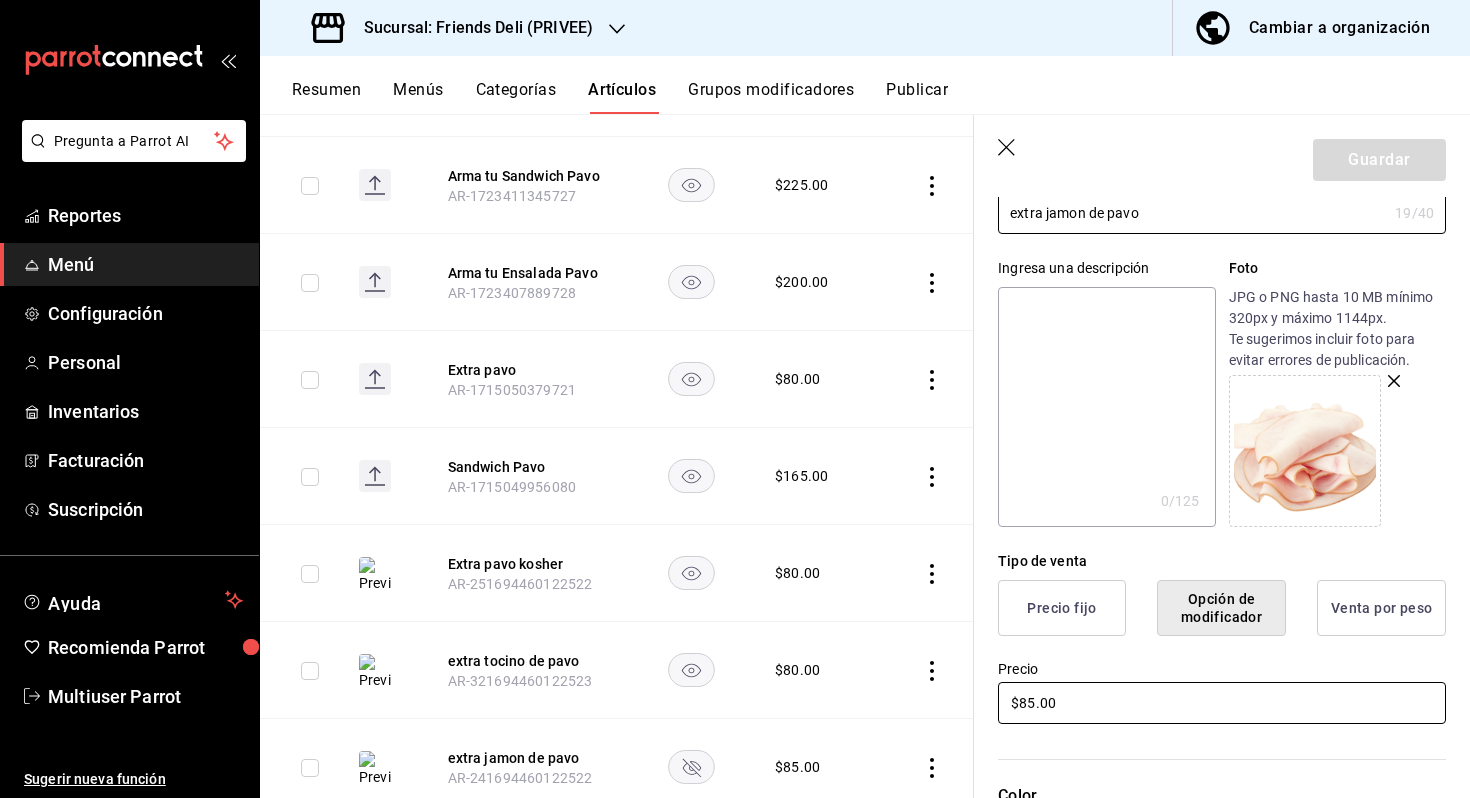 click on "$85.00" at bounding box center (1222, 703) 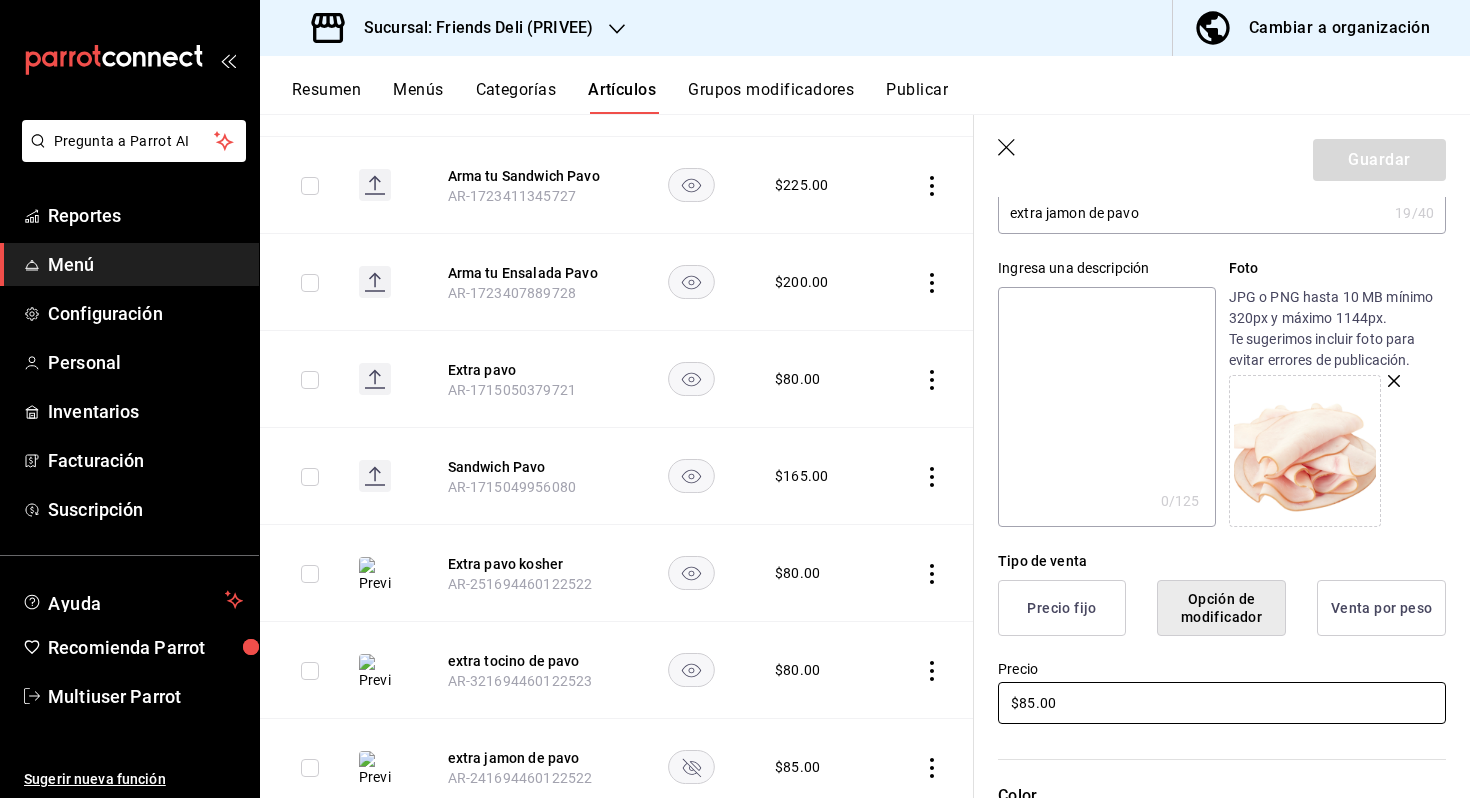 click on "$85.00" at bounding box center (1222, 703) 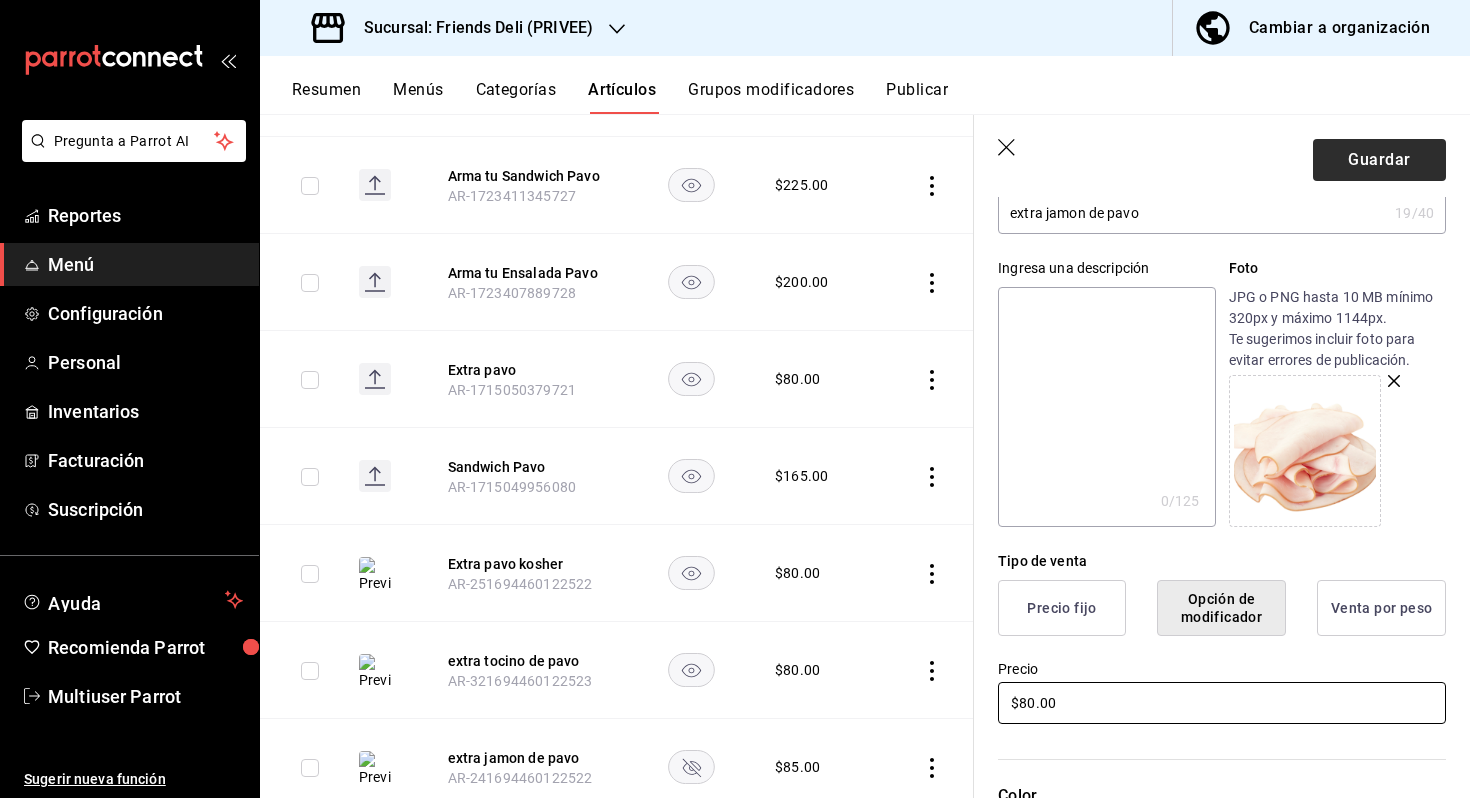type on "$80.00" 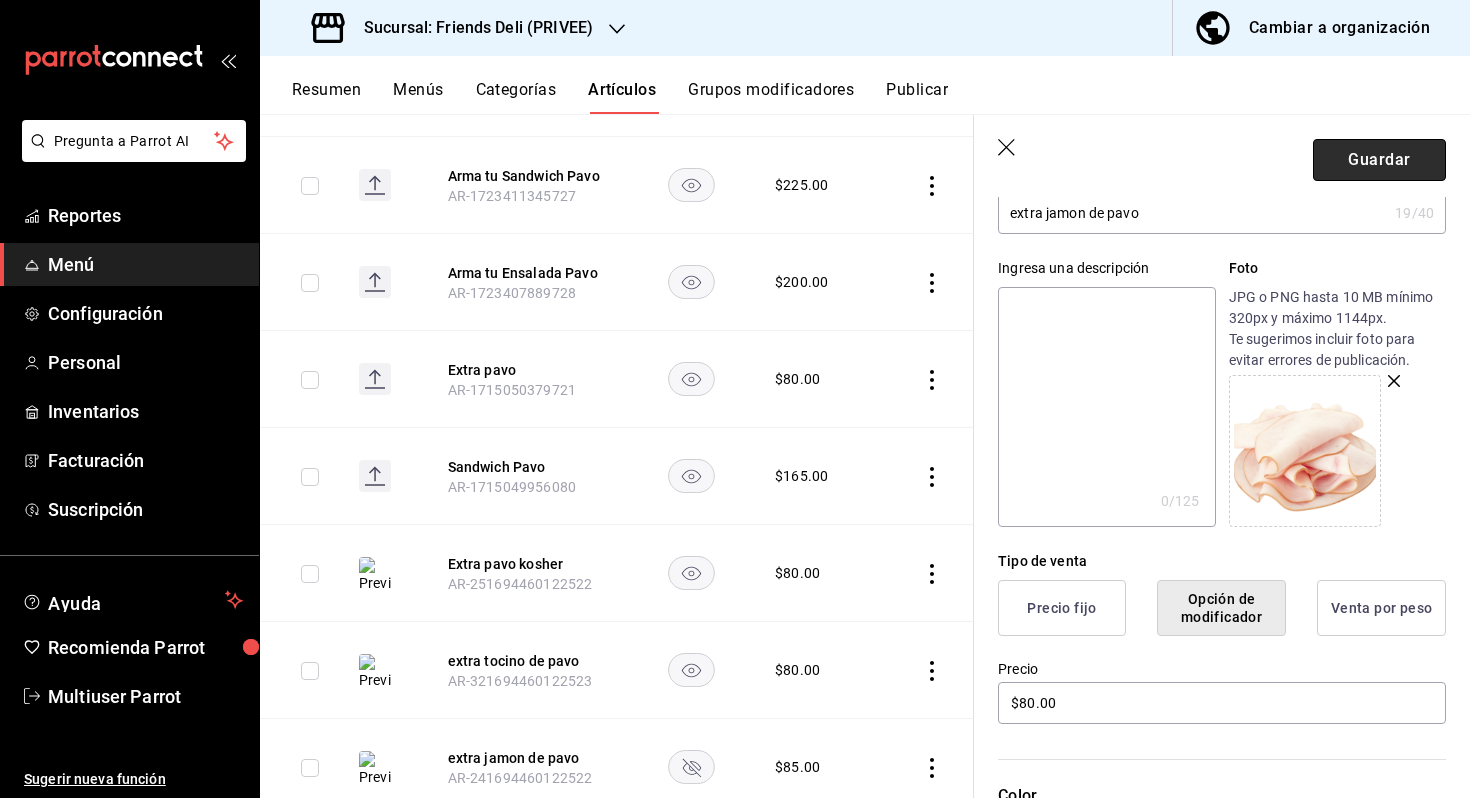 click on "Guardar" at bounding box center (1379, 160) 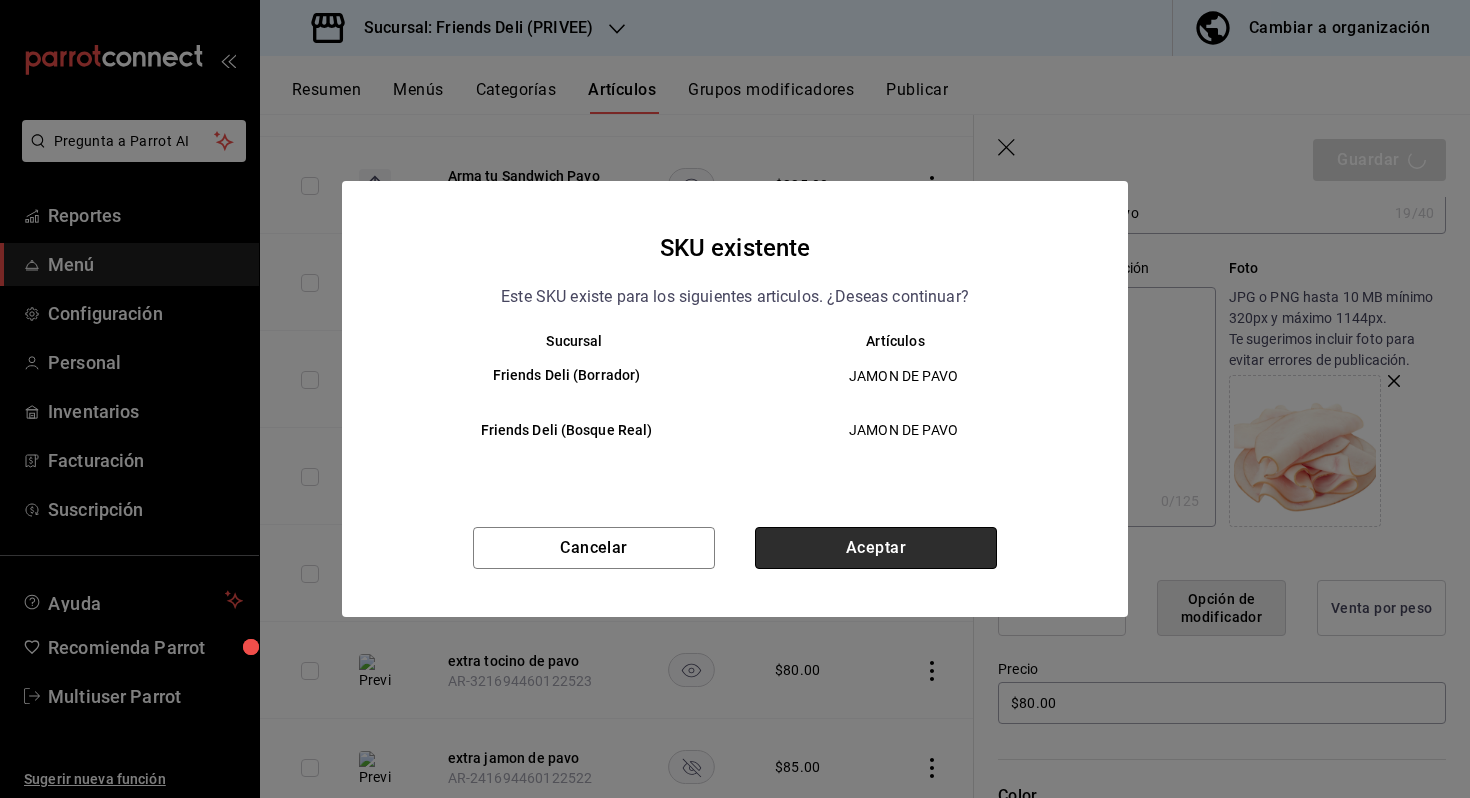click on "Aceptar" at bounding box center (876, 548) 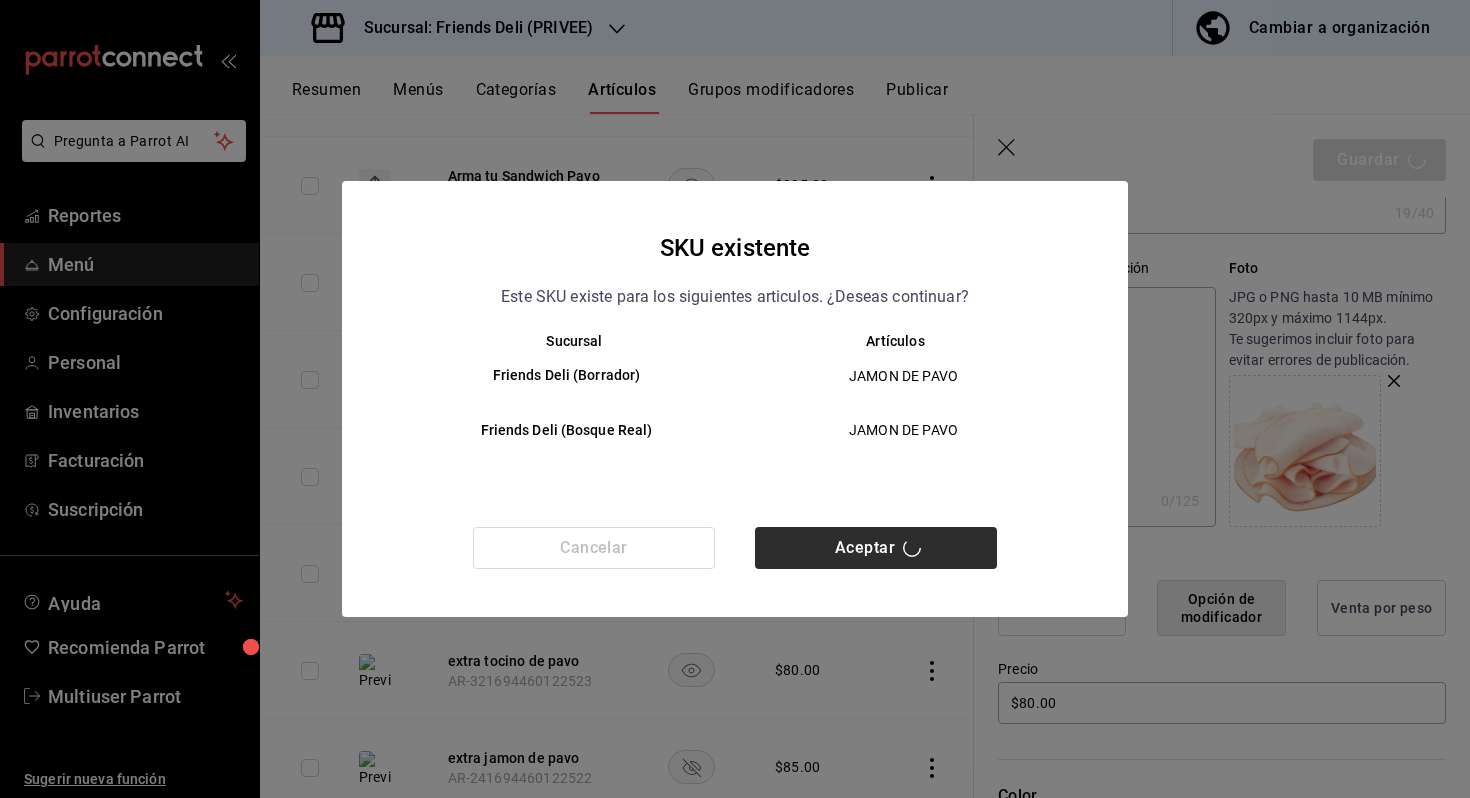 scroll, scrollTop: 0, scrollLeft: 0, axis: both 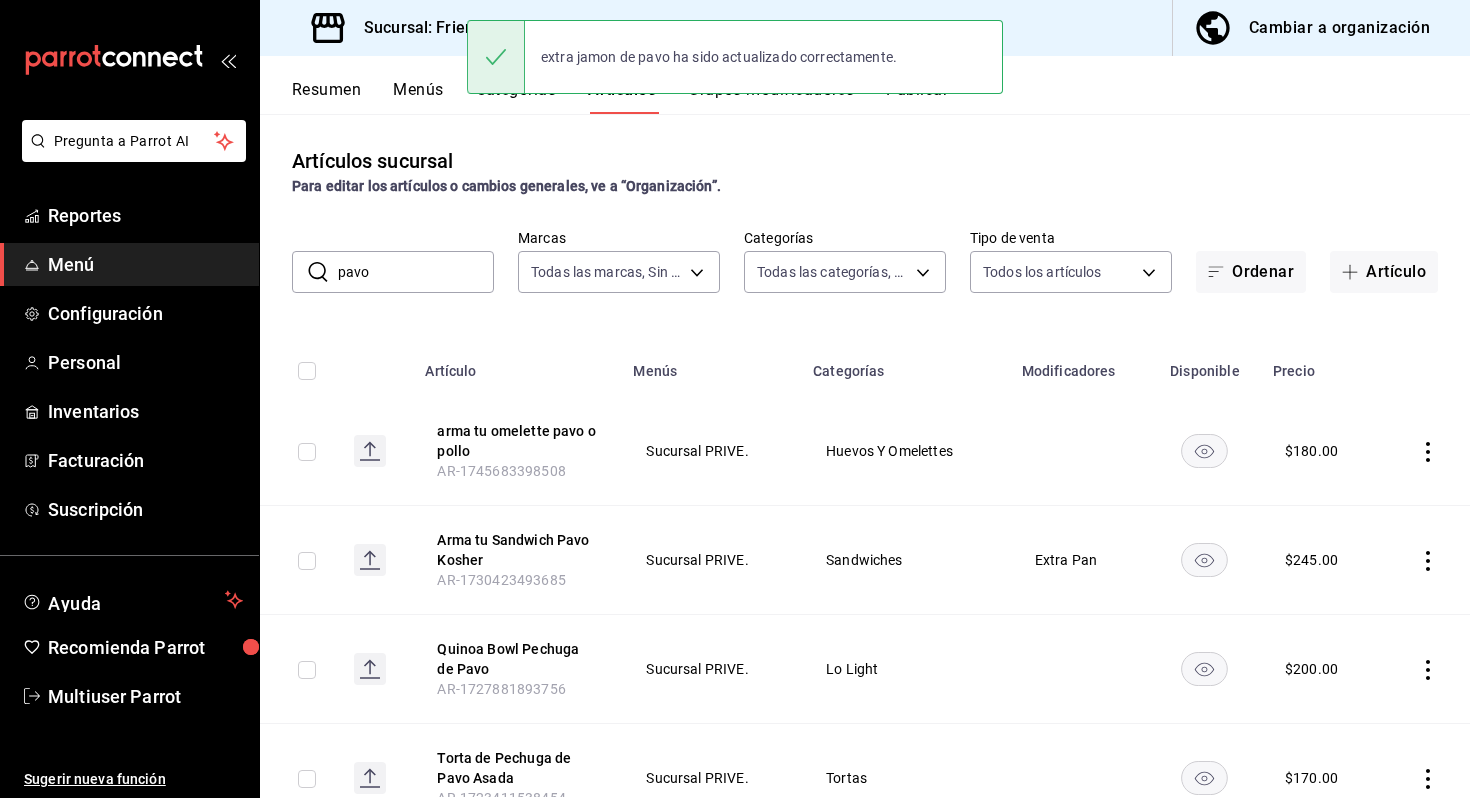 click on "pavo" at bounding box center (416, 272) 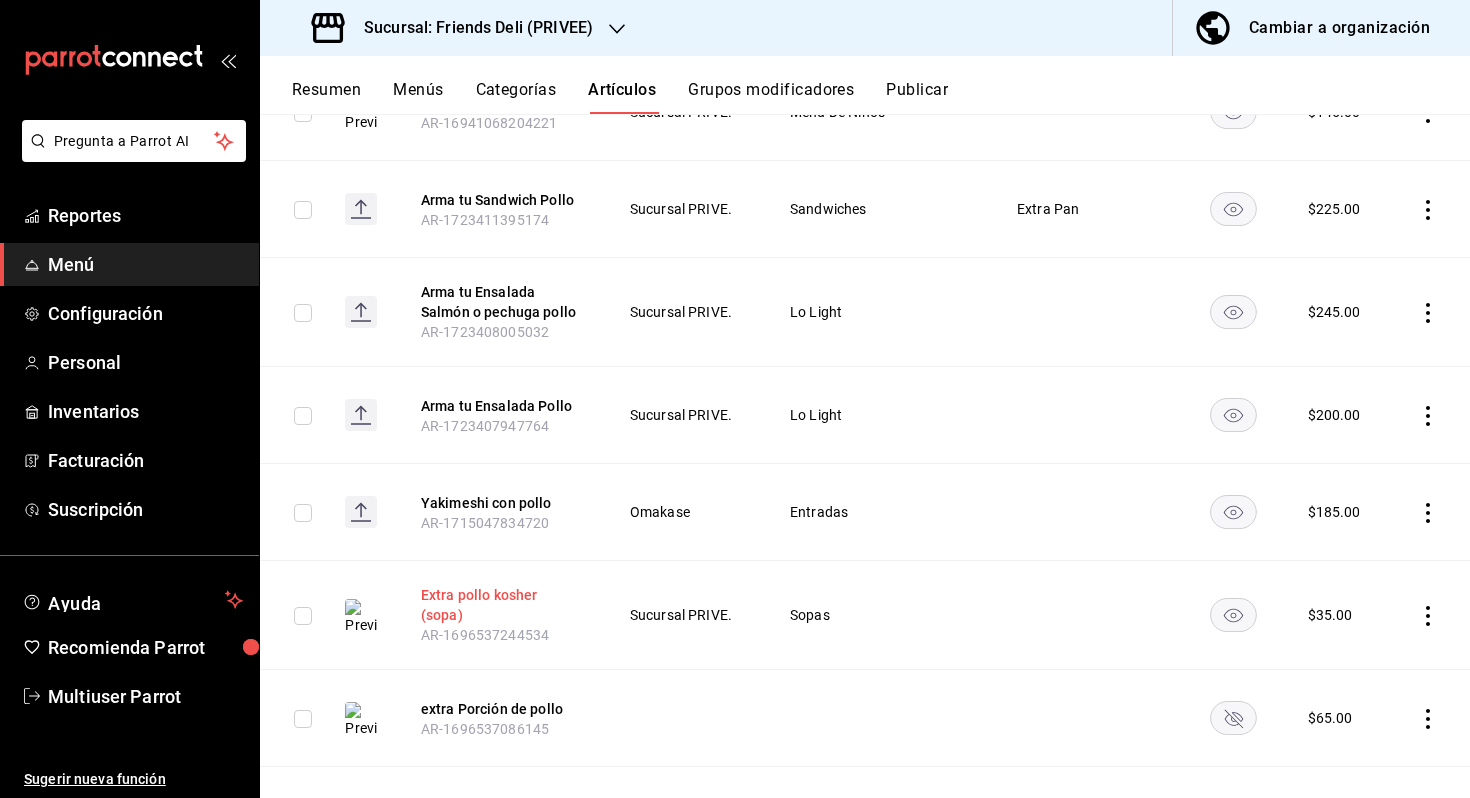 scroll, scrollTop: 899, scrollLeft: 0, axis: vertical 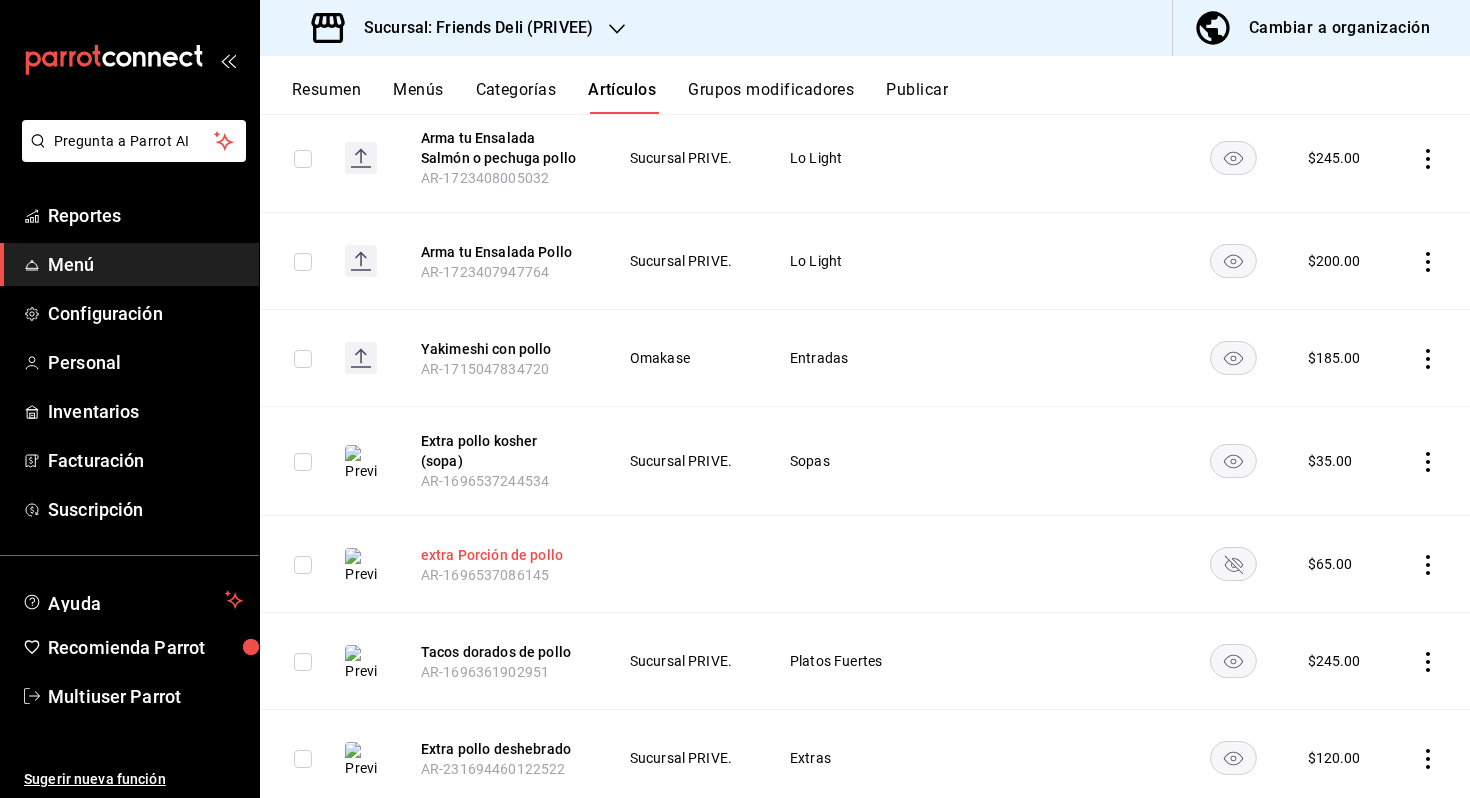 type on "pollo" 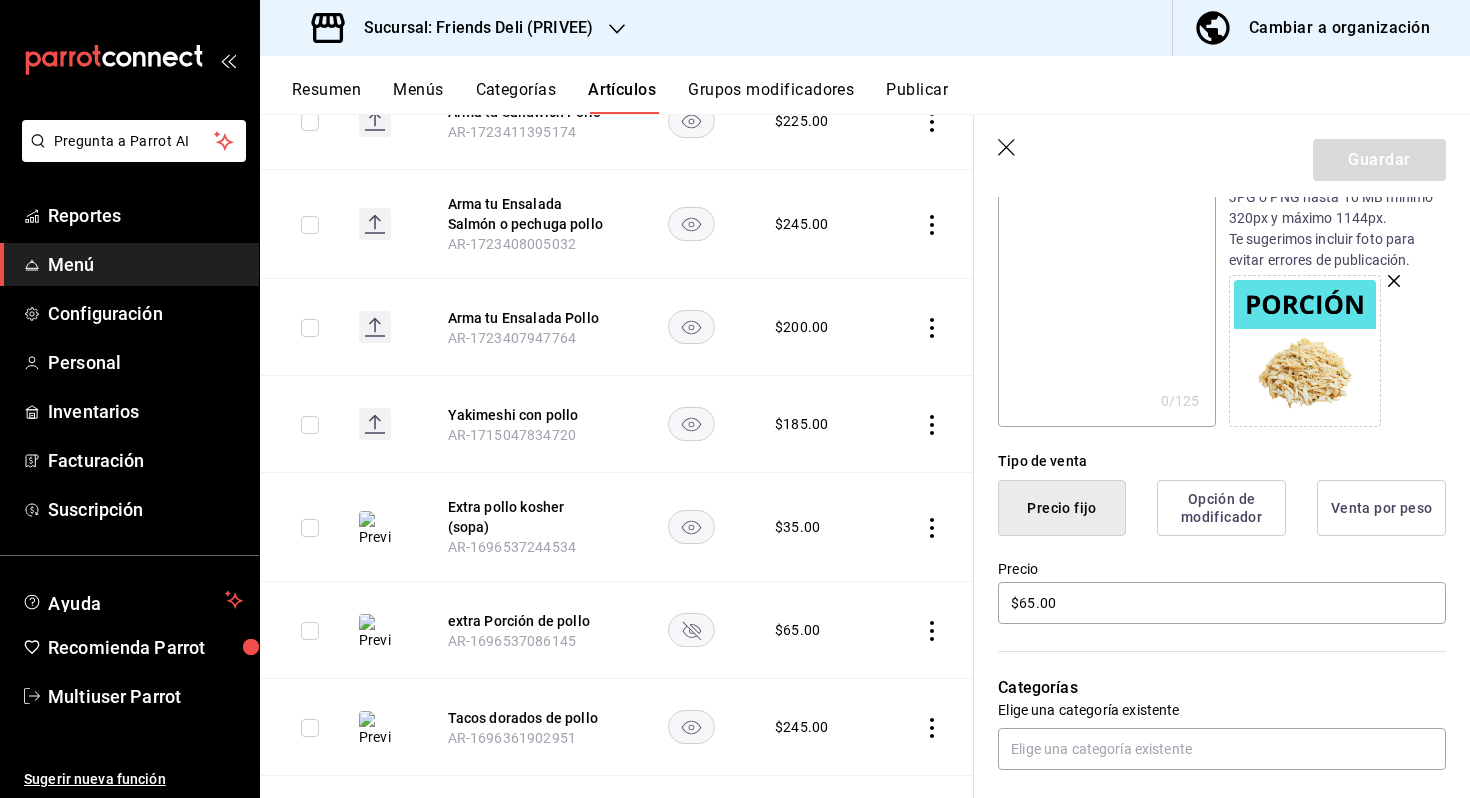 scroll, scrollTop: 242, scrollLeft: 0, axis: vertical 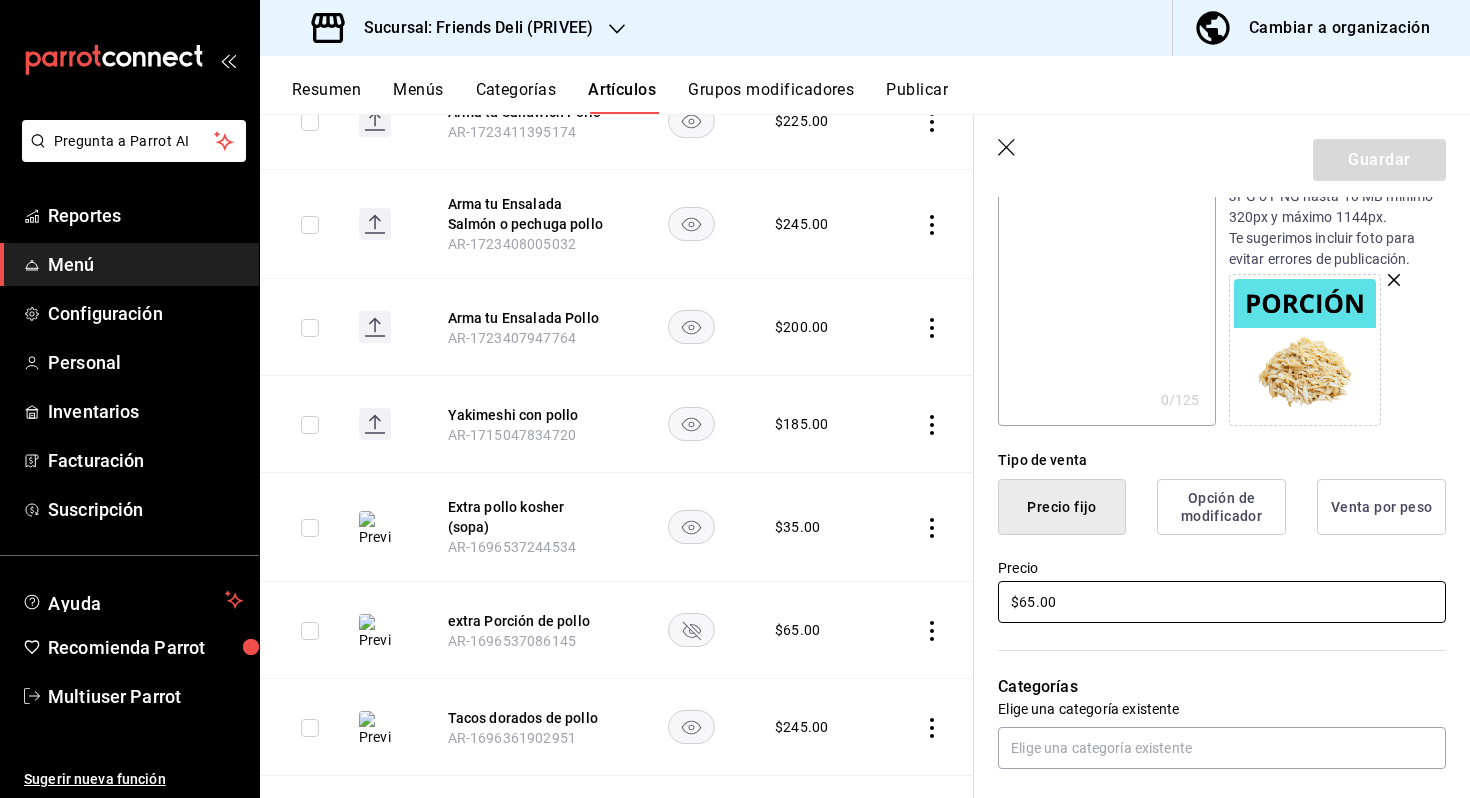 click on "$65.00" at bounding box center (1222, 602) 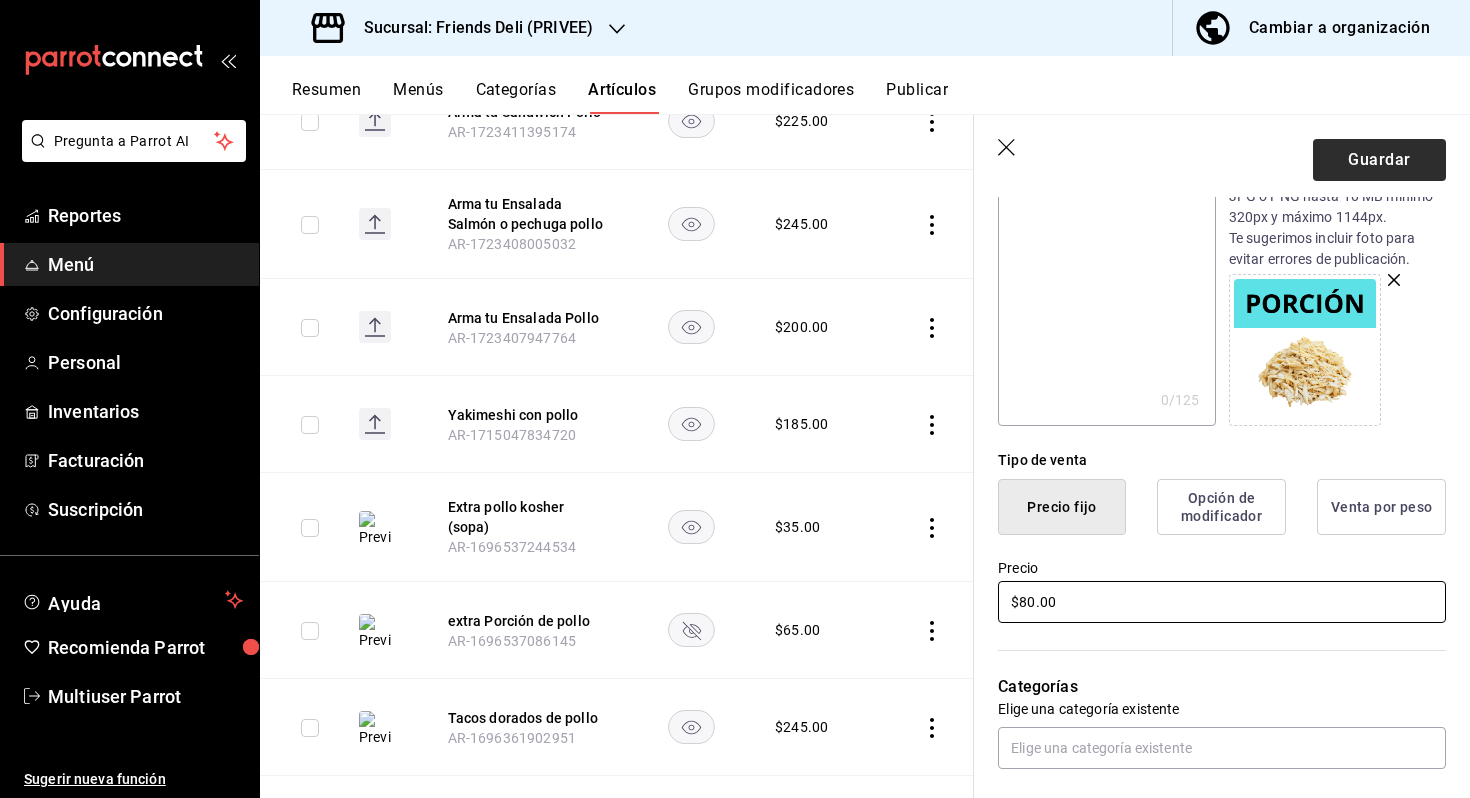 type on "$80.00" 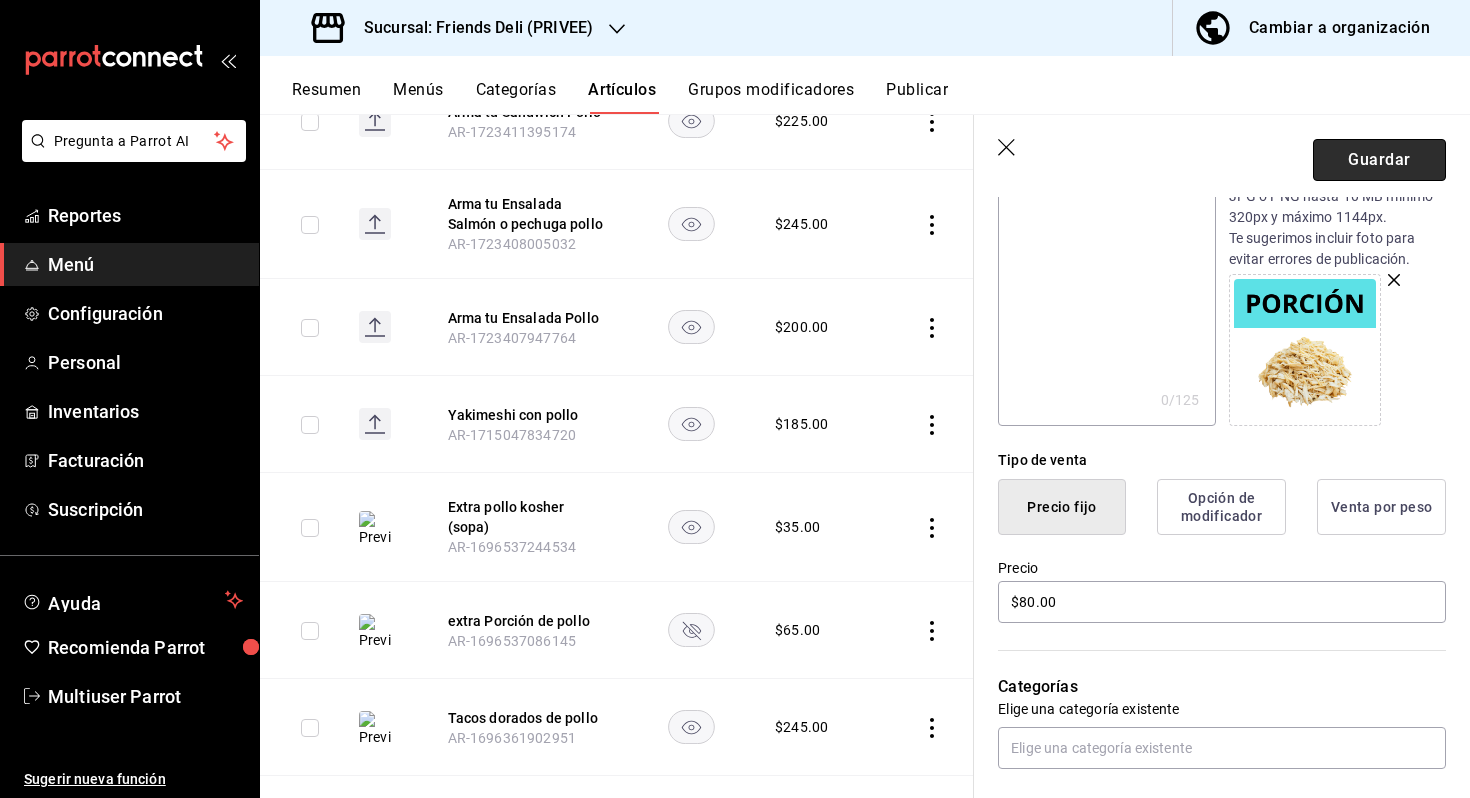 click on "Guardar" at bounding box center (1379, 160) 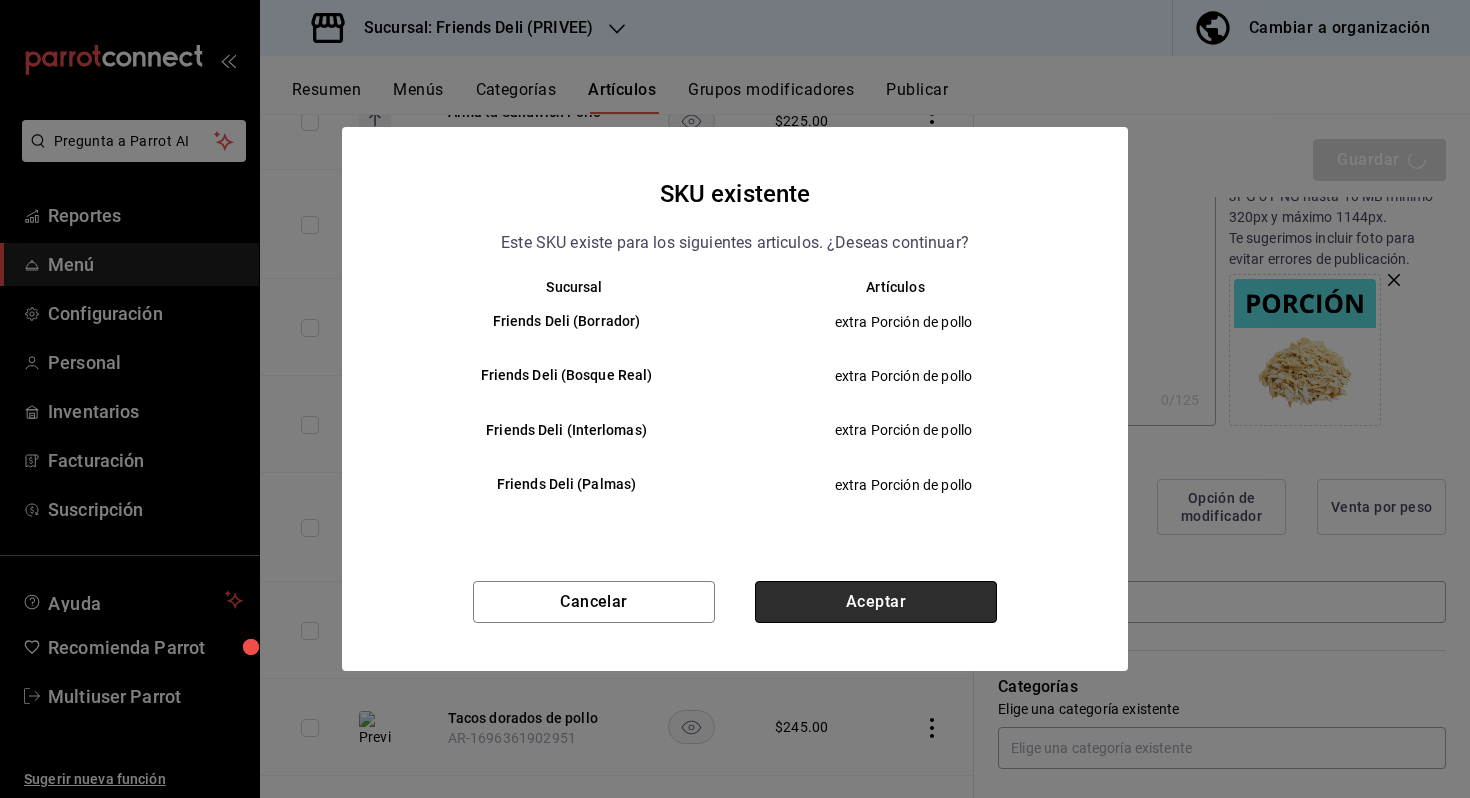 click on "Aceptar" at bounding box center (876, 602) 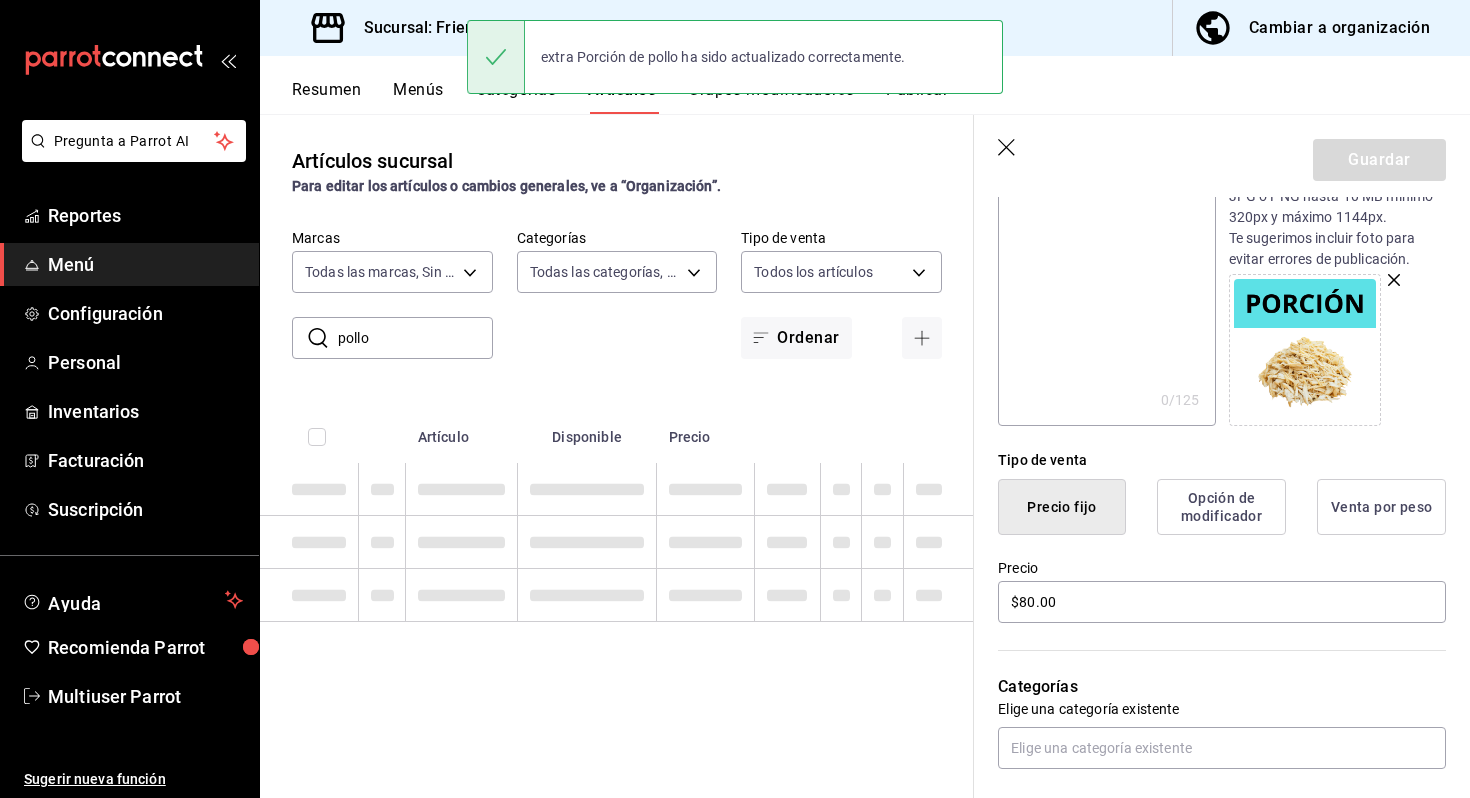 scroll, scrollTop: 0, scrollLeft: 0, axis: both 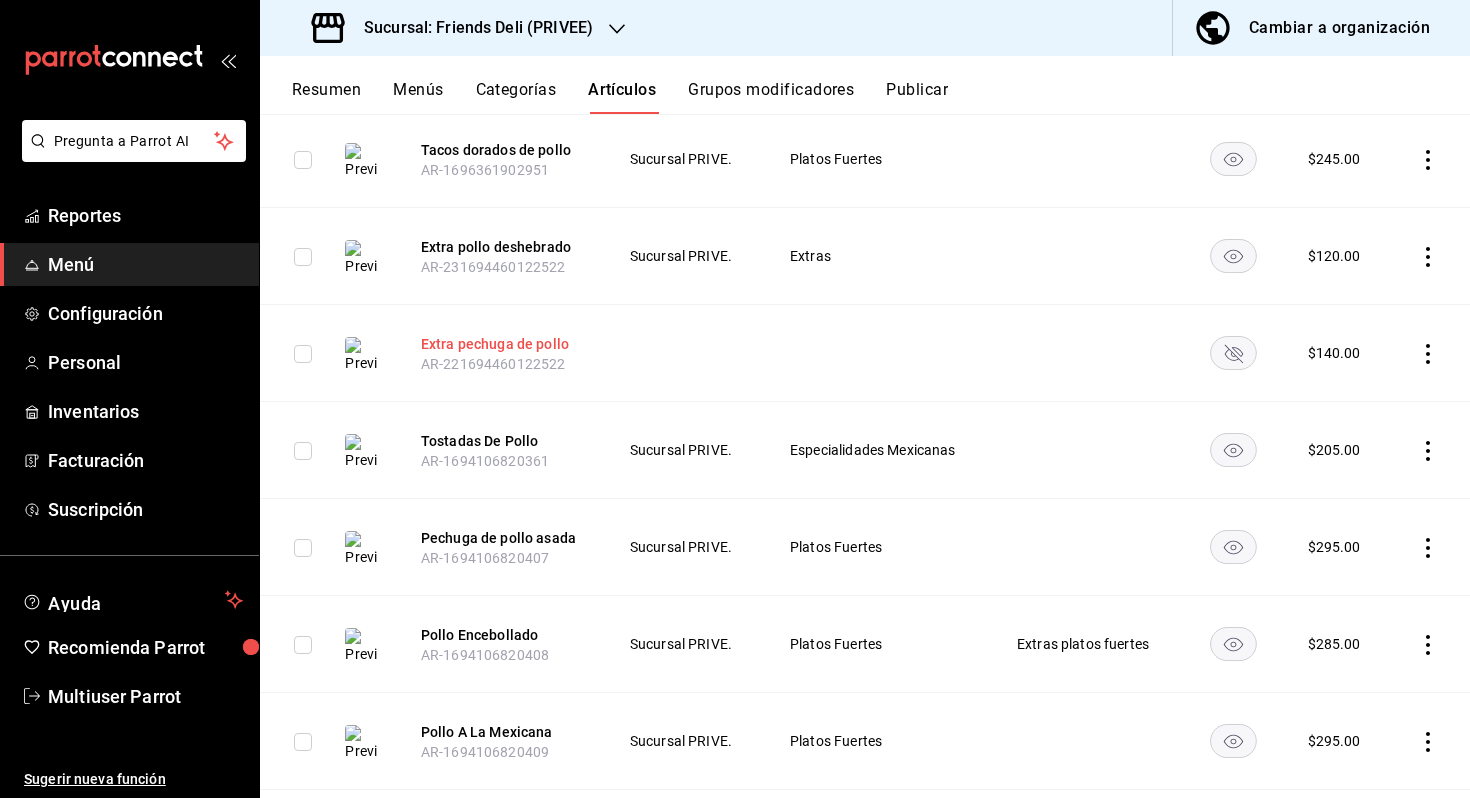 click on "Extra pechuga de pollo" at bounding box center (501, 344) 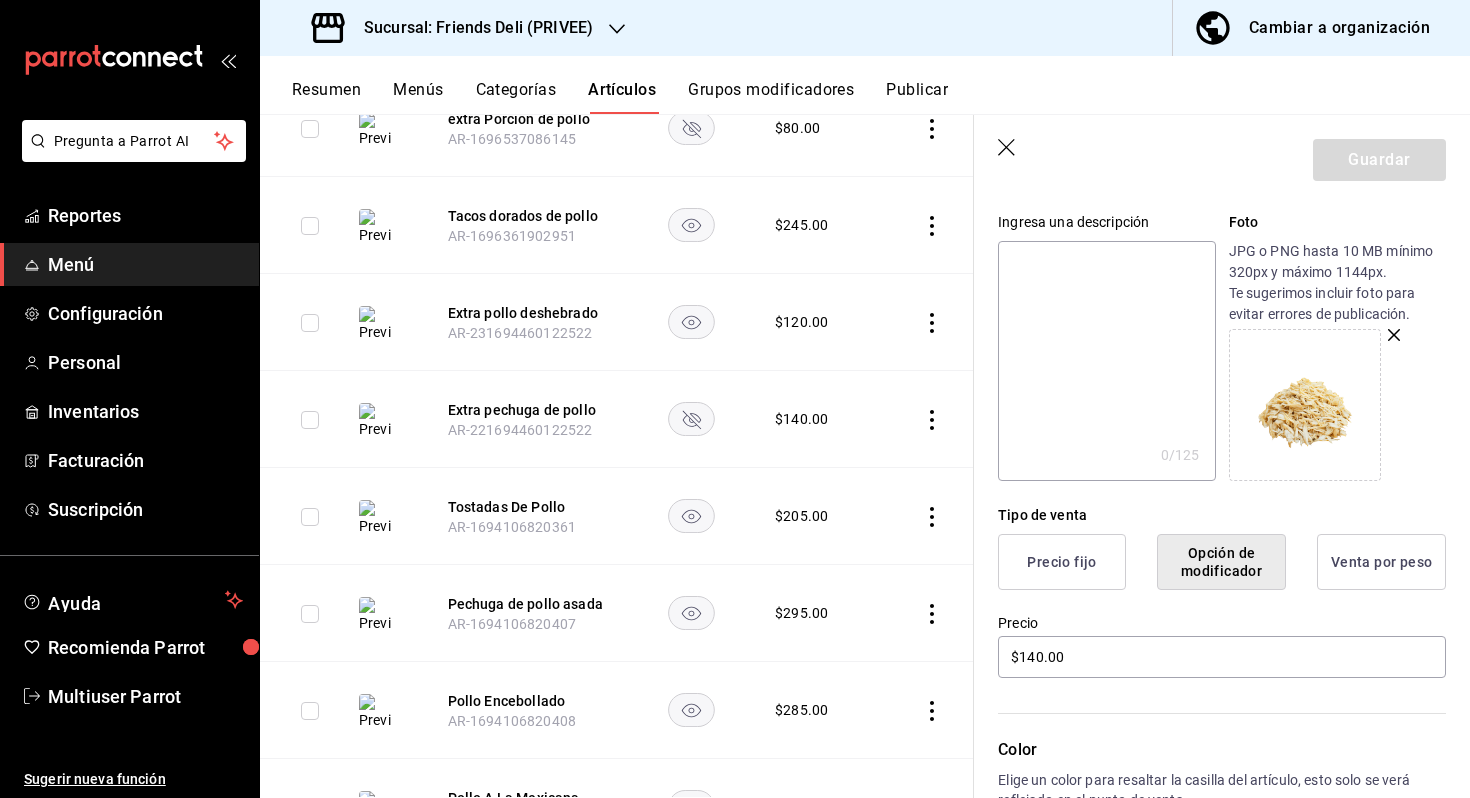 scroll, scrollTop: 214, scrollLeft: 0, axis: vertical 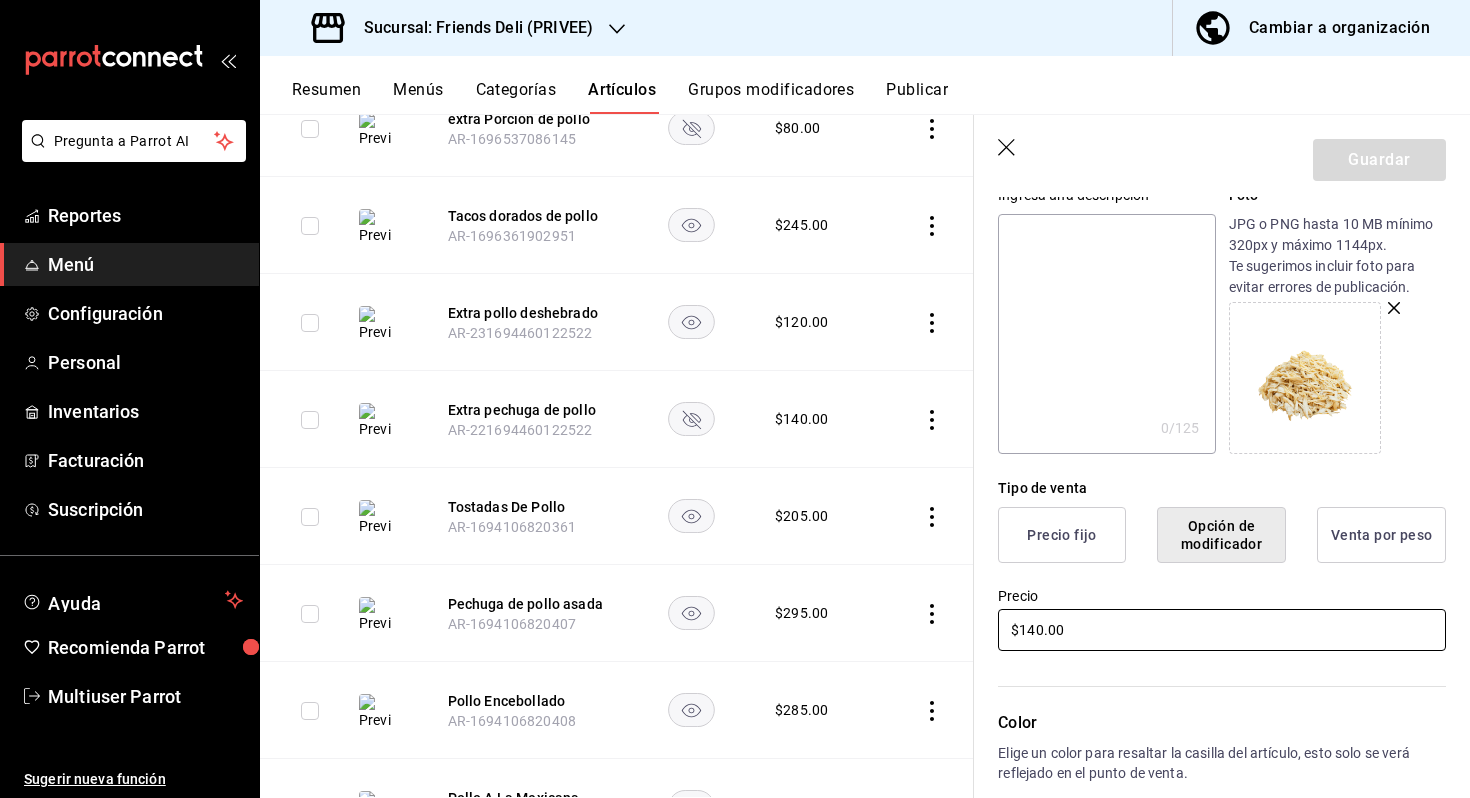 click on "$140.00" at bounding box center [1222, 630] 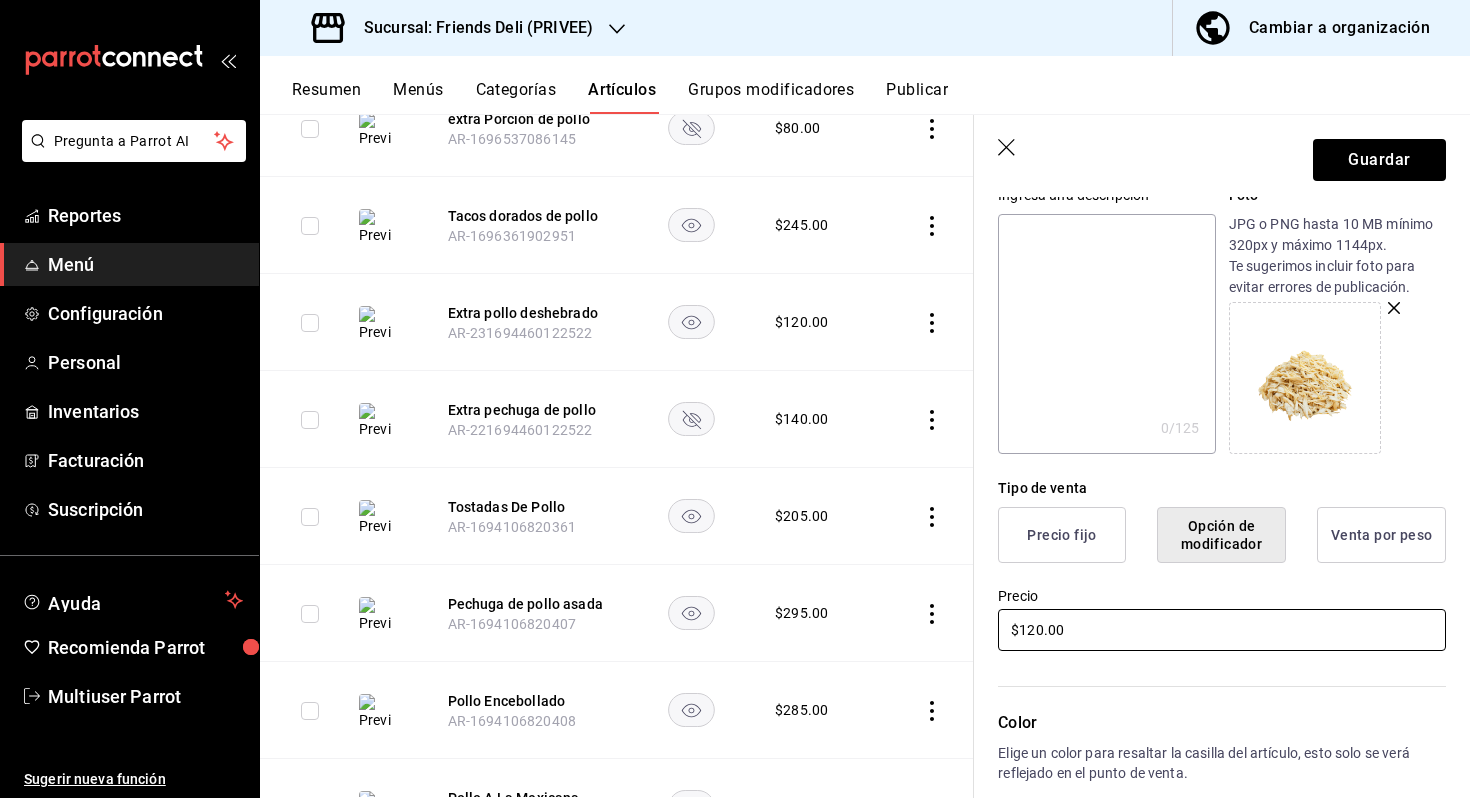 type on "$120.00" 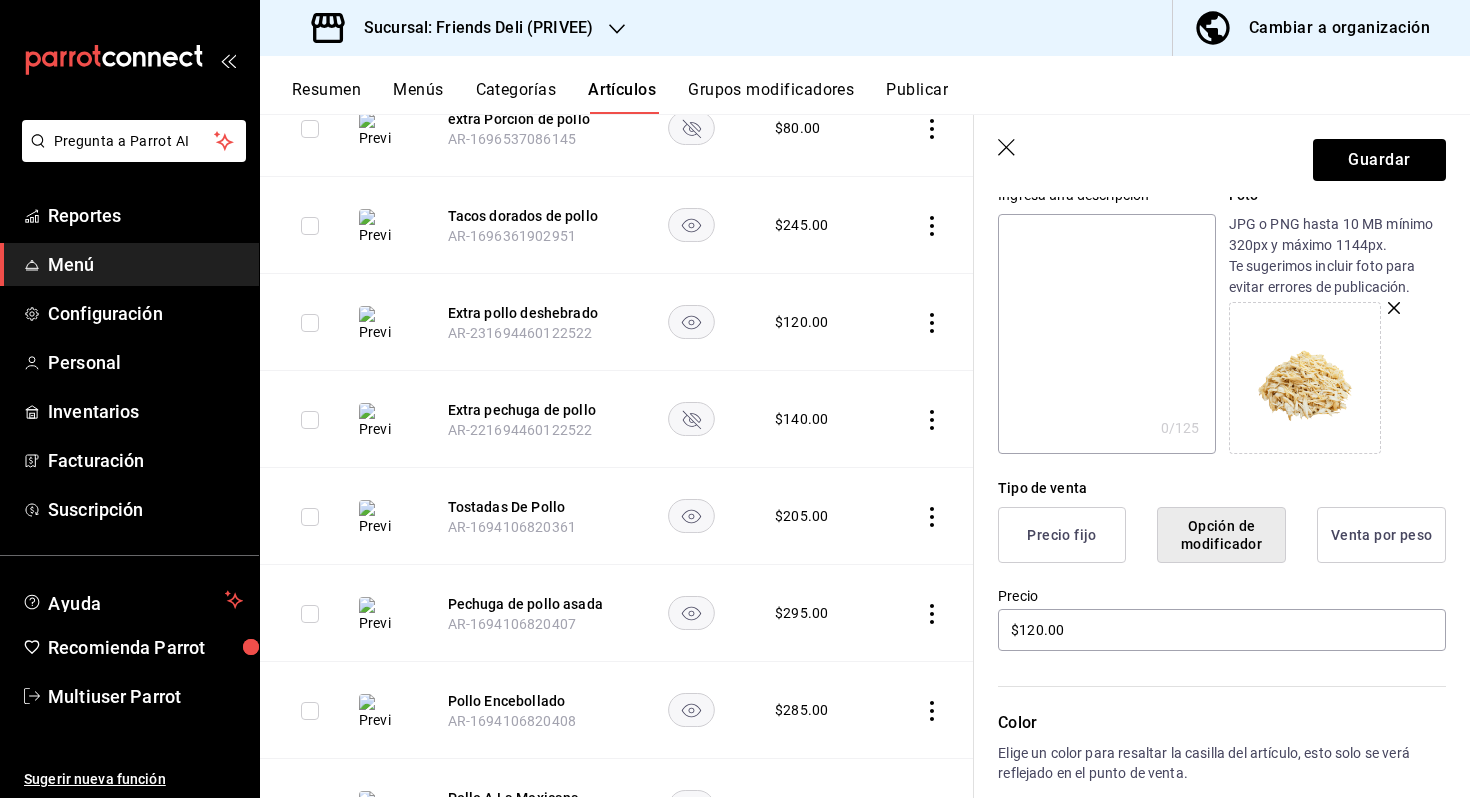 click on "Guardar" at bounding box center (1222, 156) 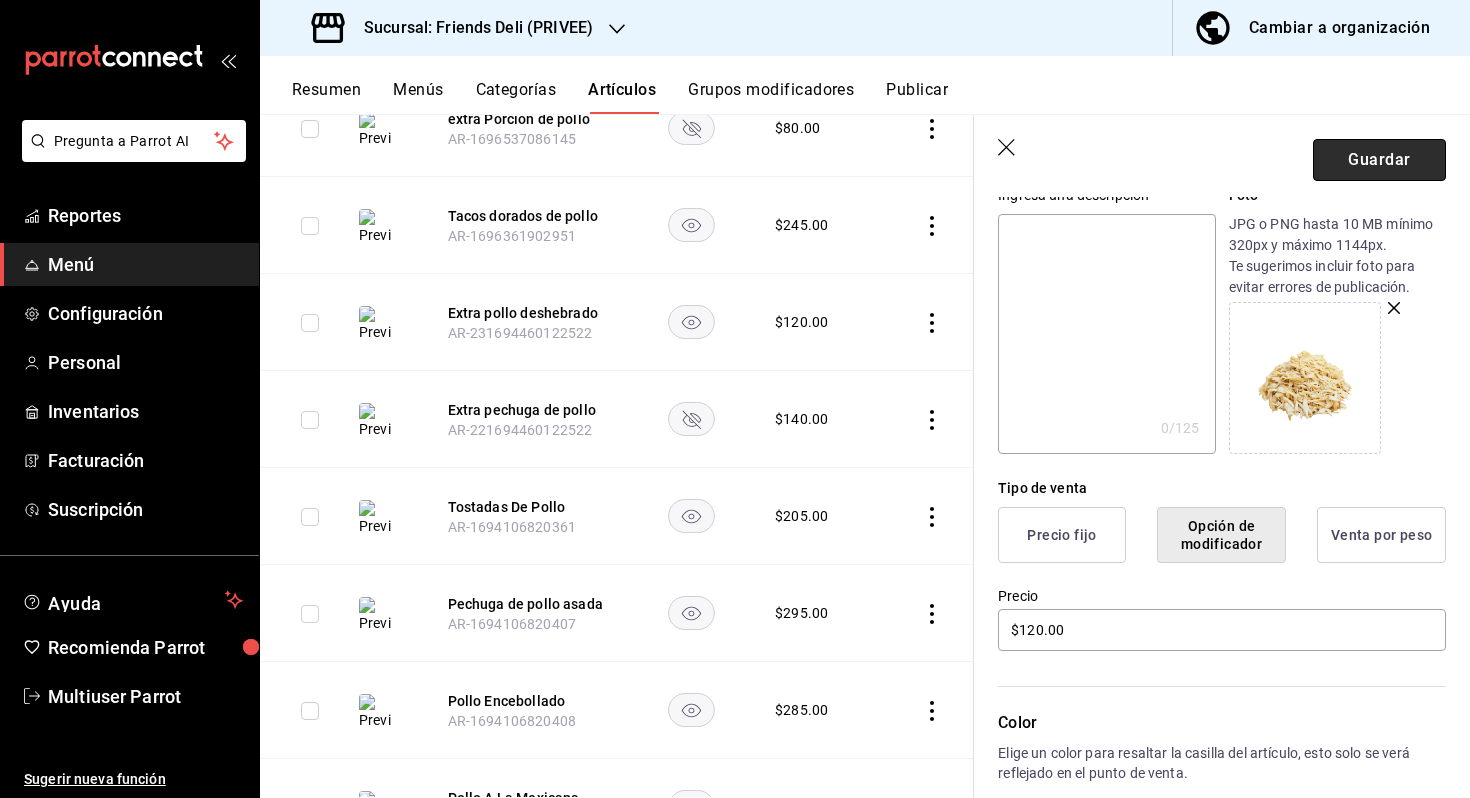 click on "Guardar" at bounding box center [1379, 160] 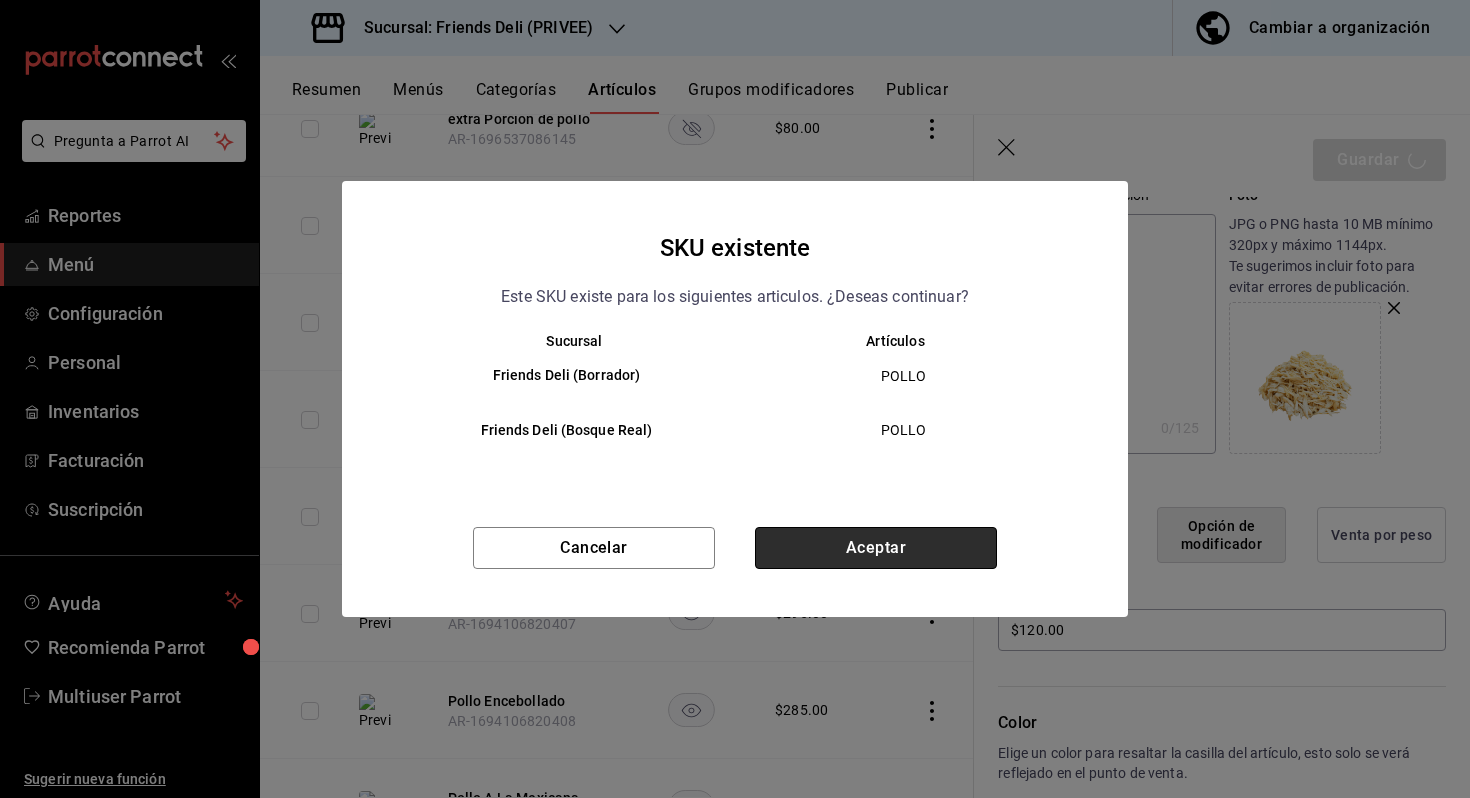 click on "Aceptar" at bounding box center [876, 548] 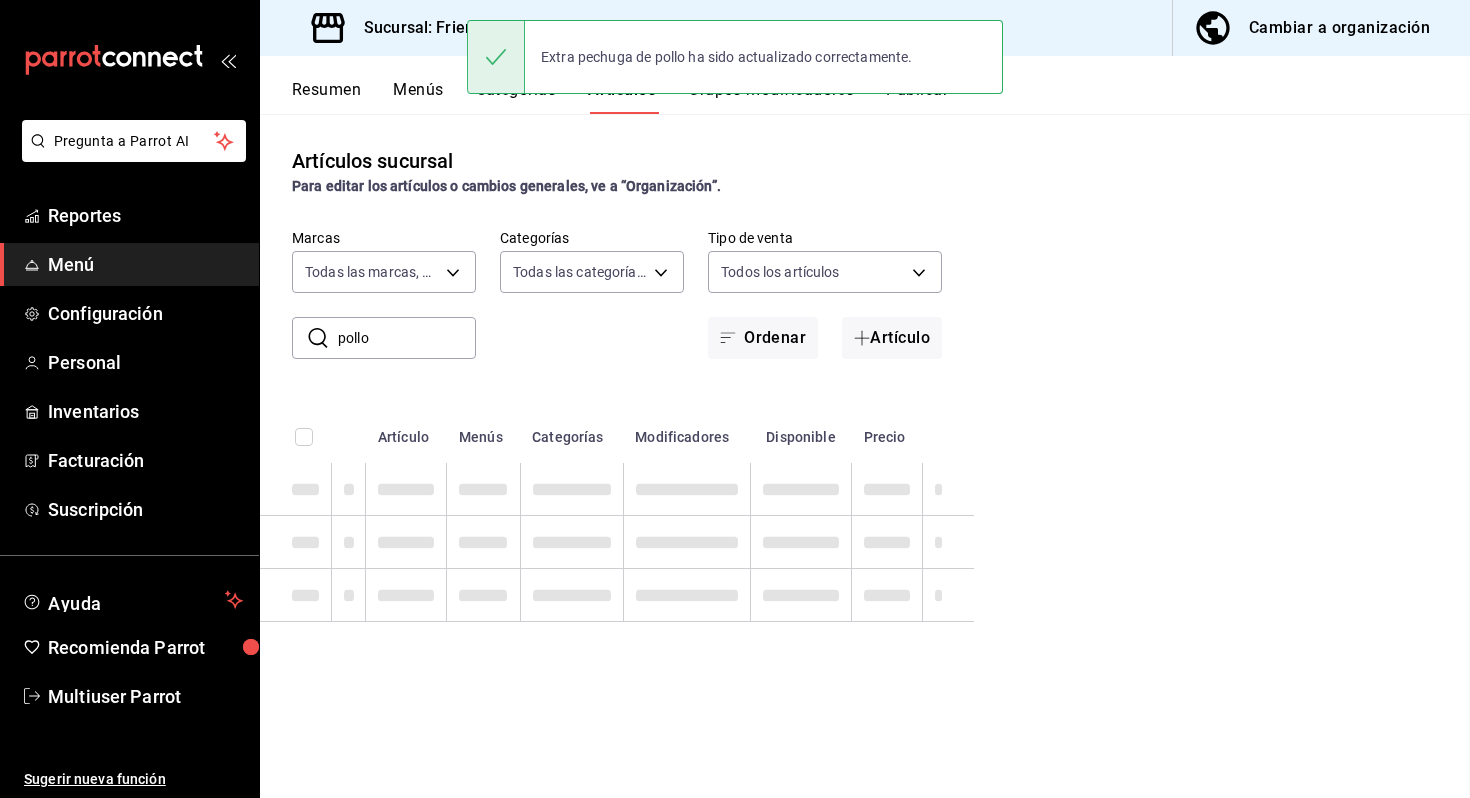 scroll, scrollTop: 0, scrollLeft: 0, axis: both 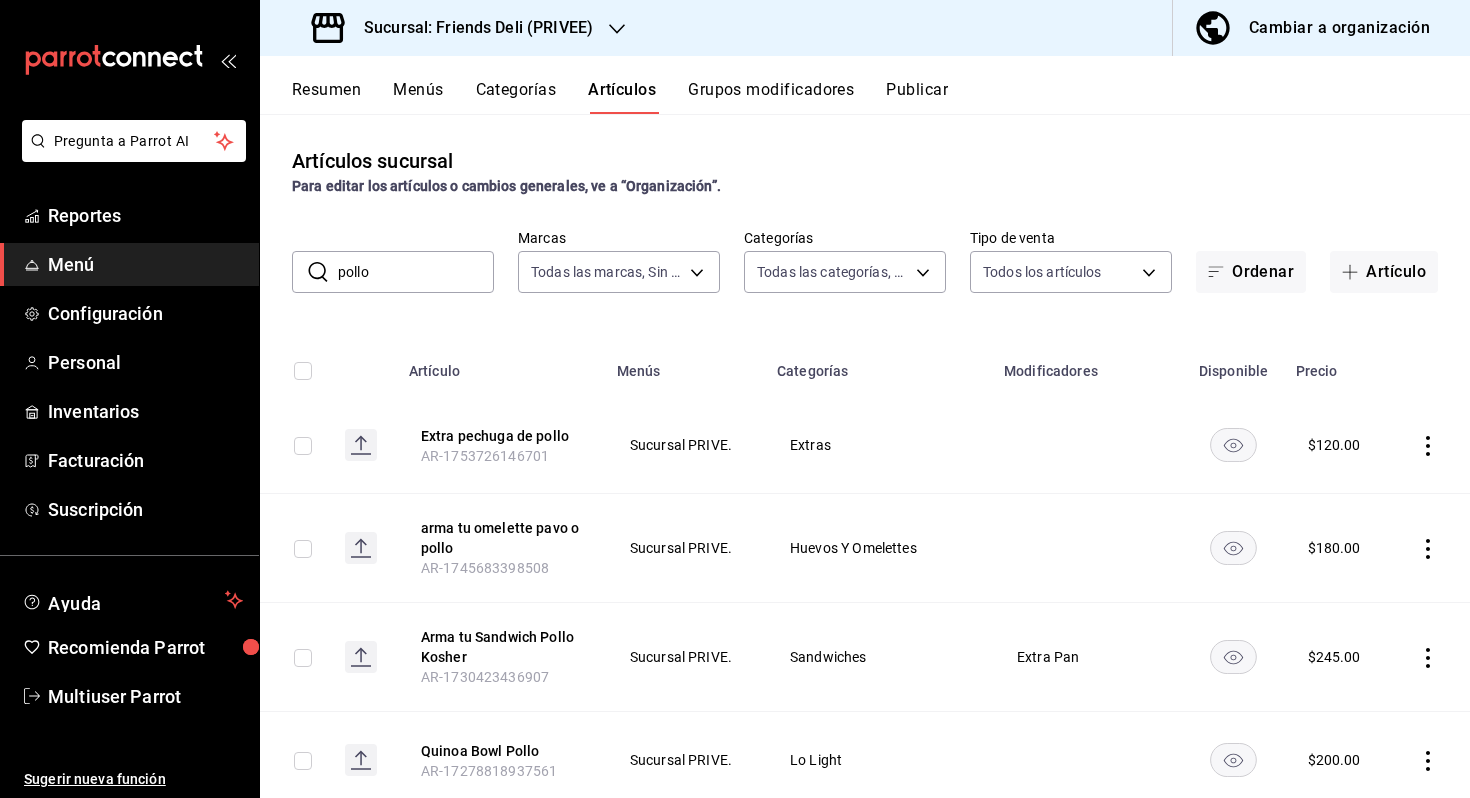 click on "pollo" at bounding box center [416, 272] 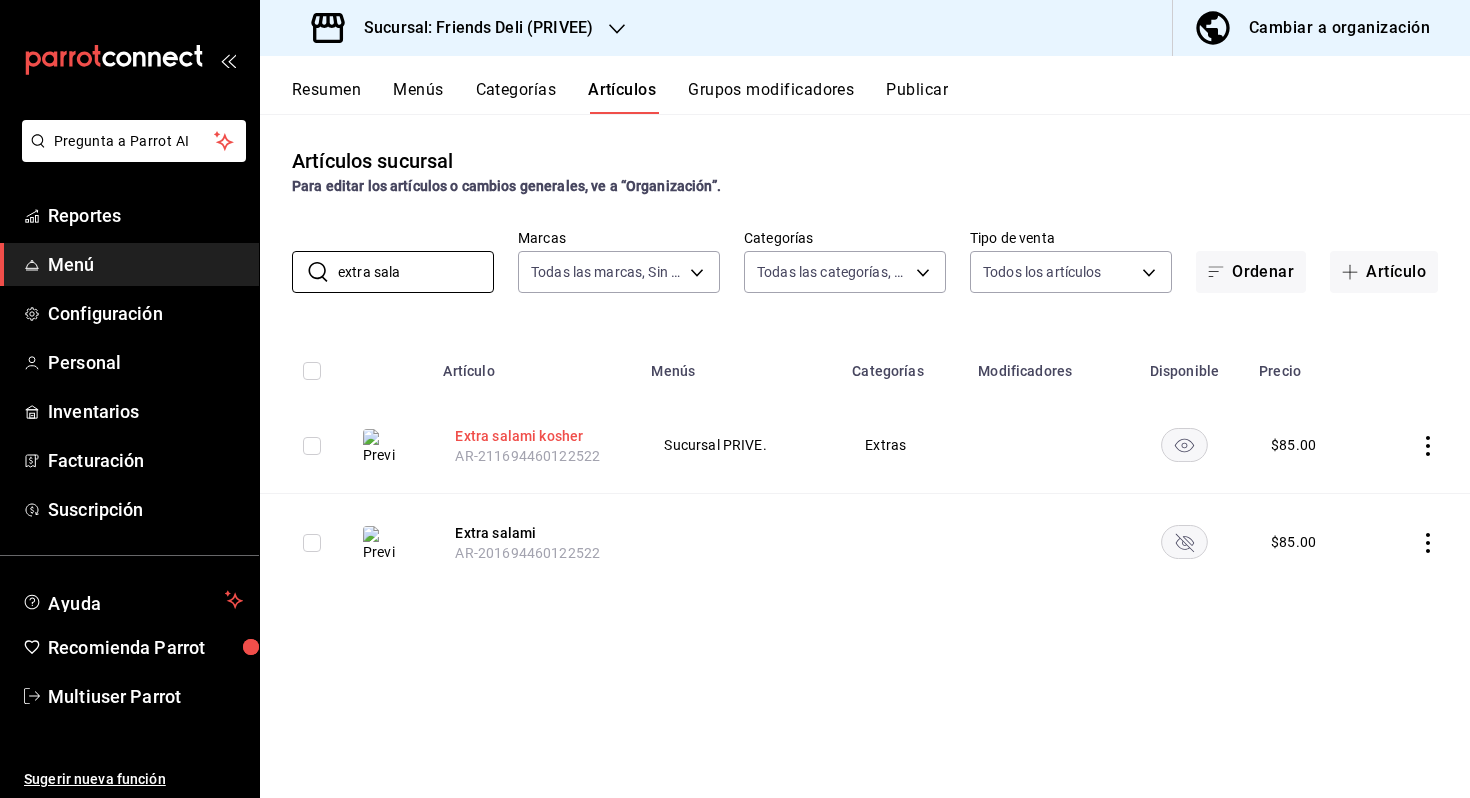 type on "extra sala" 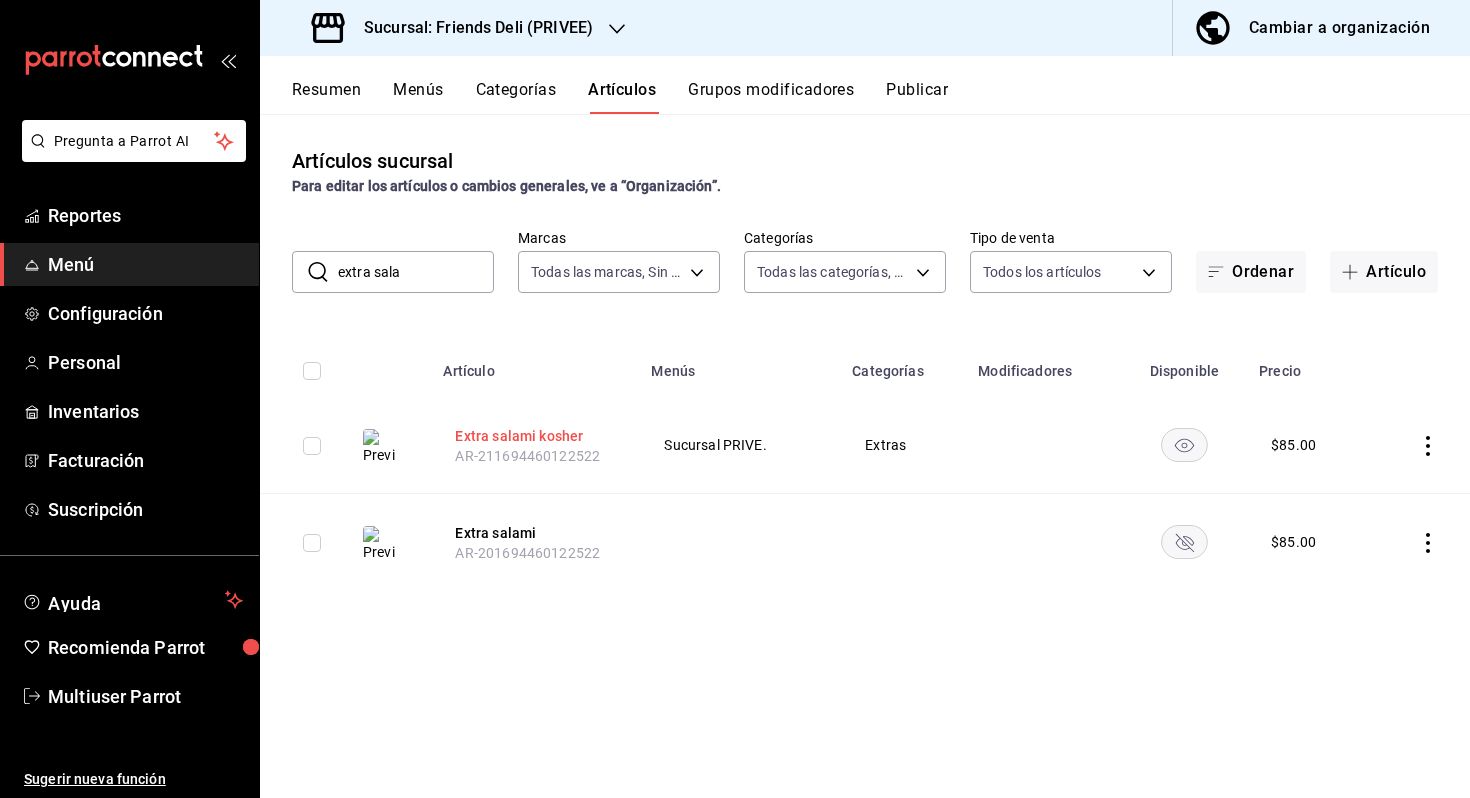 click on "Extra salami kosher" at bounding box center [535, 436] 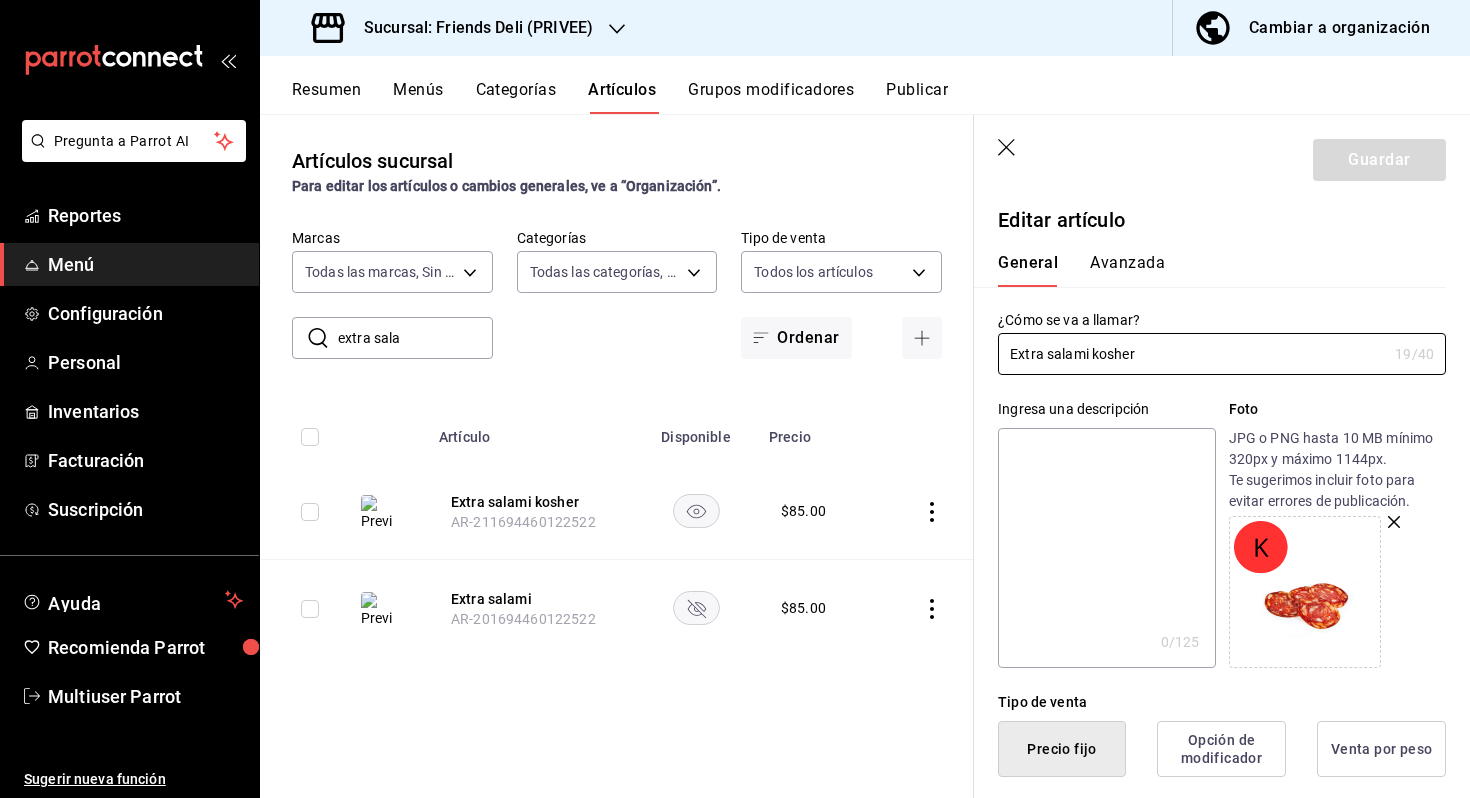 scroll, scrollTop: 180, scrollLeft: 0, axis: vertical 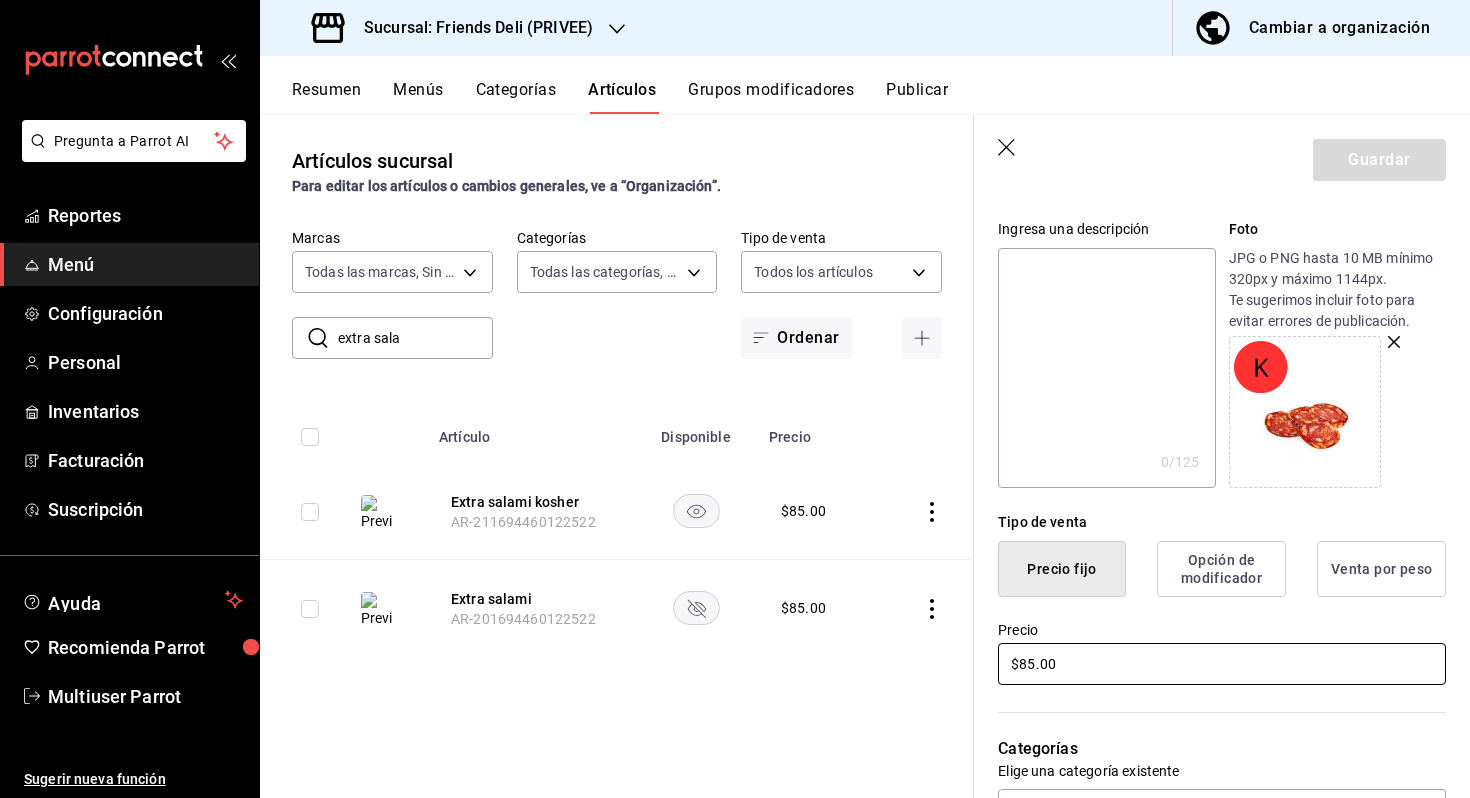 click on "$85.00" at bounding box center (1222, 664) 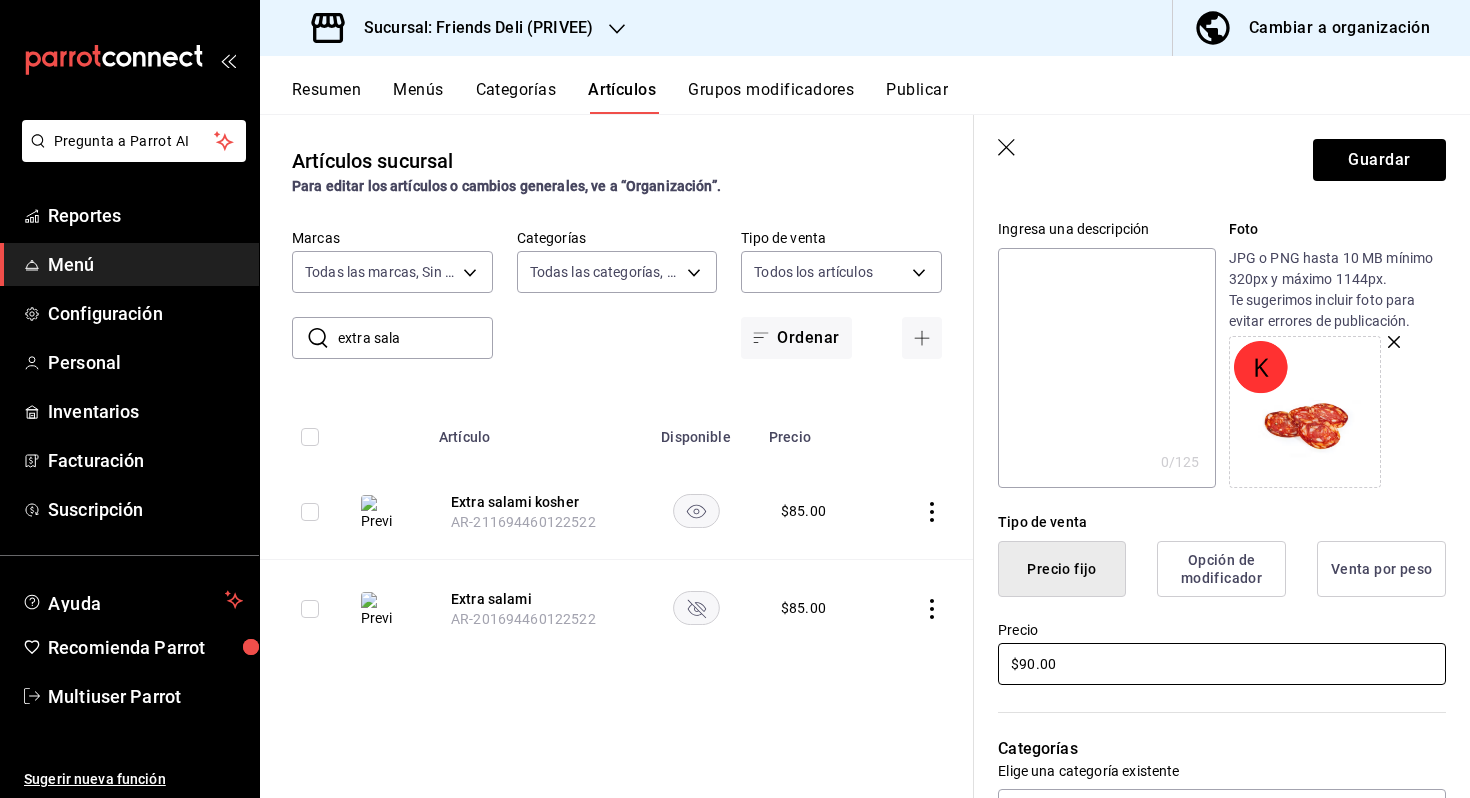 type on "$90.00" 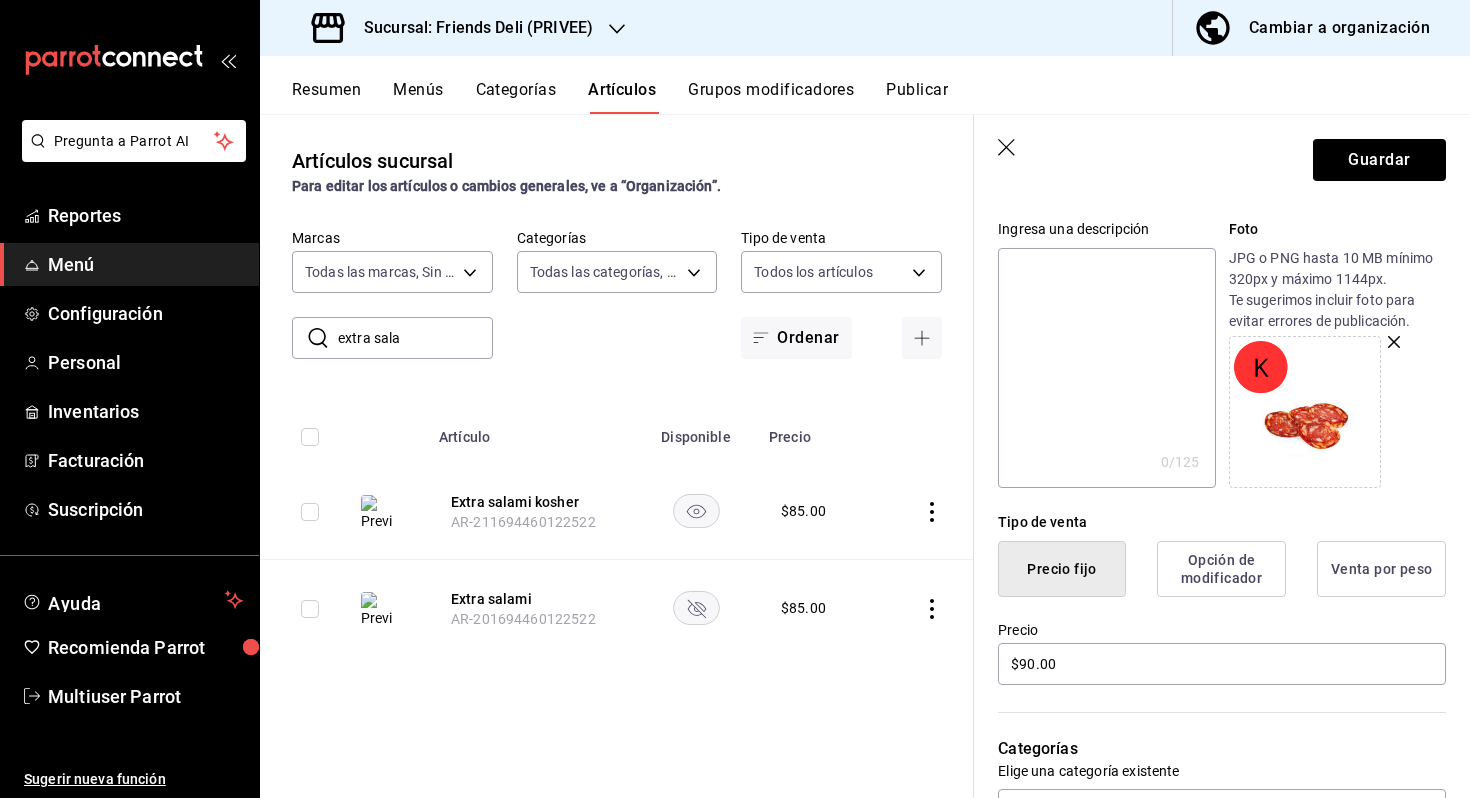click on "Guardar" at bounding box center (1222, 156) 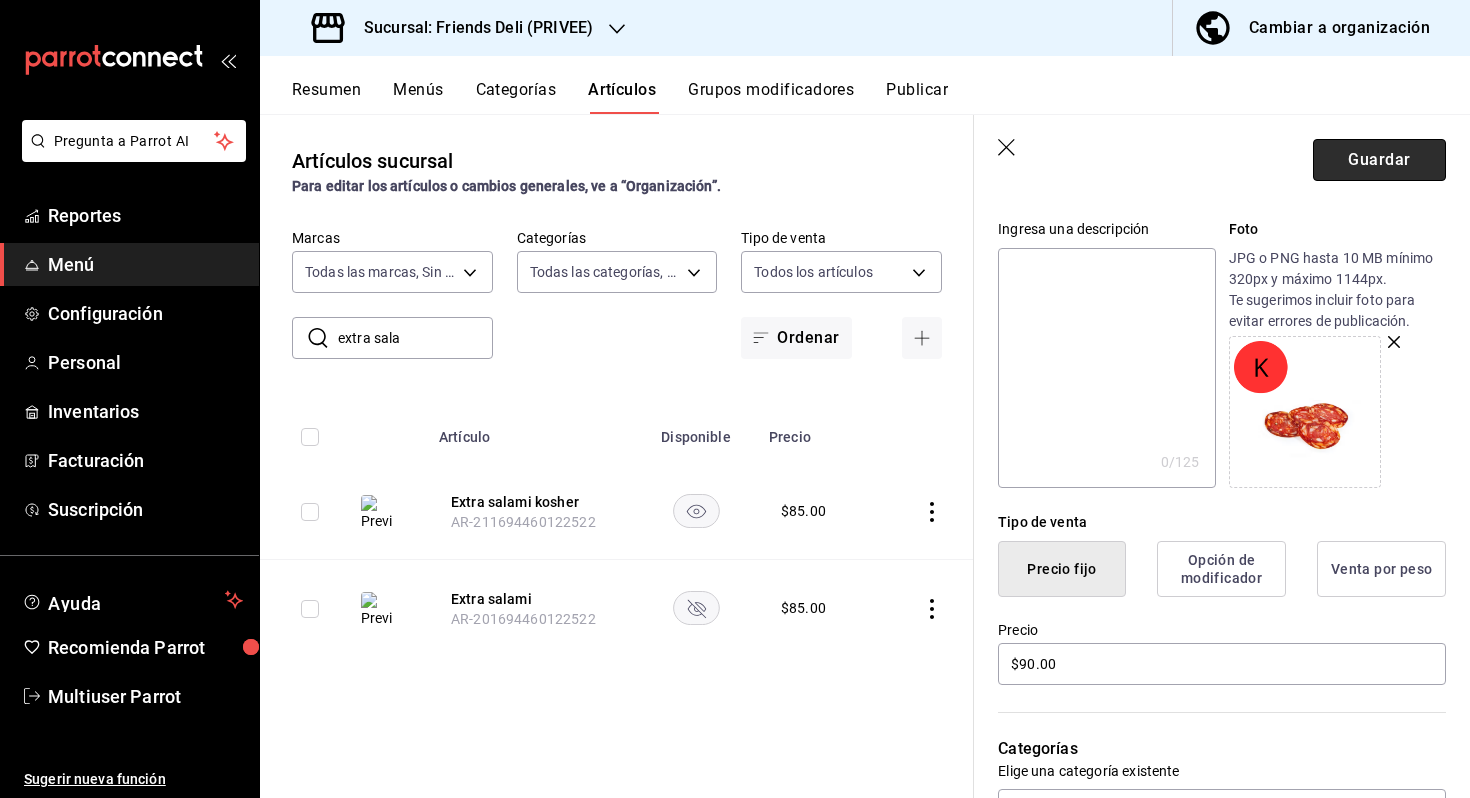 click on "Guardar" at bounding box center (1379, 160) 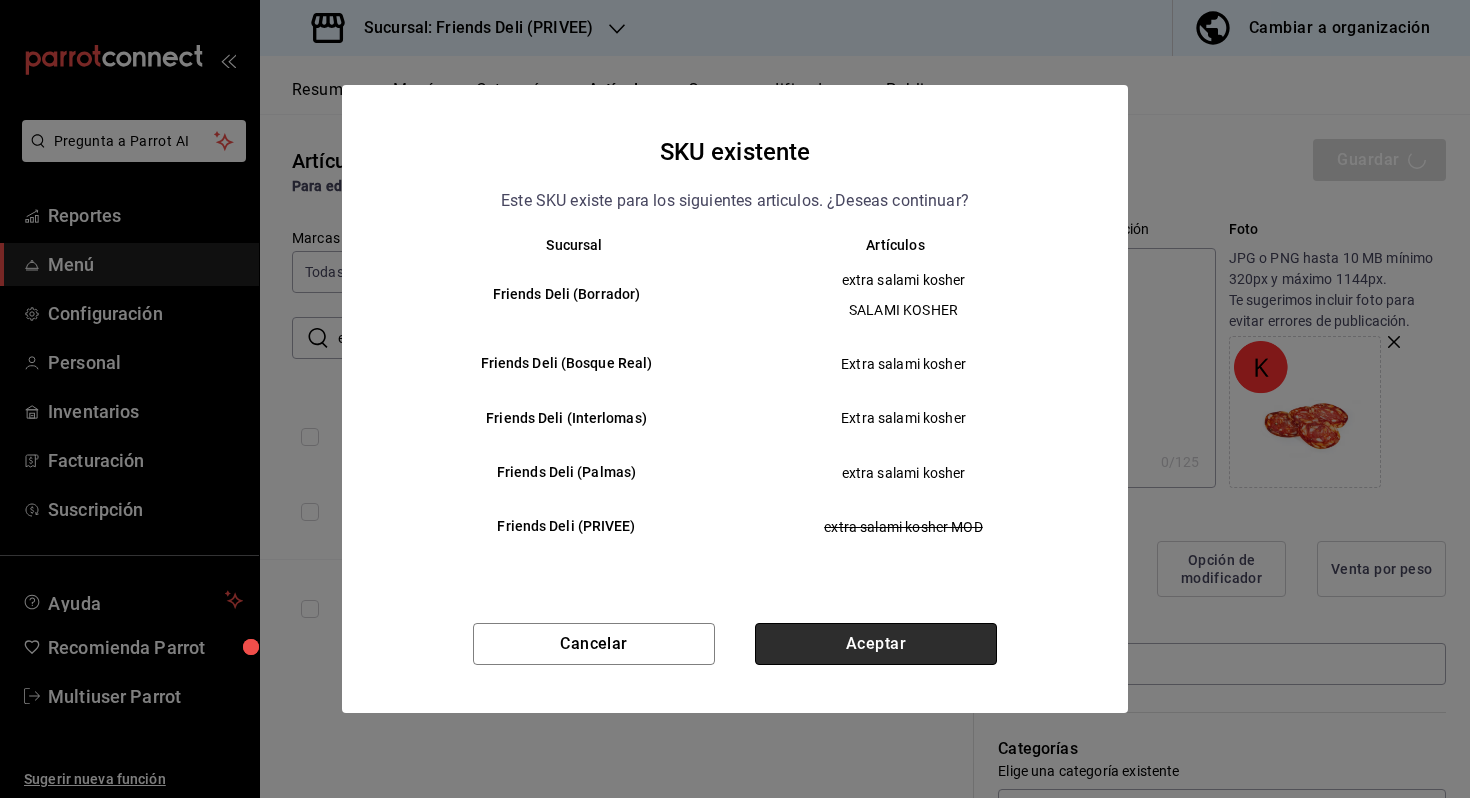 click on "Aceptar" at bounding box center [876, 644] 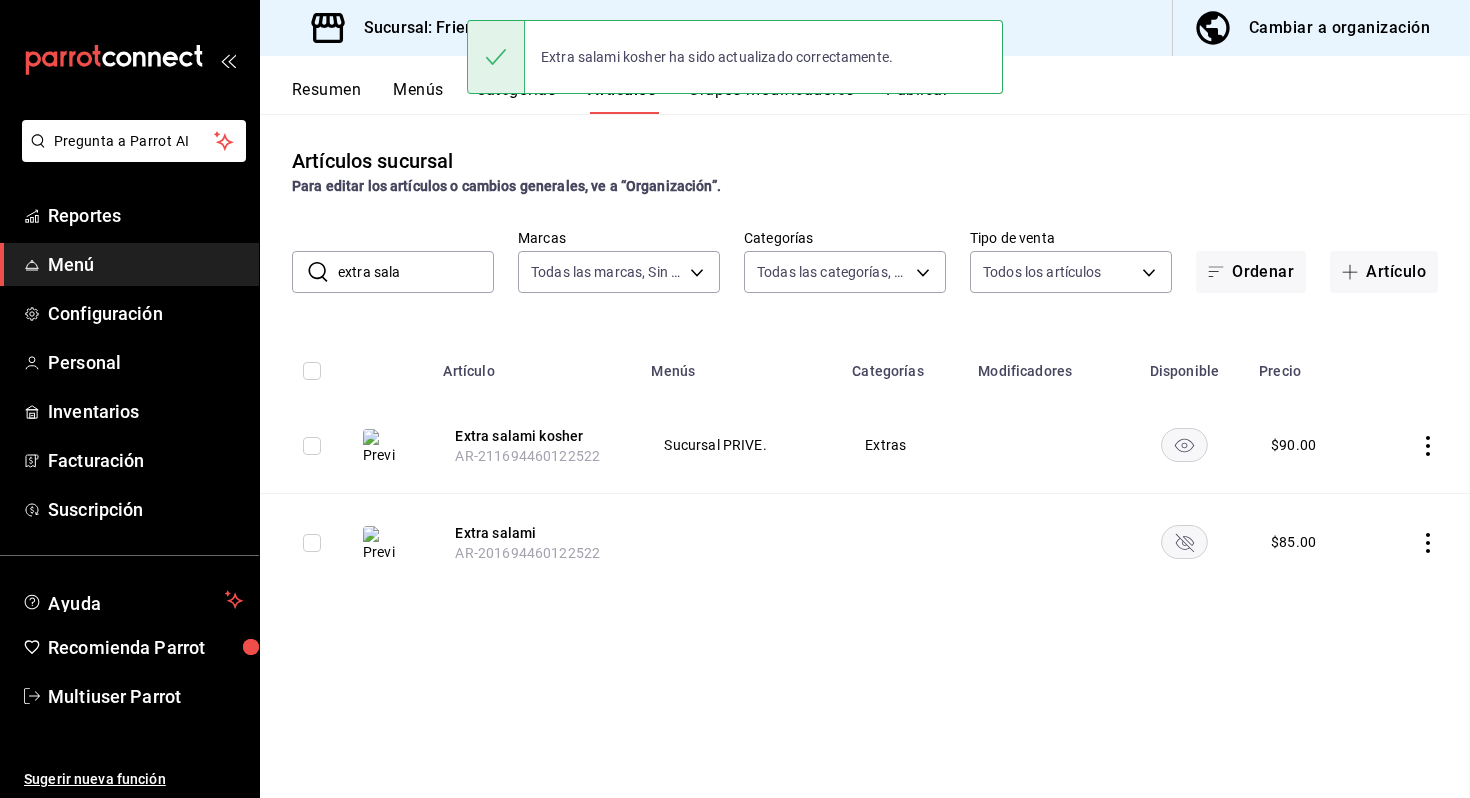 scroll, scrollTop: 0, scrollLeft: 0, axis: both 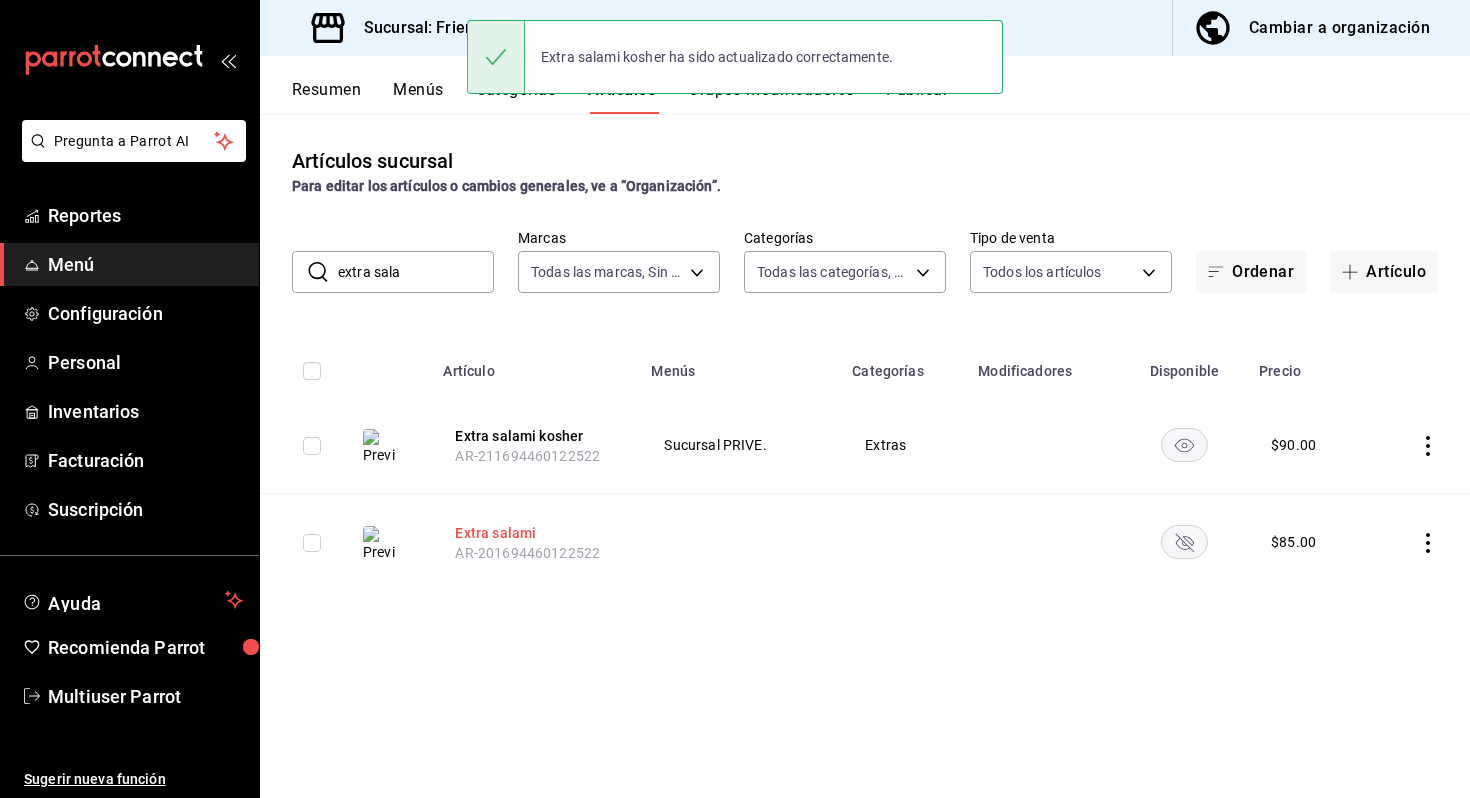 click on "Extra salami" at bounding box center [535, 533] 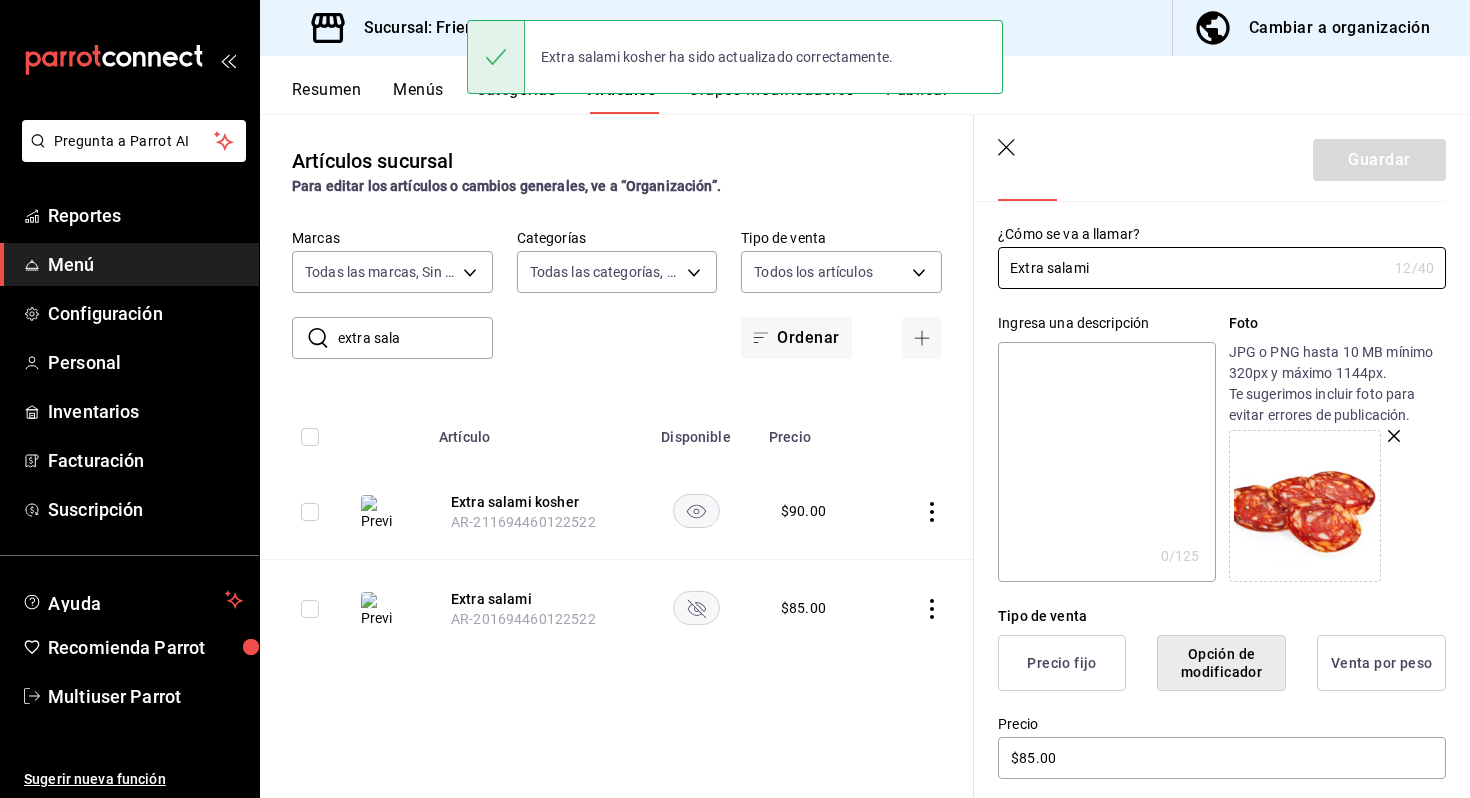 scroll, scrollTop: 93, scrollLeft: 0, axis: vertical 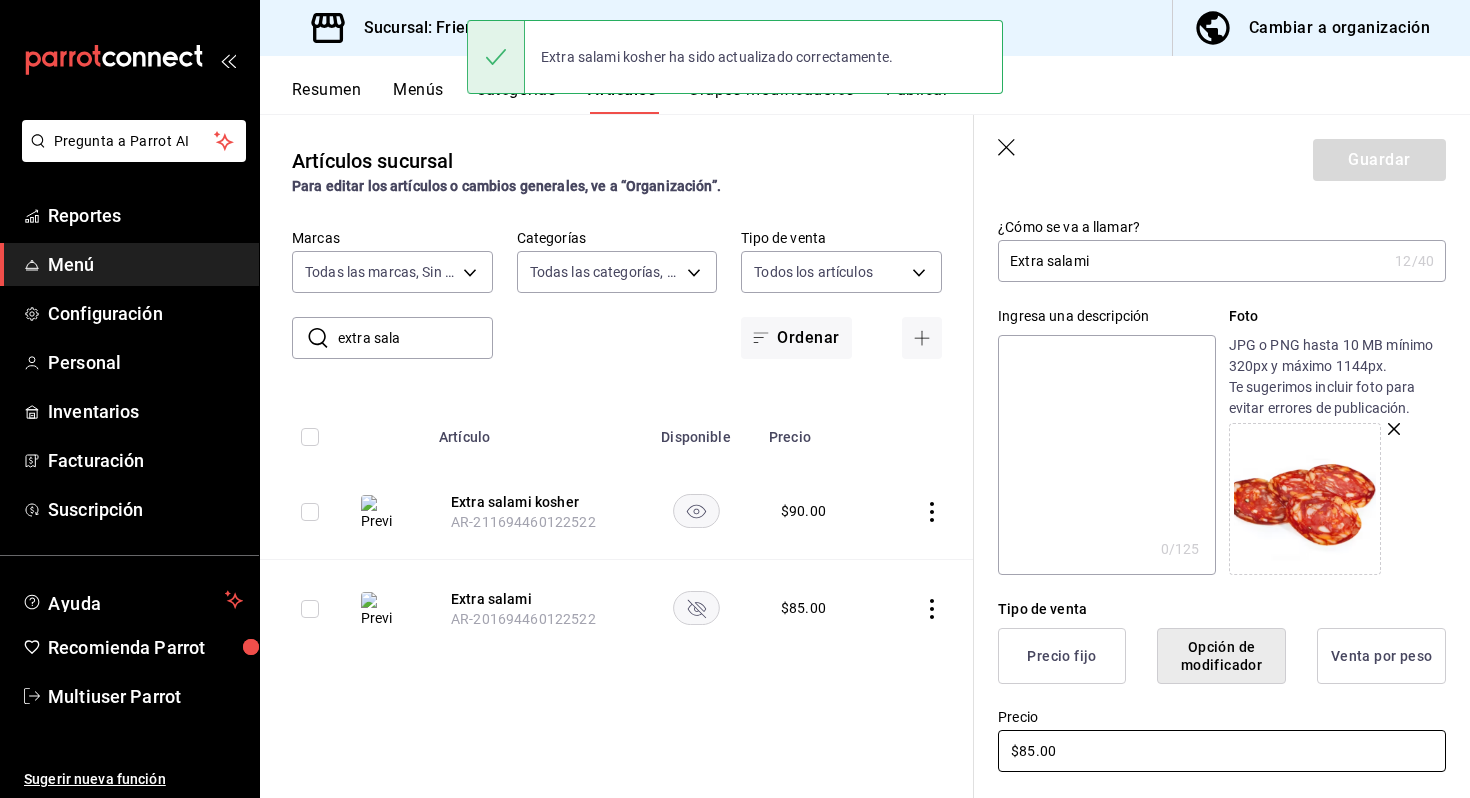 click on "$85.00" at bounding box center (1222, 751) 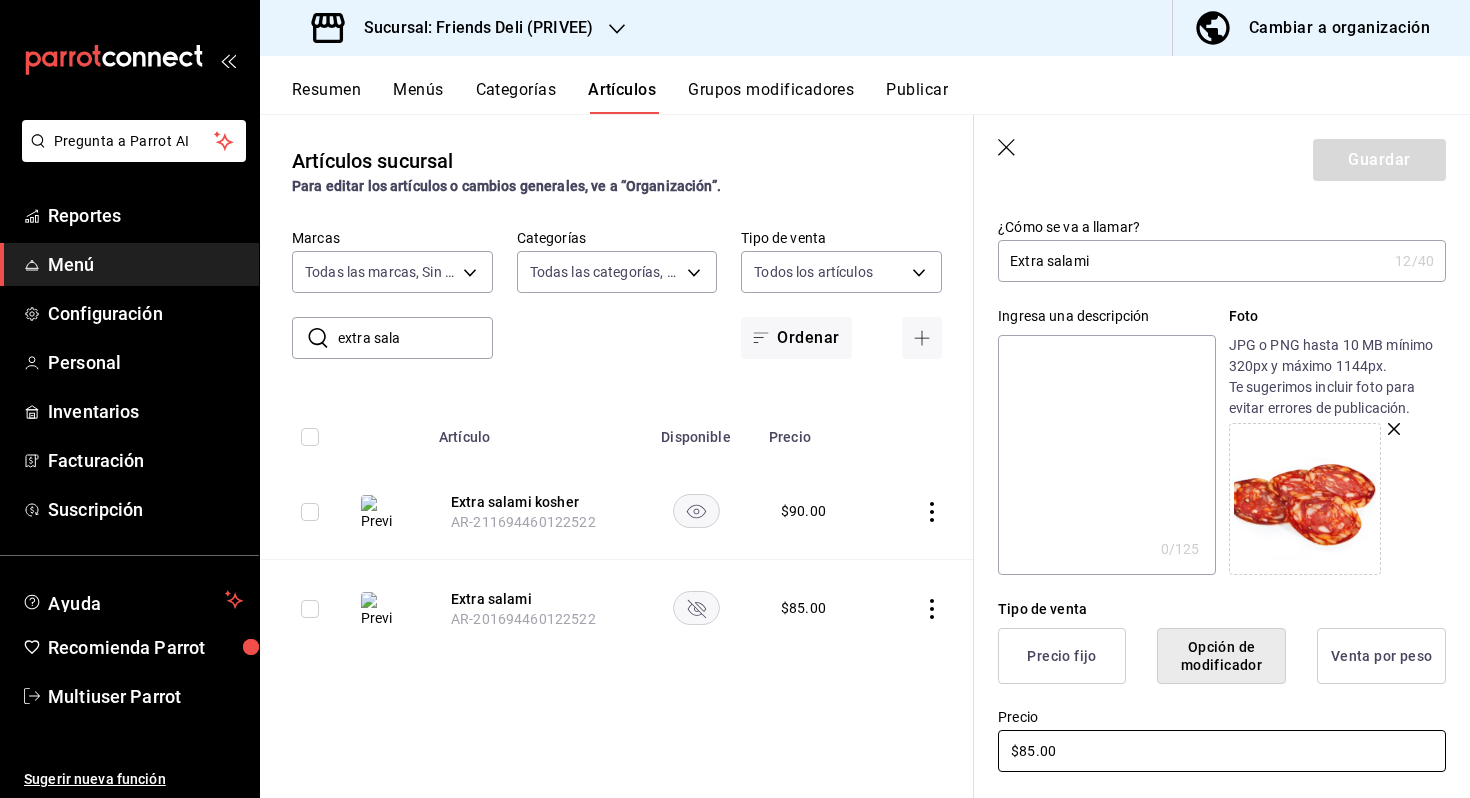 click on "$85.00" at bounding box center (1222, 751) 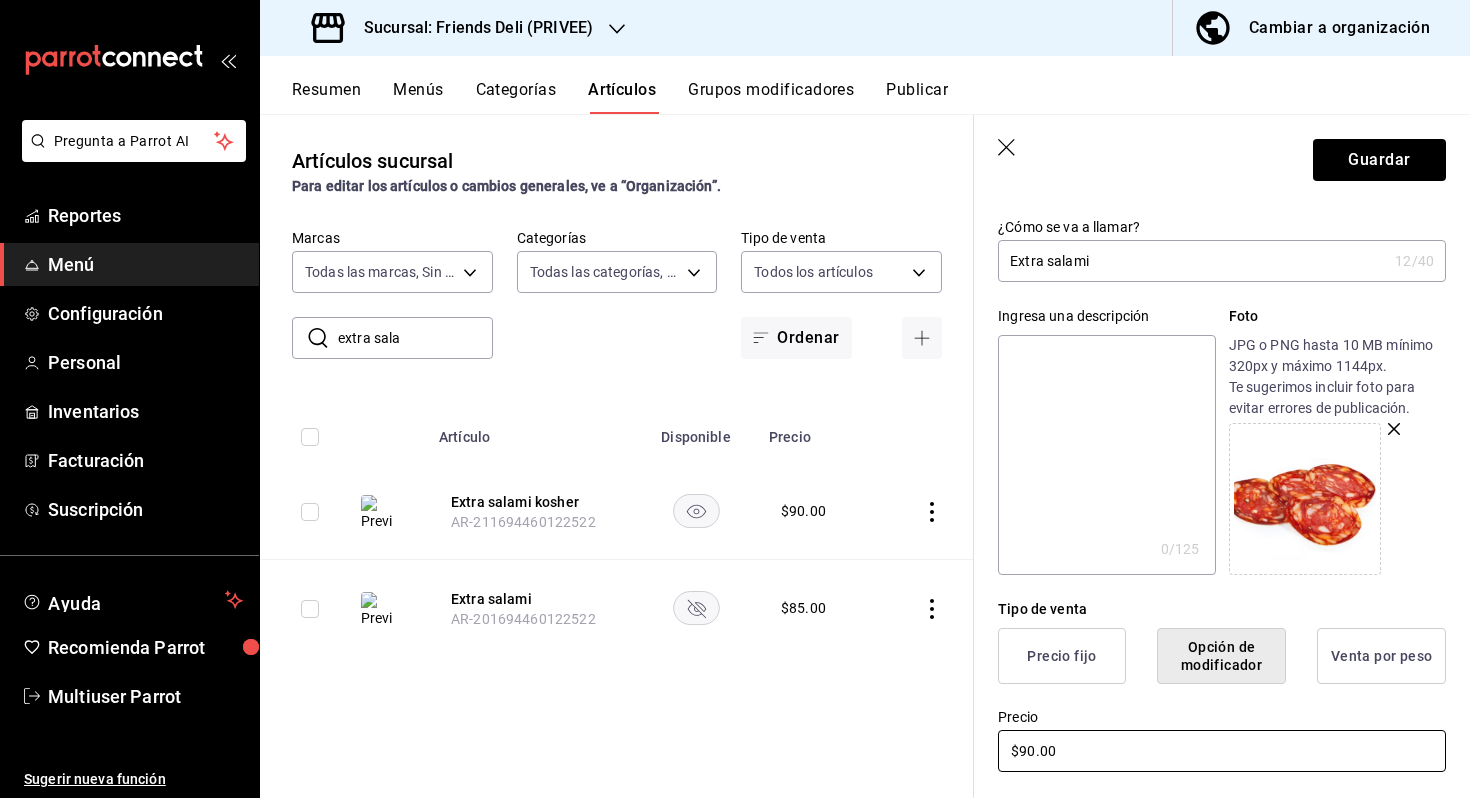 type on "$90.00" 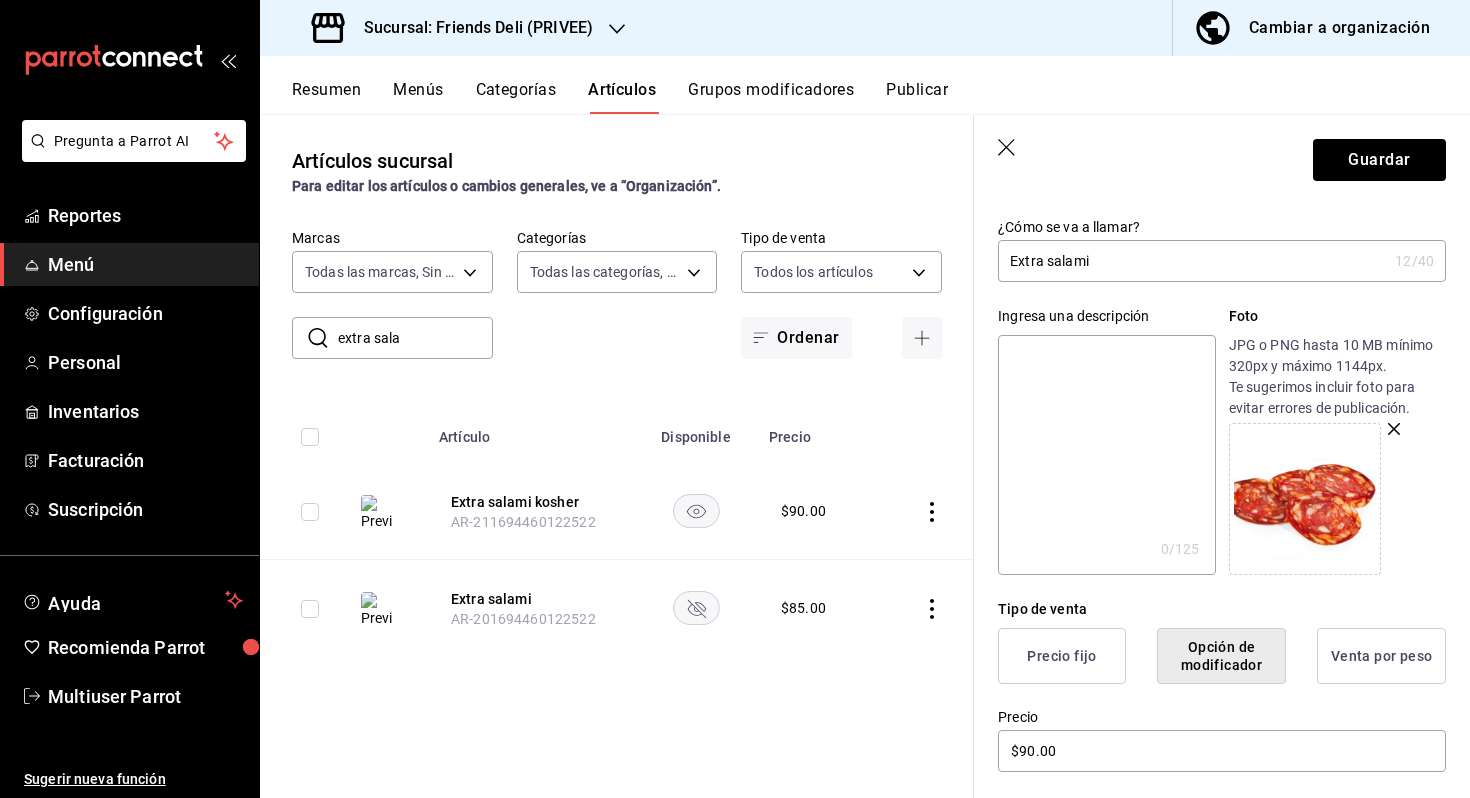 click on "Guardar" at bounding box center [1222, 156] 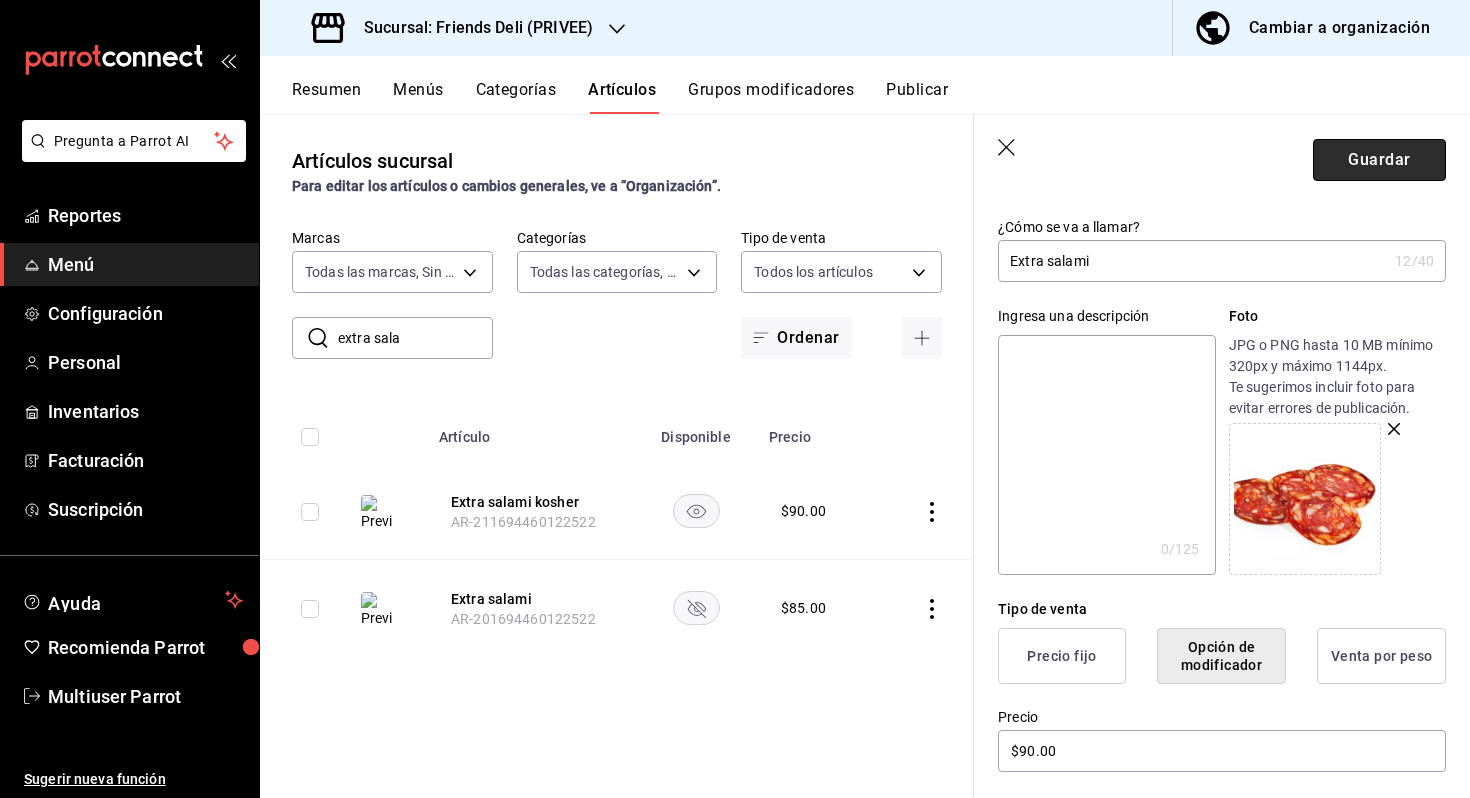 click on "Guardar" at bounding box center (1379, 160) 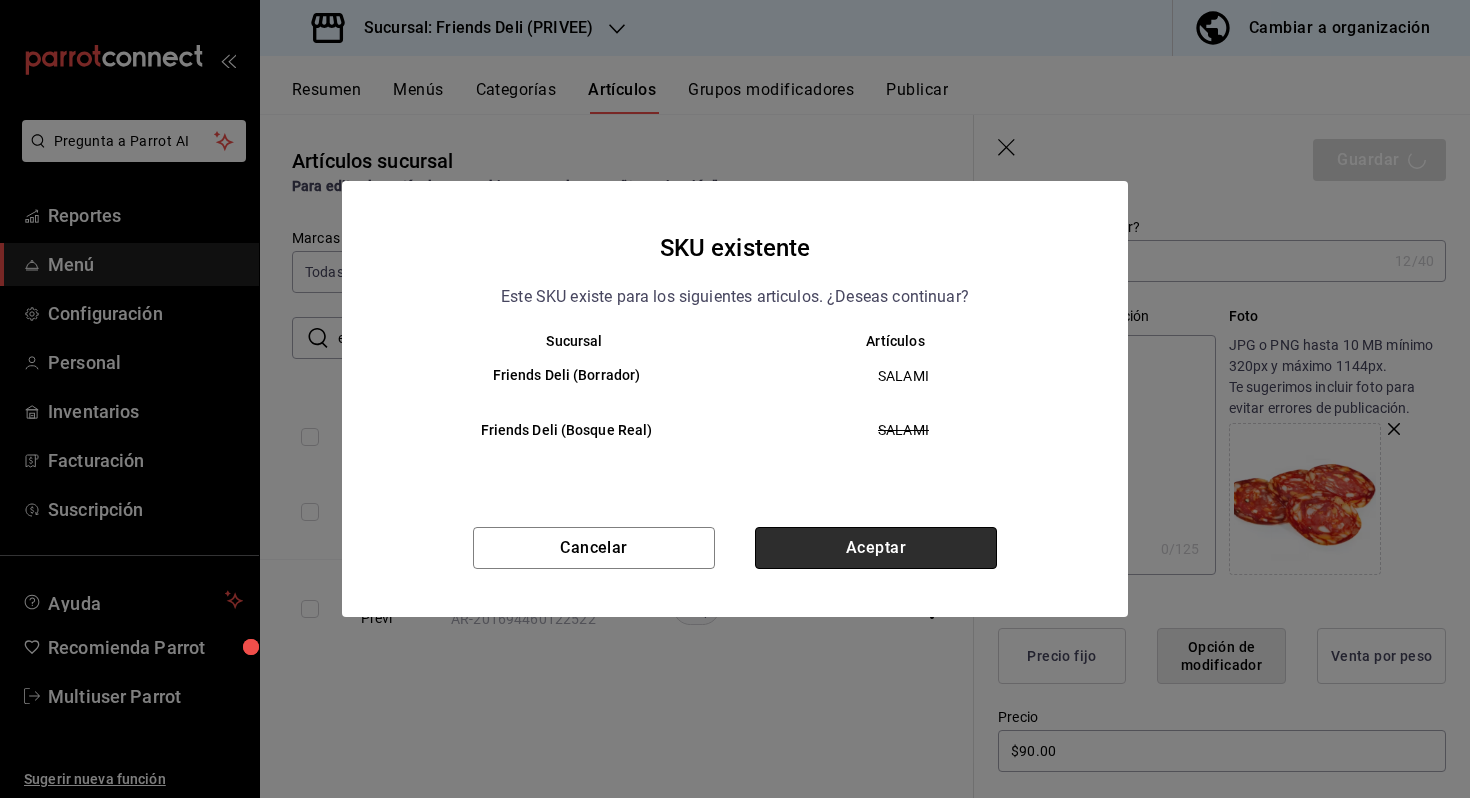 click on "Aceptar" at bounding box center (876, 548) 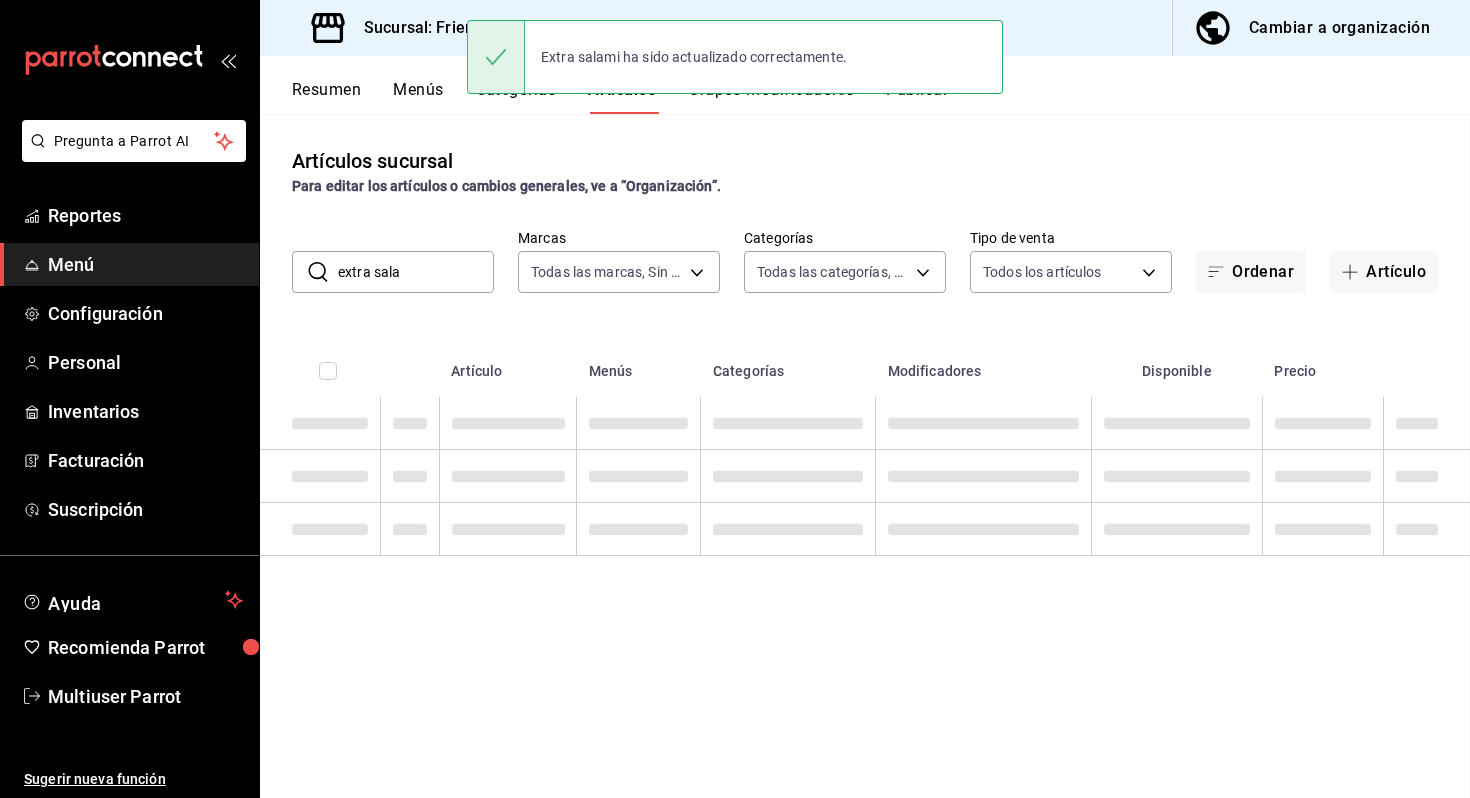 scroll, scrollTop: 0, scrollLeft: 0, axis: both 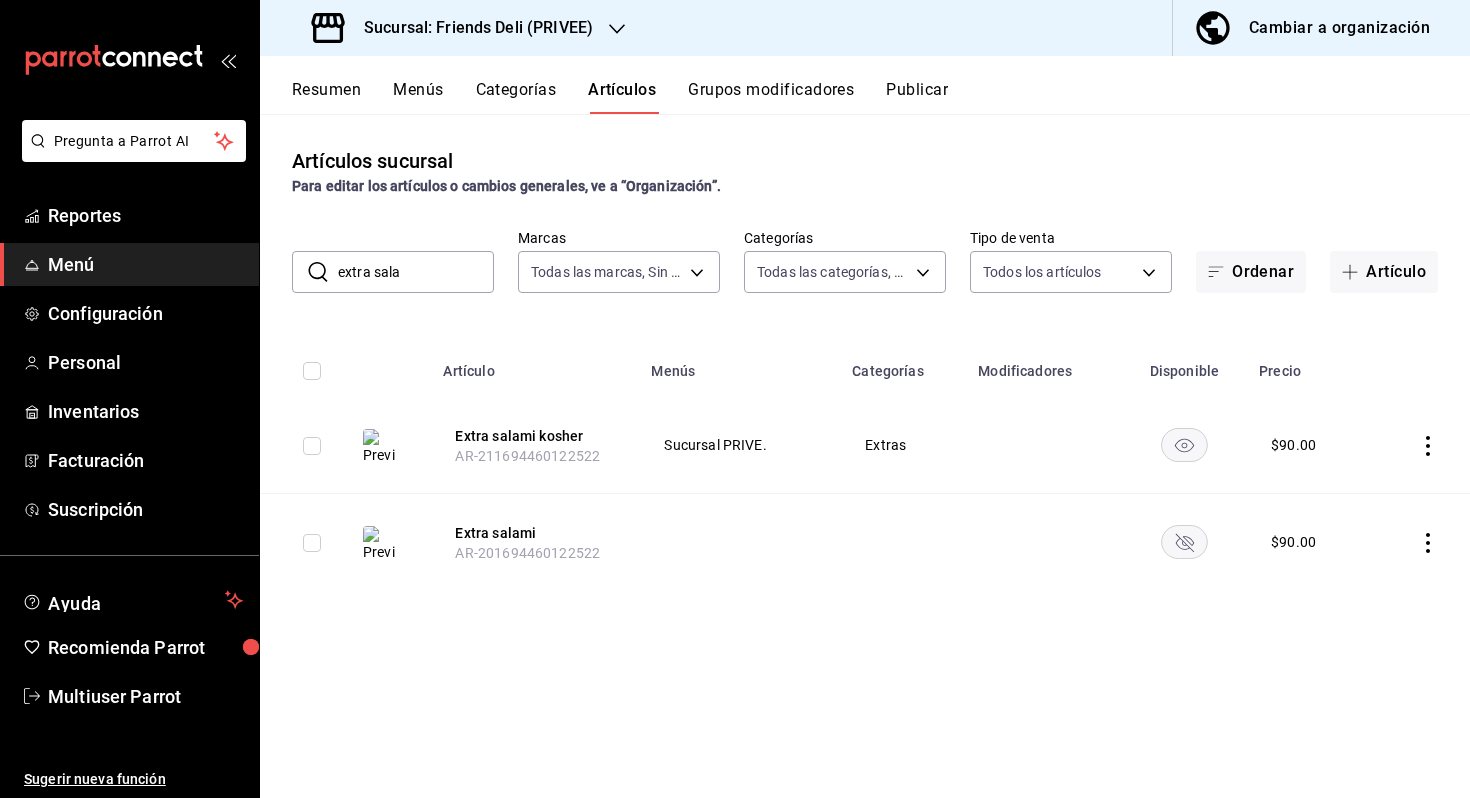 click on "extra sala" at bounding box center [416, 272] 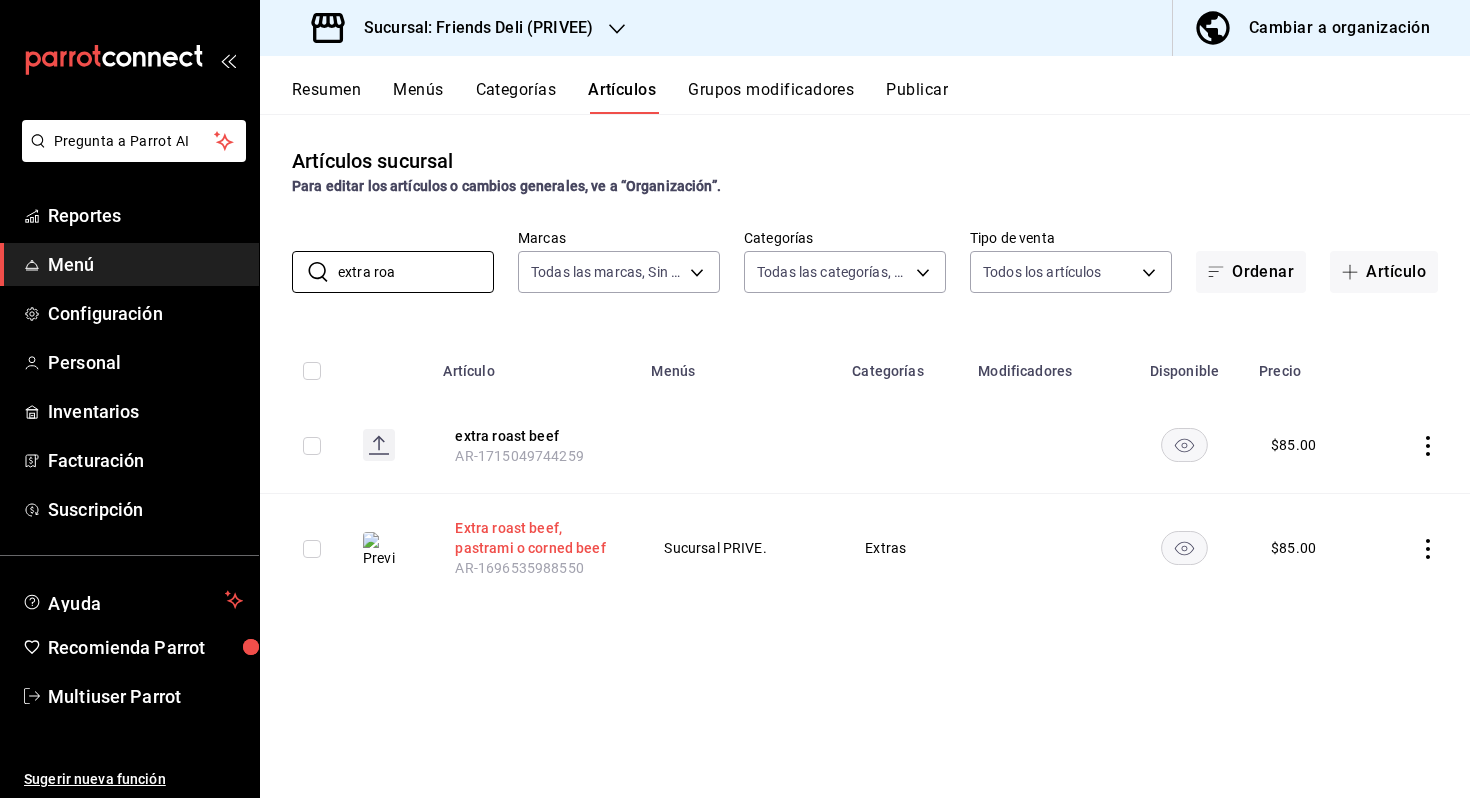type on "extra roa" 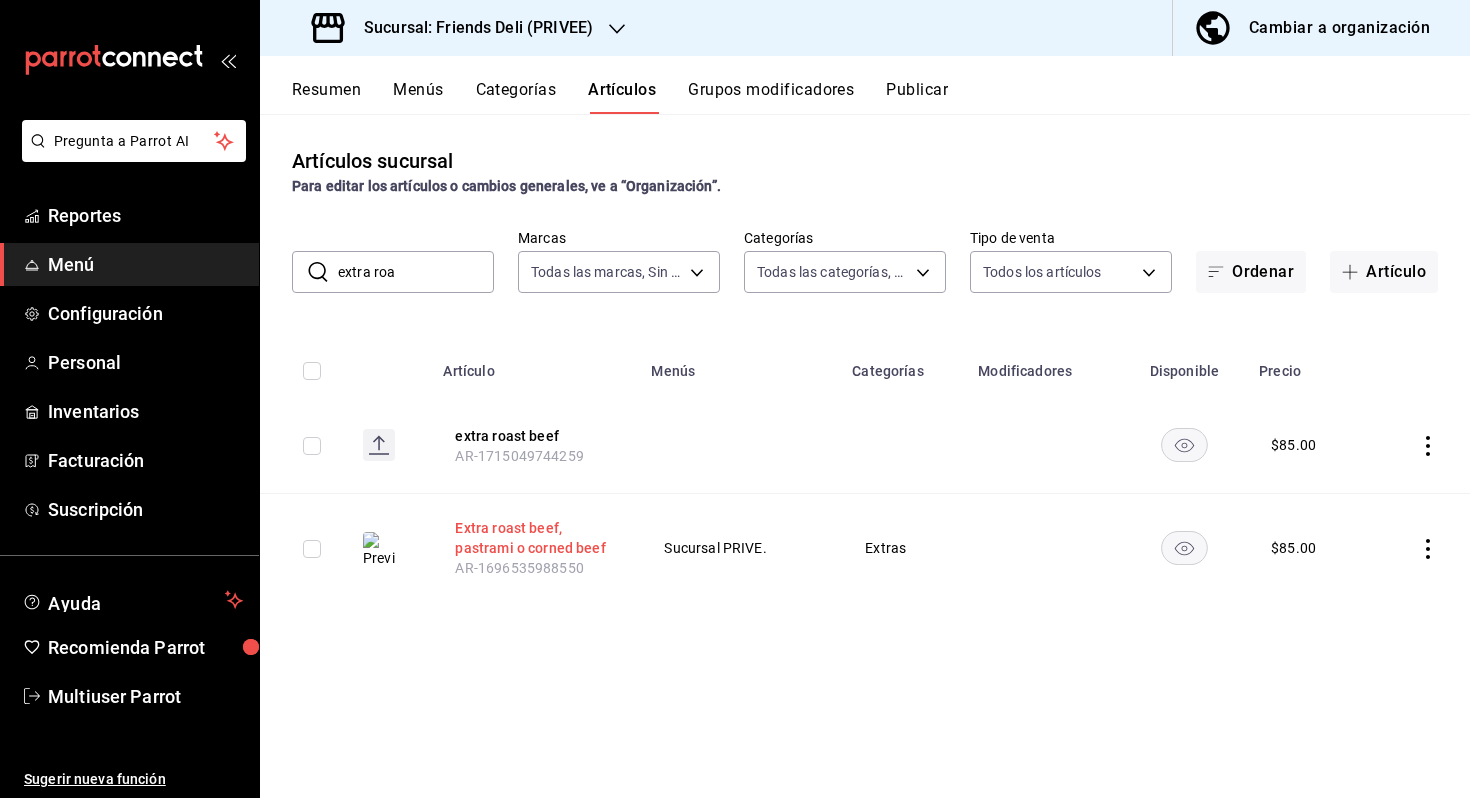 click on "Extra roast beef, pastrami o corned beef" at bounding box center [535, 538] 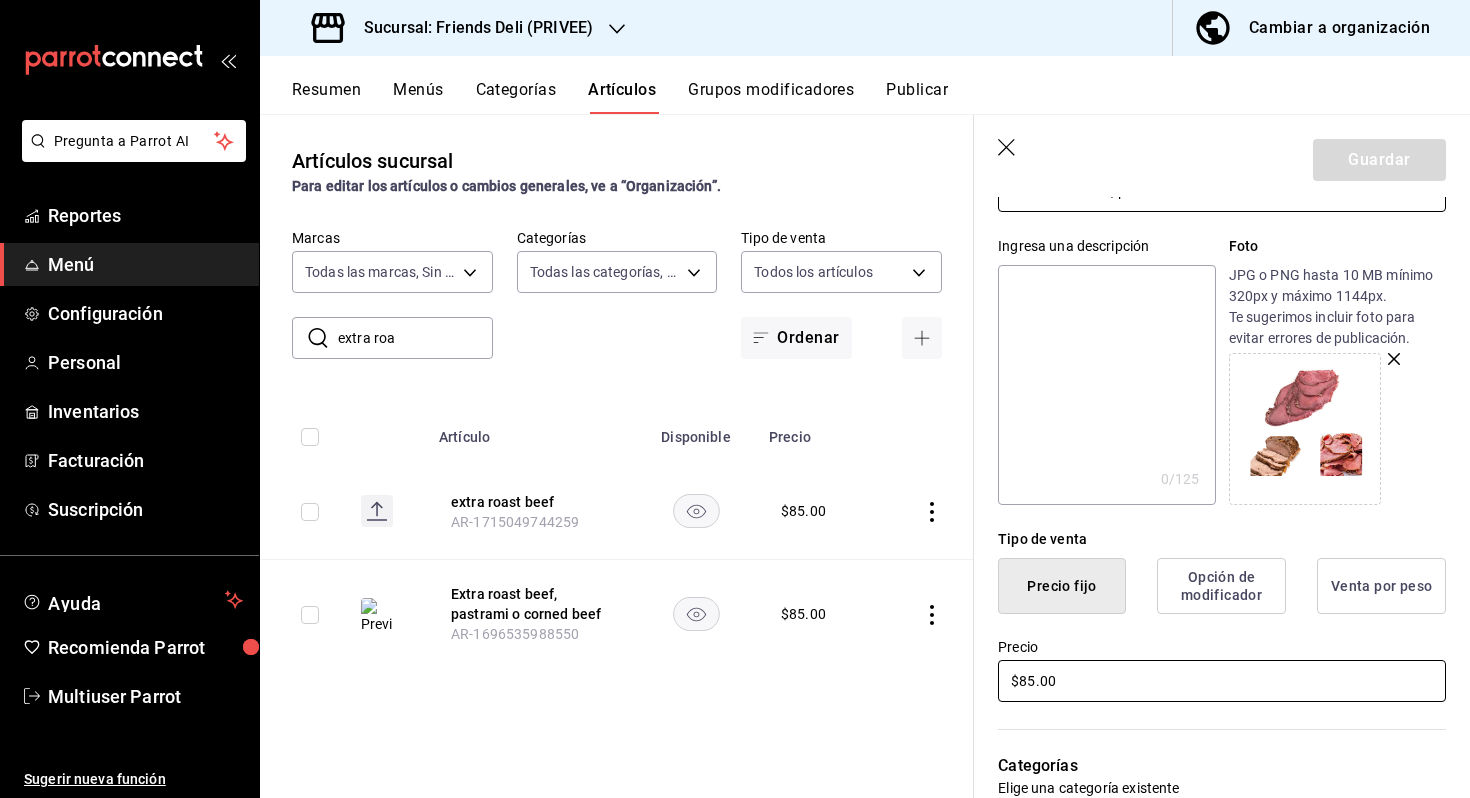 scroll, scrollTop: 187, scrollLeft: 0, axis: vertical 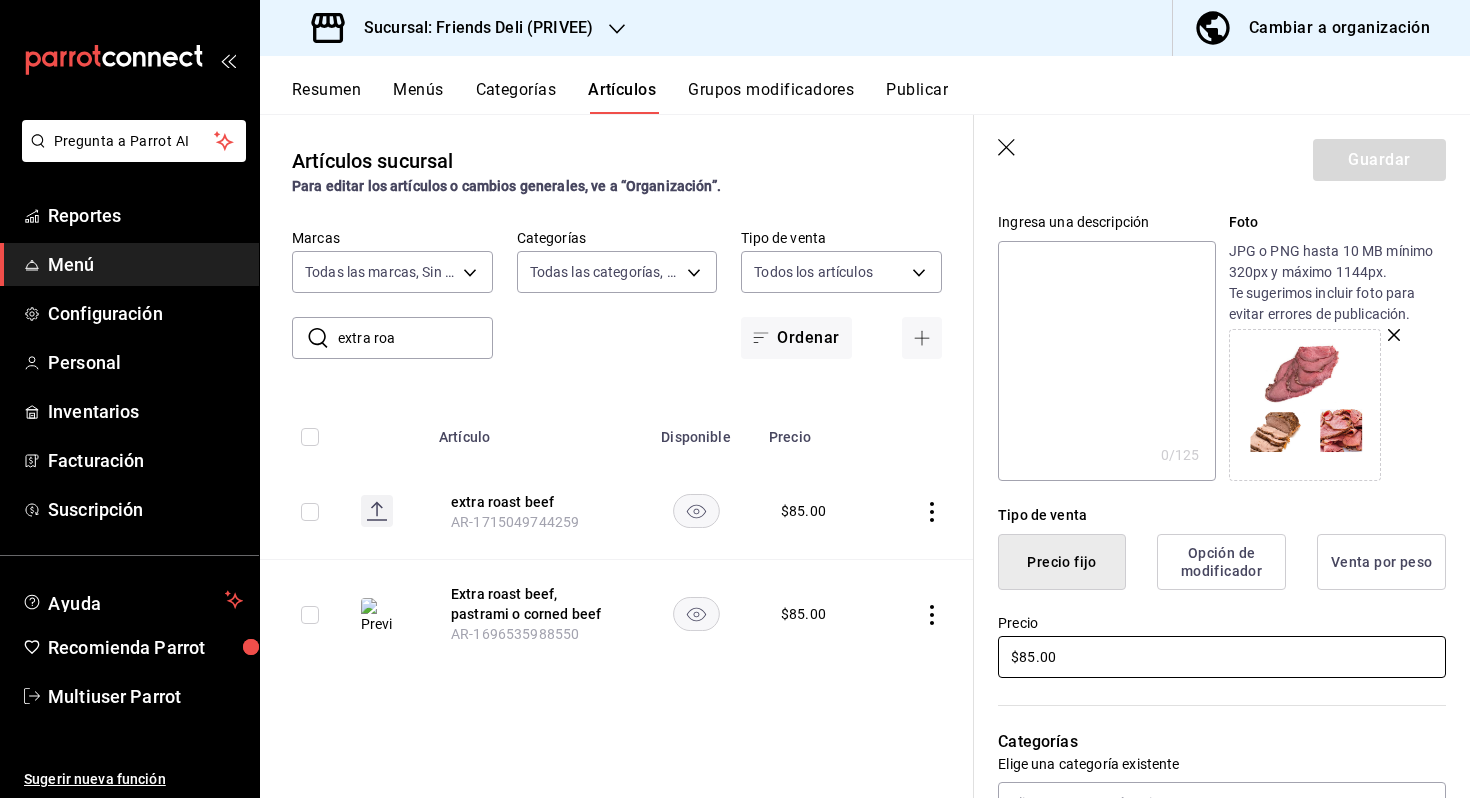 click on "$85.00" at bounding box center (1222, 657) 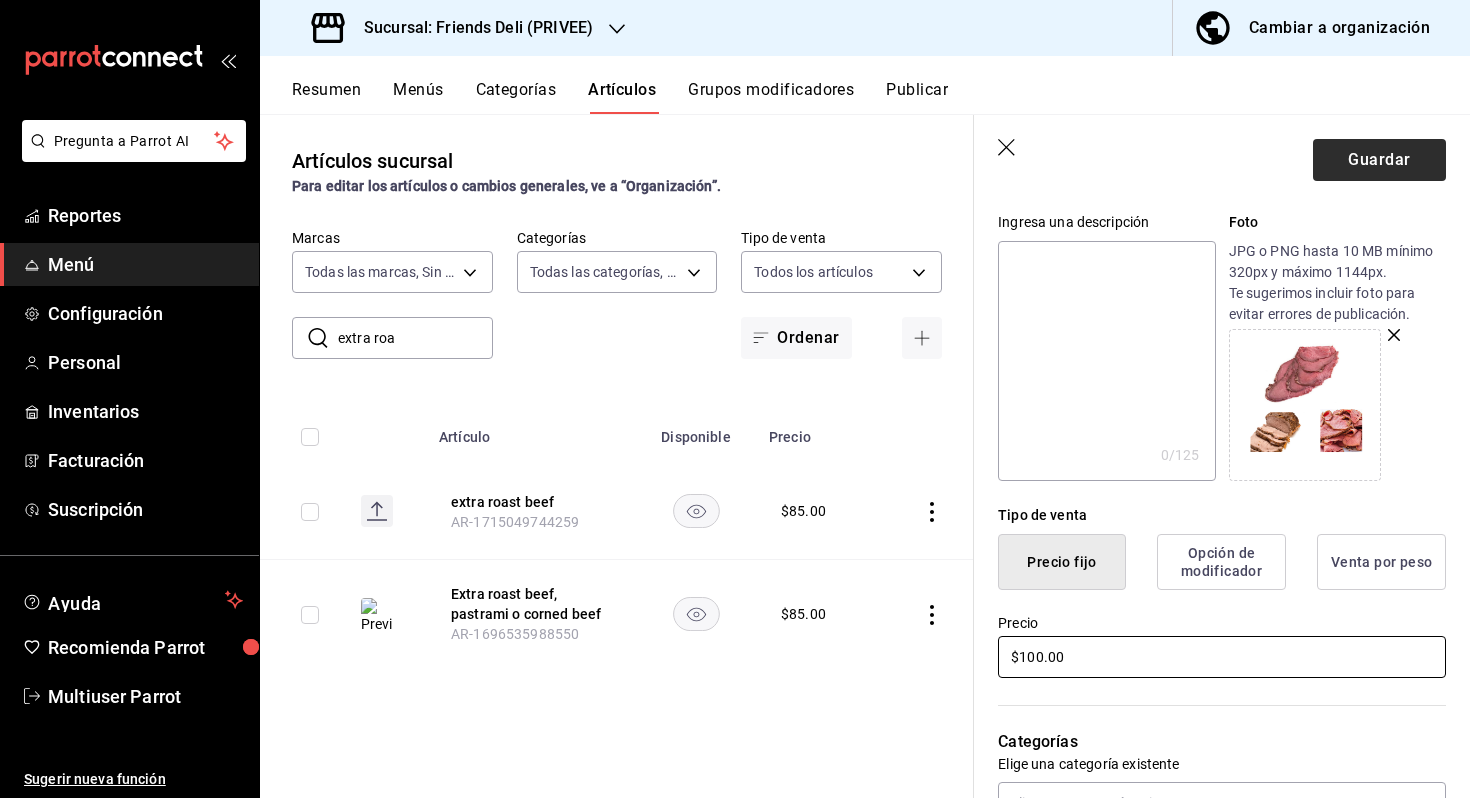 type on "$100.00" 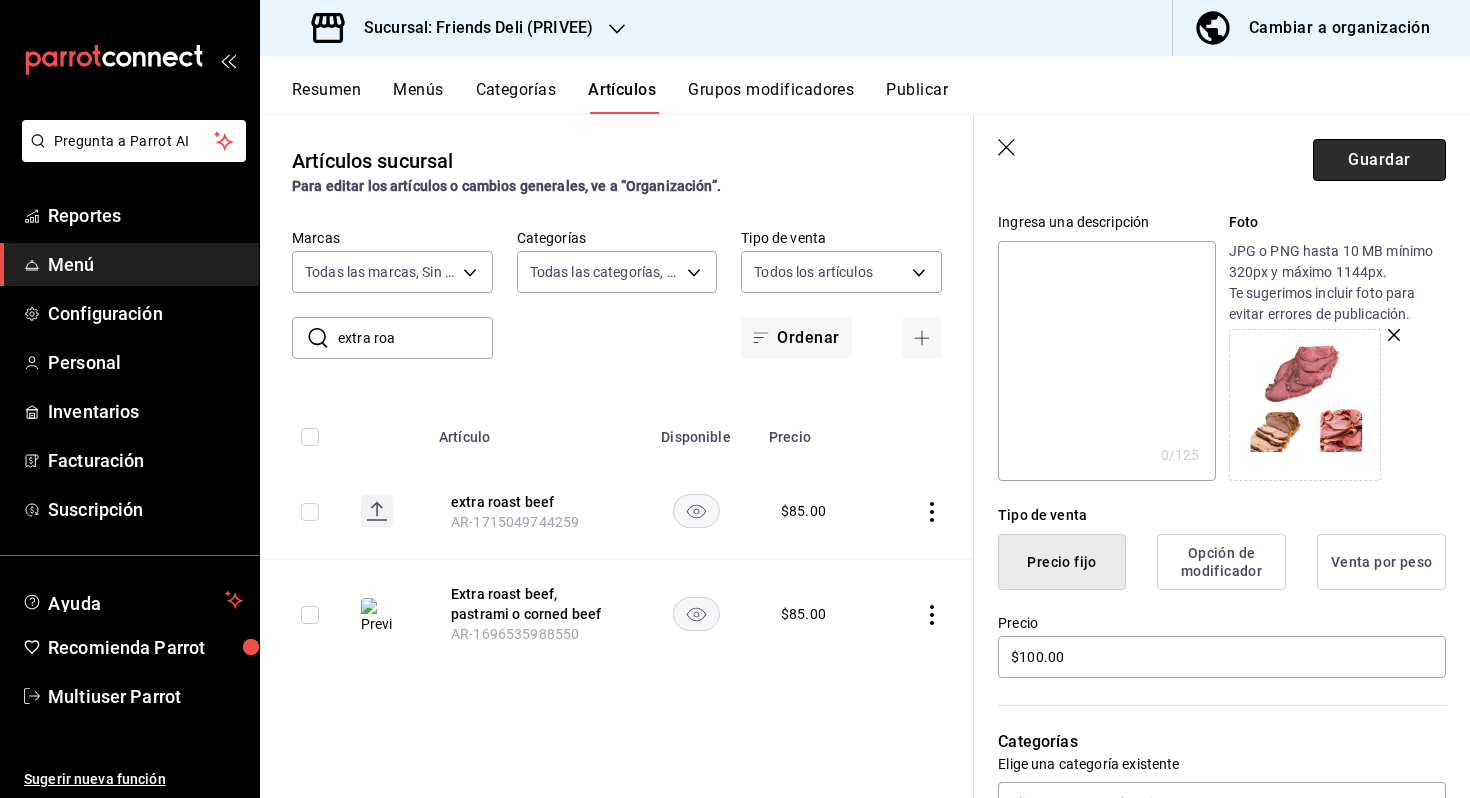 click on "Guardar" at bounding box center (1379, 160) 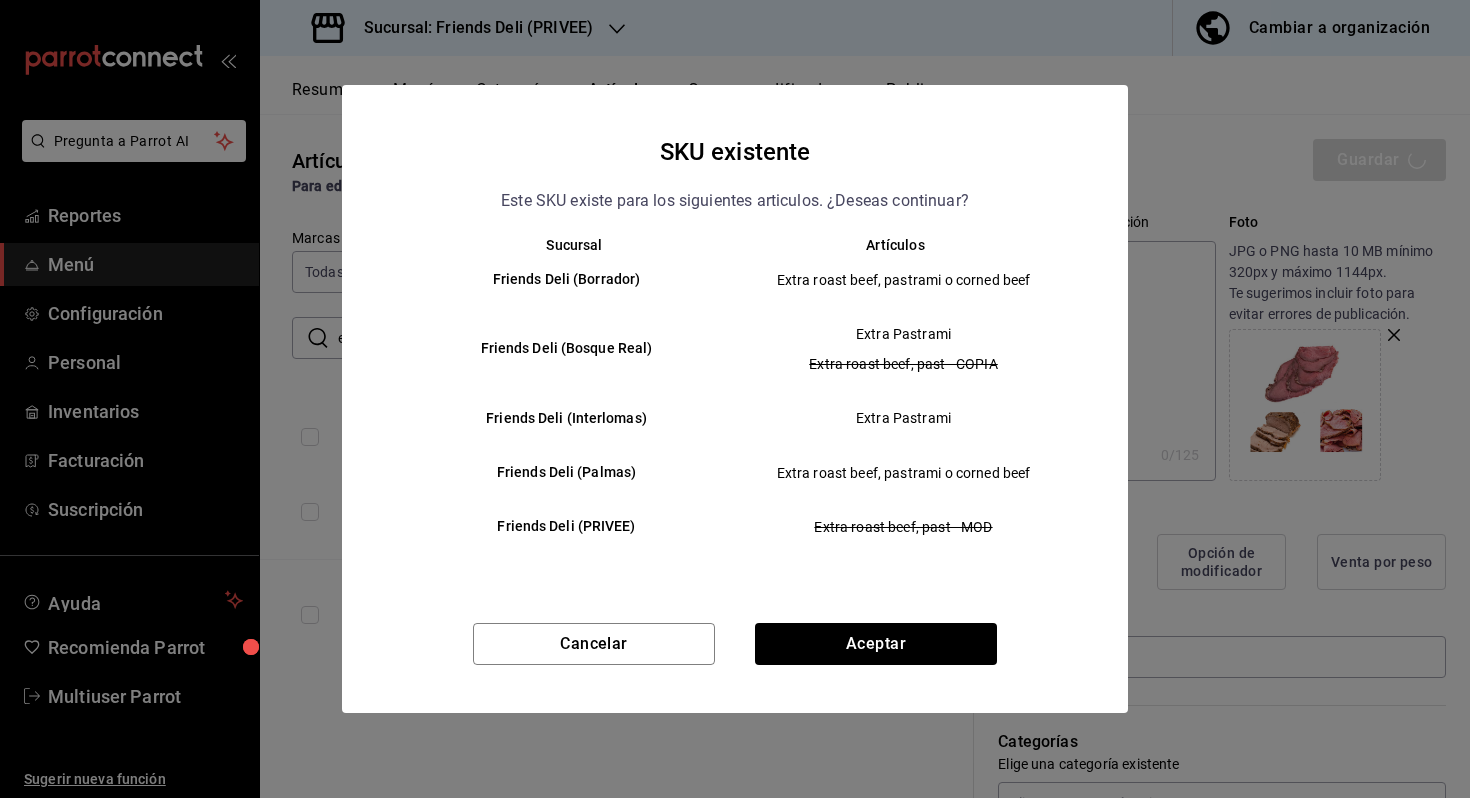 click on "SKU existente Este SKU existe para los siguientes articulos. ¿Deseas continuar? Sucursal Artículos Friends Deli (Borrador) Extra roast beef, pastrami o corned beef Friends Deli (Bosque Real) Extra Pastrami Extra roast beef, past - COPIA Friends Deli (Interlomas) Extra Pastrami Friends Deli (Palmas) Extra roast beef, pastrami o corned beef Friends Deli (PRIVEE) Extra roast beef, past - MOD Cancelar Aceptar" at bounding box center (735, 398) 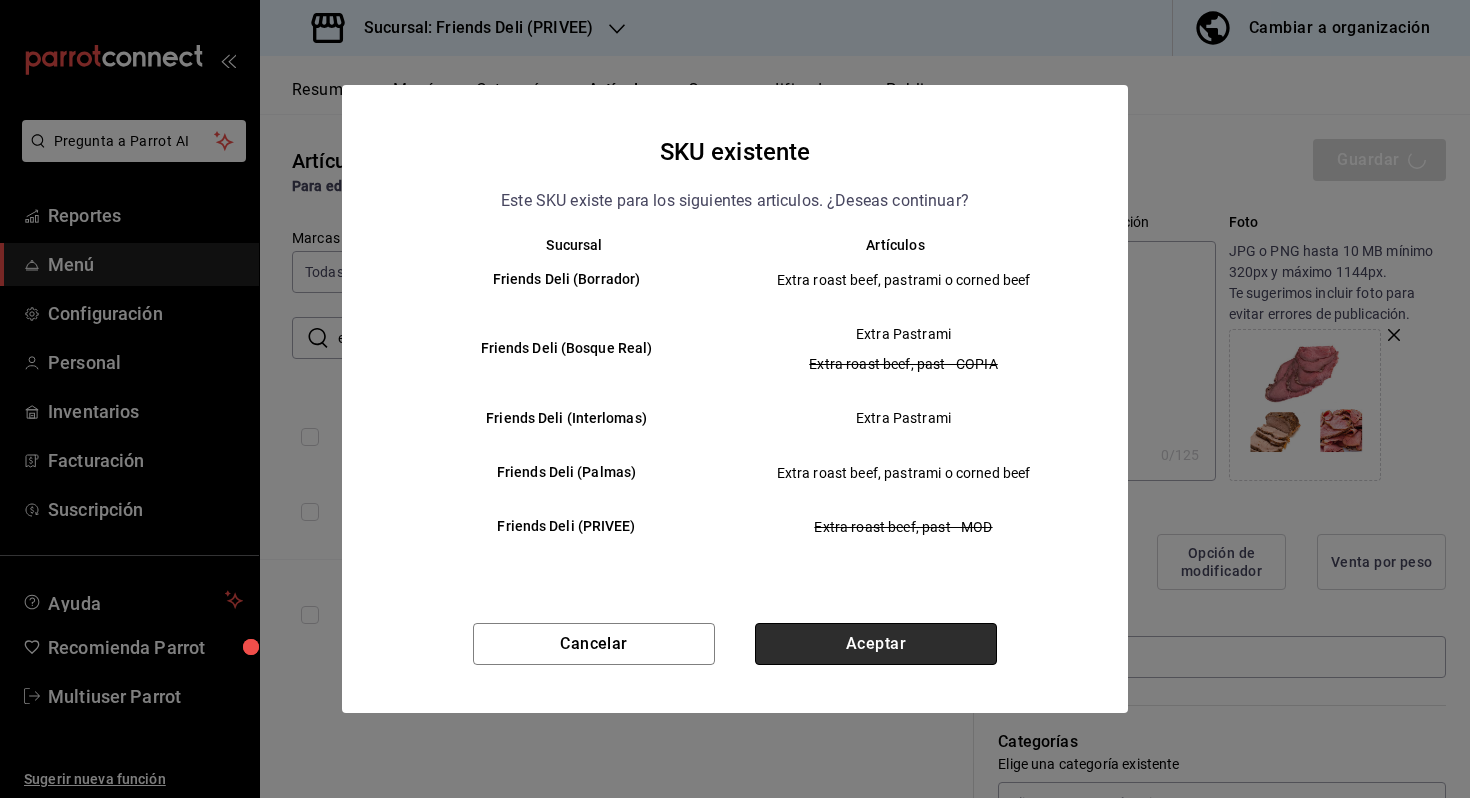 click on "Aceptar" at bounding box center [876, 644] 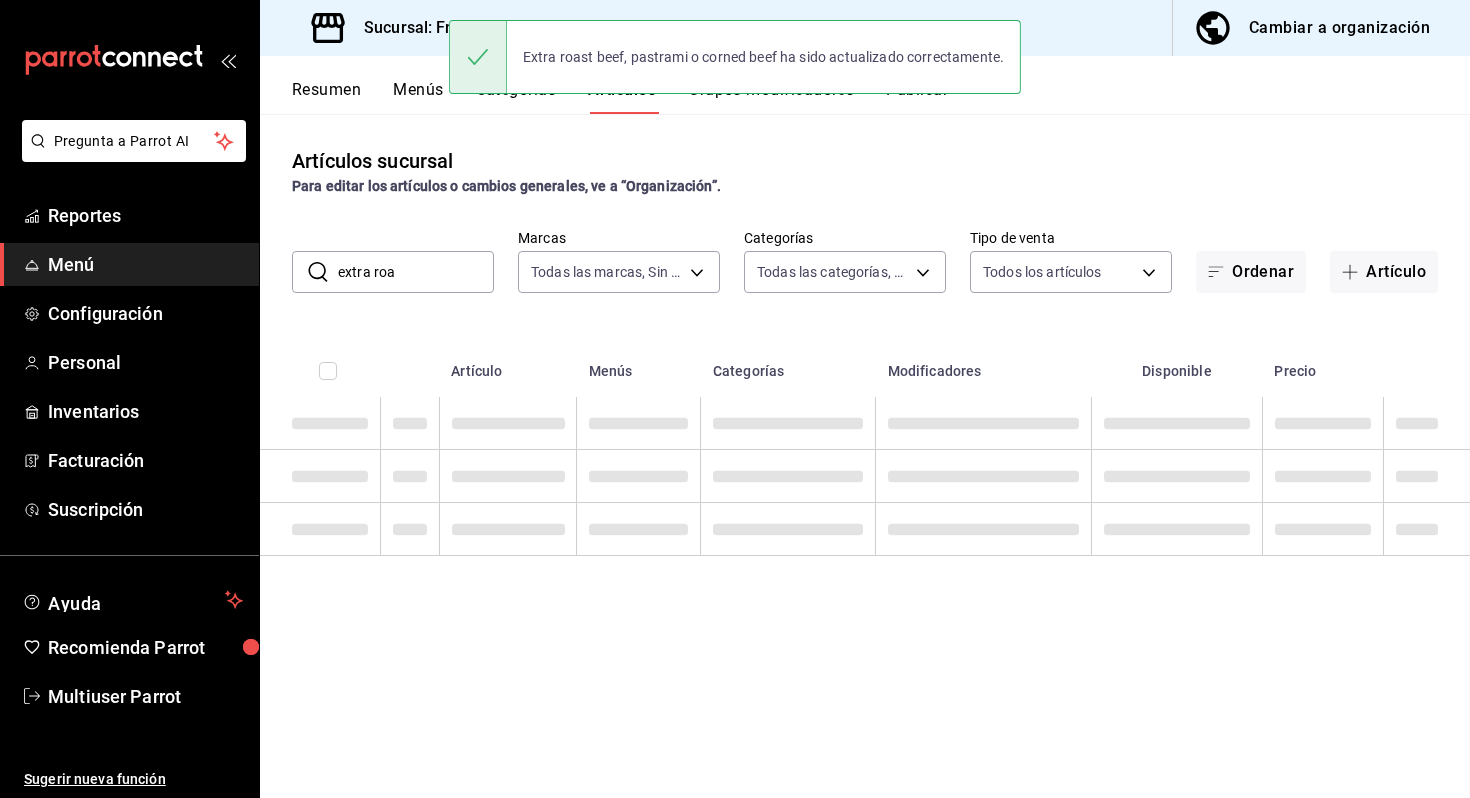 scroll, scrollTop: 0, scrollLeft: 0, axis: both 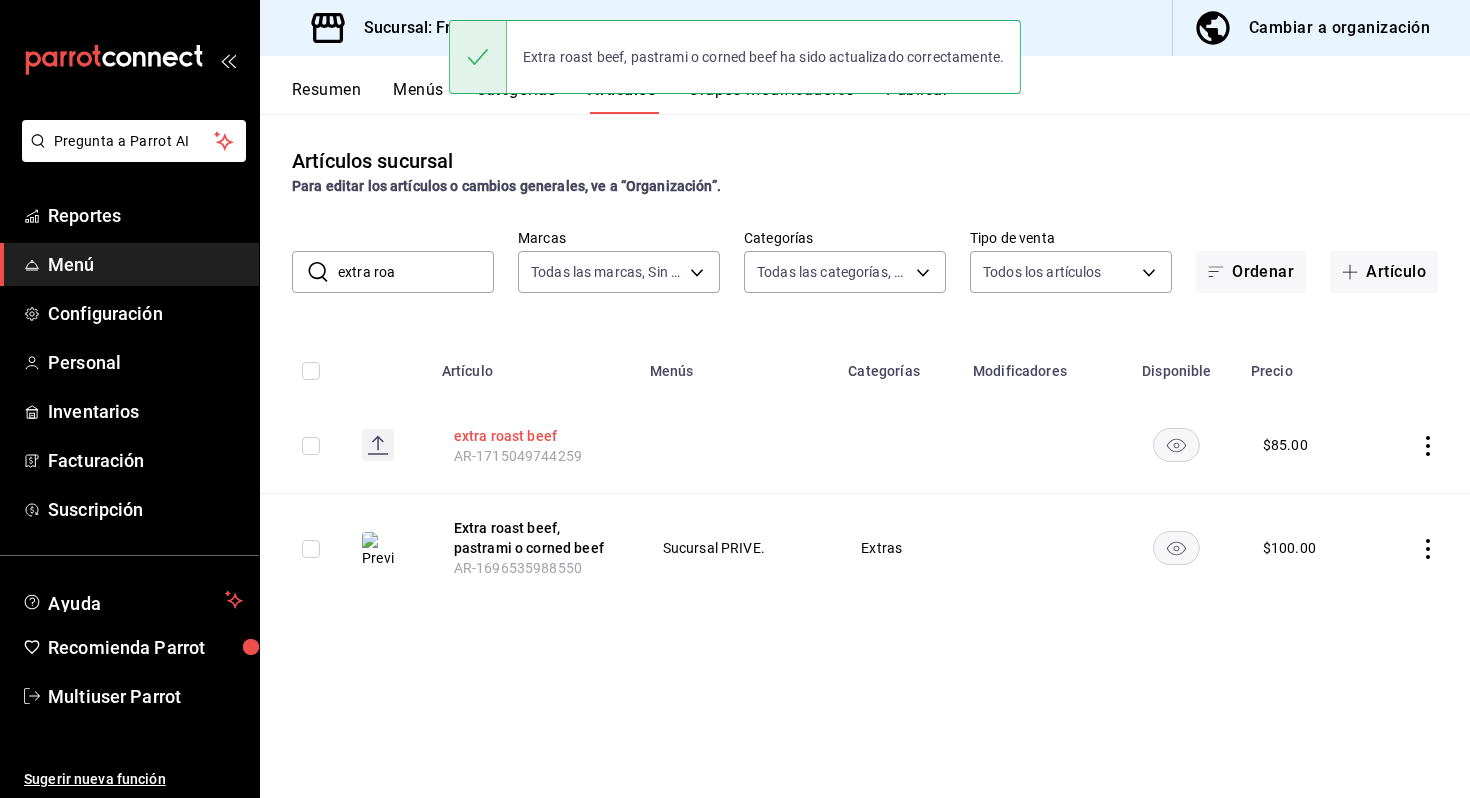 click on "extra roast beef" at bounding box center [534, 436] 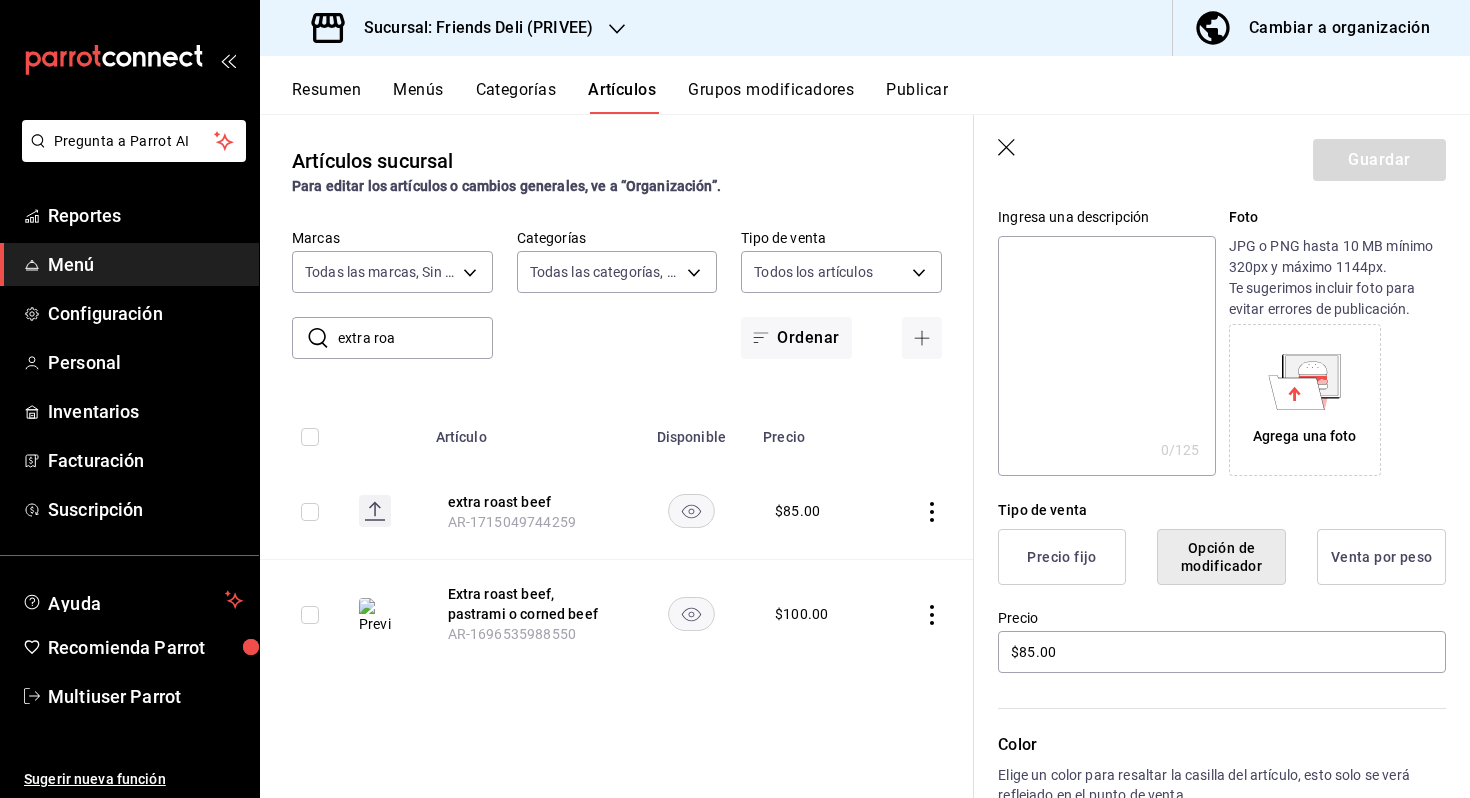 scroll, scrollTop: 233, scrollLeft: 0, axis: vertical 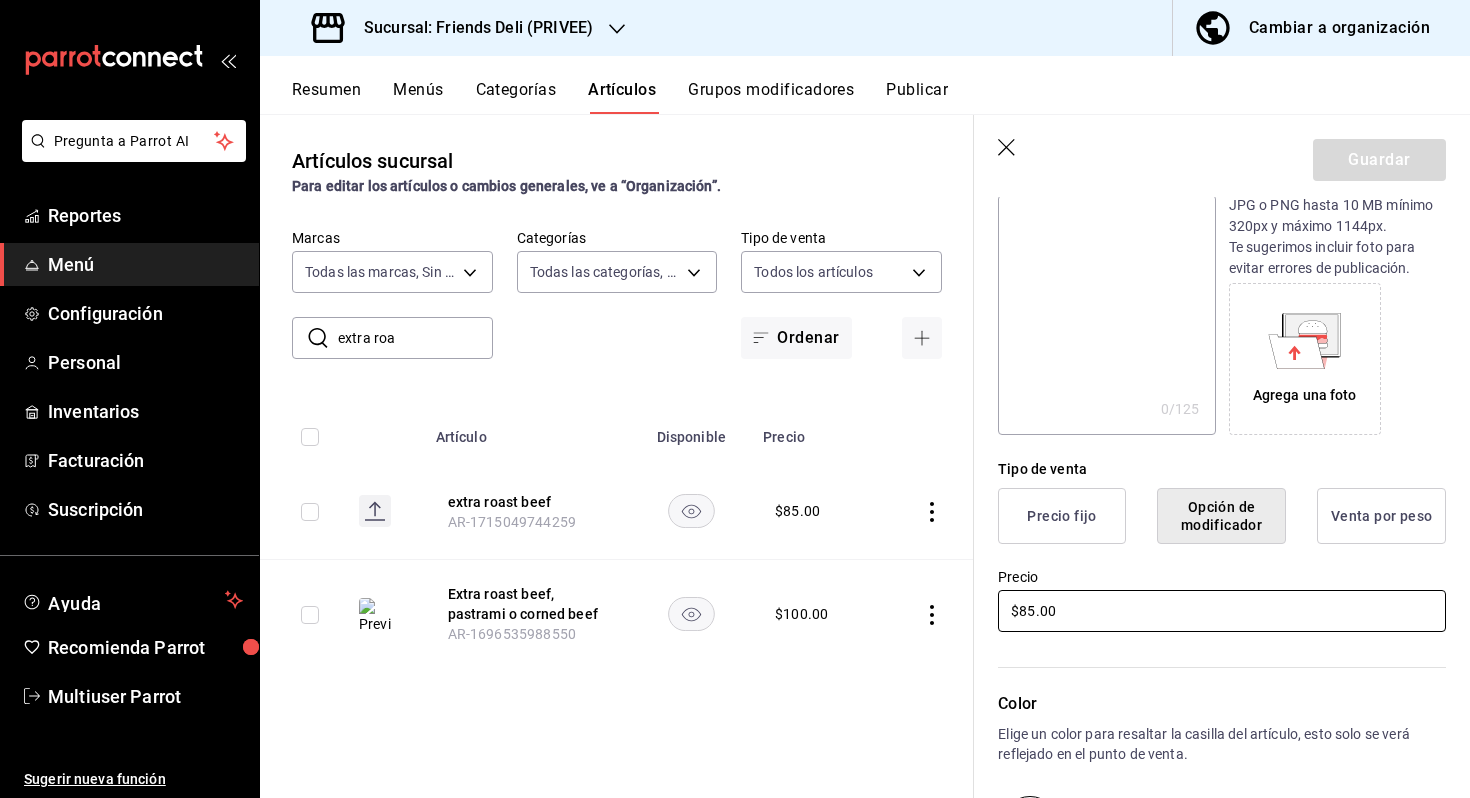 click on "$85.00" at bounding box center (1222, 611) 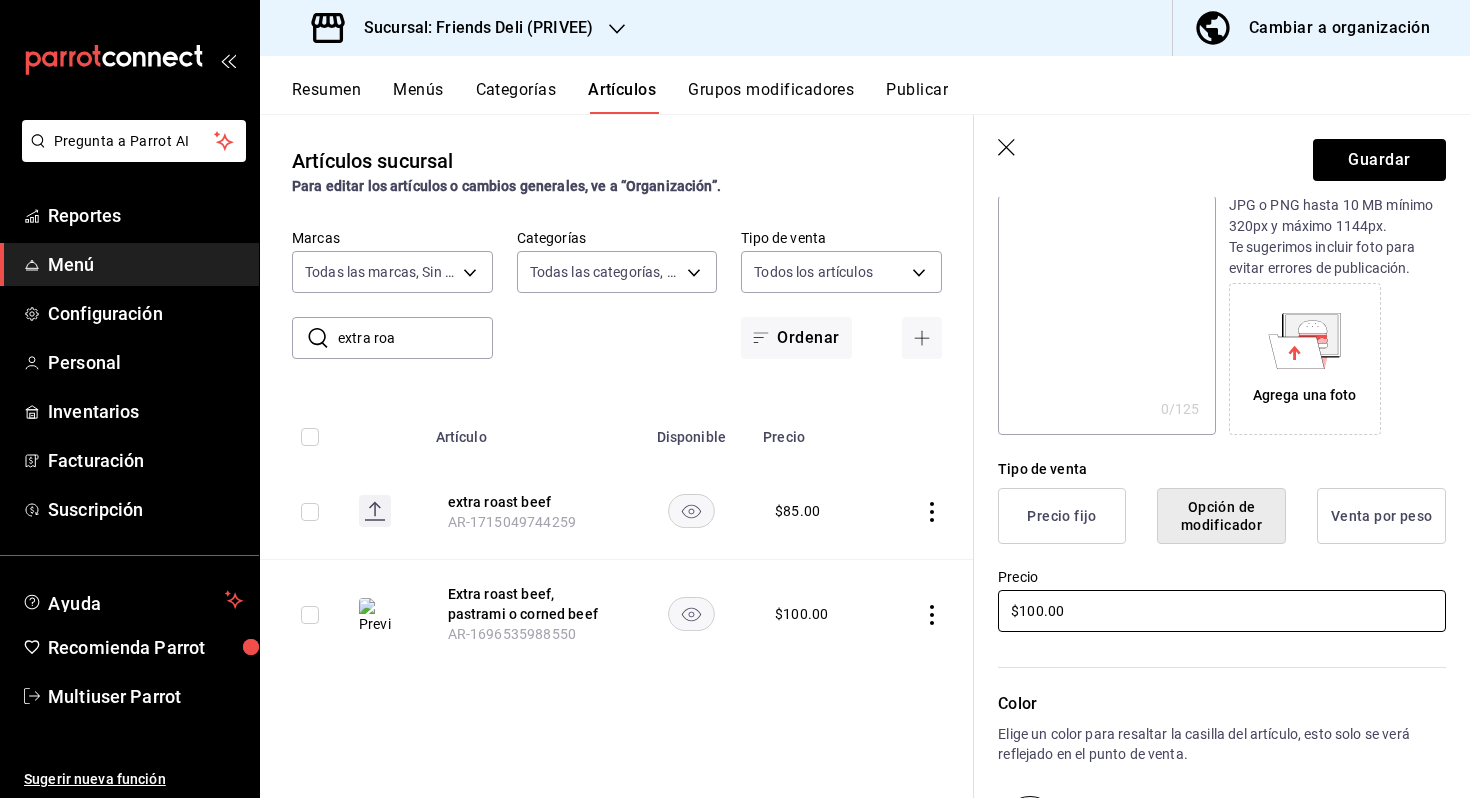 type on "$100.00" 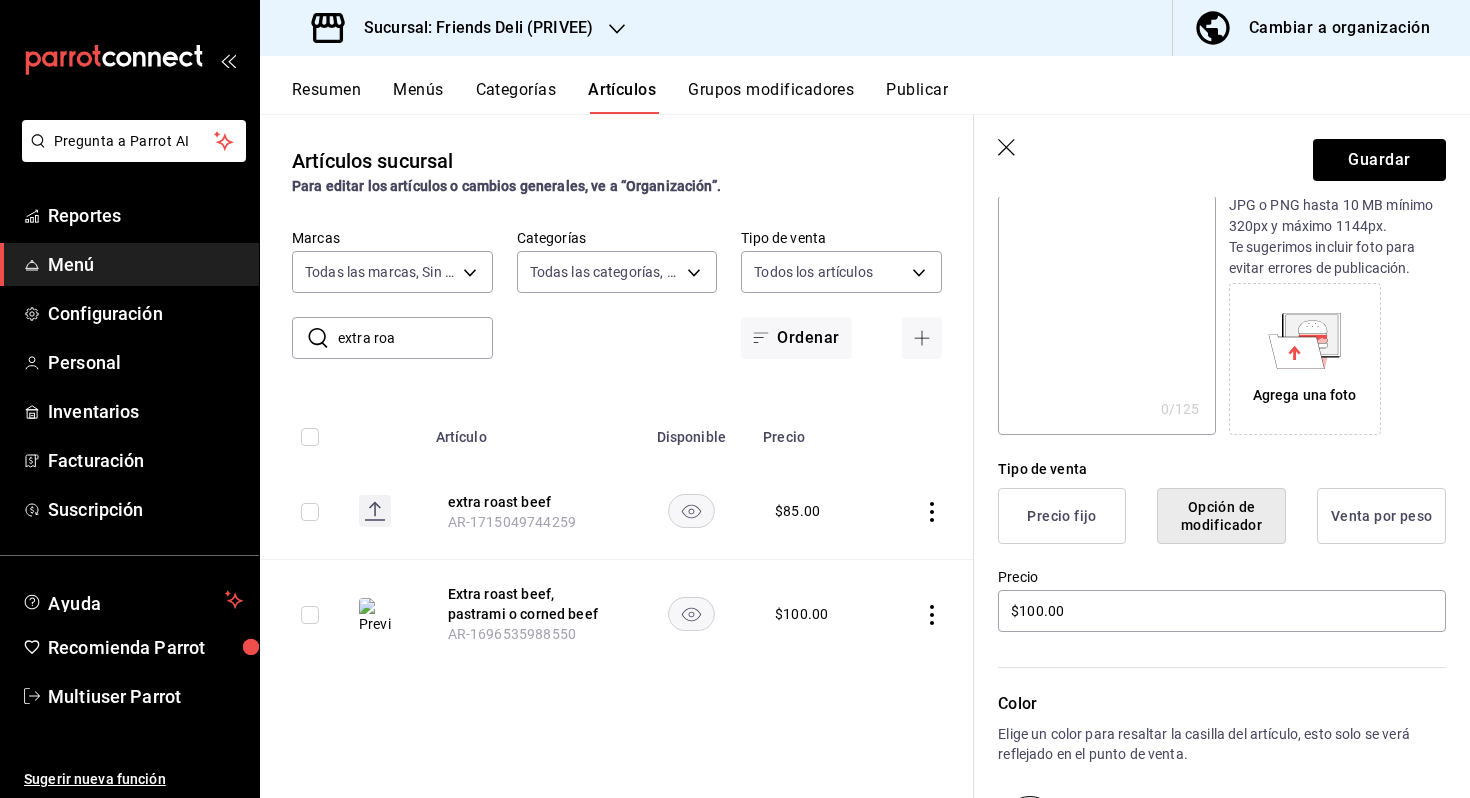 click on "Guardar" at bounding box center (1222, 156) 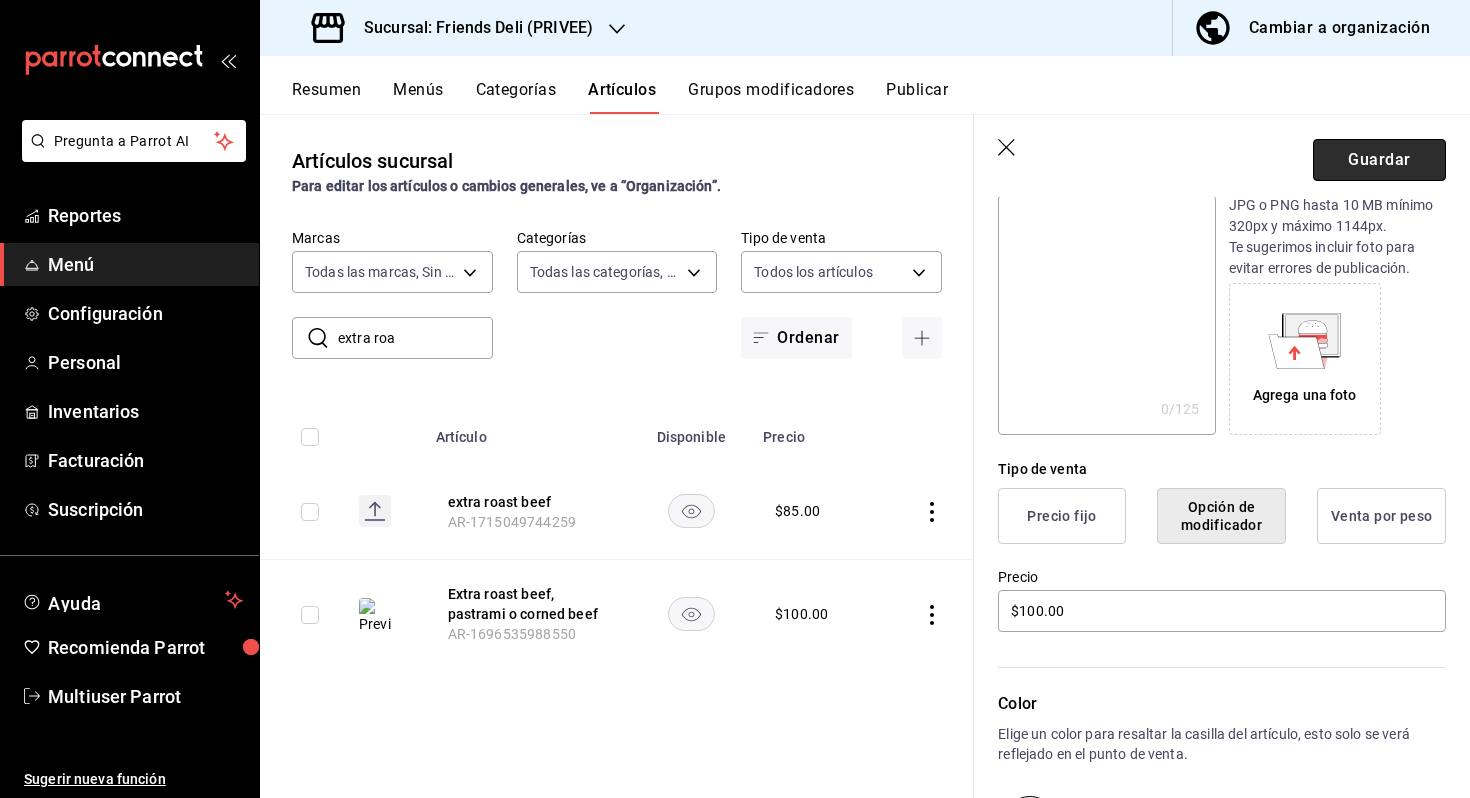 click on "Guardar" at bounding box center (1379, 160) 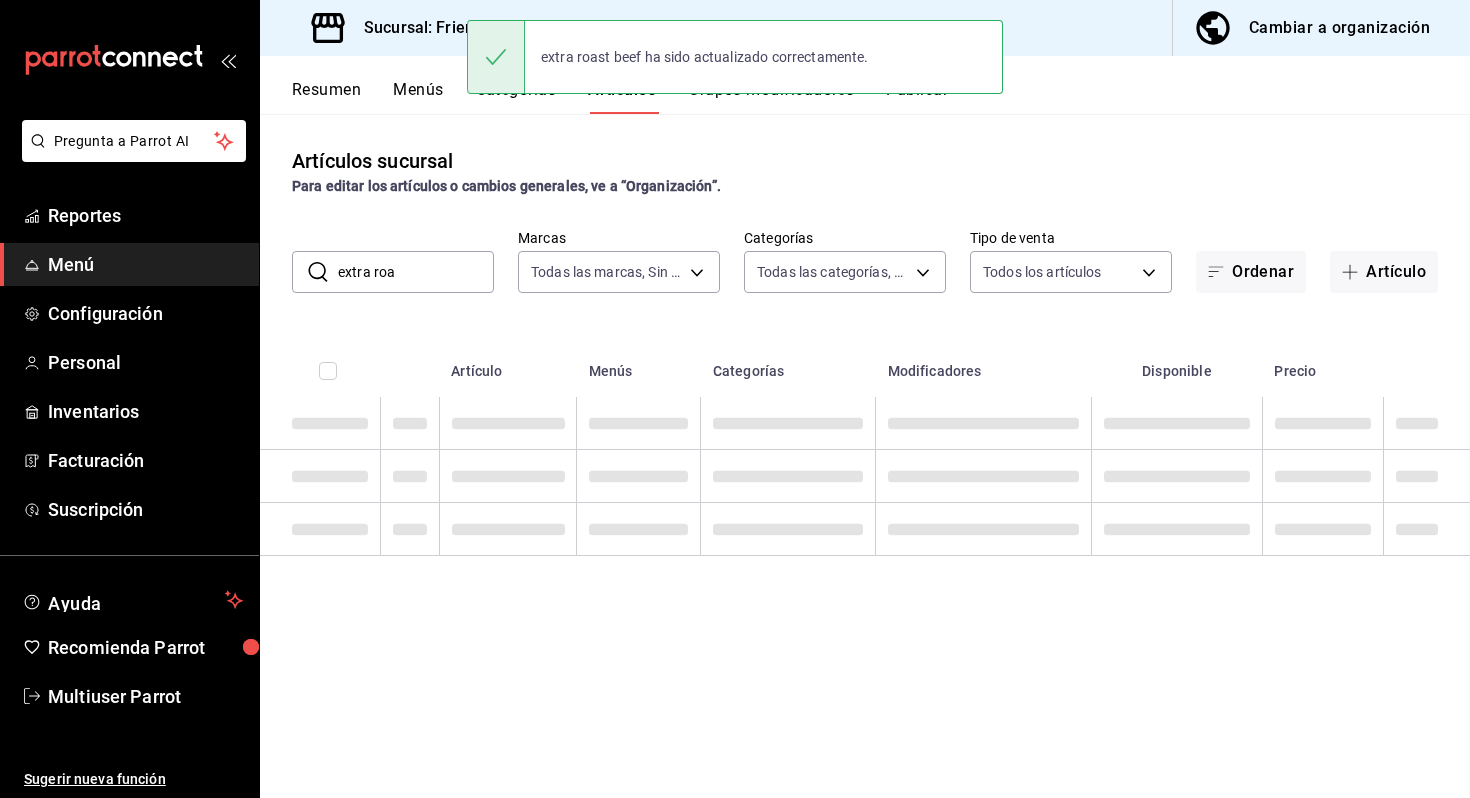 scroll, scrollTop: 0, scrollLeft: 0, axis: both 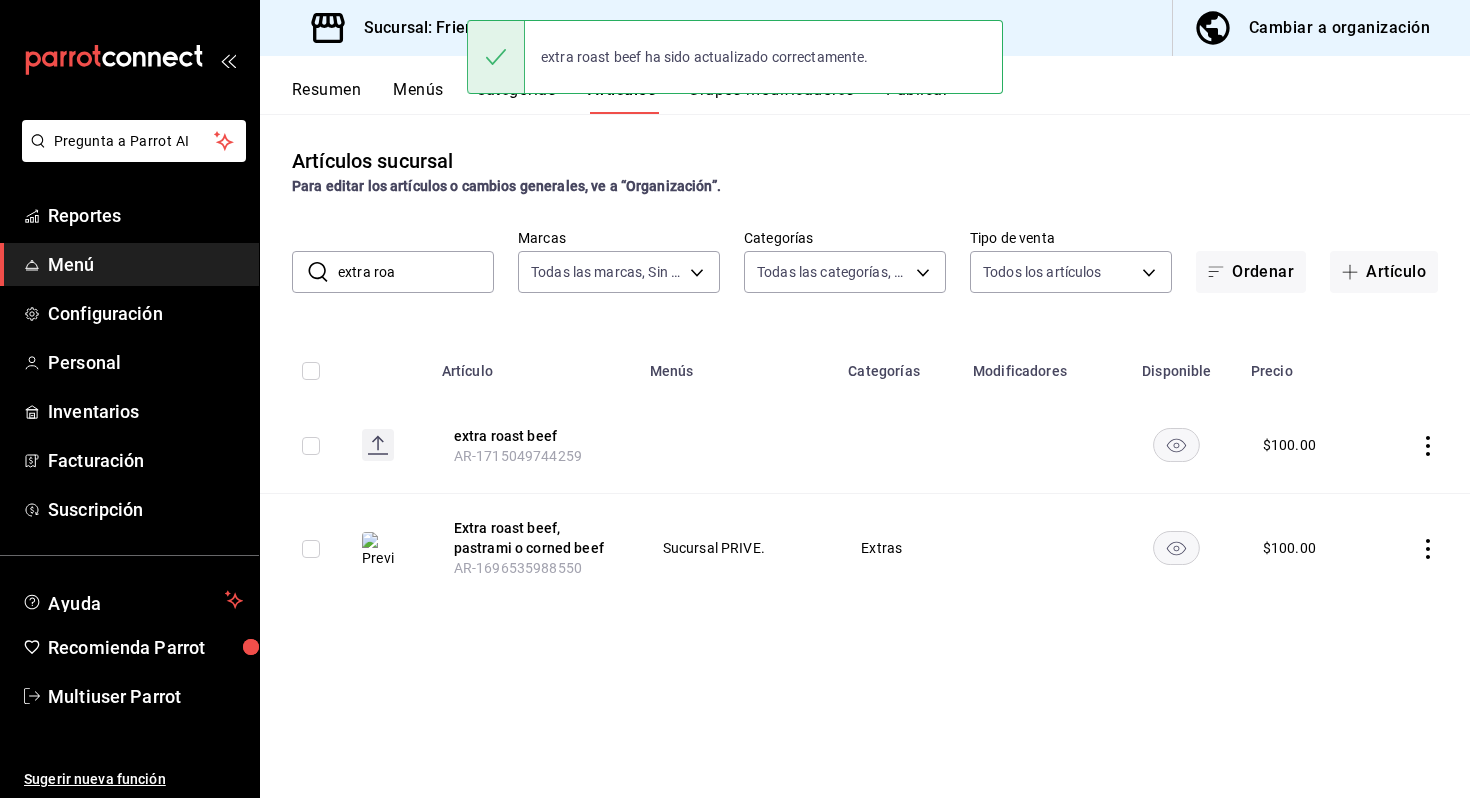 click on "extra roa" at bounding box center [416, 272] 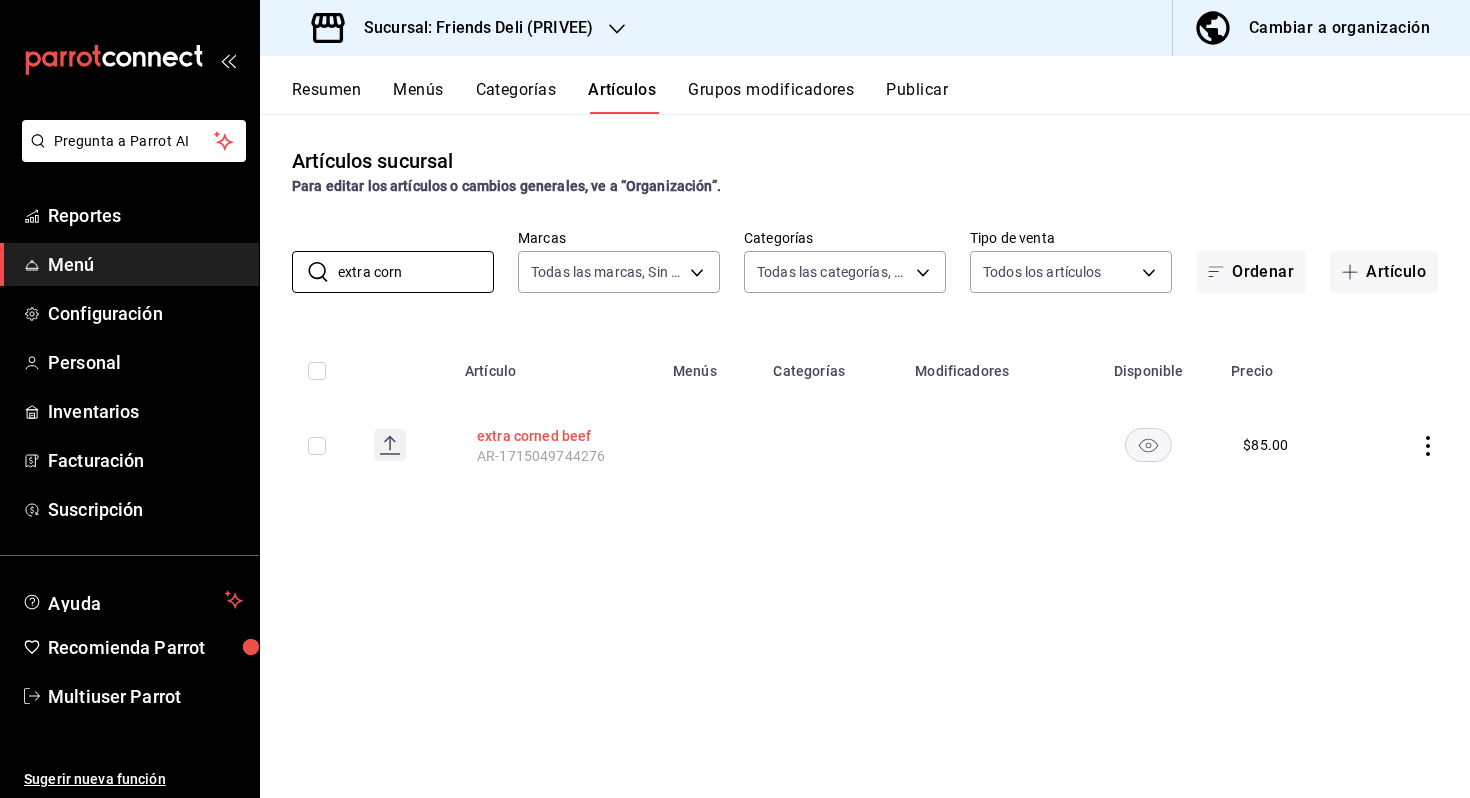 type on "extra corn" 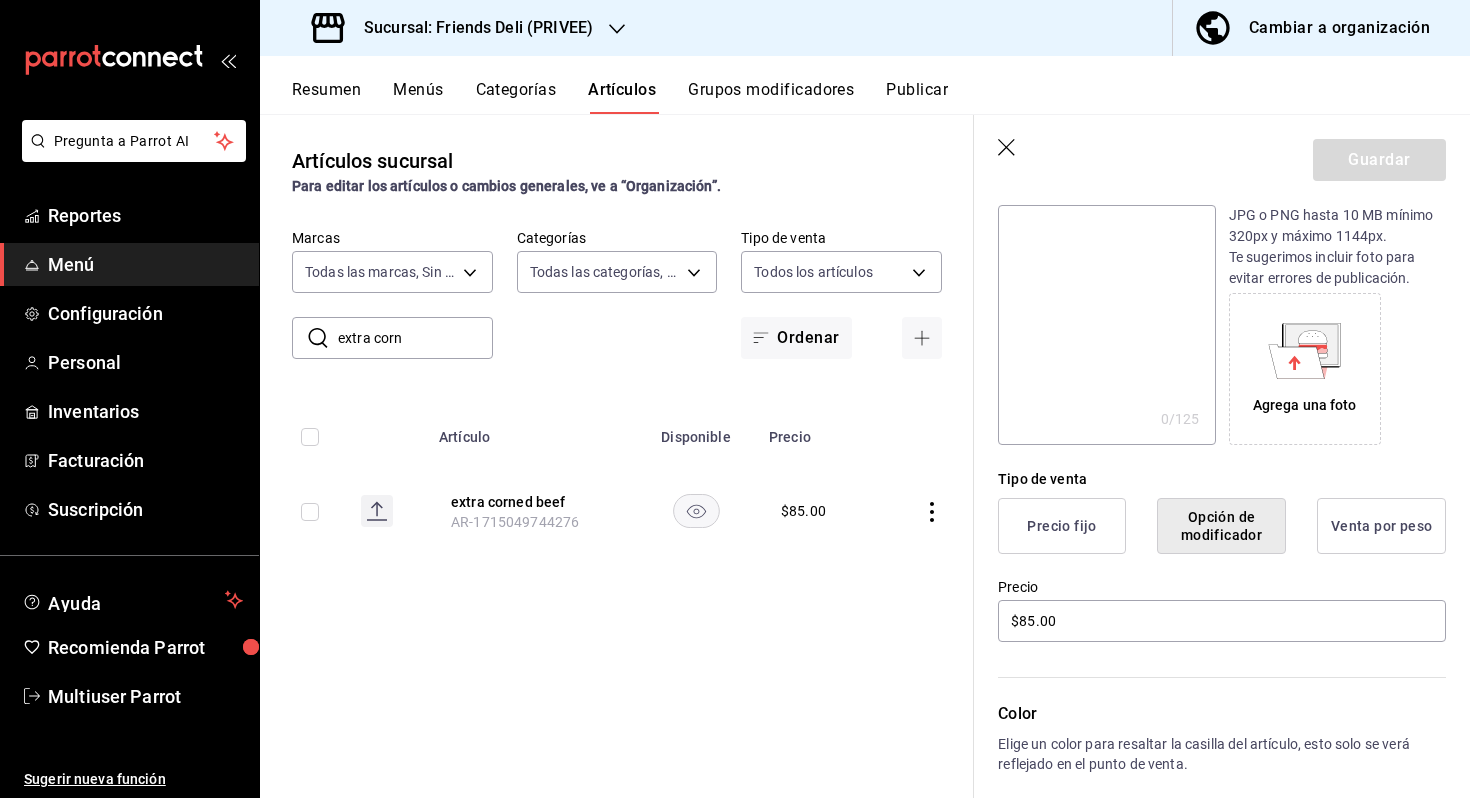 scroll, scrollTop: 307, scrollLeft: 0, axis: vertical 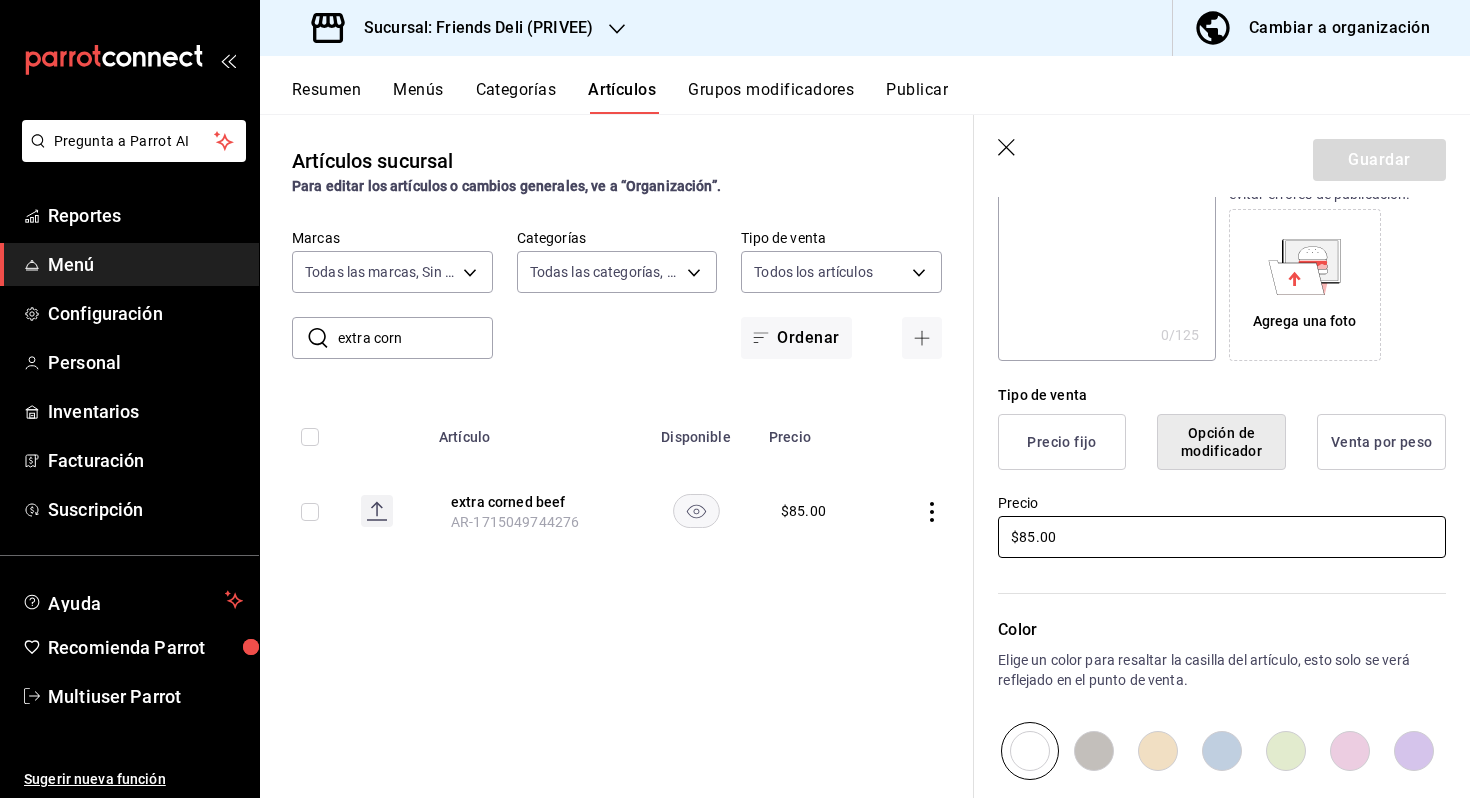 click on "$85.00" at bounding box center [1222, 537] 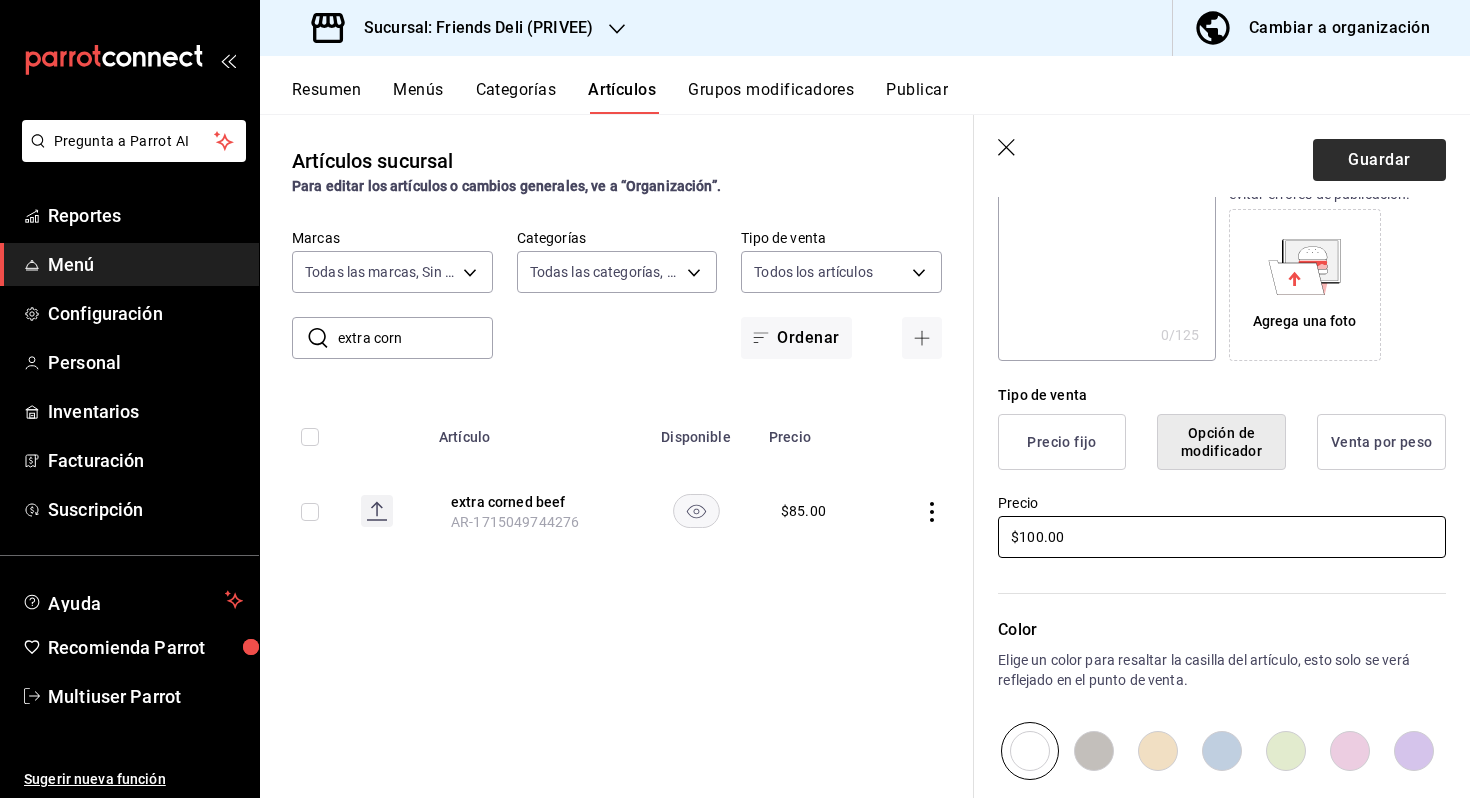 type on "$100.00" 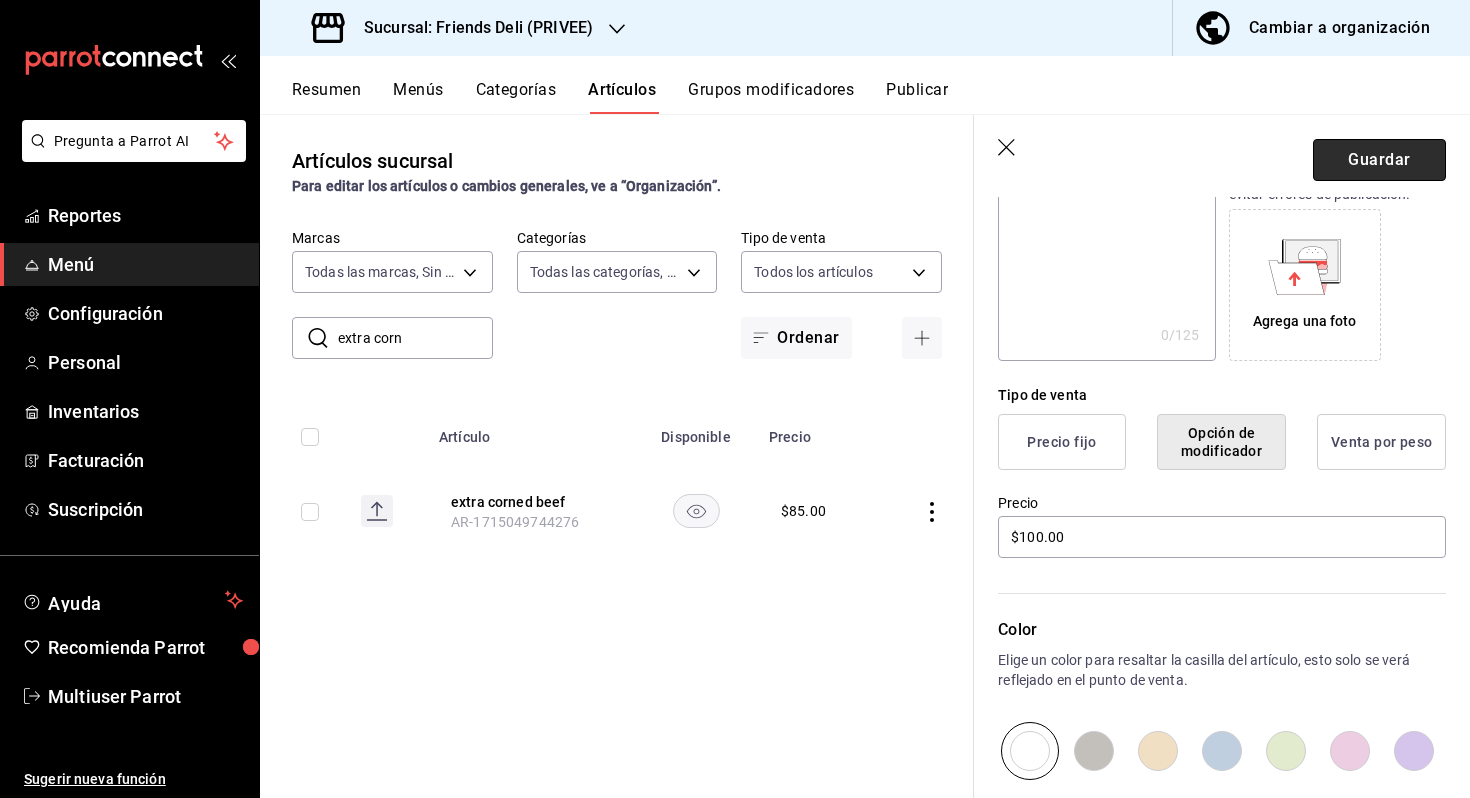 click on "Guardar" at bounding box center (1379, 160) 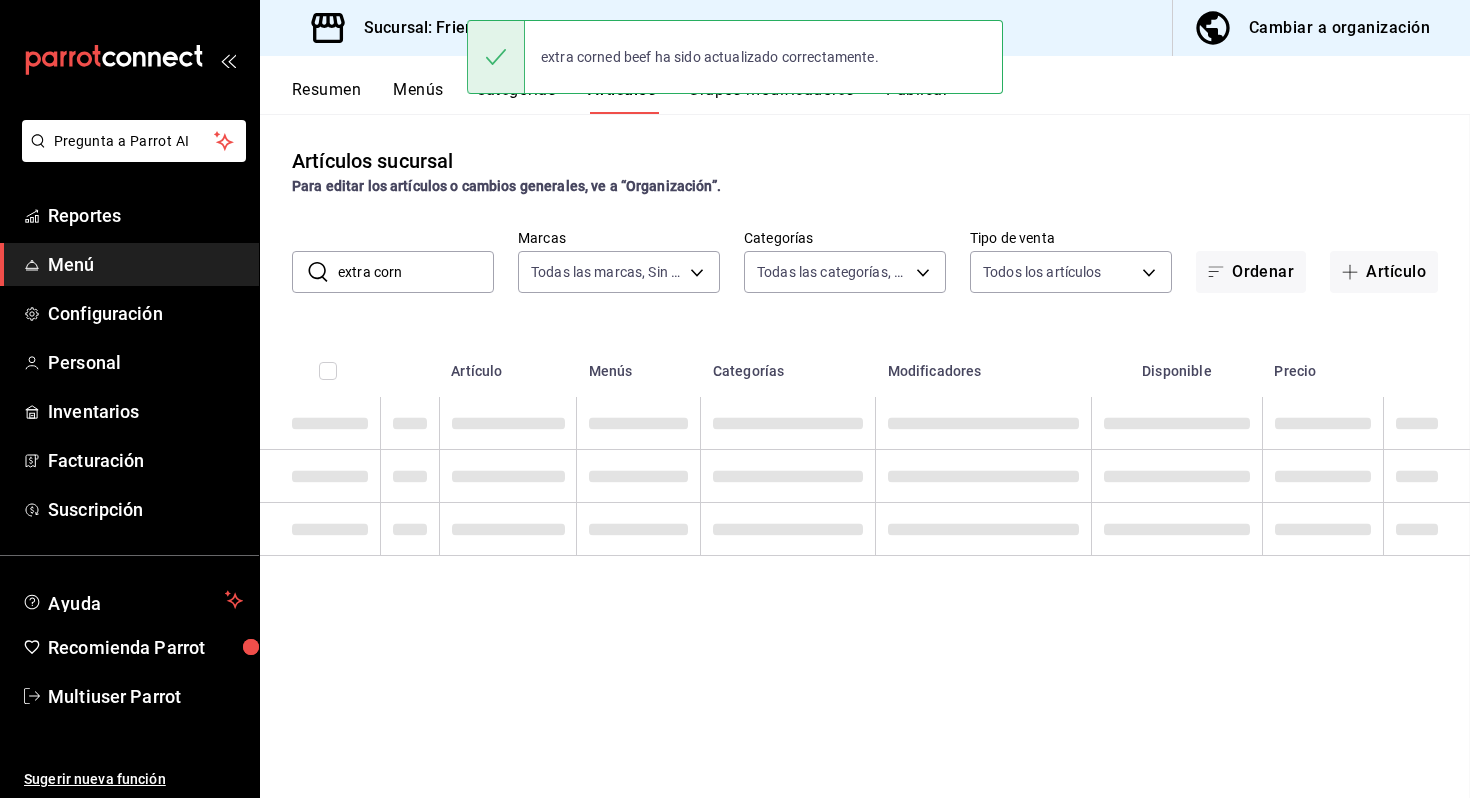 scroll, scrollTop: 0, scrollLeft: 0, axis: both 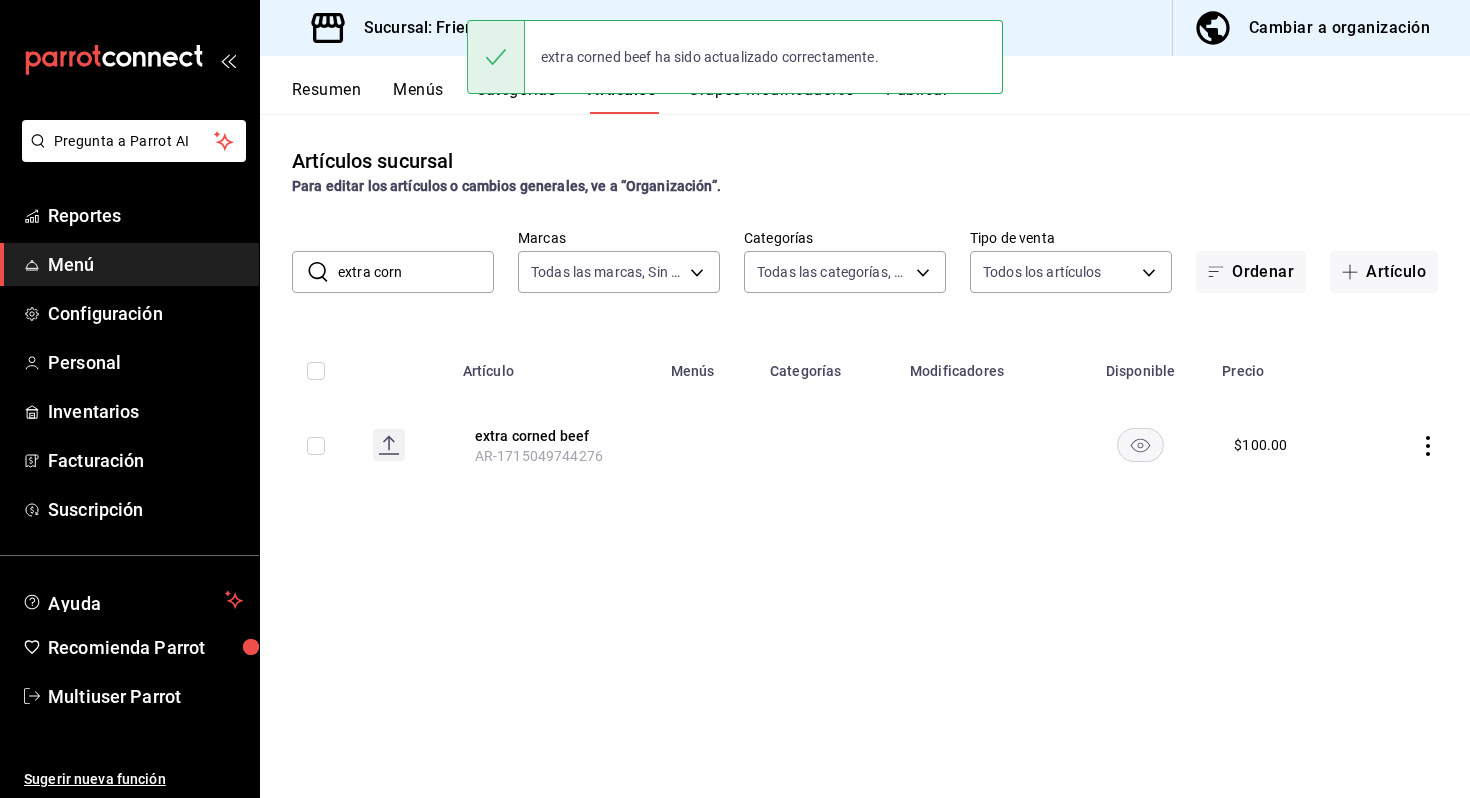 click on "extra corn" at bounding box center [416, 272] 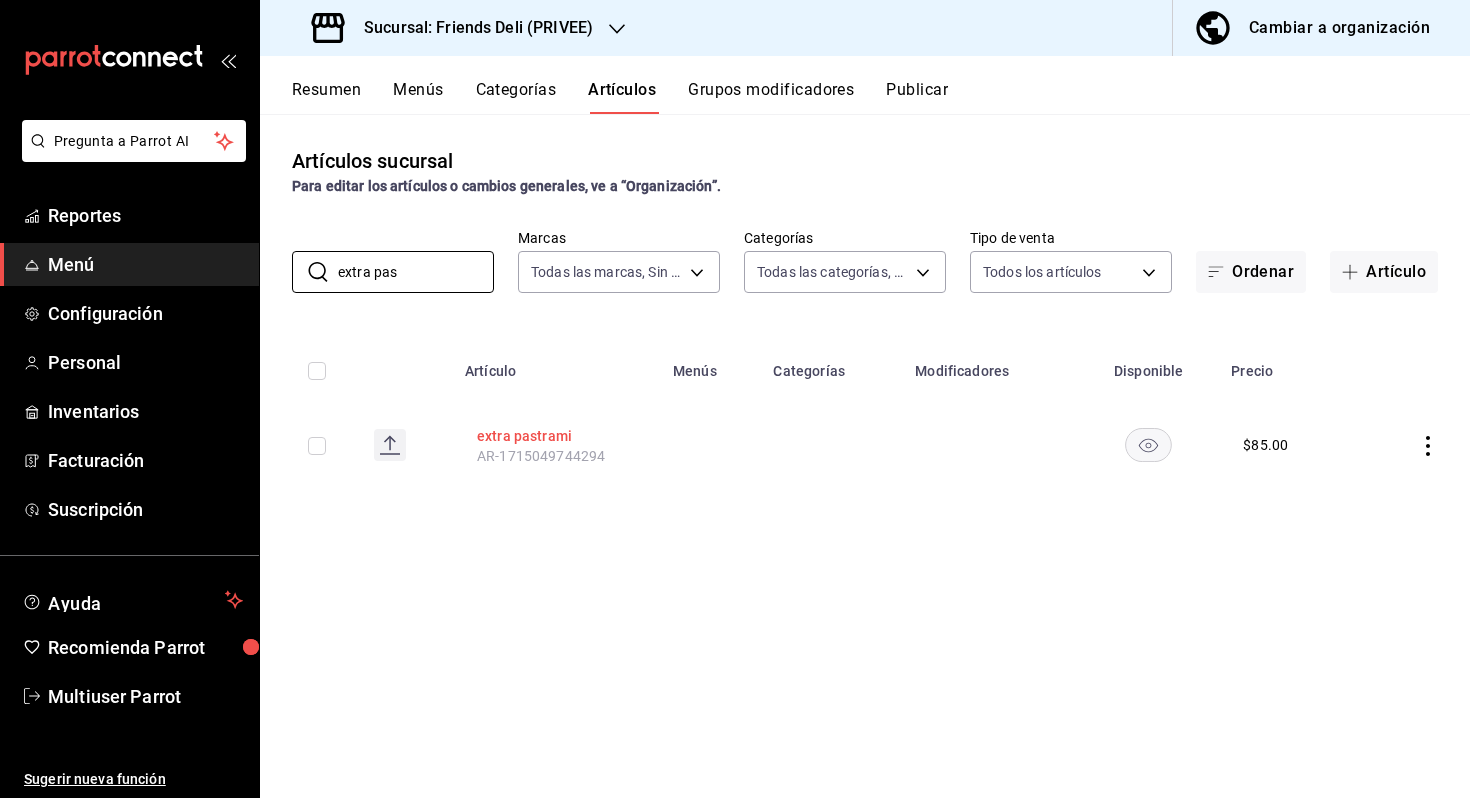 type on "extra pas" 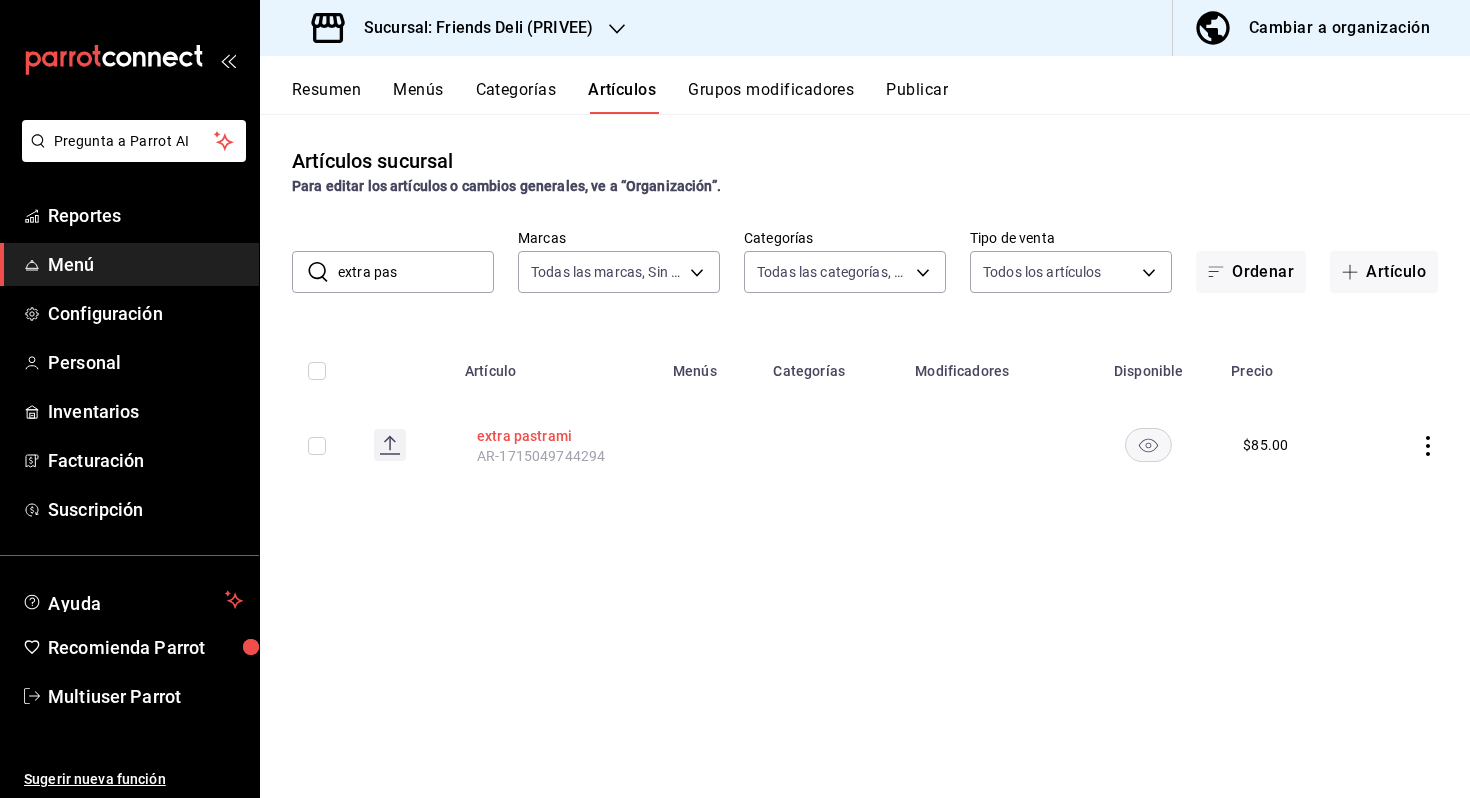 click on "extra pastrami" at bounding box center [557, 436] 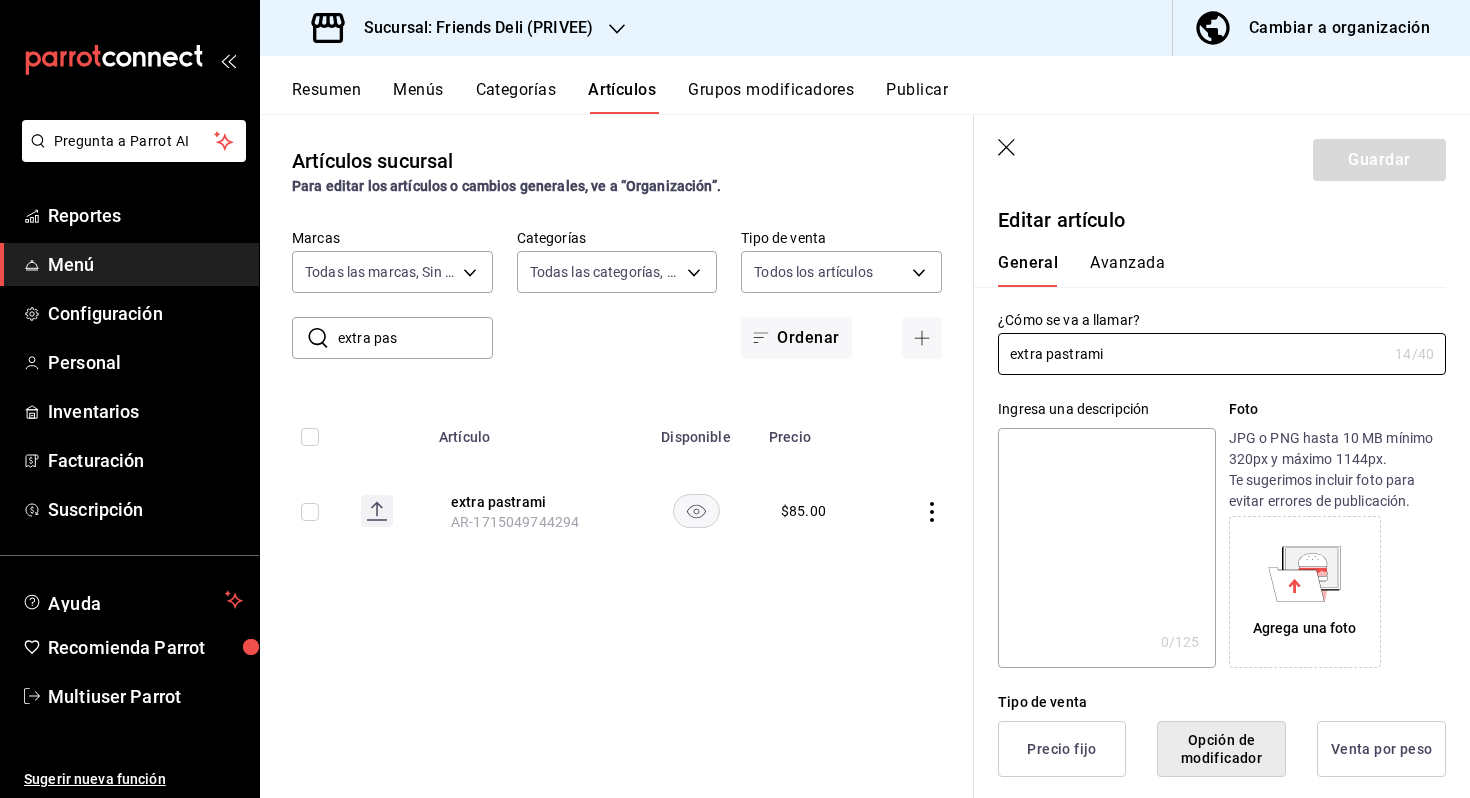 scroll, scrollTop: 224, scrollLeft: 0, axis: vertical 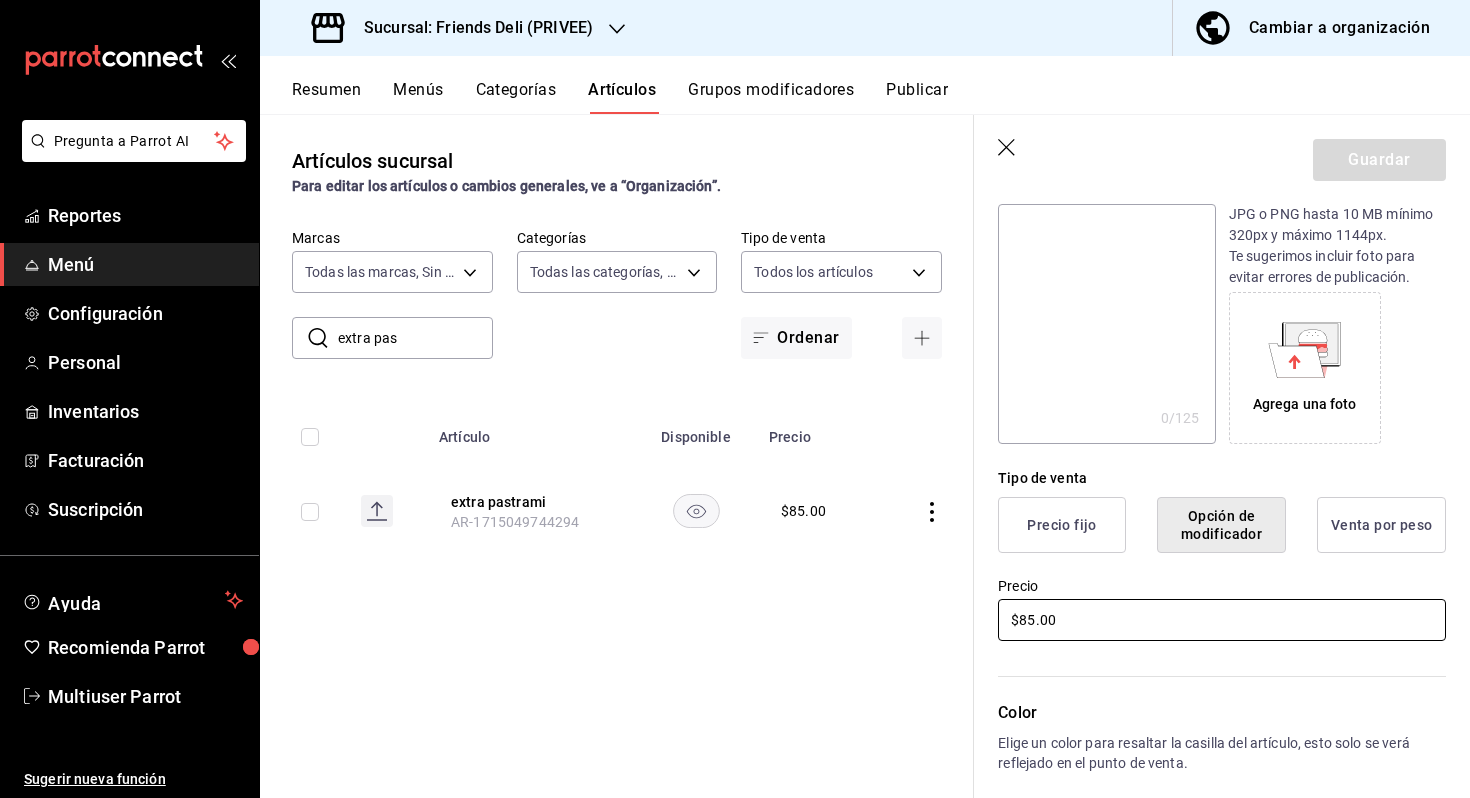 click on "$85.00" at bounding box center [1222, 620] 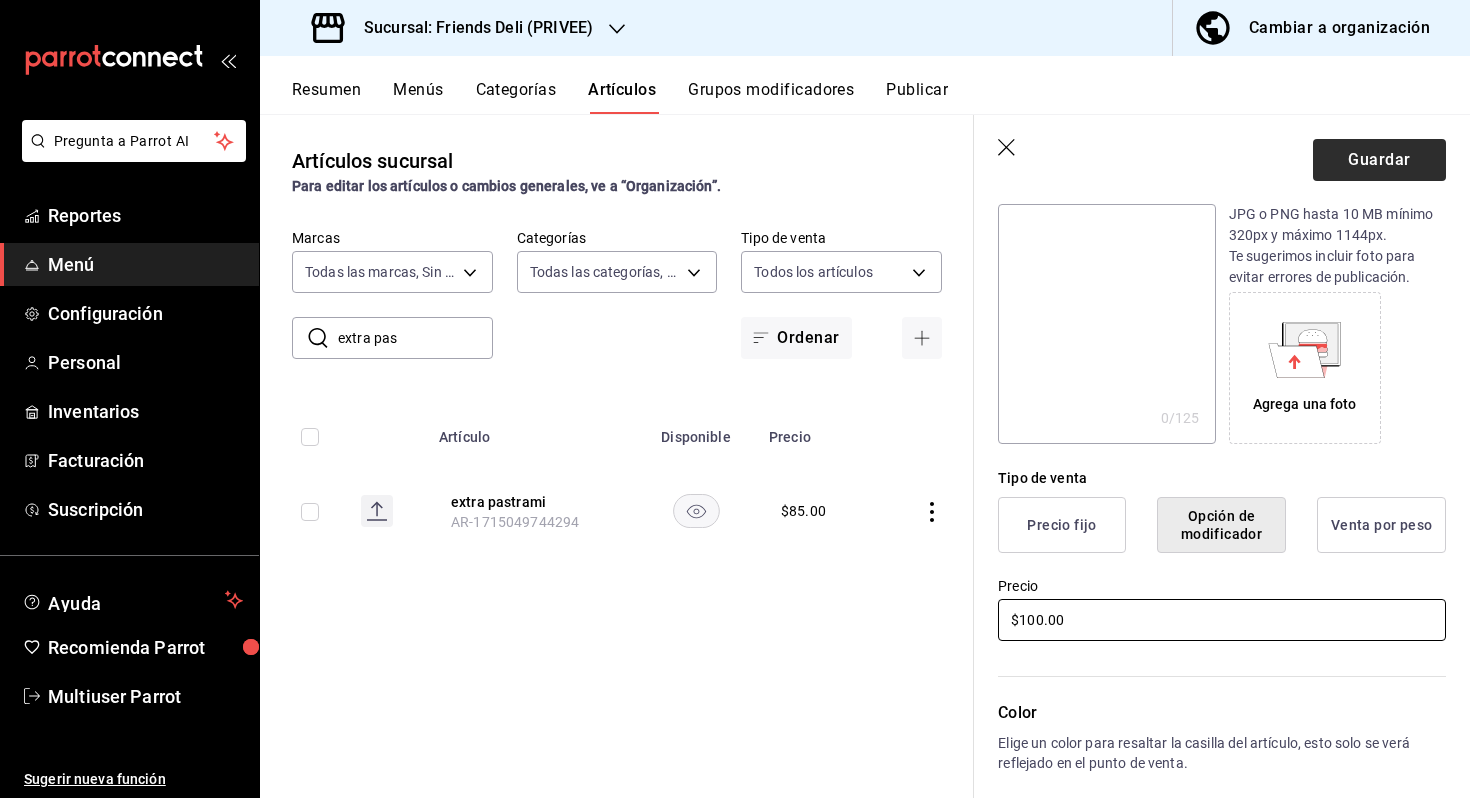 type on "$100.00" 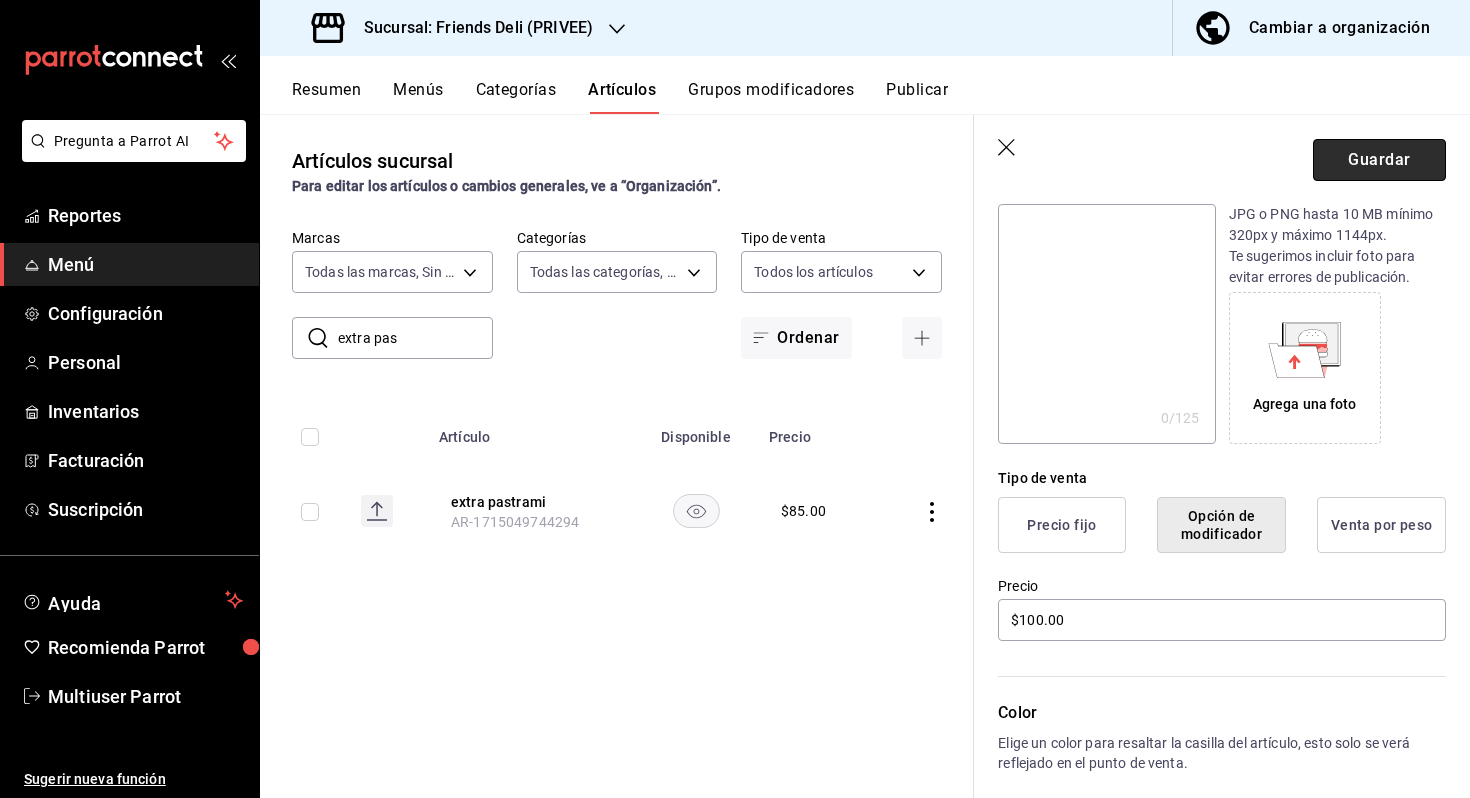 click on "Guardar" at bounding box center [1379, 160] 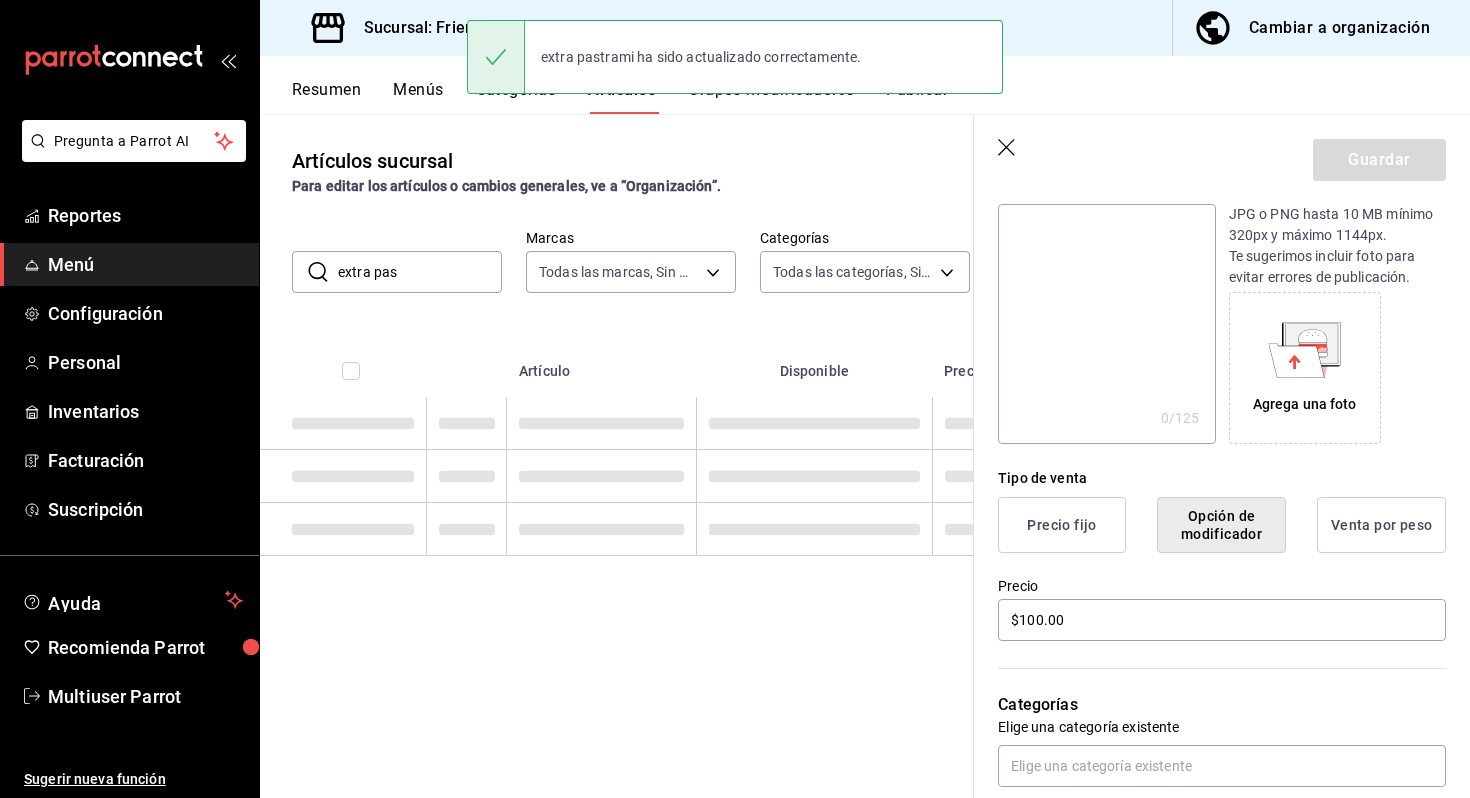 scroll, scrollTop: 0, scrollLeft: 0, axis: both 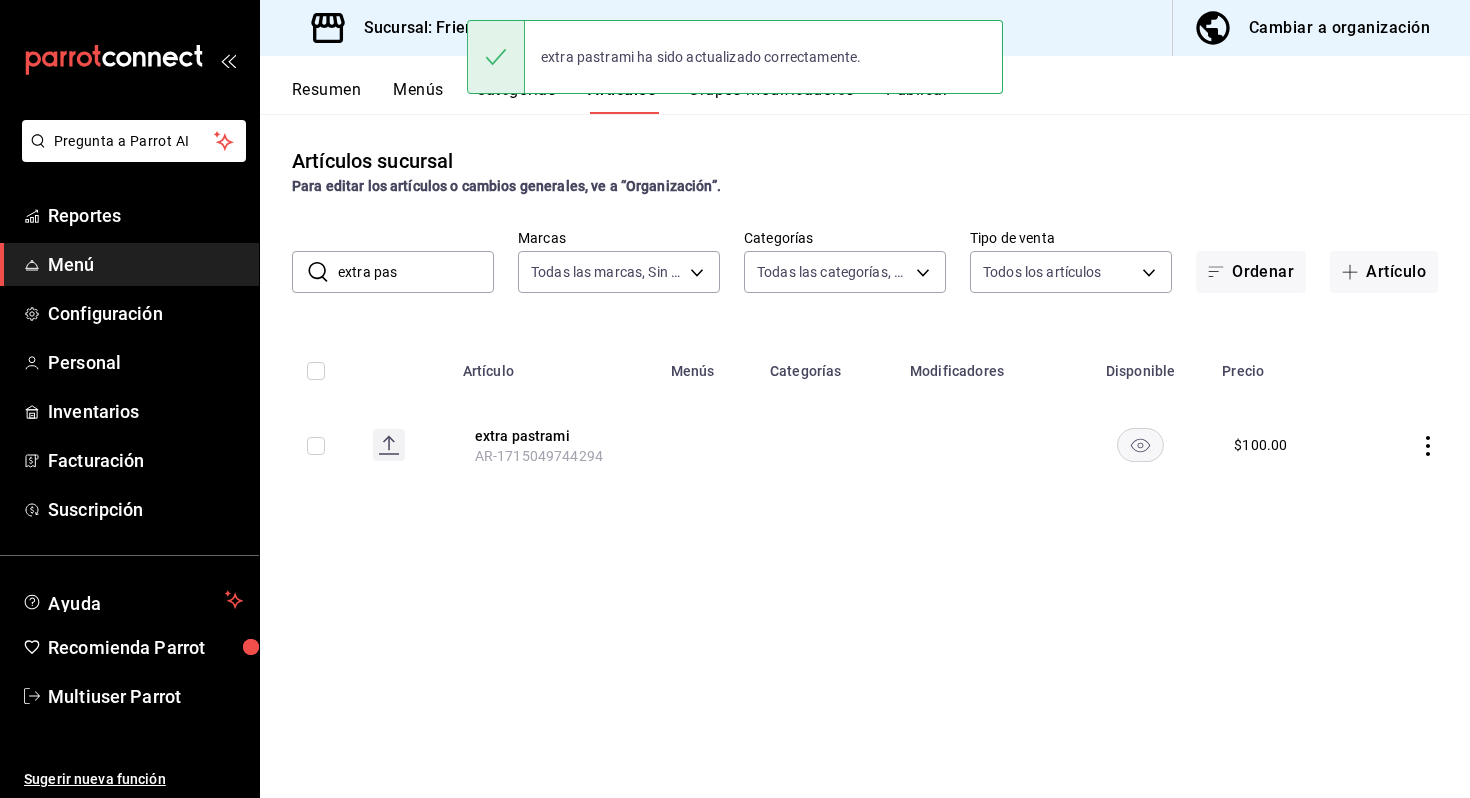 click on "extra pas" at bounding box center (416, 272) 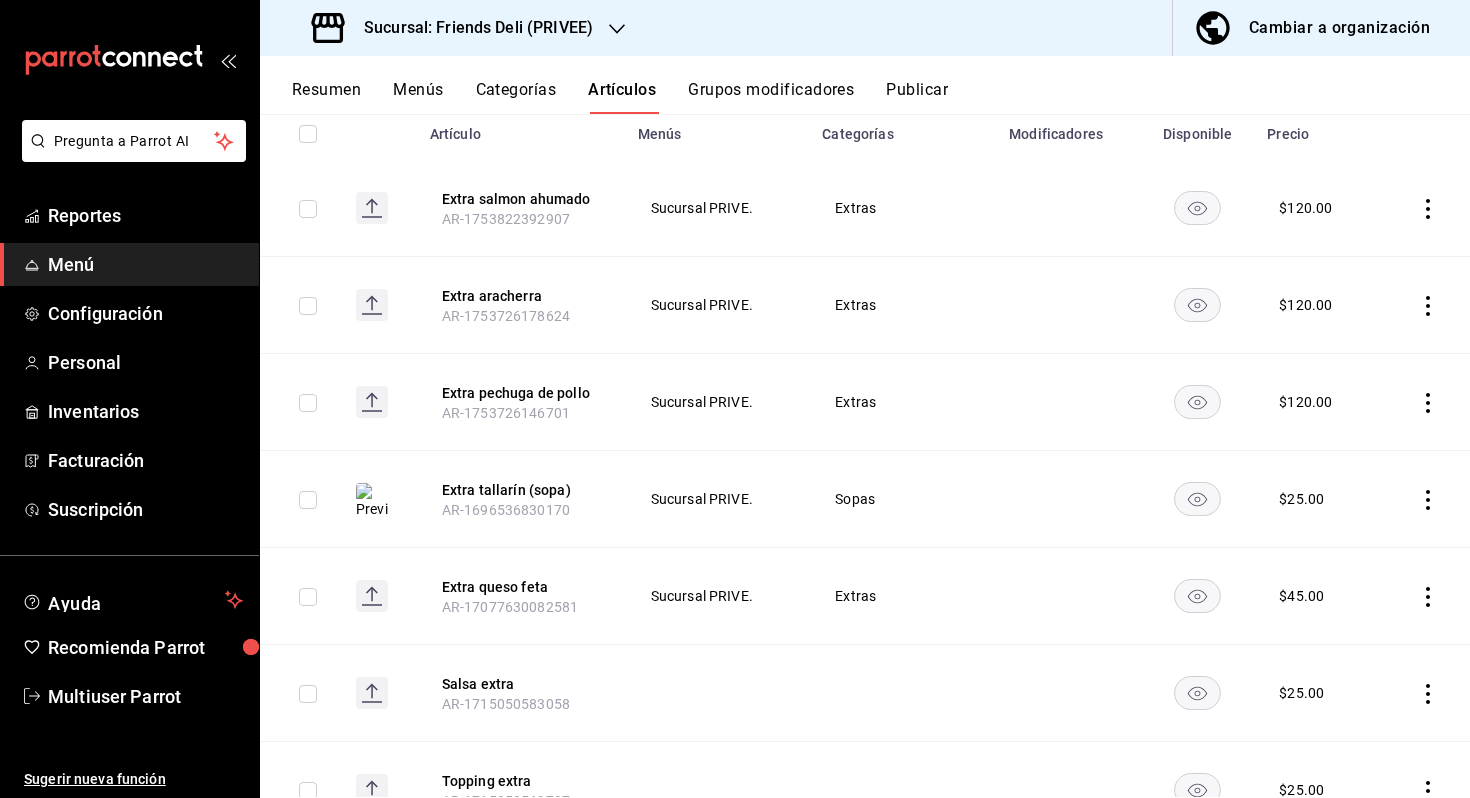 scroll, scrollTop: 0, scrollLeft: 0, axis: both 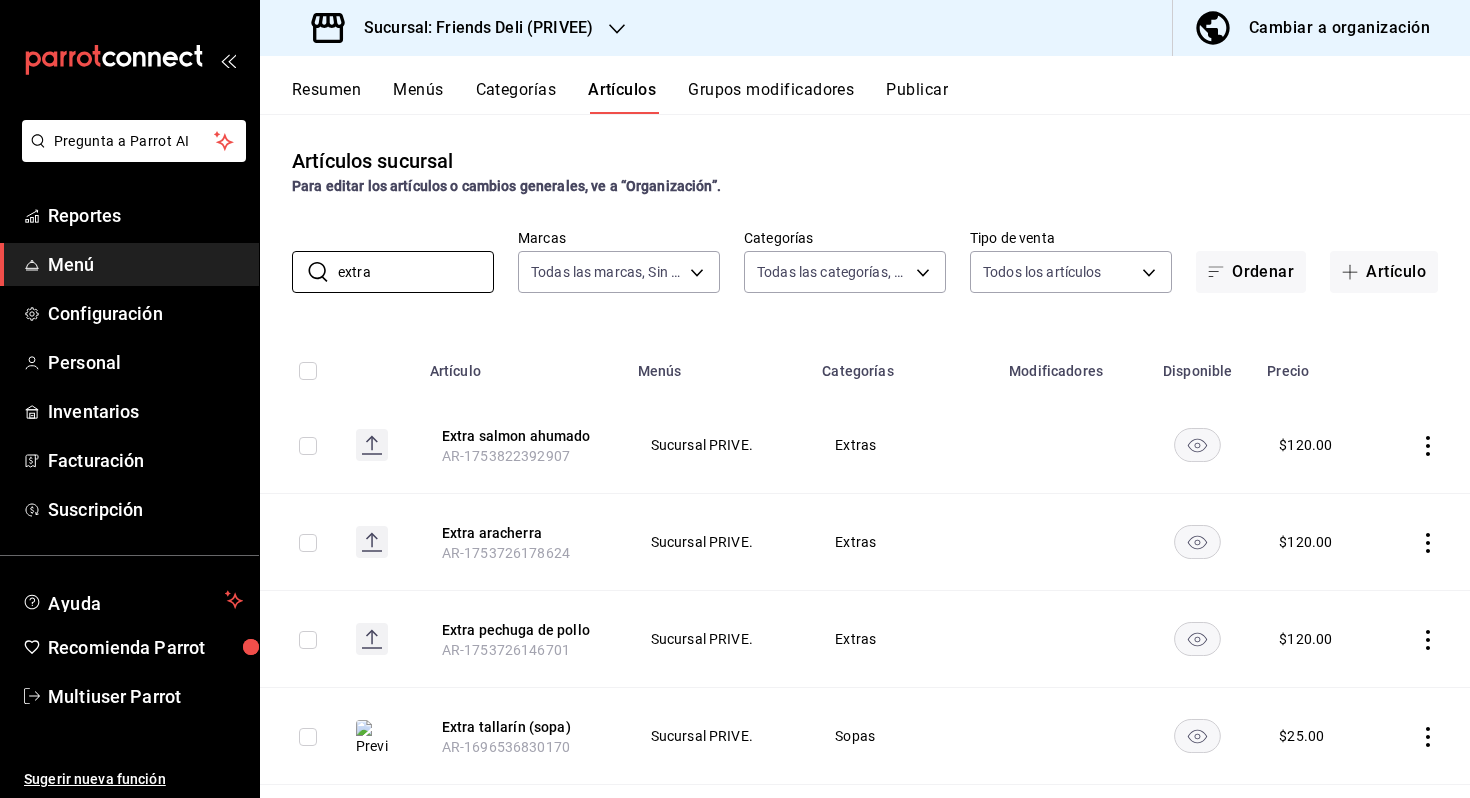 type on "extra" 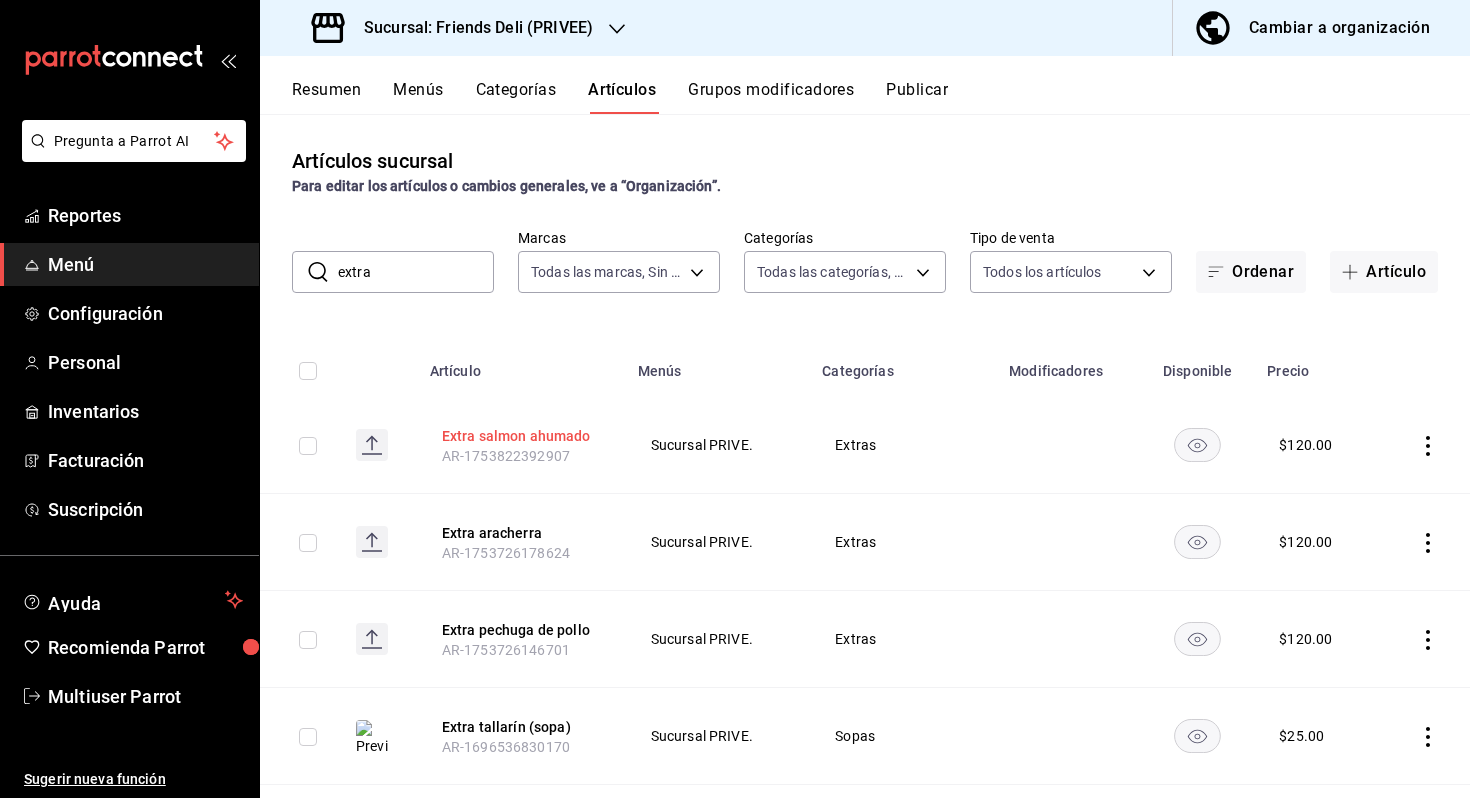click on "Extra salmon ahumado" at bounding box center [522, 436] 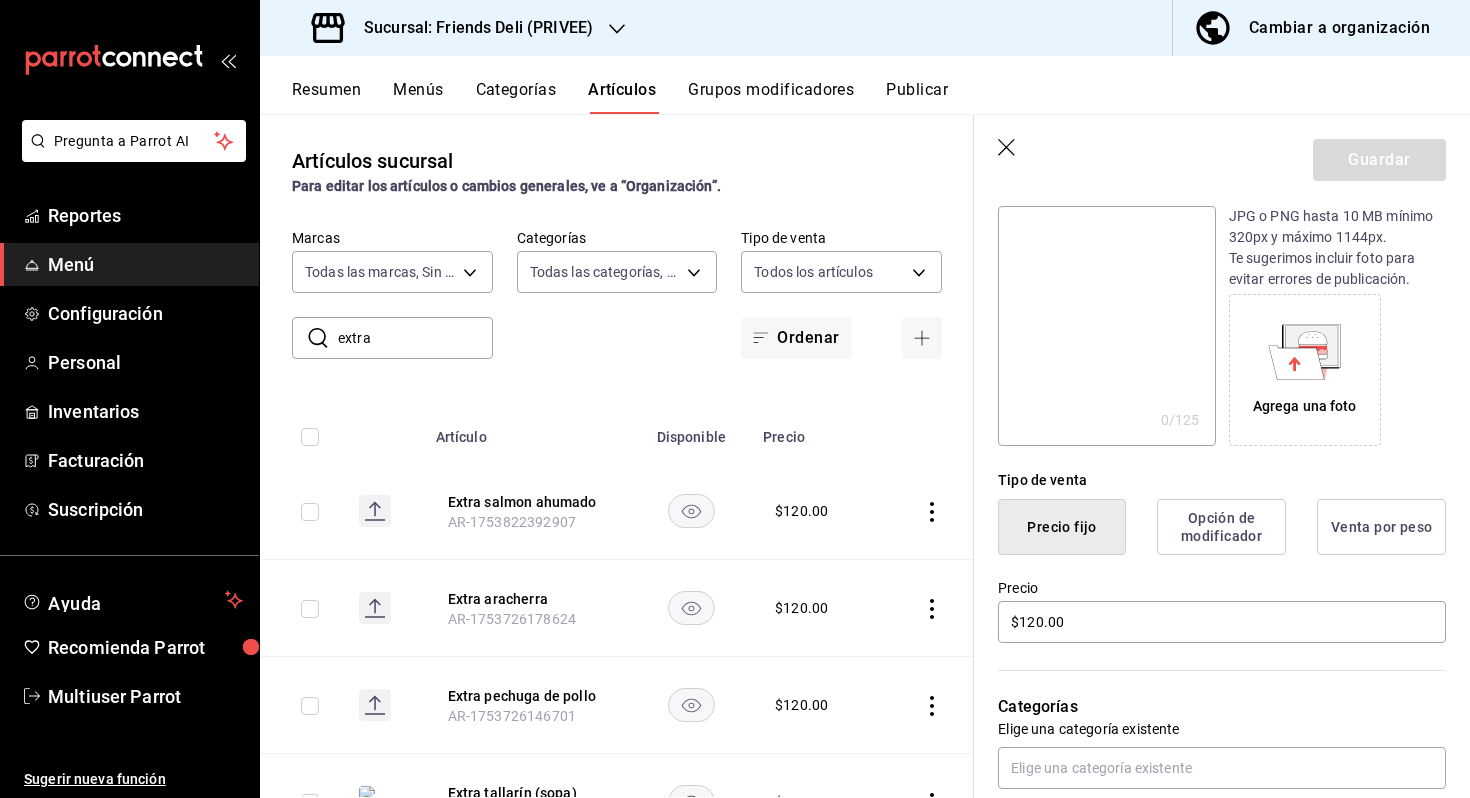 scroll, scrollTop: 311, scrollLeft: 0, axis: vertical 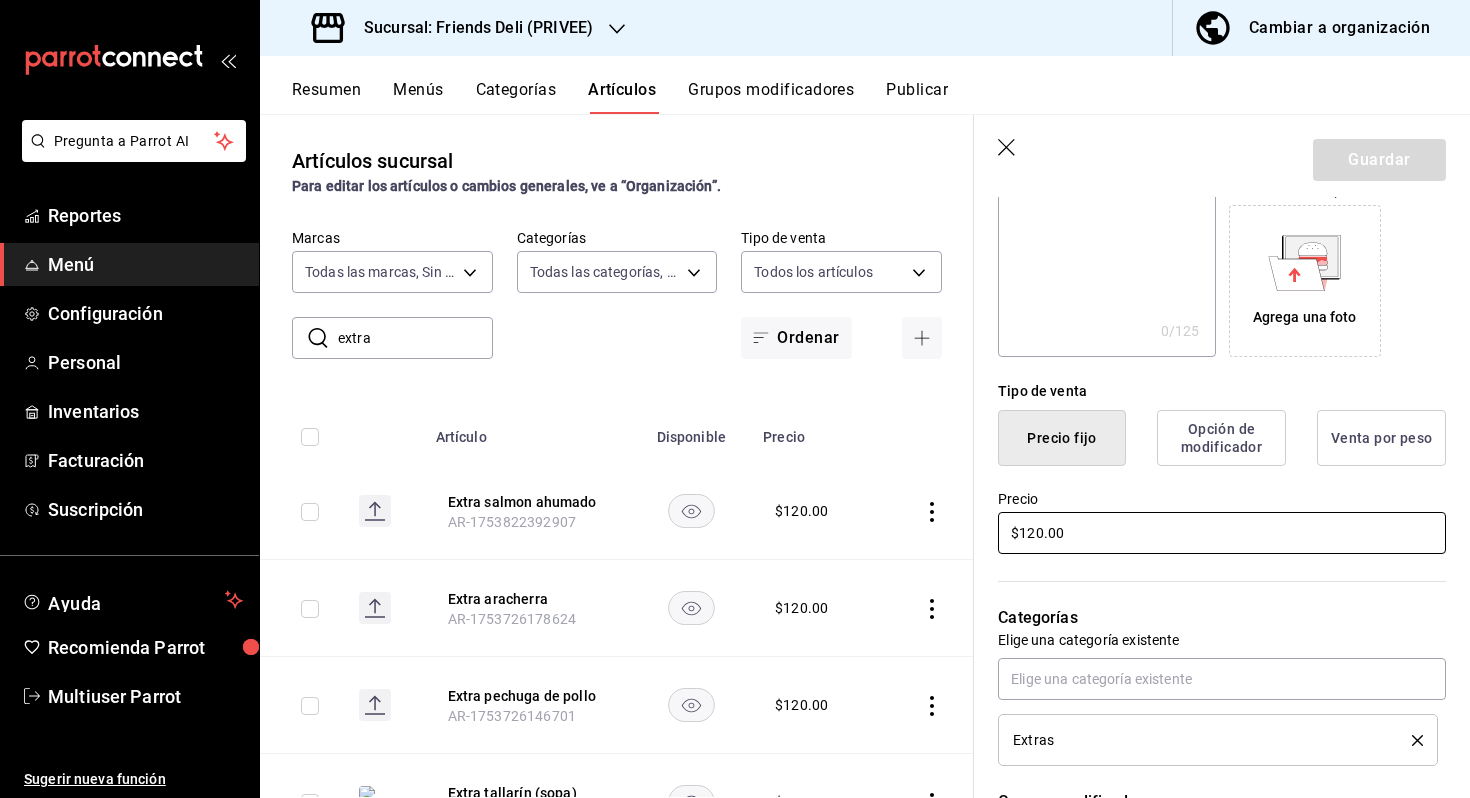 click on "$120.00" at bounding box center [1222, 533] 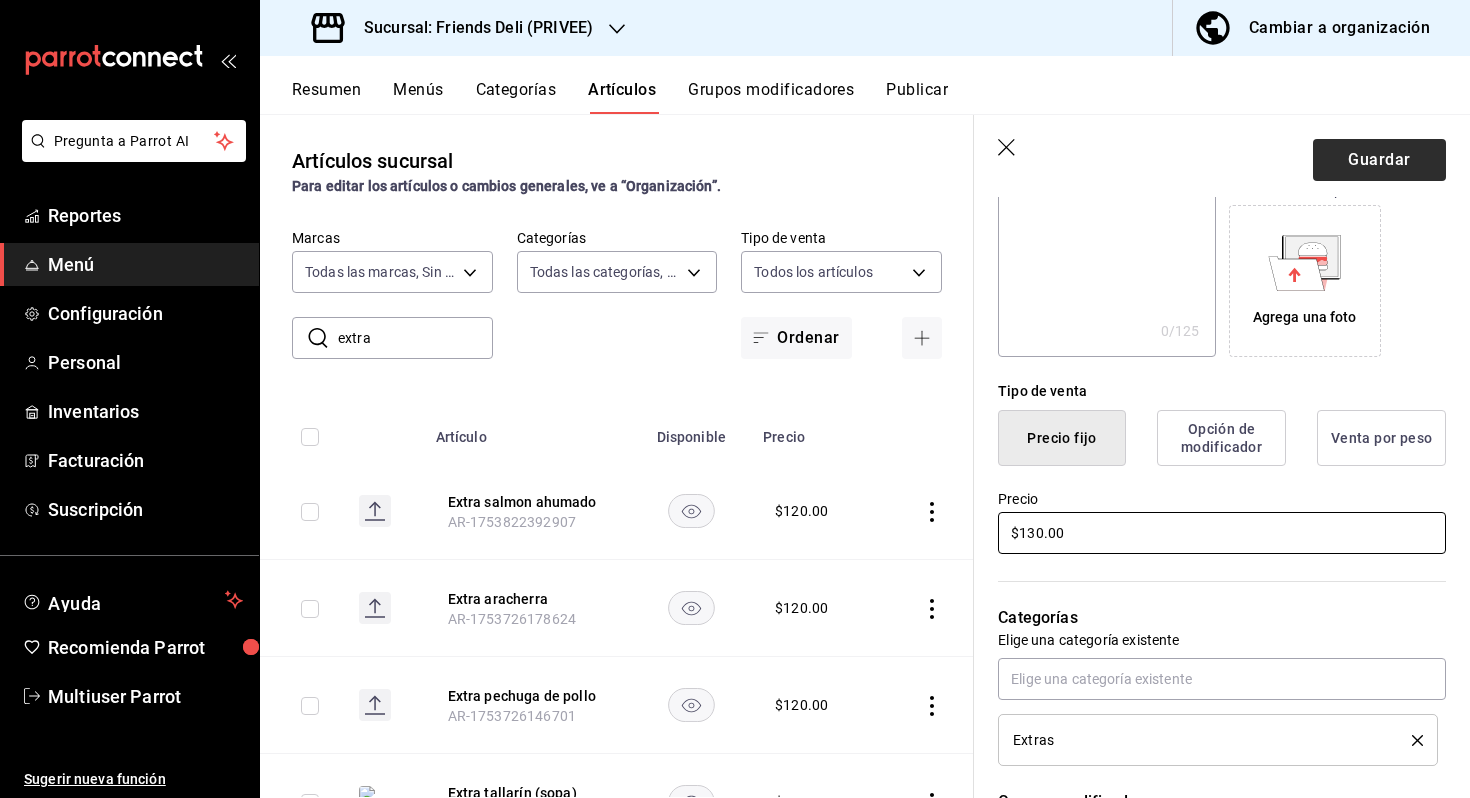 type on "$130.00" 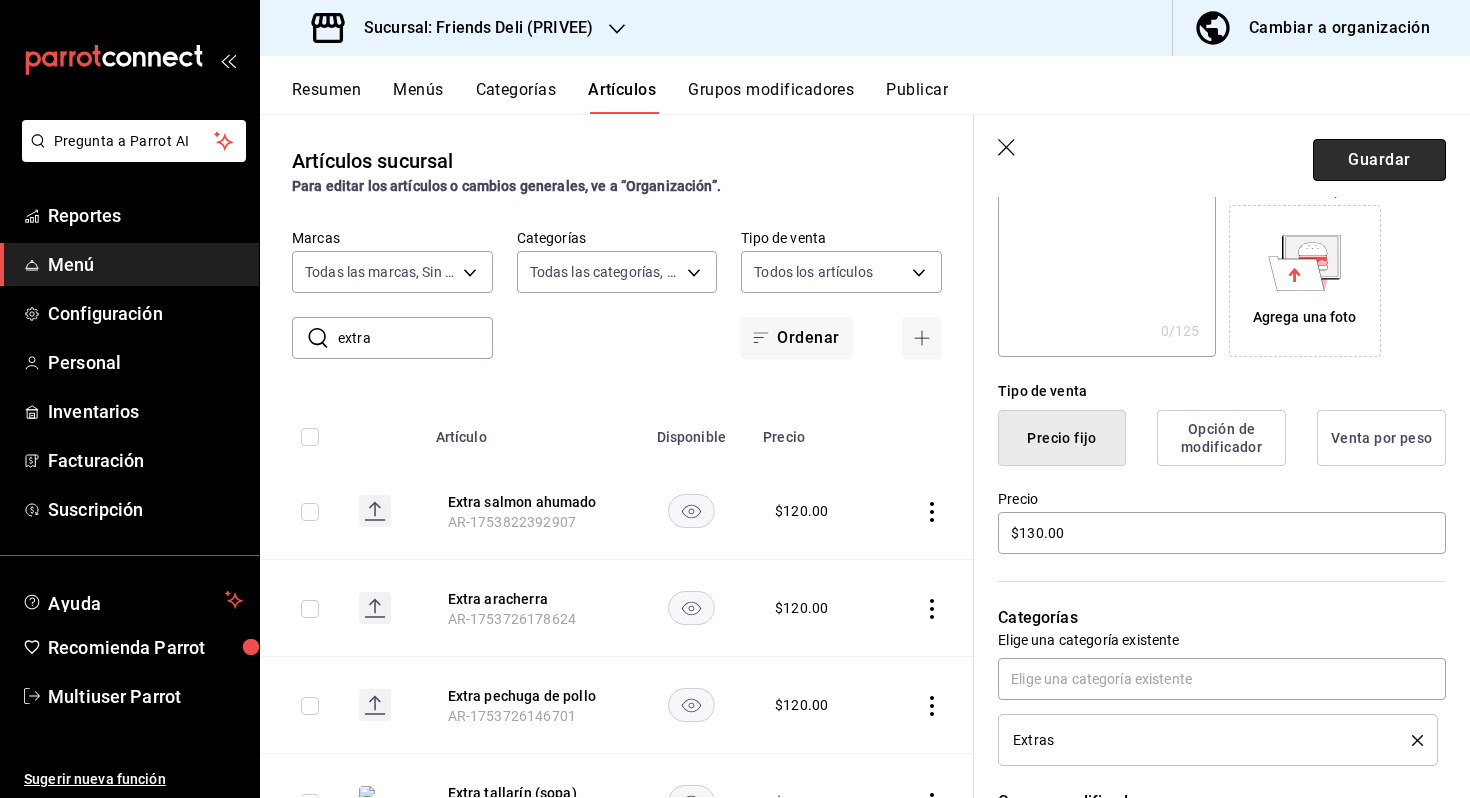 click on "Guardar" at bounding box center [1379, 160] 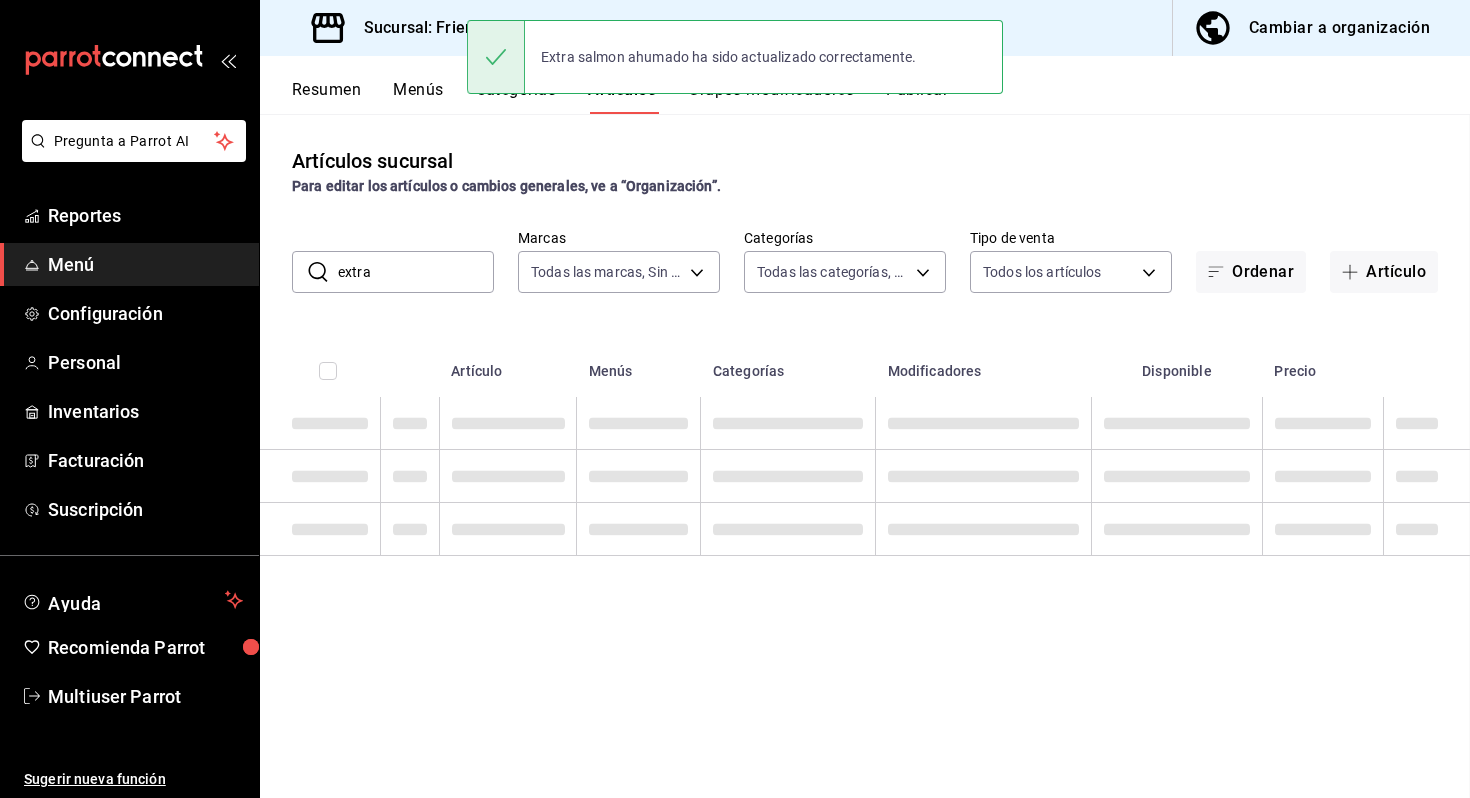 scroll, scrollTop: 0, scrollLeft: 0, axis: both 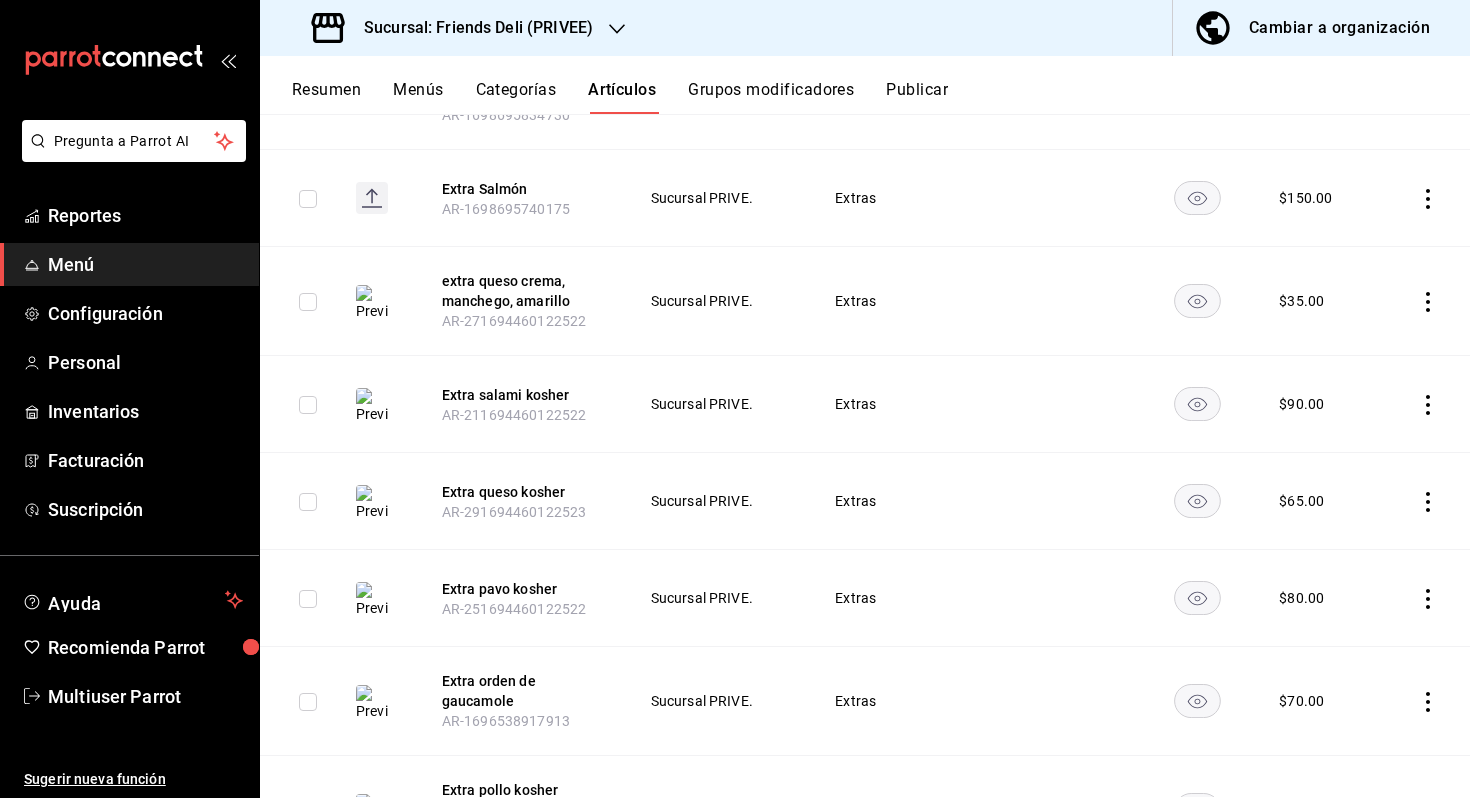 click on "Sucursal: Friends Deli (PRIVEE)" at bounding box center (454, 28) 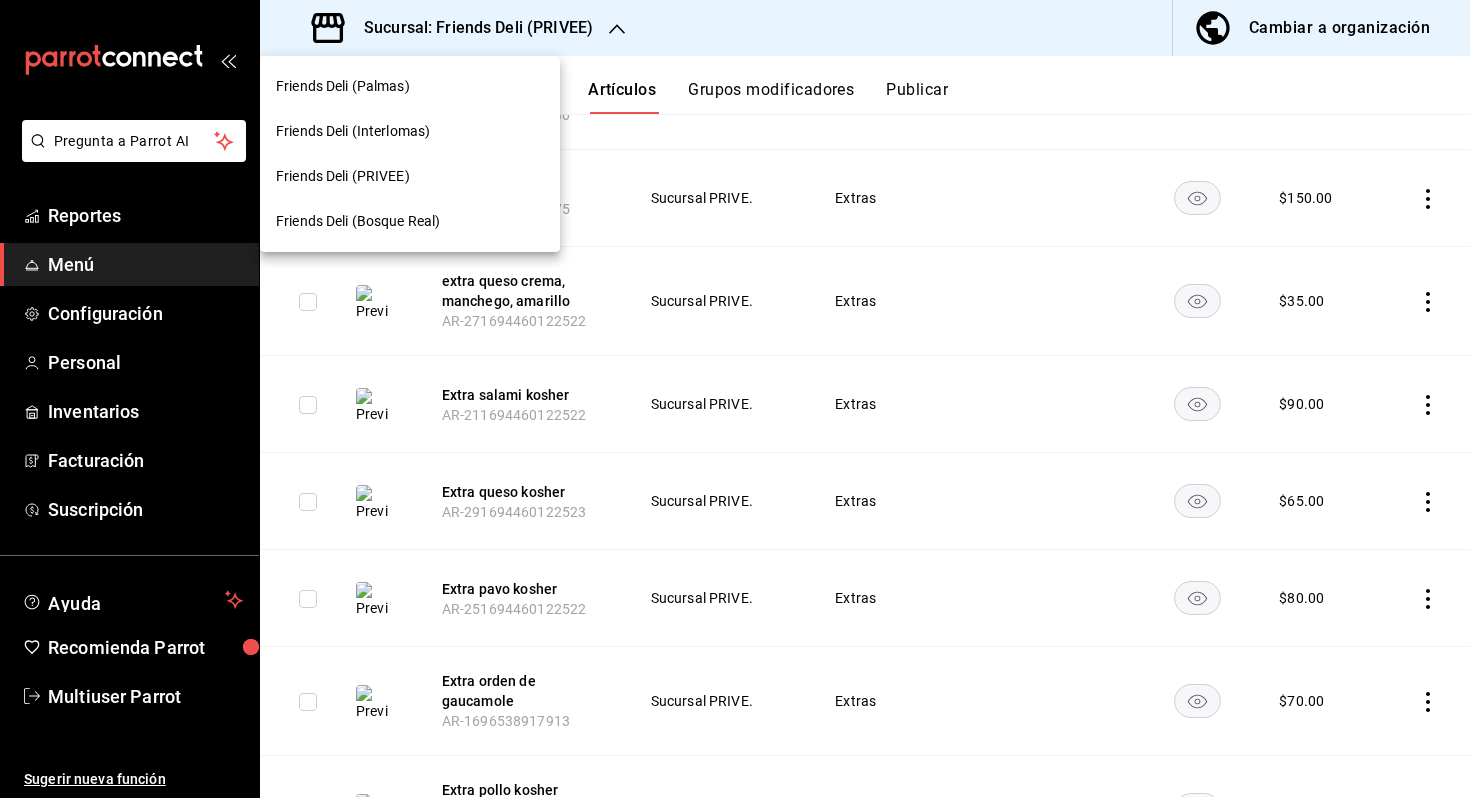 click on "Friends Deli (Palmas)" at bounding box center (410, 86) 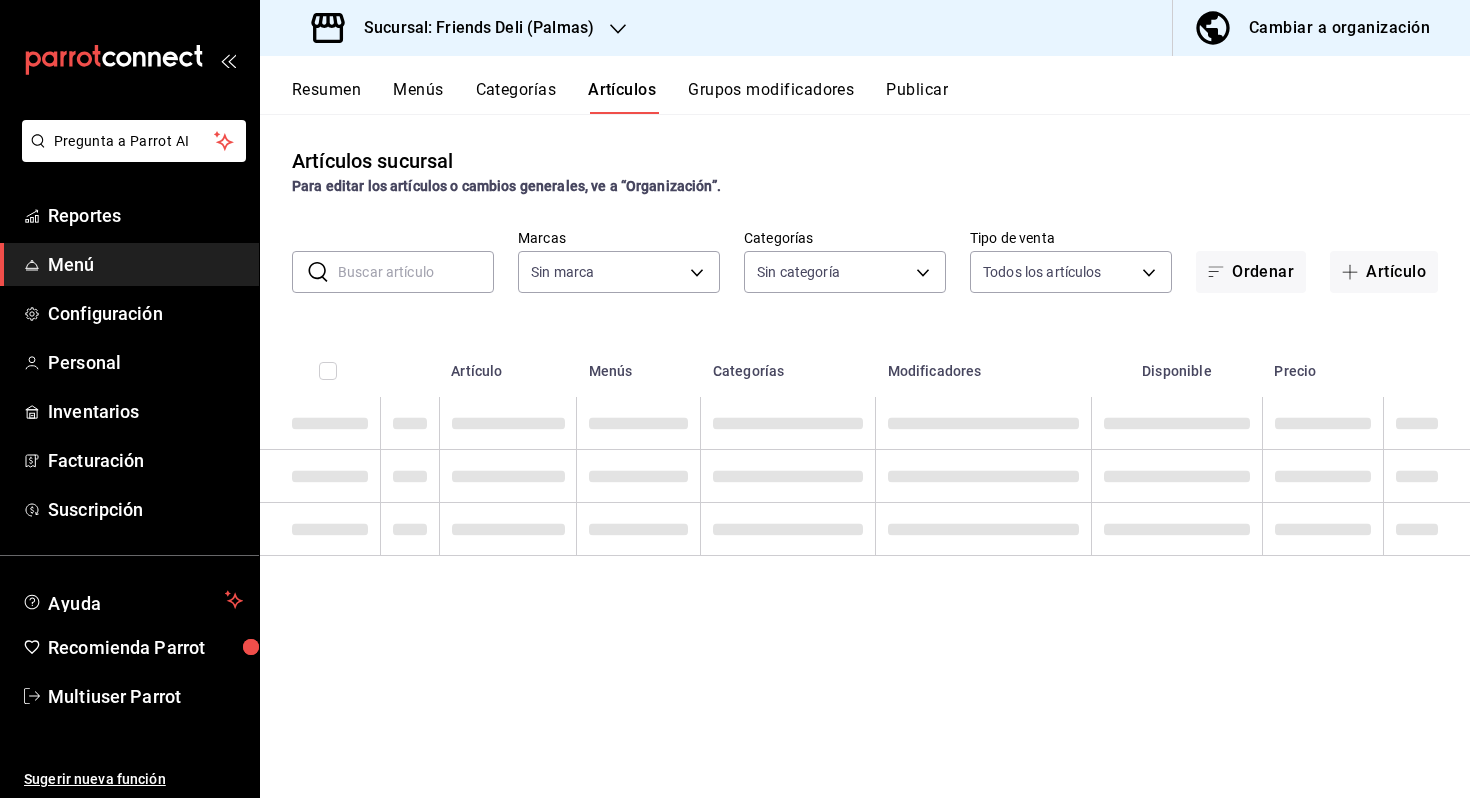 type on "8690b05e-5f40-4a89-b78e-b74ae3dc7a6a,5bf23257-4384-4bb4-8505-8abaf2135d05,812546c6-6c56-495f-a631-c484a3e0b9a6,eb22b8f8-eb02-443c-8ca2-88b707da411d,0a783c8d-51a0-4245-b899-1e584253f4b3,54ff88e7-0d84-4b5d-85ad-630cea07d544,b27e4d23-8f44-4a6d-b276-422dac677e12,16bf2616-affc-4342-843e-caff60def910,735862d8-0b1e-44cd-ba27-a7cd6425672a,11e060f5-f0c6-4897-90f5-a71ef6ee44af,9428428c-250f-418d-b4bc-e8057b6e1223,bb05548f-f7e8-4bfa-9384-07d599088814,4a92693f-780e-4118-a3a5-07a8ded218e9,eea54ba1-5f71-4d4d-953f-f2f49bfcabcf,5b73d822-3c89-4e6c-83bf-b61c535a4934,1f85da4f-03cb-4cd5-8690-d946e83bc01c,23bbaeb7-e772-4bb0-a7d5-b1c7f7cd434a,4060df5c-ffe8-4d5e-865b-839e58db2659,ef7ff163-acc9-44af-a3b4-e24b20ffb7a4,a982cd78-374f-41e9-8ad8-b9f7a2038ffe,e03c09a6-bc68-4335-a95b-020b3f05eb3b,ee5ee94b-3fe5-4e4f-8f62-9d252fa18543,946a0662-f3af-44f1-8cc6-a33ae6d5c862,c895856e-ec01-43e9-a8c7-9d6eb361f6ab,457b7b90-ad55-4221-947d-e46a5bea9a94,949ff178-7a00-4e85-84f1-f28afc8b4cd8" 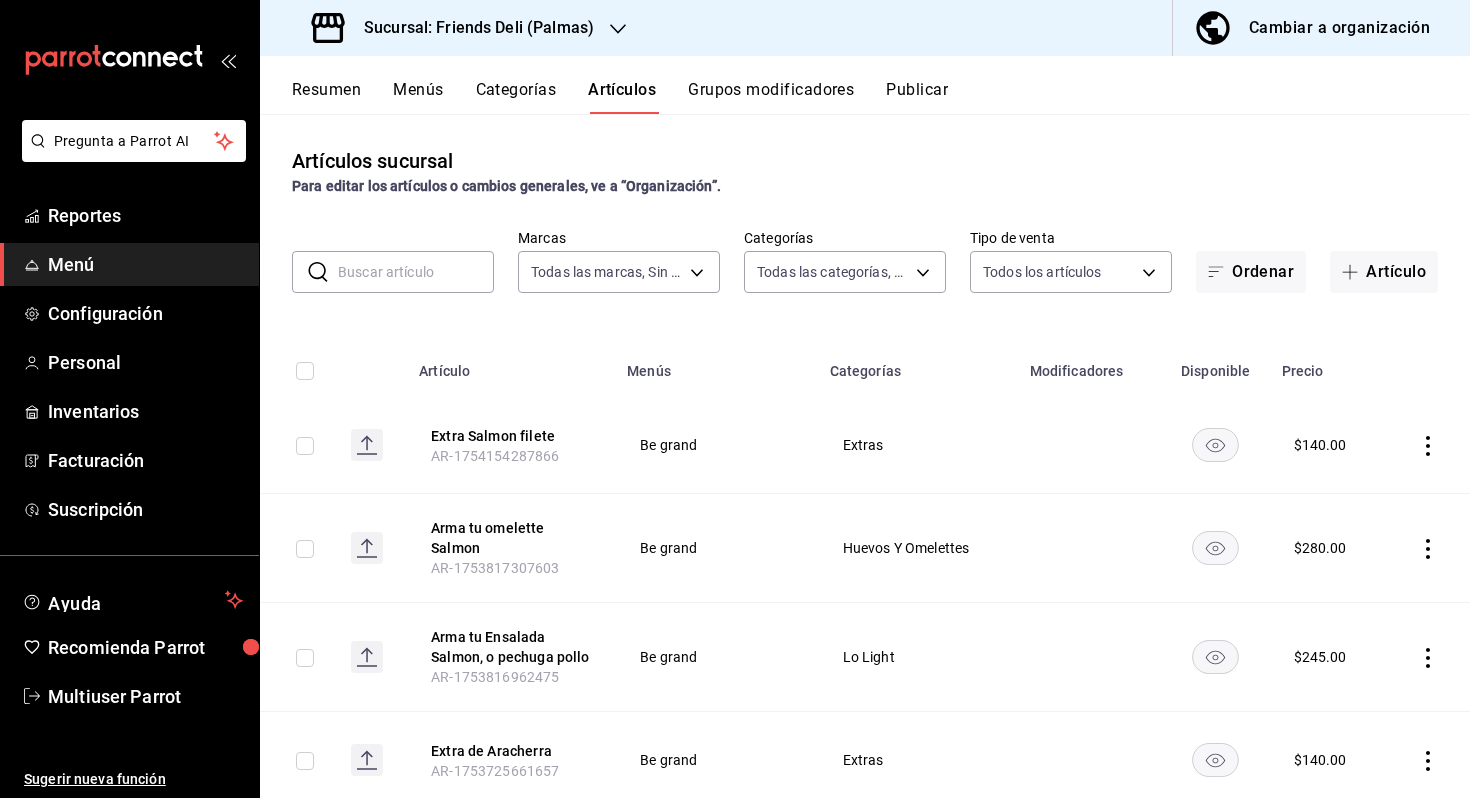 type on "055f862d-8dc9-4314-bdd6-ee50a0a5dd8e" 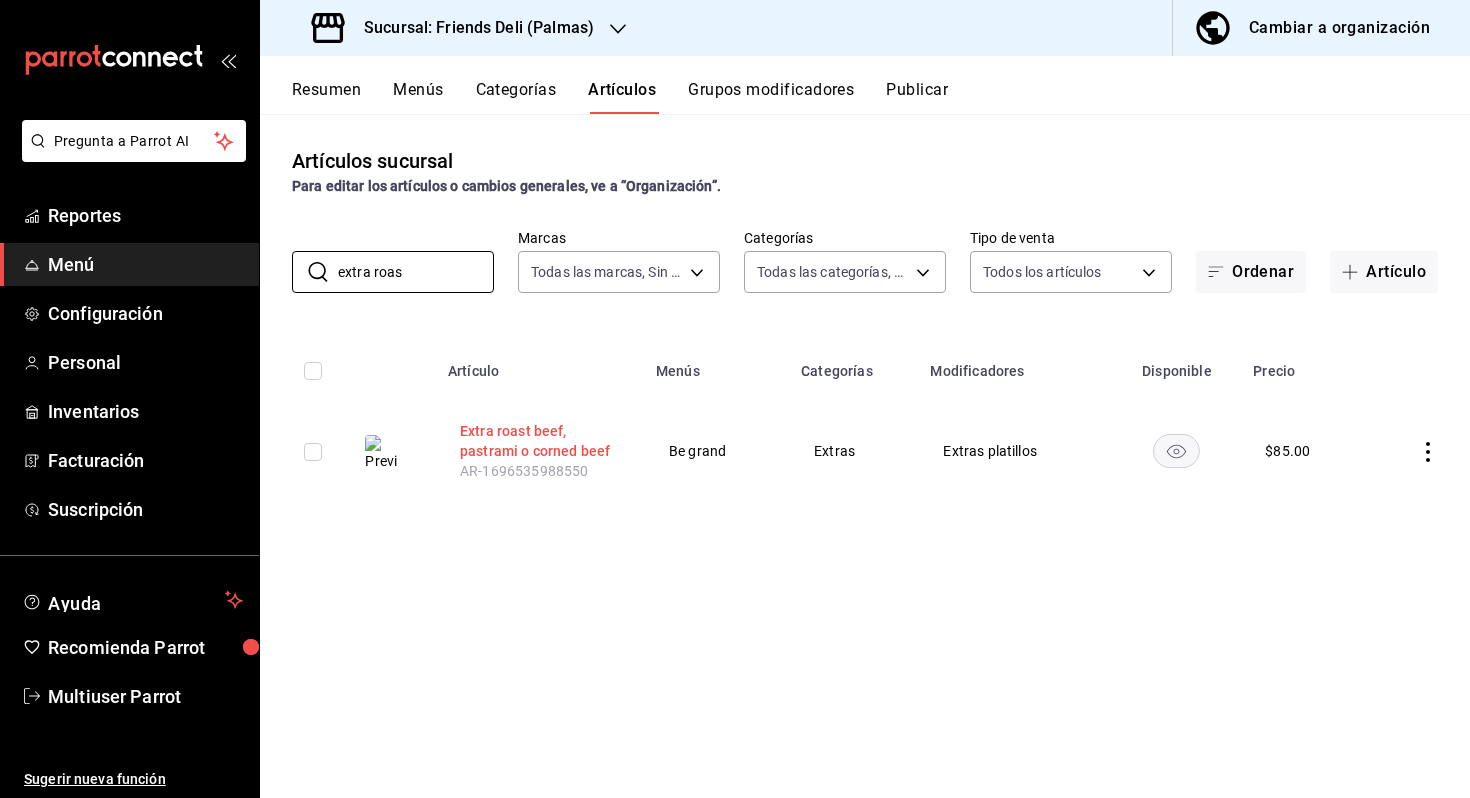 type on "extra roas" 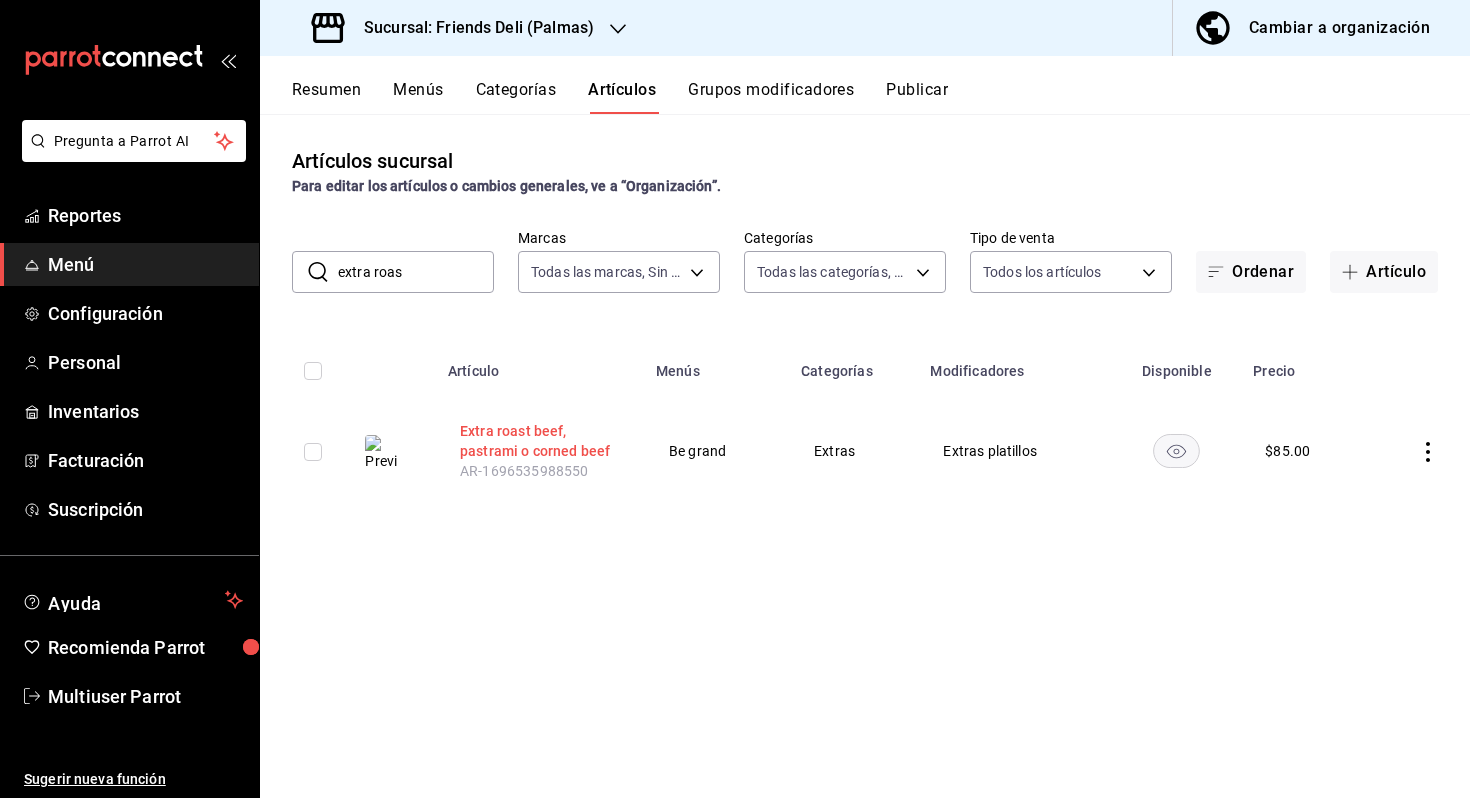 click on "Extra roast beef, pastrami o corned beef" at bounding box center (540, 441) 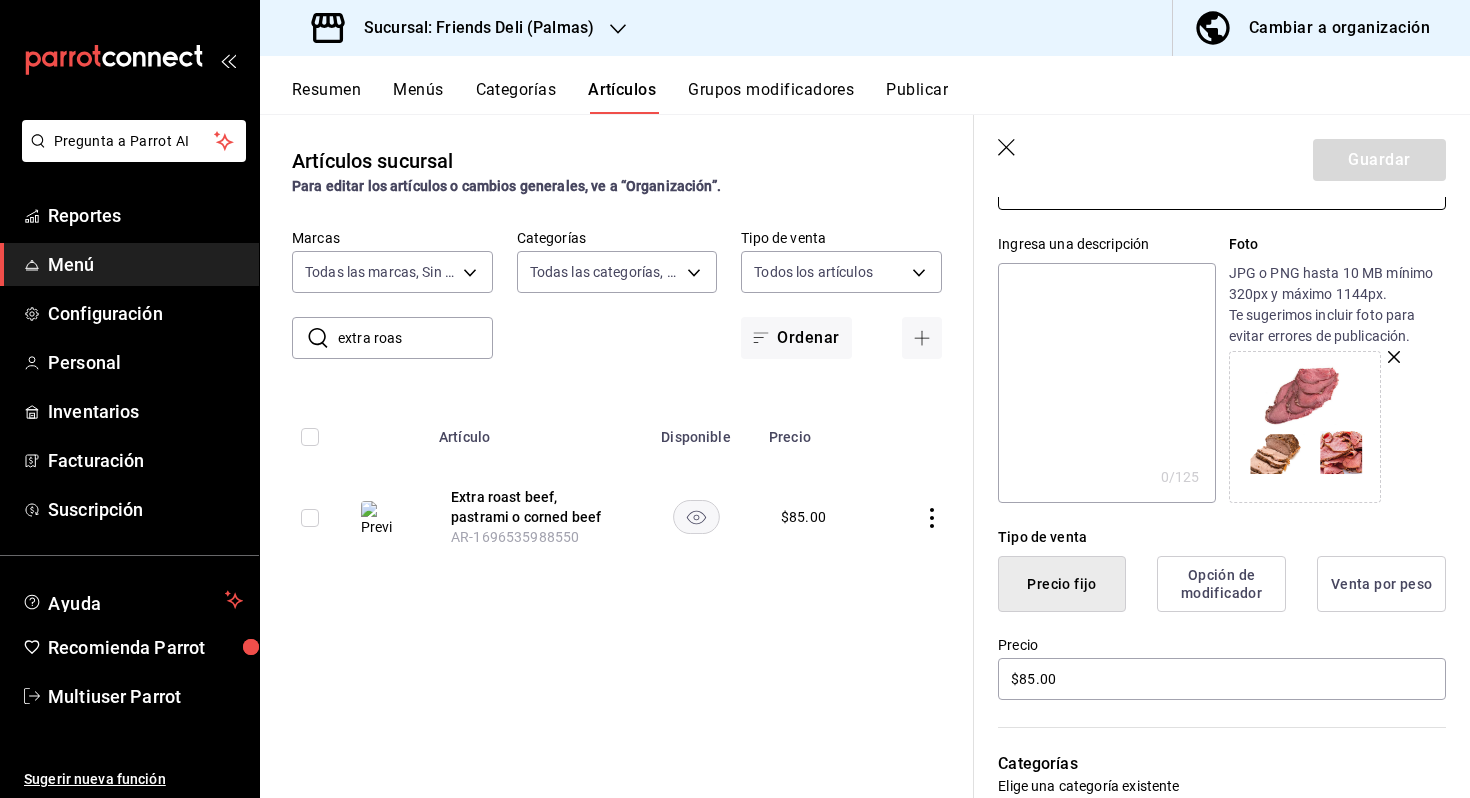 scroll, scrollTop: 166, scrollLeft: 0, axis: vertical 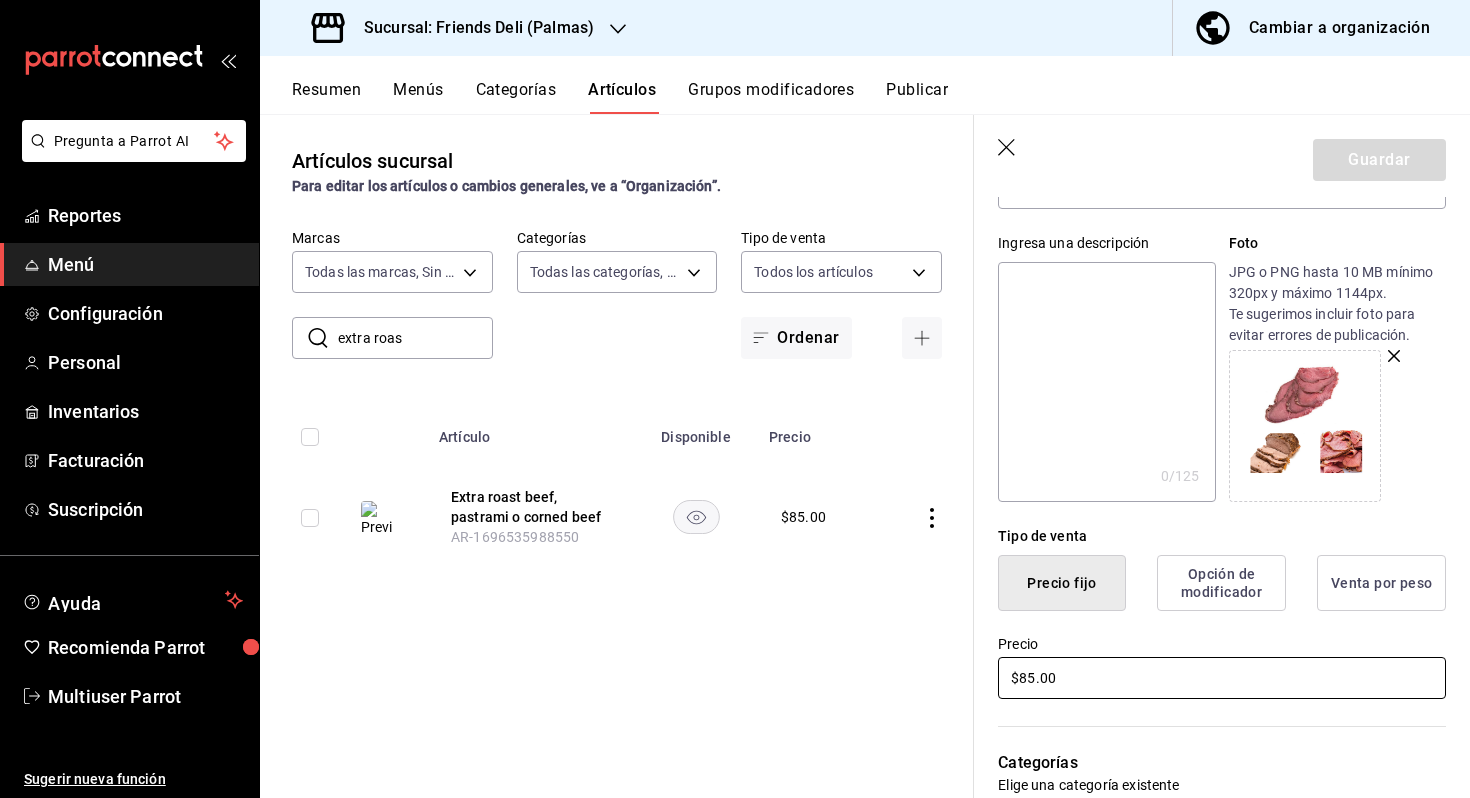 click on "$85.00" at bounding box center (1222, 678) 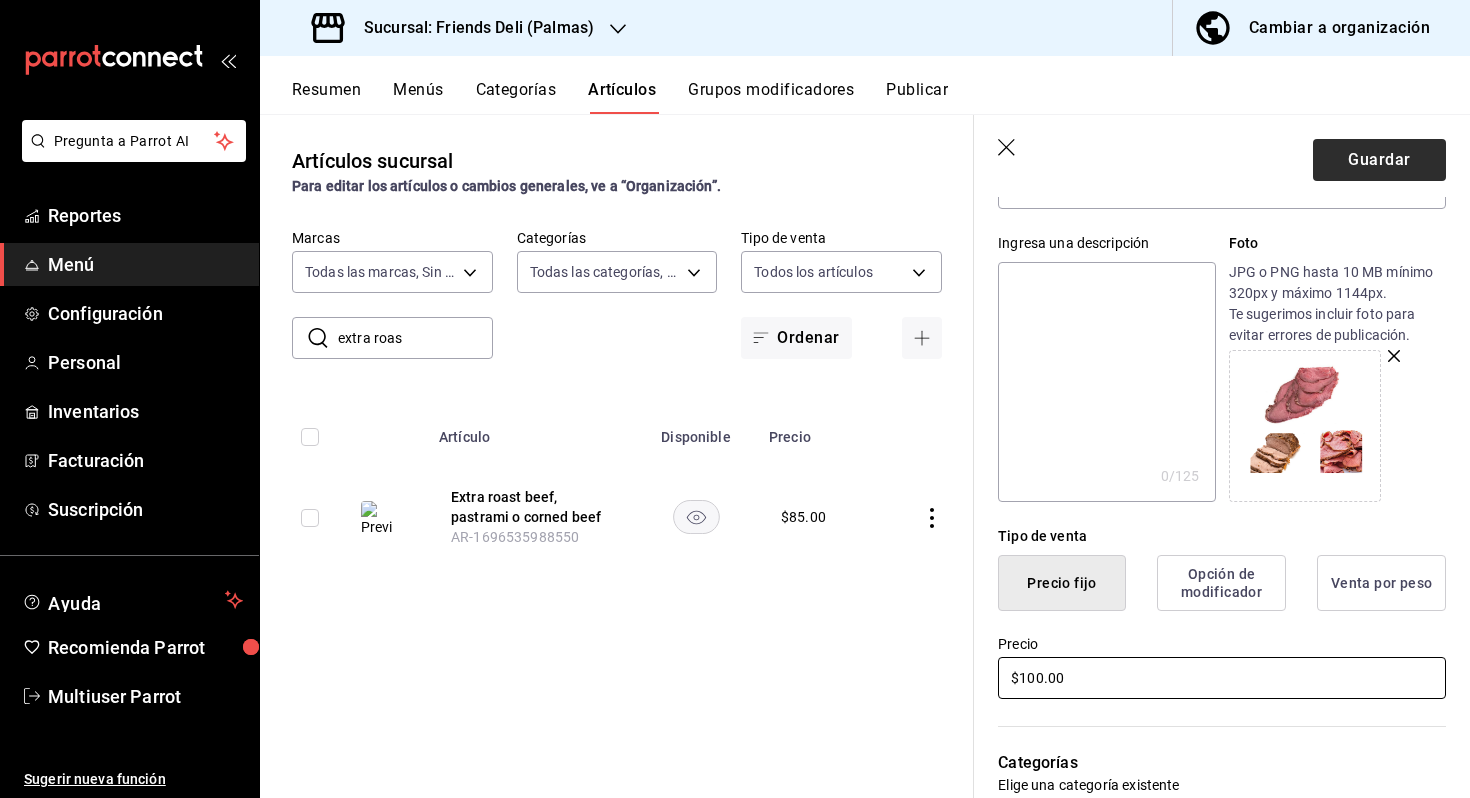 type on "$100.00" 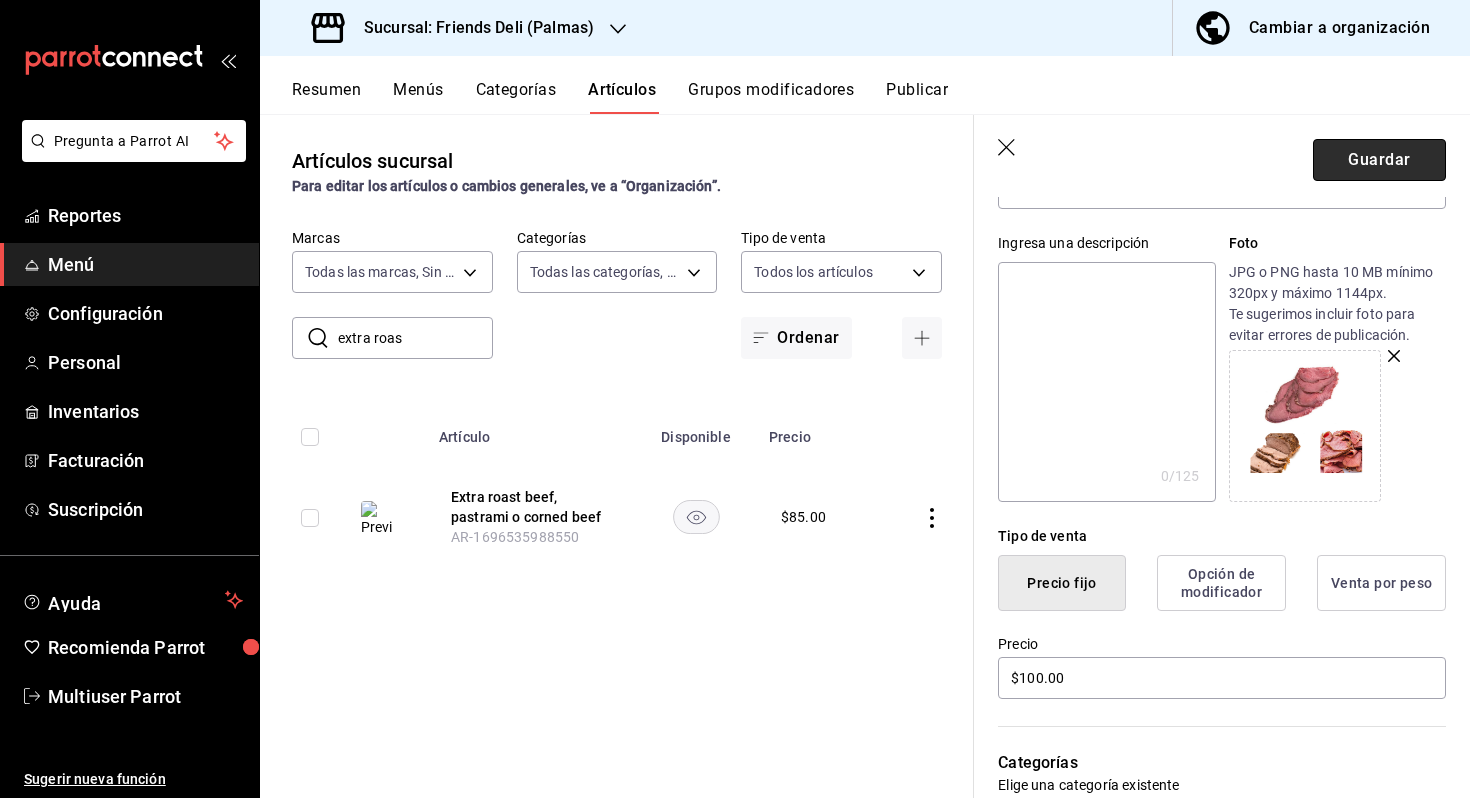 click on "Guardar" at bounding box center (1379, 160) 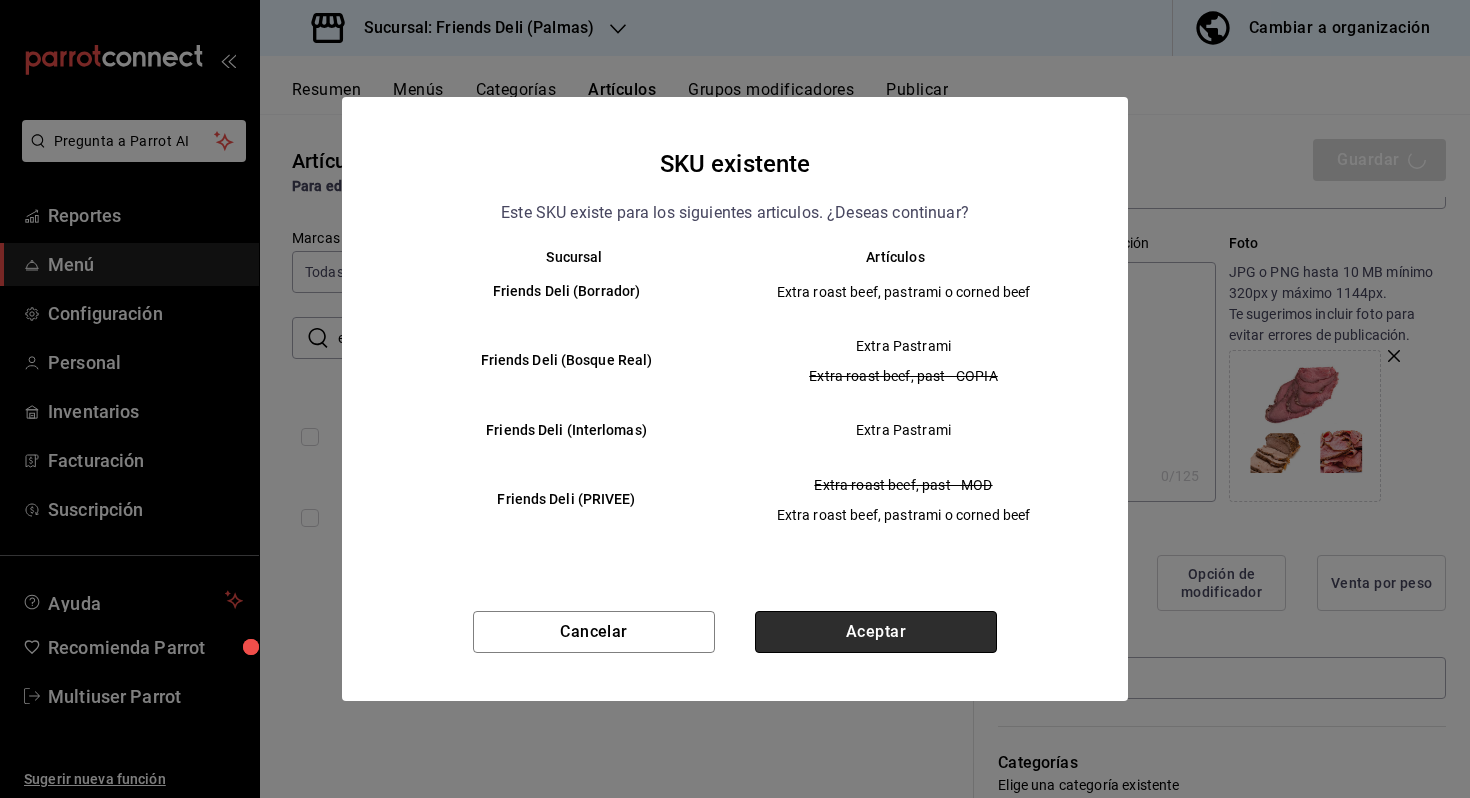 click on "Aceptar" at bounding box center [876, 632] 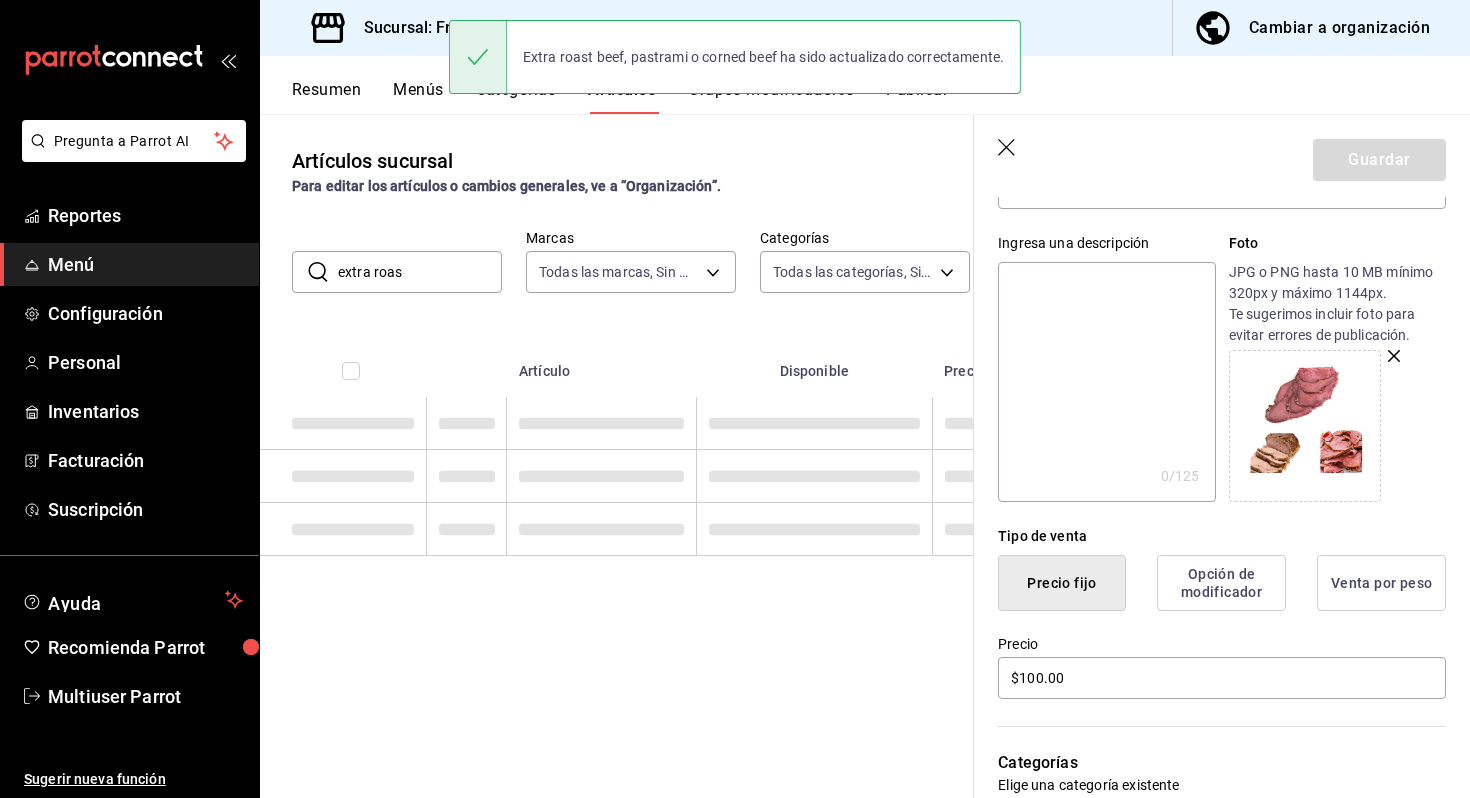 scroll, scrollTop: 0, scrollLeft: 0, axis: both 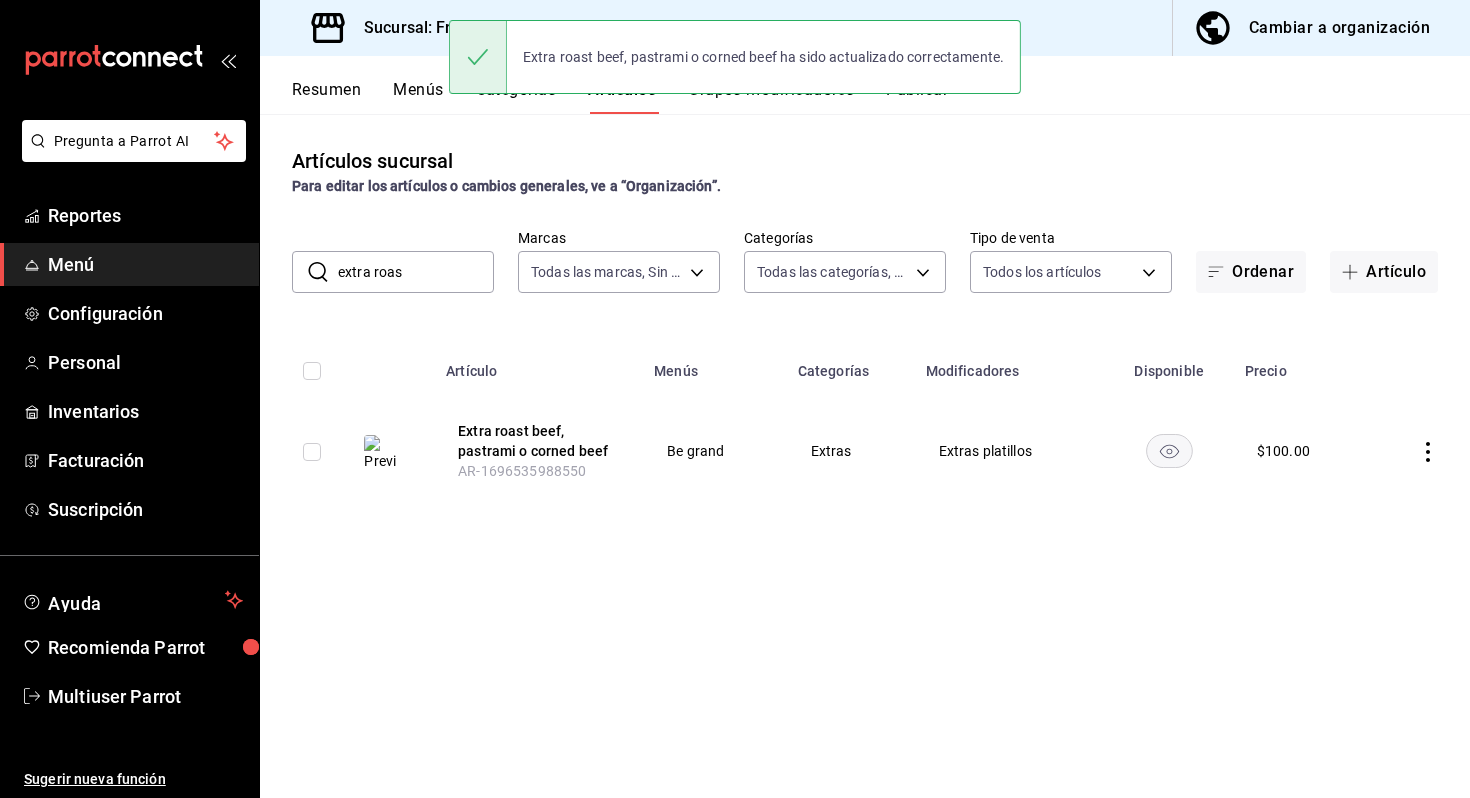click on "extra roas" at bounding box center (416, 272) 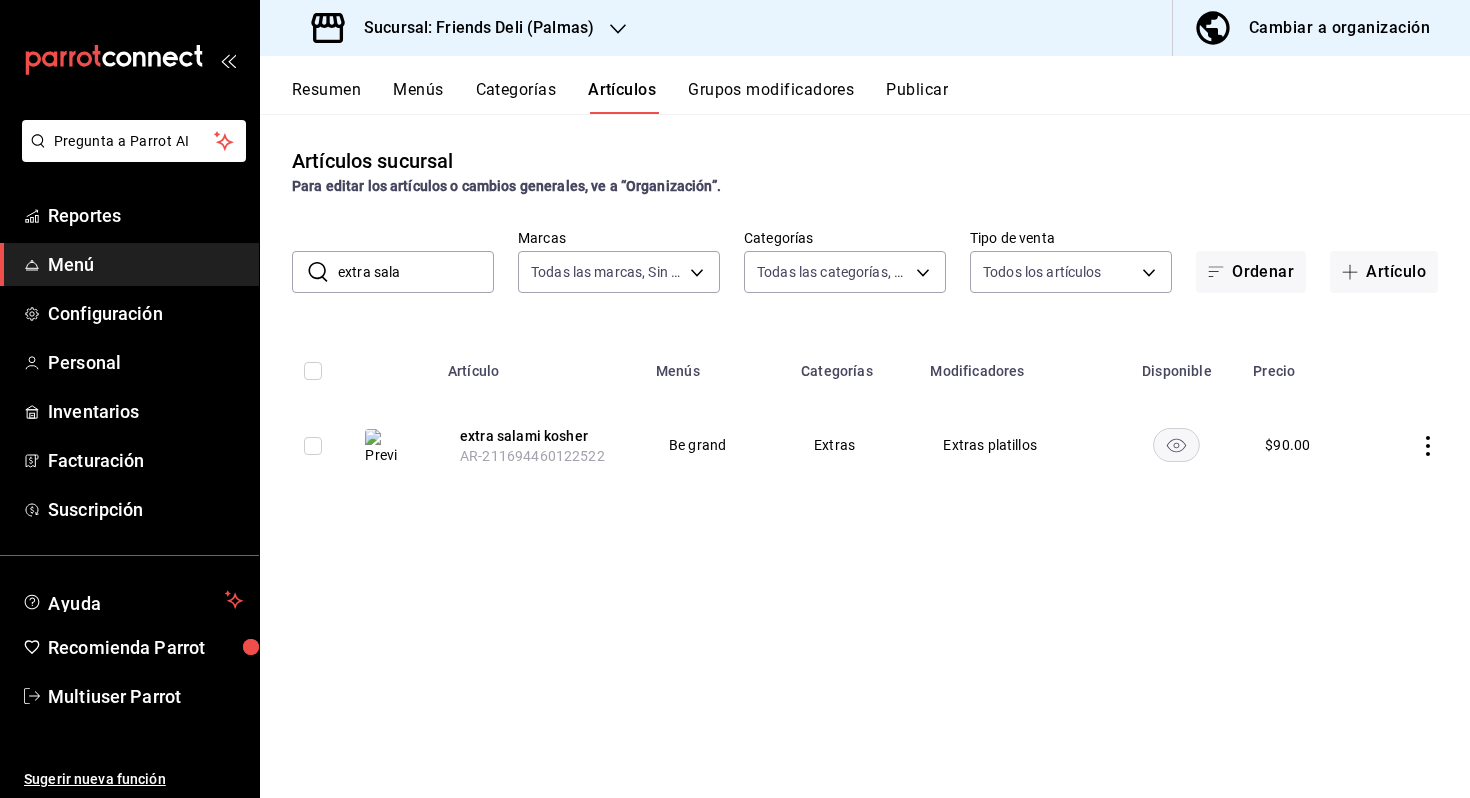 click on "extra sala" at bounding box center [416, 272] 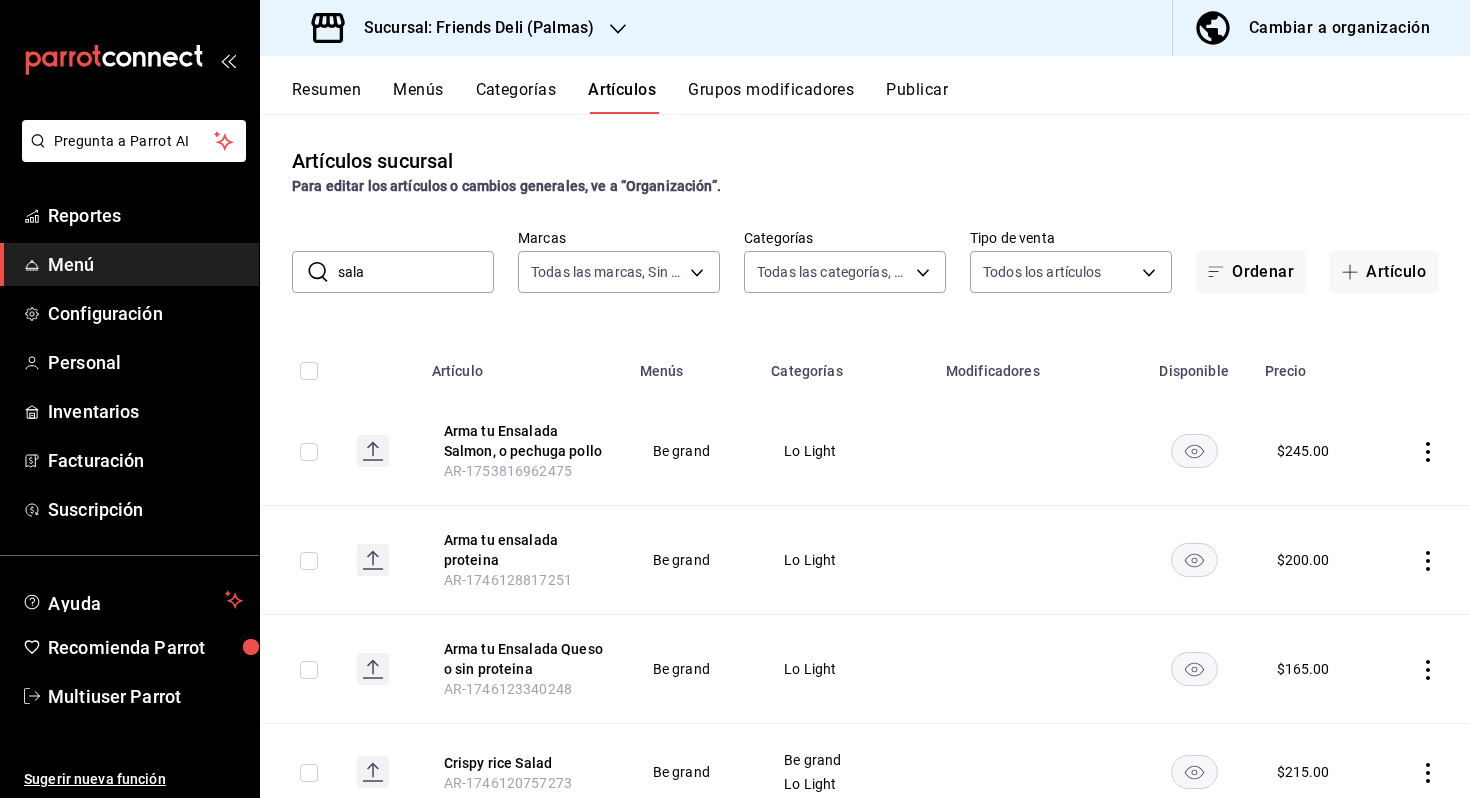 click on "sala" at bounding box center [416, 272] 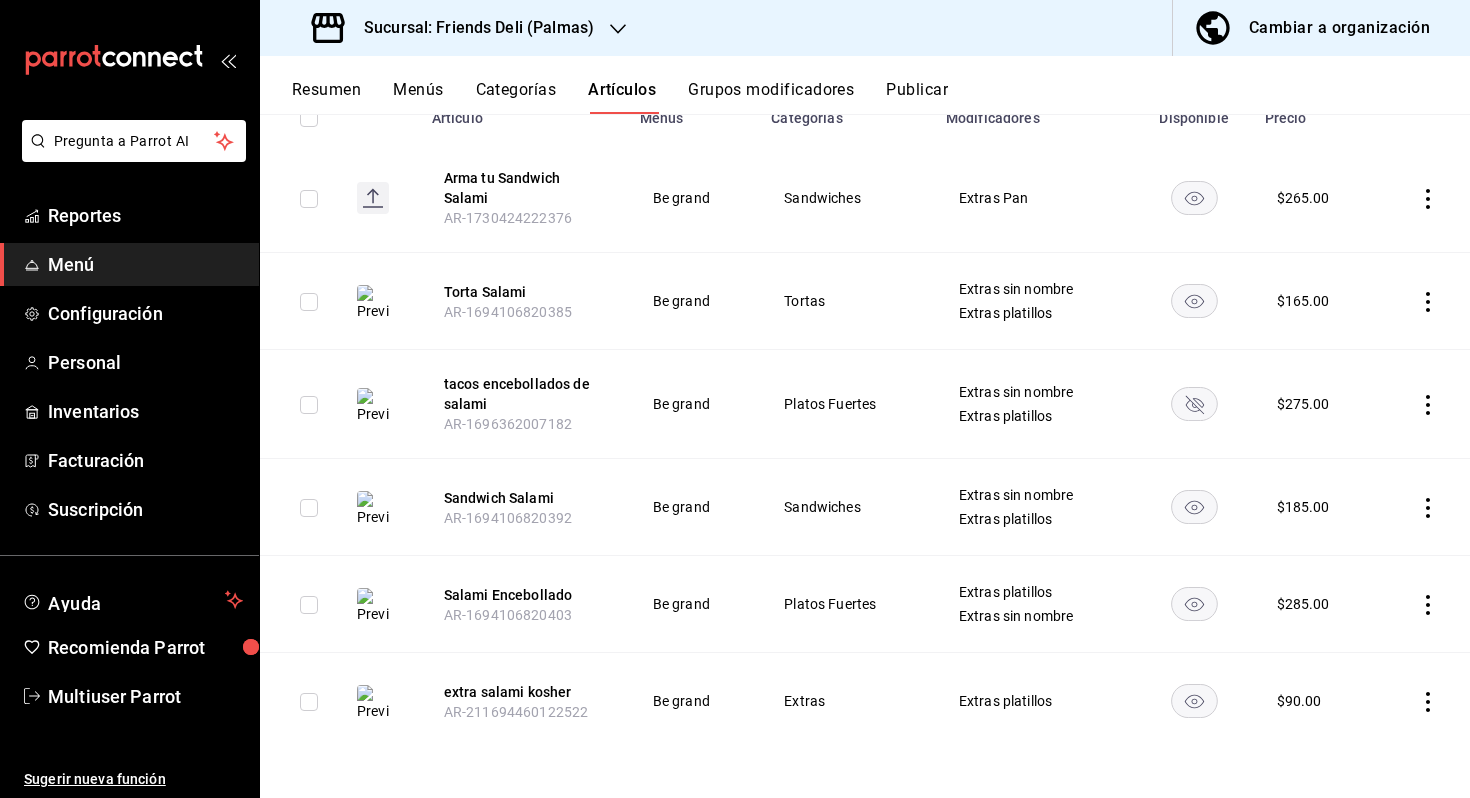 scroll, scrollTop: 0, scrollLeft: 0, axis: both 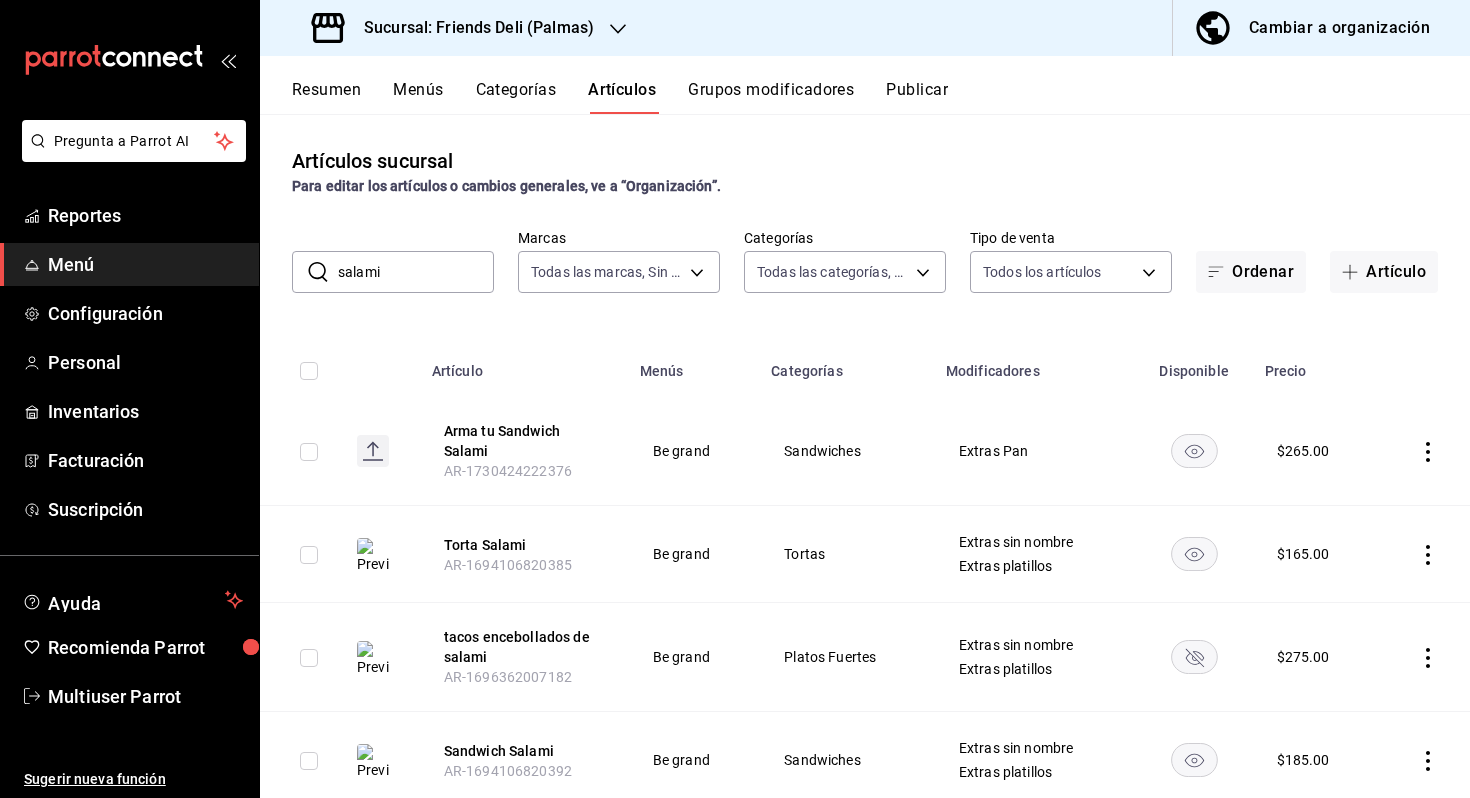 click on "salami" at bounding box center (416, 272) 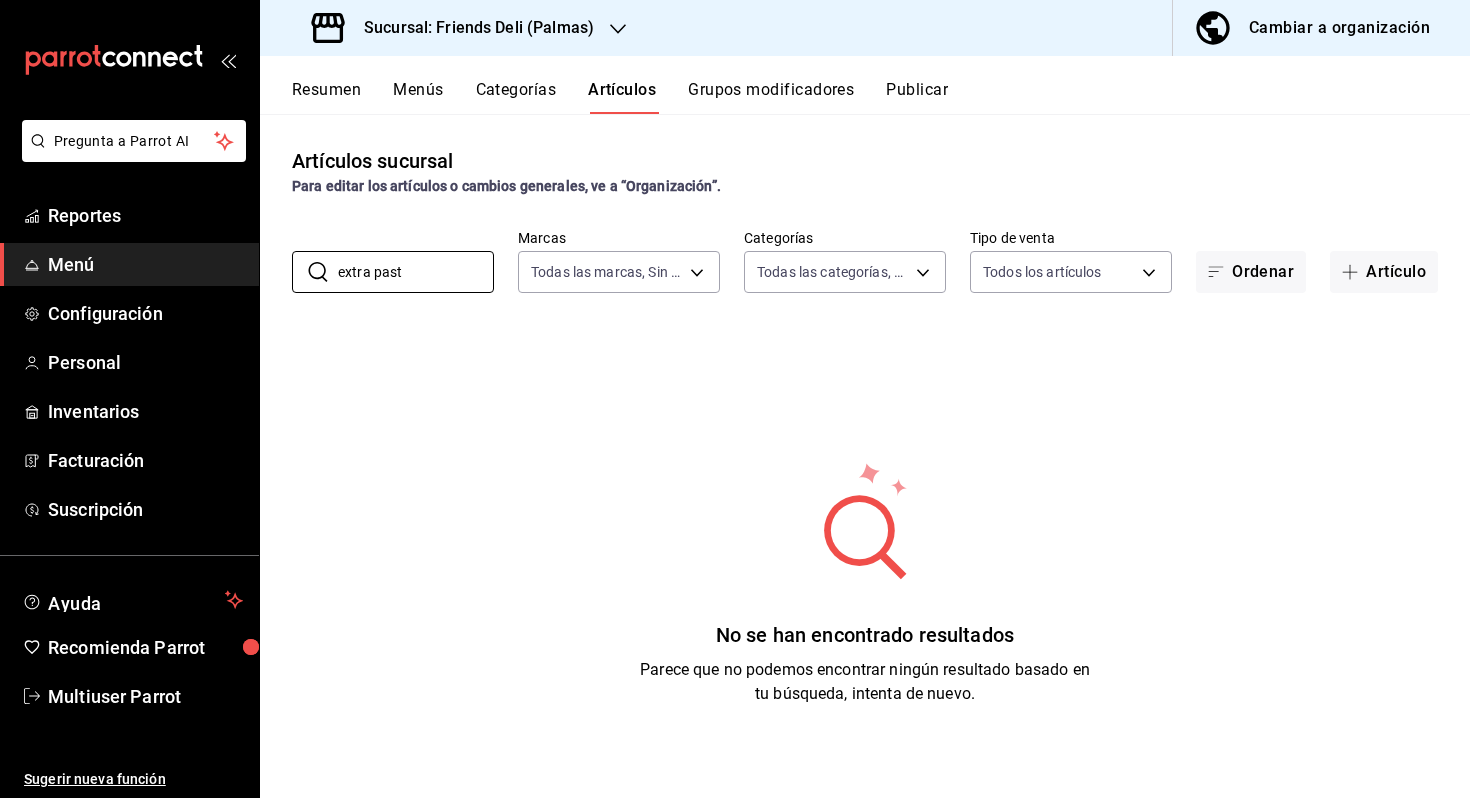 type on "extra past" 